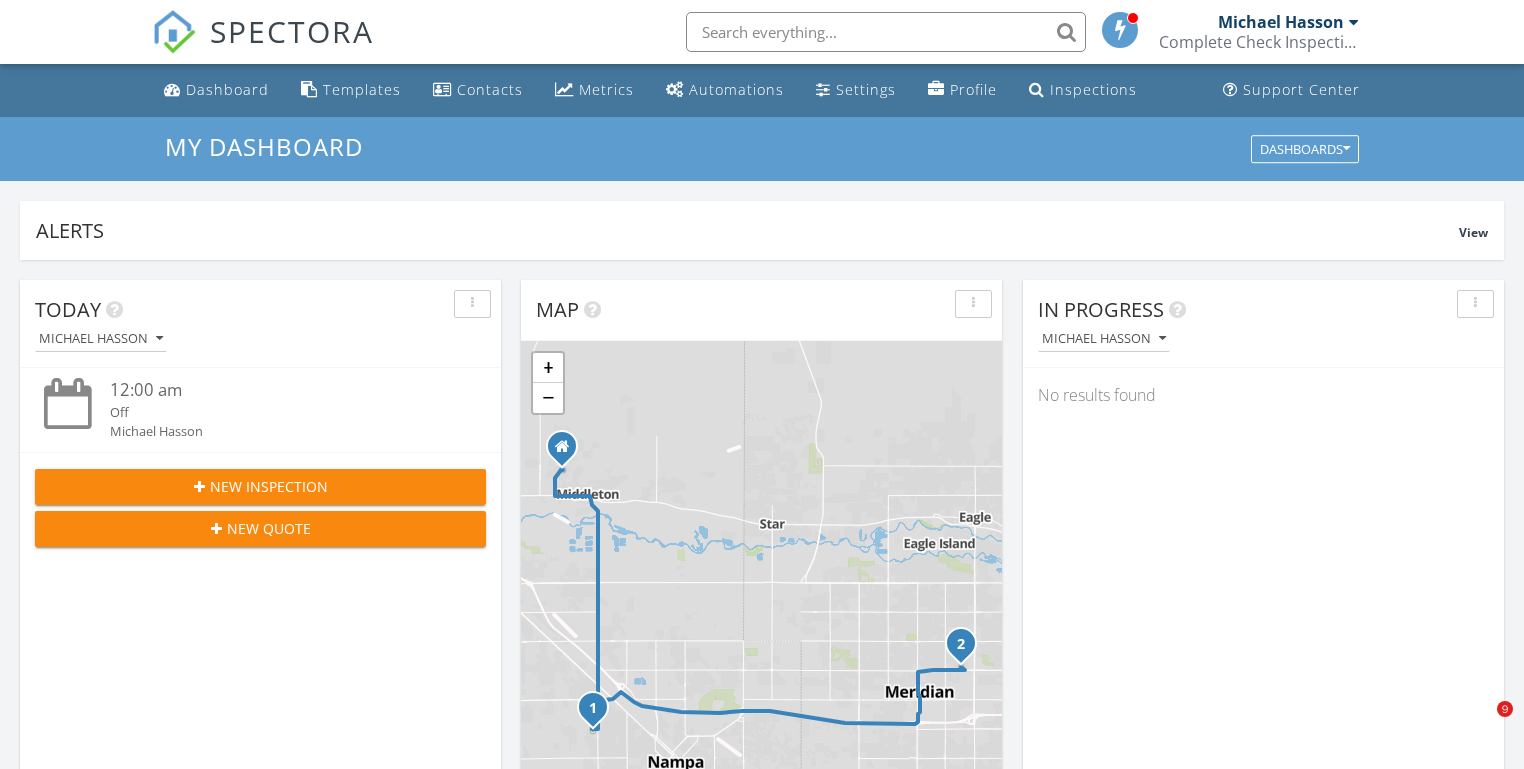 scroll, scrollTop: 725, scrollLeft: 0, axis: vertical 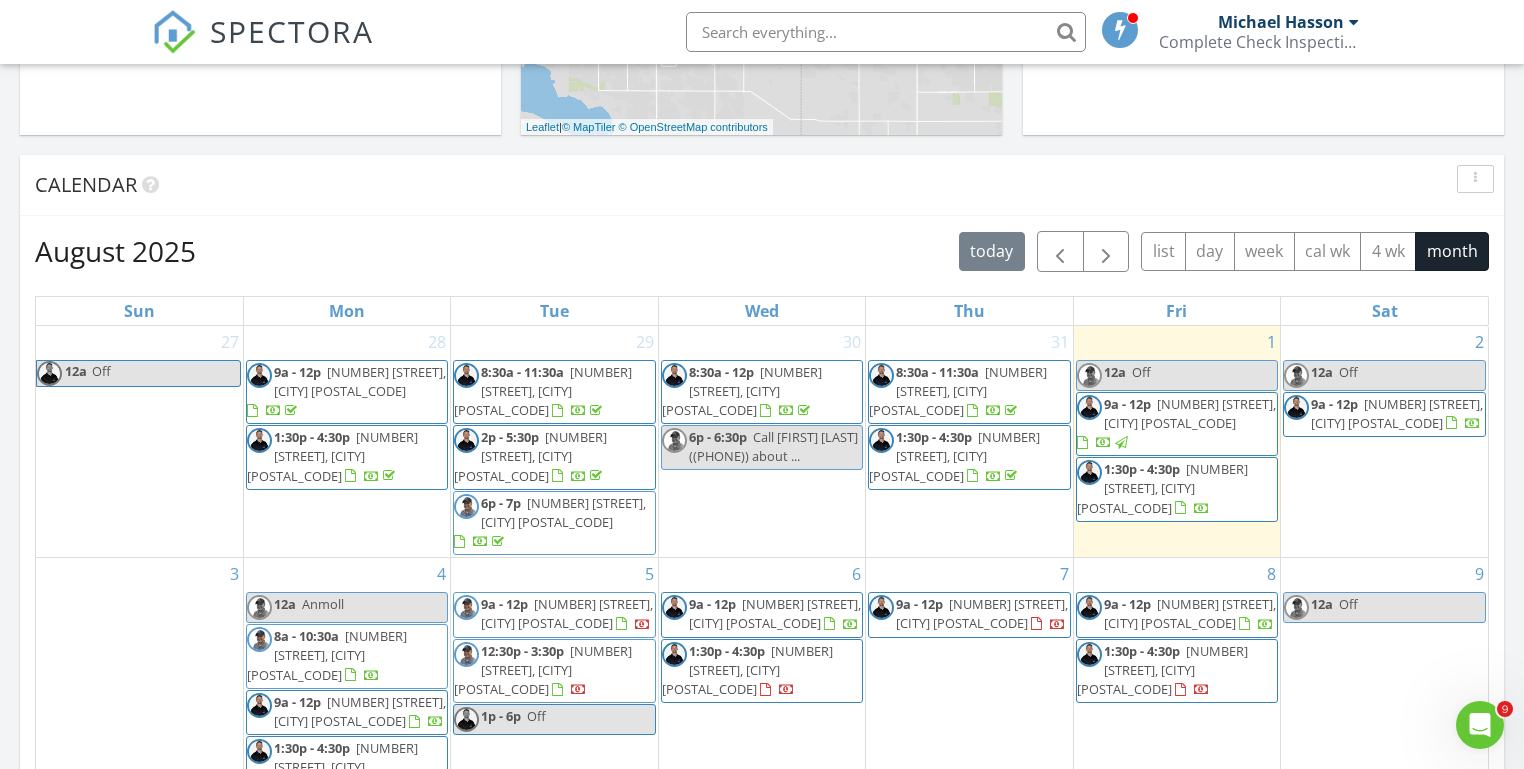 click on "1:30p - 4:30p" at bounding box center [1142, 469] 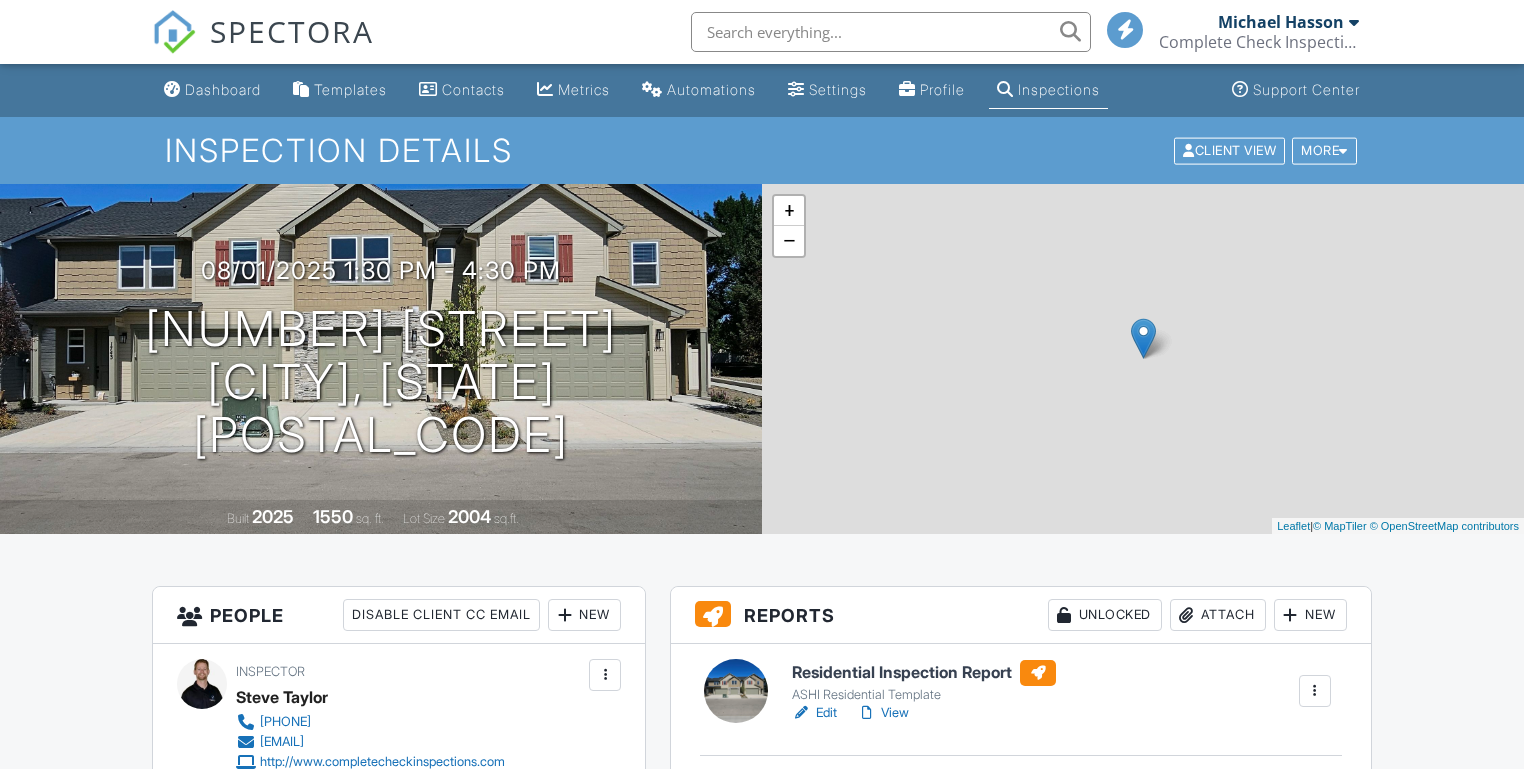 scroll, scrollTop: 0, scrollLeft: 0, axis: both 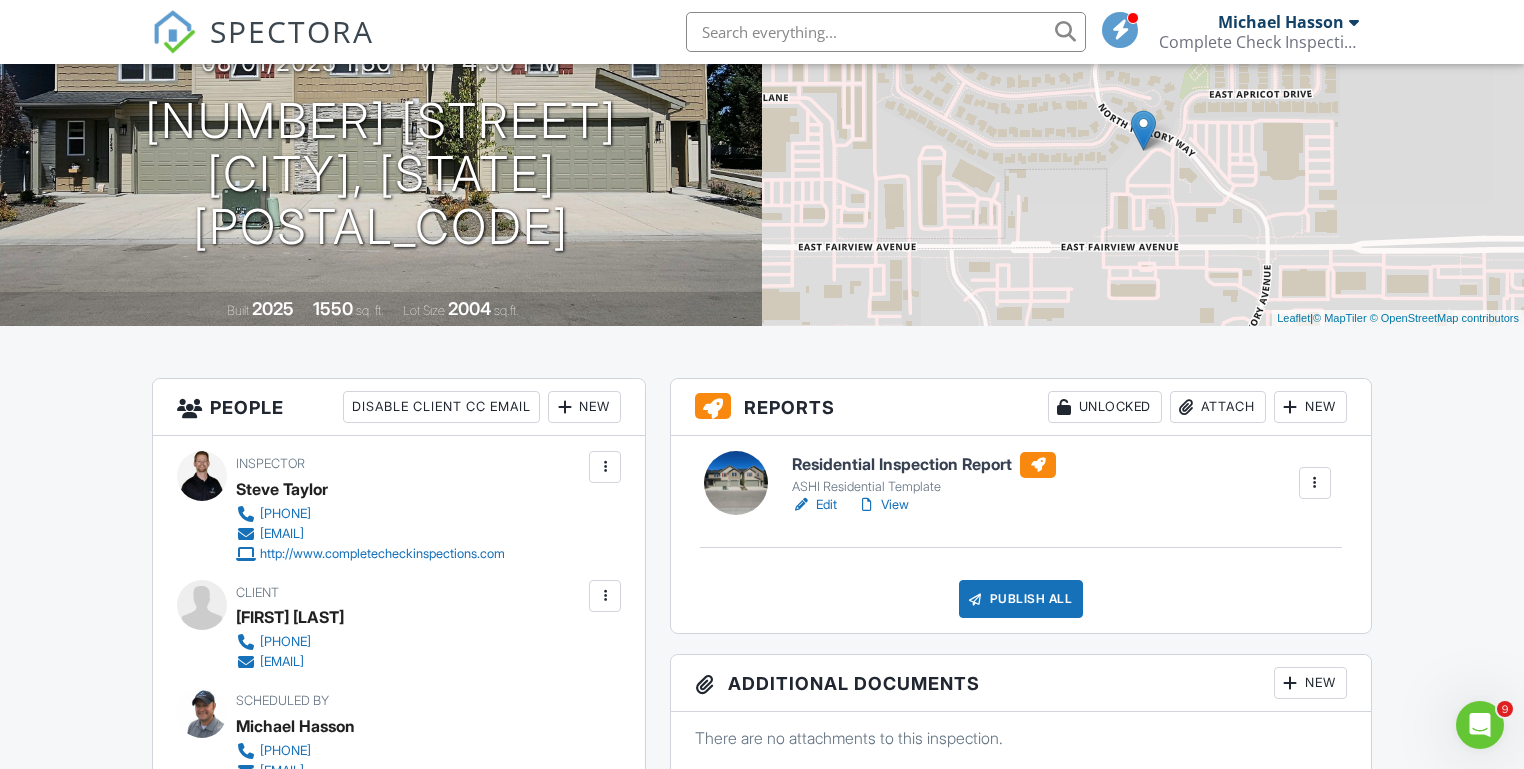 click on "View" at bounding box center [883, 505] 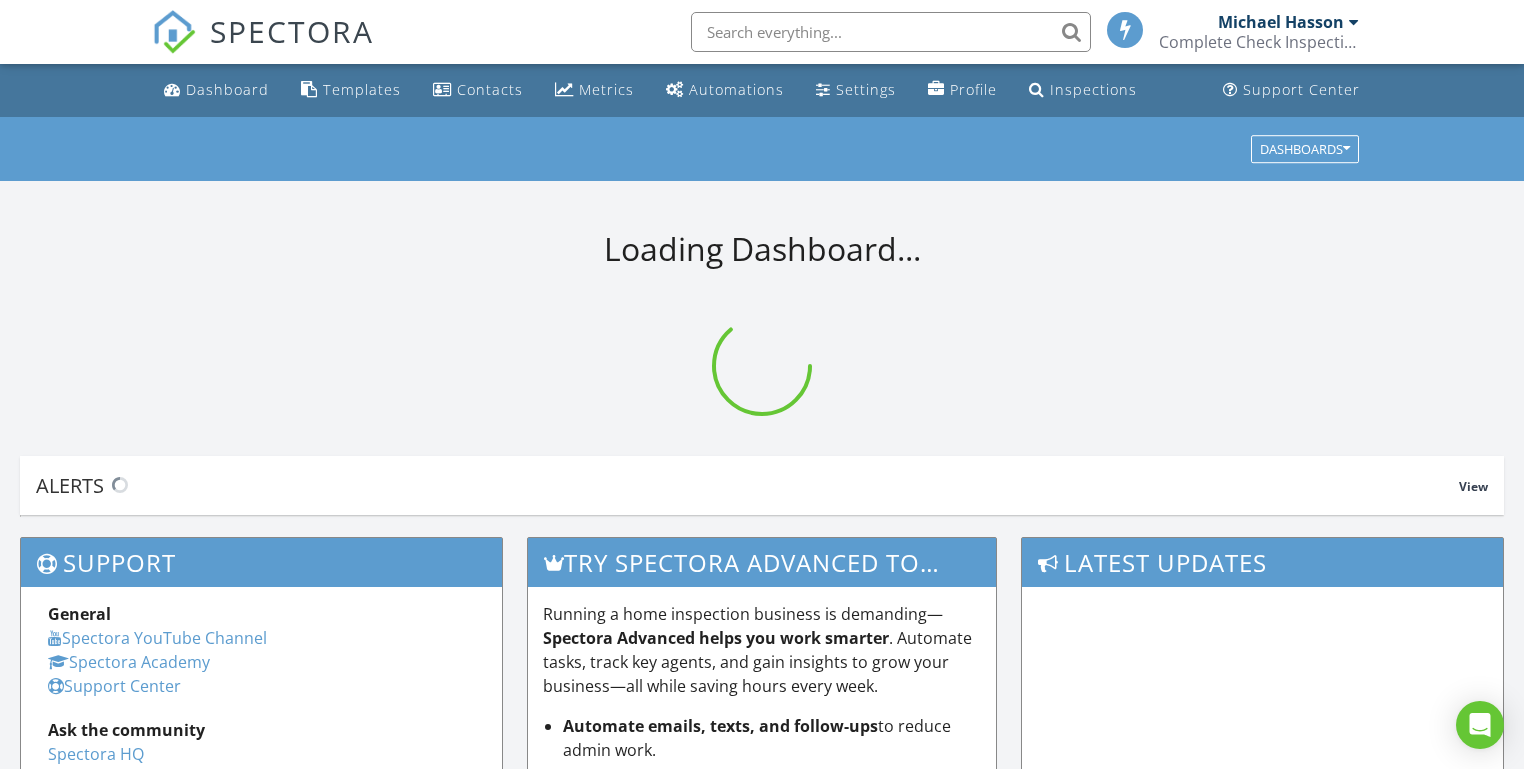 scroll, scrollTop: 0, scrollLeft: 0, axis: both 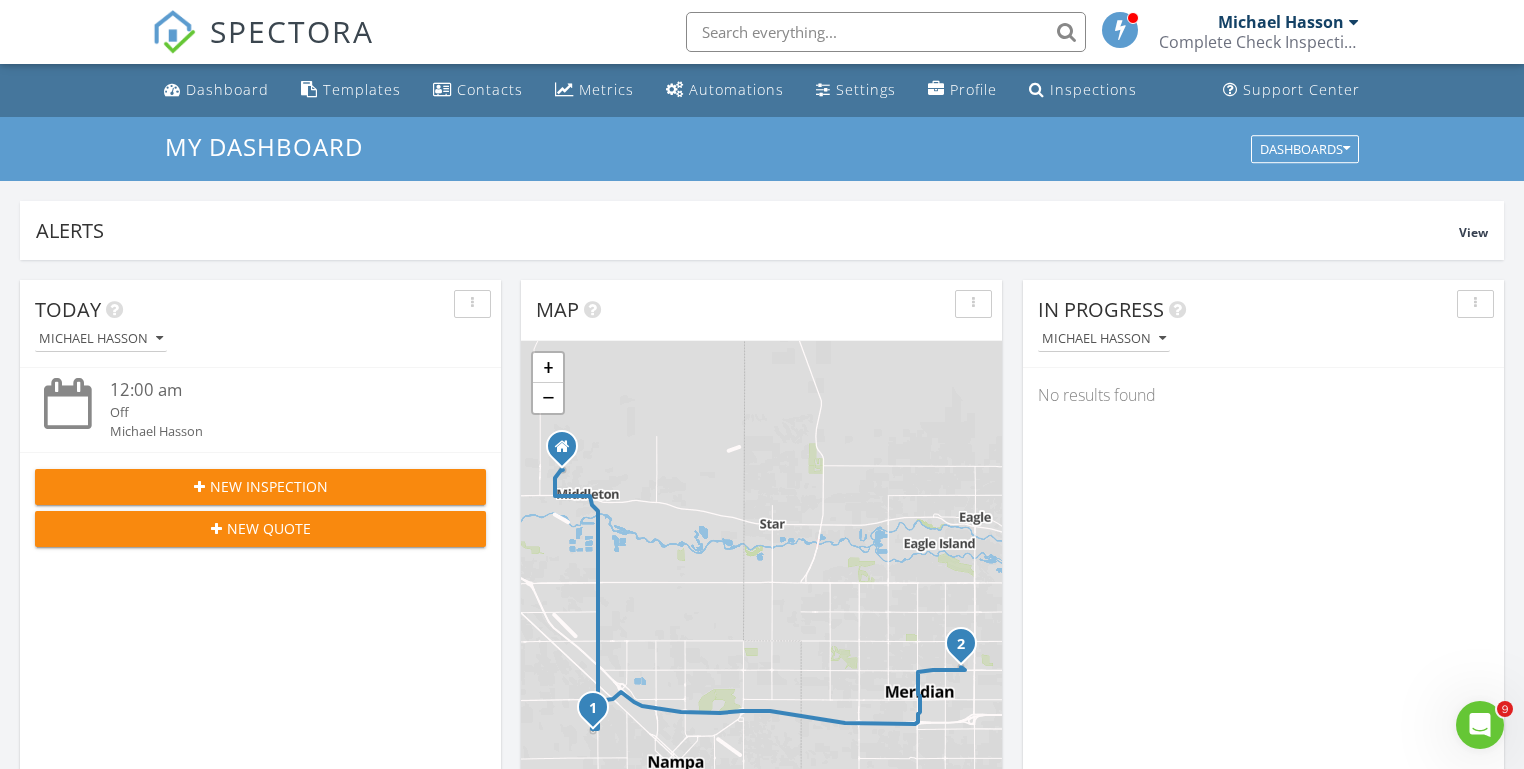 click on "Today
Michael Hasson
12:00 am
Off
Michael Hasson
New Inspection     New Quote         Map               1 2 + − Middleton Road, North Middleton Road, Vietnam Veterans Memorial Highway, East Fairview Avenue 43.1 km, 47 min Head southwest on Windmill Springs Court 55 m Turn right onto Stallion Springs Way 55 m Turn right onto West Highlands Parkway 15 m Turn left to stay on West Highlands Parkway 25 m Turn left onto West Highlands Parkway 550 m Turn left onto Hartley Lane 1 km Turn left onto West Main Street 2 km Continue onto Star Boulevard (ID 44) 250 m Turn right onto South Middleton Road 15 km Turn right onto Orchard Avenue 300 m You have arrived at your 1st destination, on the left 0 m Head west on Orchard Avenue 25 m Turn right onto North Barn Owl Avenue 60 m Turn right onto West Kite Street 300 m Turn right 300 m Turn left 70 m Turn left onto North Middleton Road 1.5 km 800 m 450 m 600 m 15 km 550 m 100 m" at bounding box center [762, 1170] 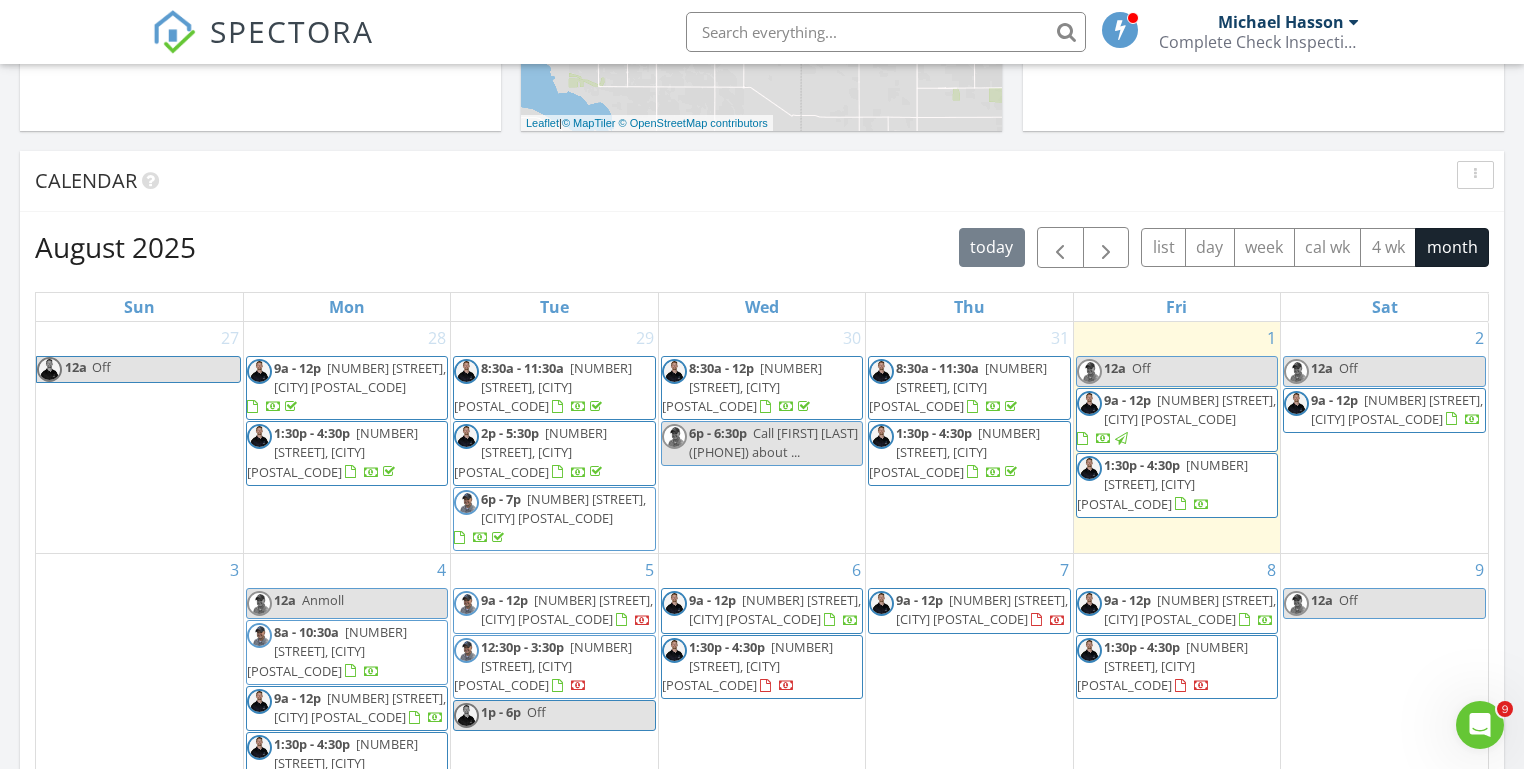 scroll, scrollTop: 745, scrollLeft: 0, axis: vertical 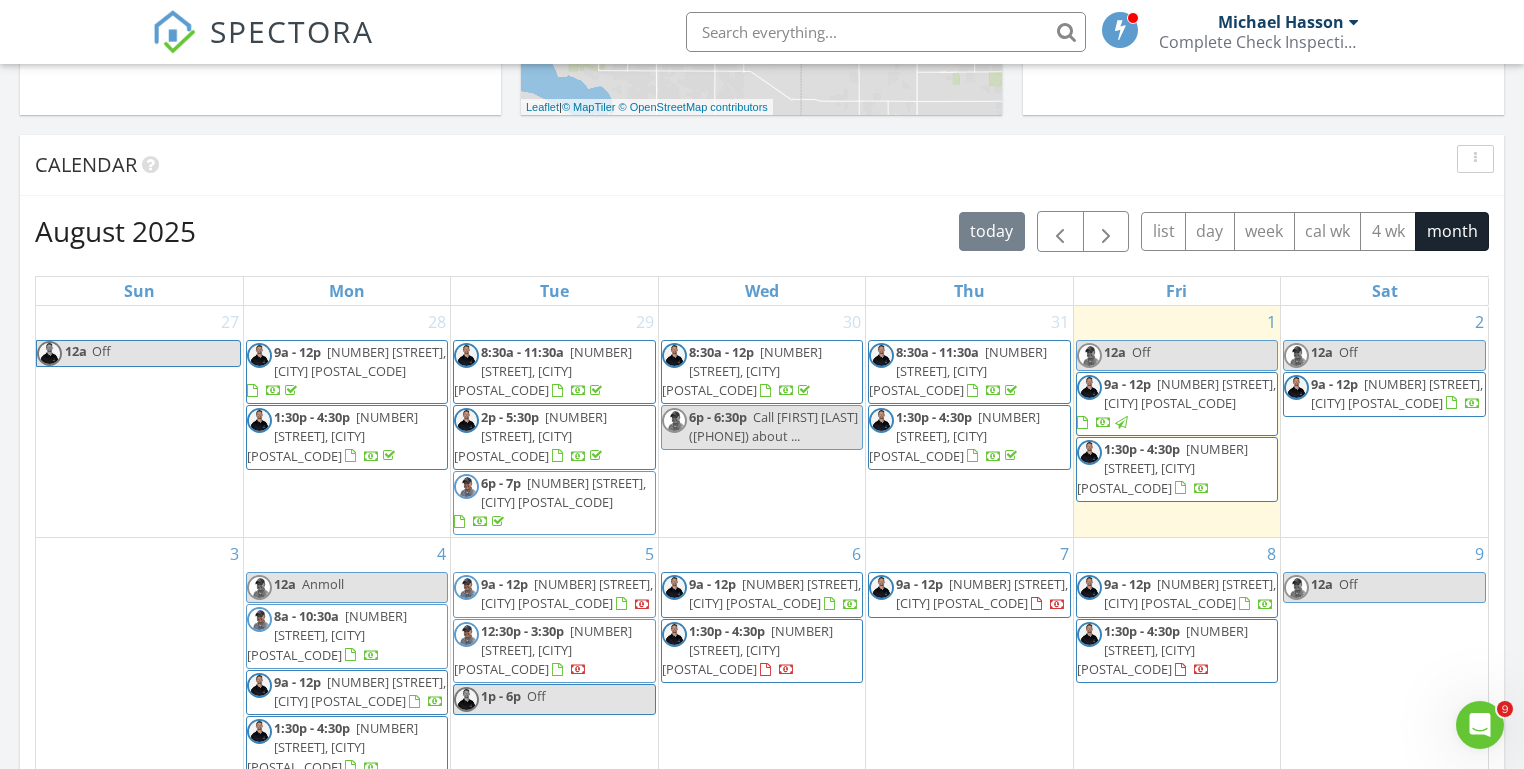 click on "Today
Michael Hasson
12:00 am
Off
Michael Hasson
New Inspection     New Quote         Map               1 2 + − Middleton Road, North Middleton Road, Vietnam Veterans Memorial Highway, East Fairview Avenue 43.1 km, 47 min Head southwest on Windmill Springs Court 55 m Turn right onto Stallion Springs Way 55 m Turn right onto West Highlands Parkway 15 m Turn left to stay on West Highlands Parkway 25 m Turn left onto West Highlands Parkway 550 m Turn left onto Hartley Lane 1 km Turn left onto West Main Street 2 km Continue onto Star Boulevard (ID 44) 250 m Turn right onto South Middleton Road 15 km Turn right onto Orchard Avenue 300 m You have arrived at your 1st destination, on the left 0 m Head west on Orchard Avenue 25 m Turn right onto North Barn Owl Avenue 60 m Turn right onto West Kite Street 300 m Turn right 300 m Turn left 70 m Turn left onto North Middleton Road 1.5 km 800 m 450 m 600 m 15 km 550 m 100 m" at bounding box center [762, 425] 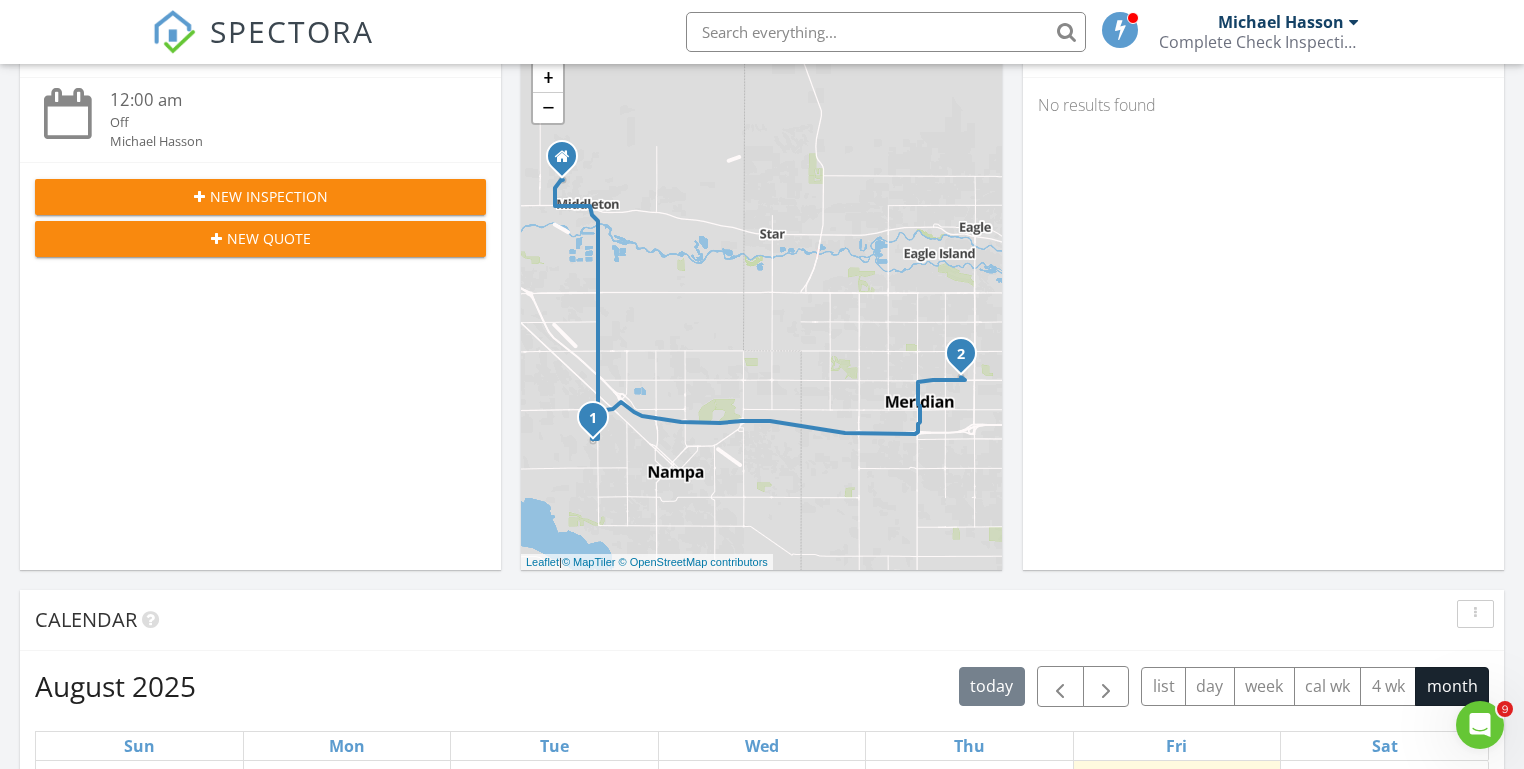 scroll, scrollTop: 135, scrollLeft: 0, axis: vertical 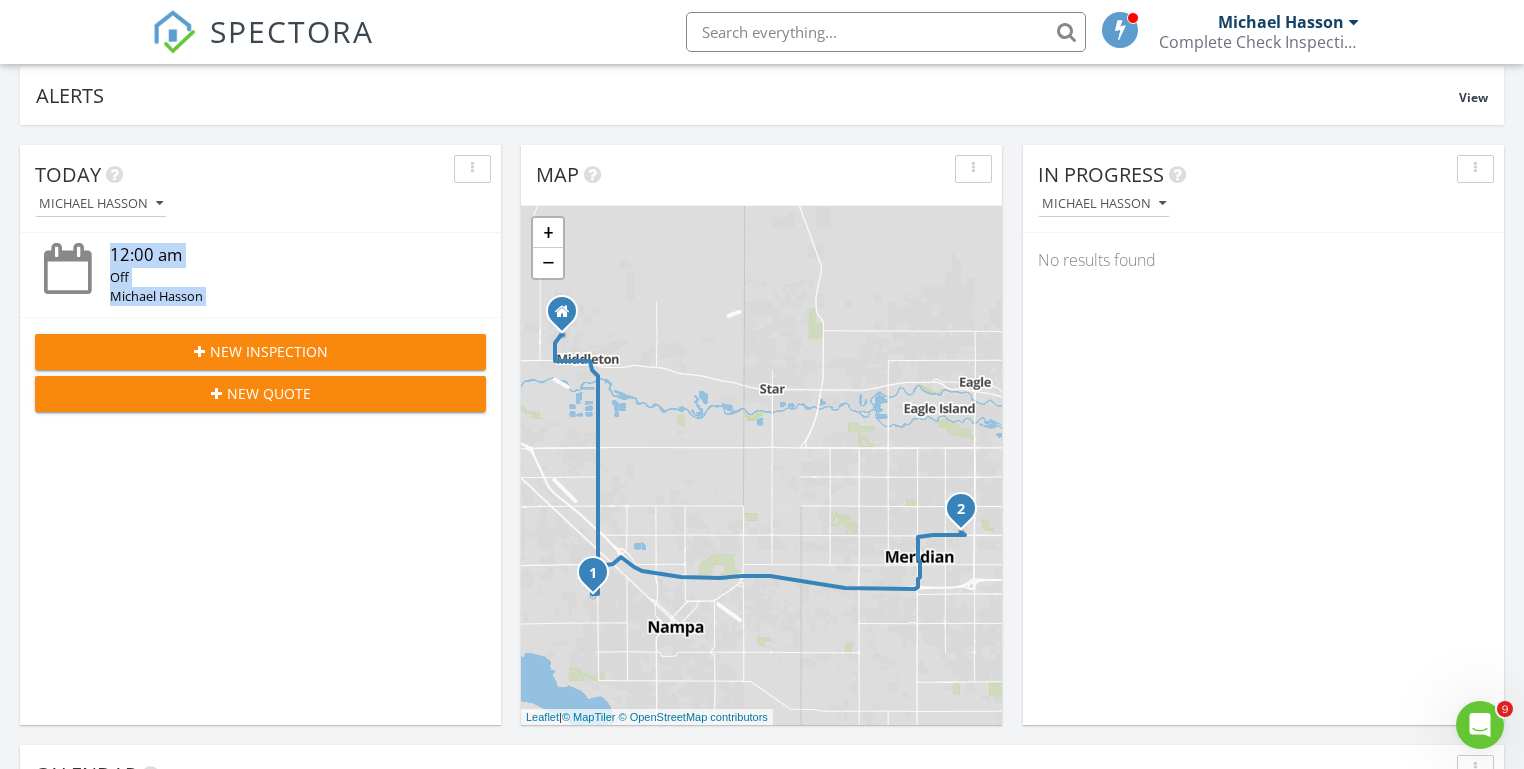 click on "Today
Michael Hasson
12:00 am
Off
Michael Hasson
New Inspection     New Quote         Map               1 2 + − Middleton Road, North Middleton Road, Vietnam Veterans Memorial Highway, East Fairview Avenue 43.1 km, 47 min Head southwest on Windmill Springs Court 55 m Turn right onto Stallion Springs Way 55 m Turn right onto West Highlands Parkway 15 m Turn left to stay on West Highlands Parkway 25 m Turn left onto West Highlands Parkway 550 m Turn left onto Hartley Lane 1 km Turn left onto West Main Street 2 km Continue onto Star Boulevard (ID 44) 250 m Turn right onto South Middleton Road 15 km Turn right onto Orchard Avenue 300 m You have arrived at your 1st destination, on the left 0 m Head west on Orchard Avenue 25 m Turn right onto North Barn Owl Avenue 60 m Turn right onto West Kite Street 300 m Turn right 300 m Turn left 70 m Turn left onto North Middleton Road 1.5 km 800 m 450 m 600 m 15 km 550 m 100 m" at bounding box center (762, 1035) 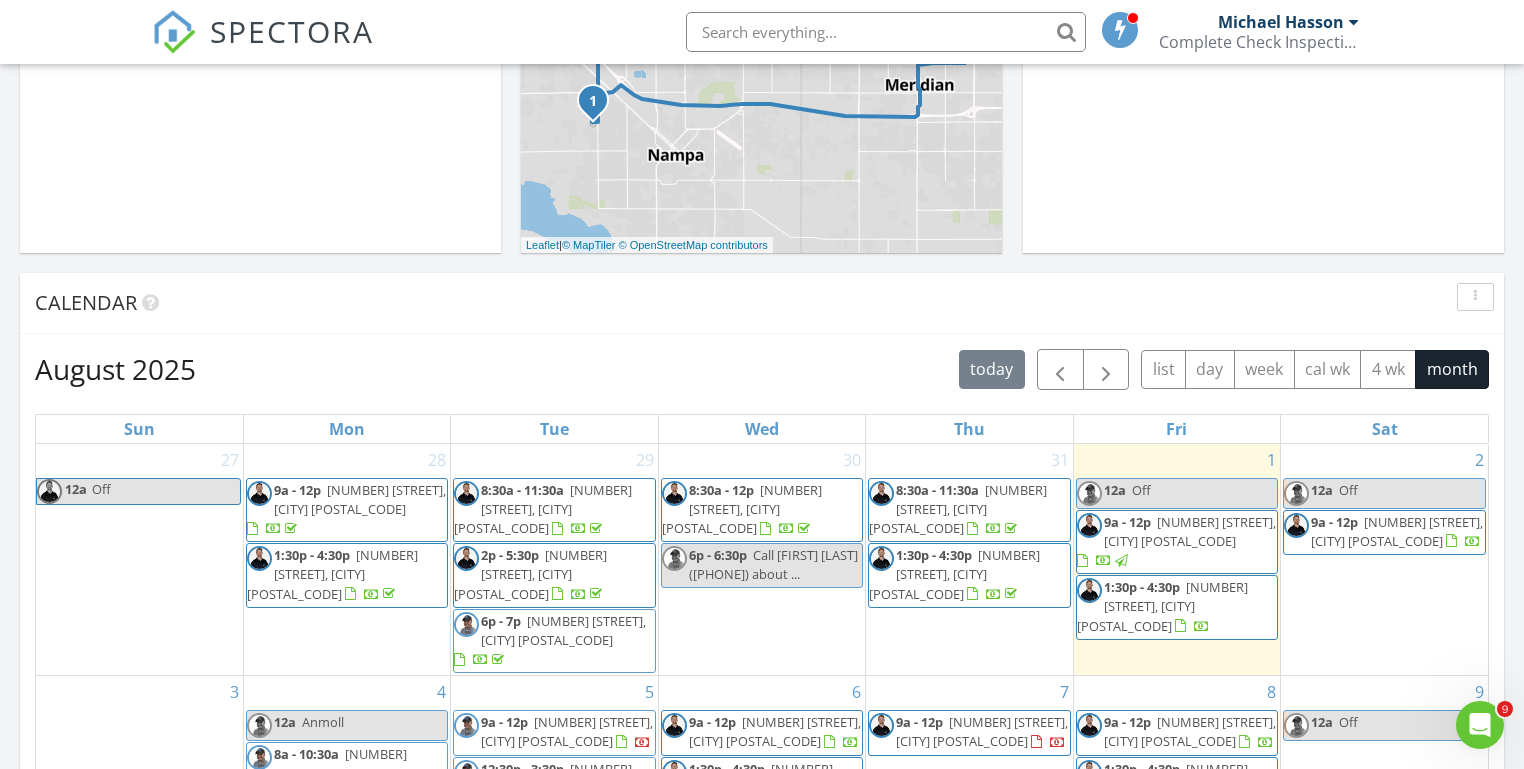 scroll, scrollTop: 646, scrollLeft: 0, axis: vertical 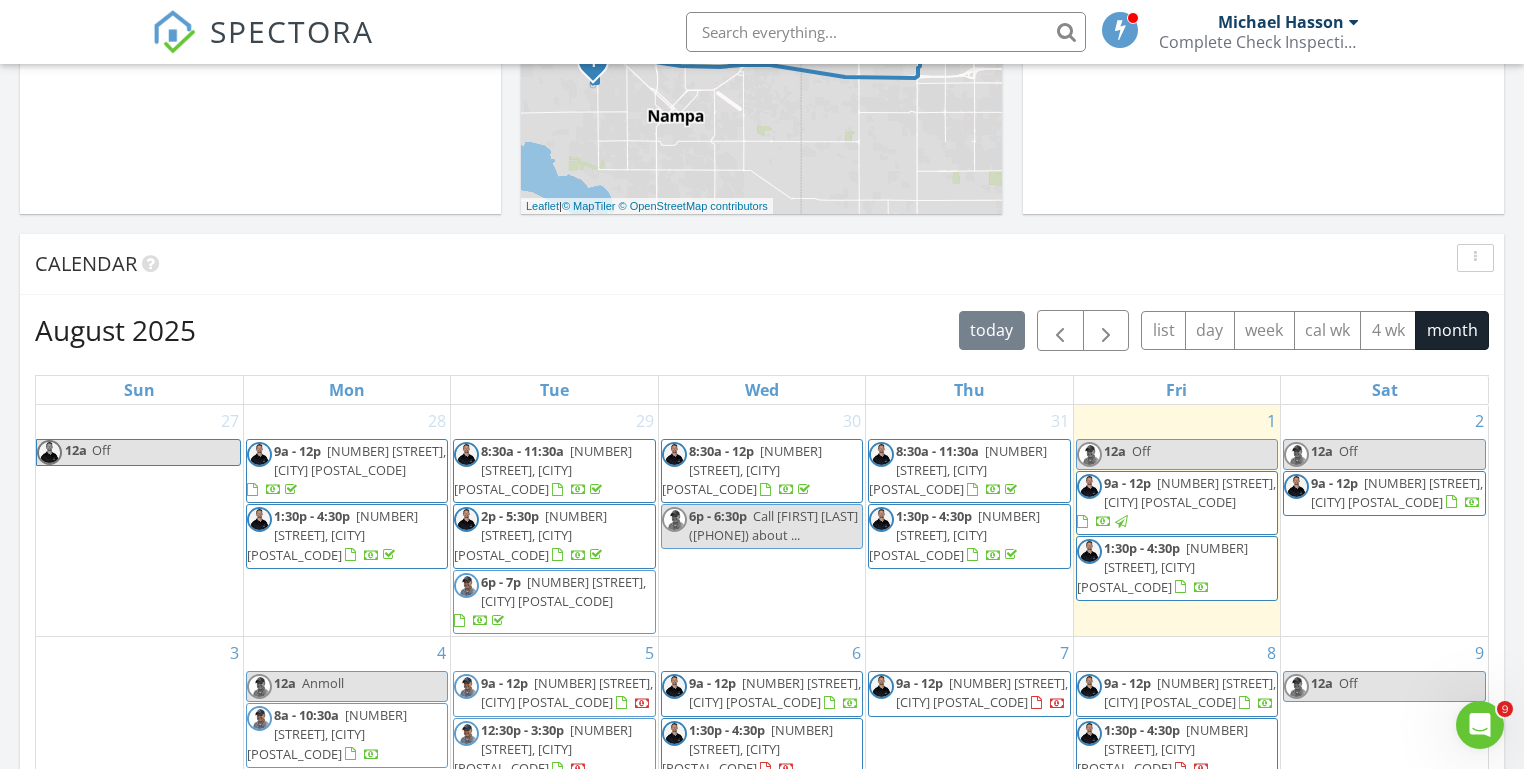 click on "Today
Michael Hasson
12:00 am
Off
Michael Hasson
New Inspection     New Quote         Map               1 2 + − Middleton Road, North Middleton Road, Vietnam Veterans Memorial Highway, East Fairview Avenue 43.1 km, 47 min Head southwest on Windmill Springs Court 55 m Turn right onto Stallion Springs Way 55 m Turn right onto West Highlands Parkway 15 m Turn left to stay on West Highlands Parkway 25 m Turn left onto West Highlands Parkway 550 m Turn left onto Hartley Lane 1 km Turn left onto West Main Street 2 km Continue onto Star Boulevard (ID 44) 250 m Turn right onto South Middleton Road 15 km Turn right onto Orchard Avenue 300 m You have arrived at your 1st destination, on the left 0 m Head west on Orchard Avenue 25 m Turn right onto North Barn Owl Avenue 60 m Turn right onto West Kite Street 300 m Turn right 300 m Turn left 70 m Turn left onto North Middleton Road 1.5 km 800 m 450 m 600 m 15 km 550 m 100 m" at bounding box center (762, 524) 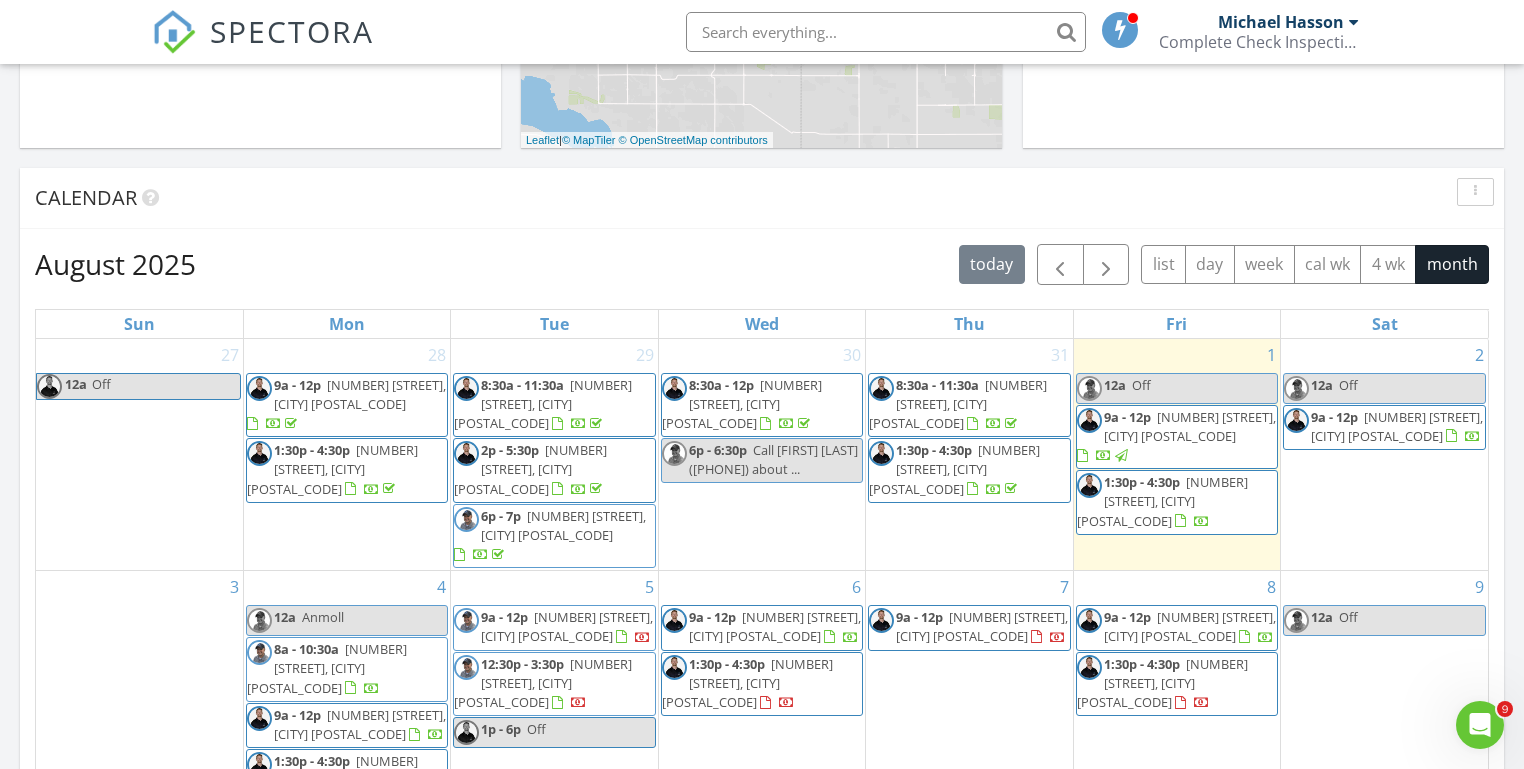 scroll, scrollTop: 731, scrollLeft: 0, axis: vertical 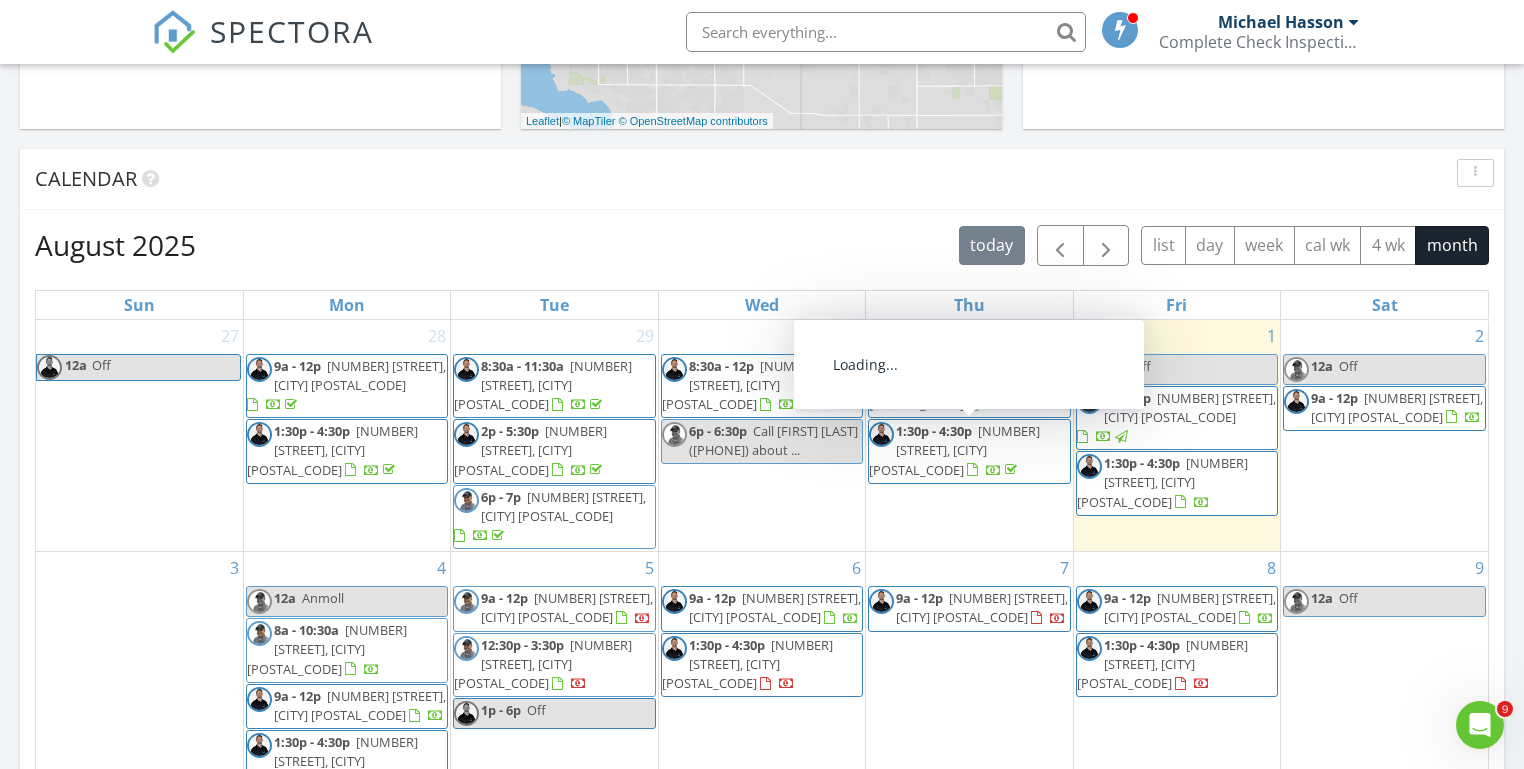 click on "12a
Off" at bounding box center [1177, 369] 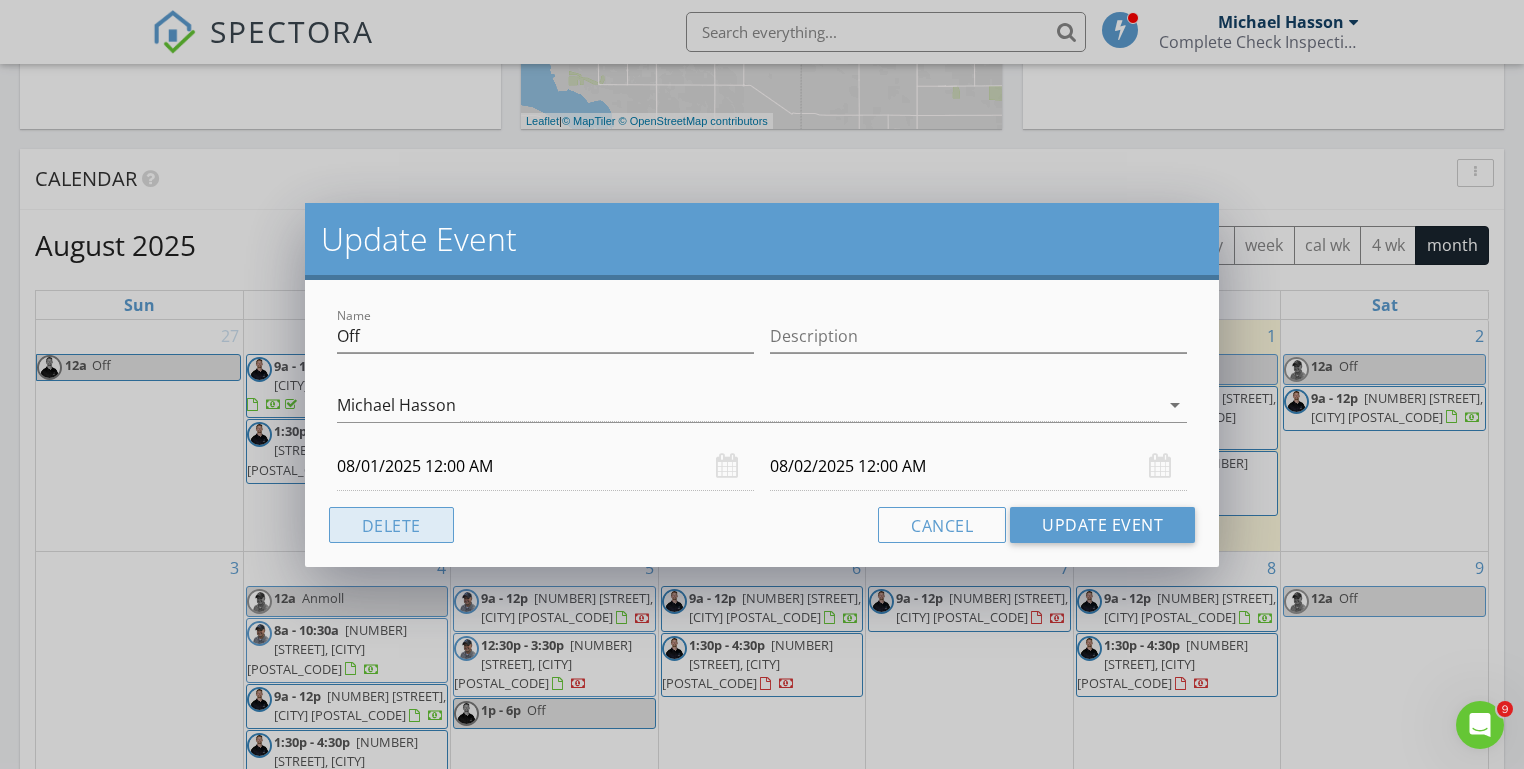 click on "Delete" at bounding box center (391, 525) 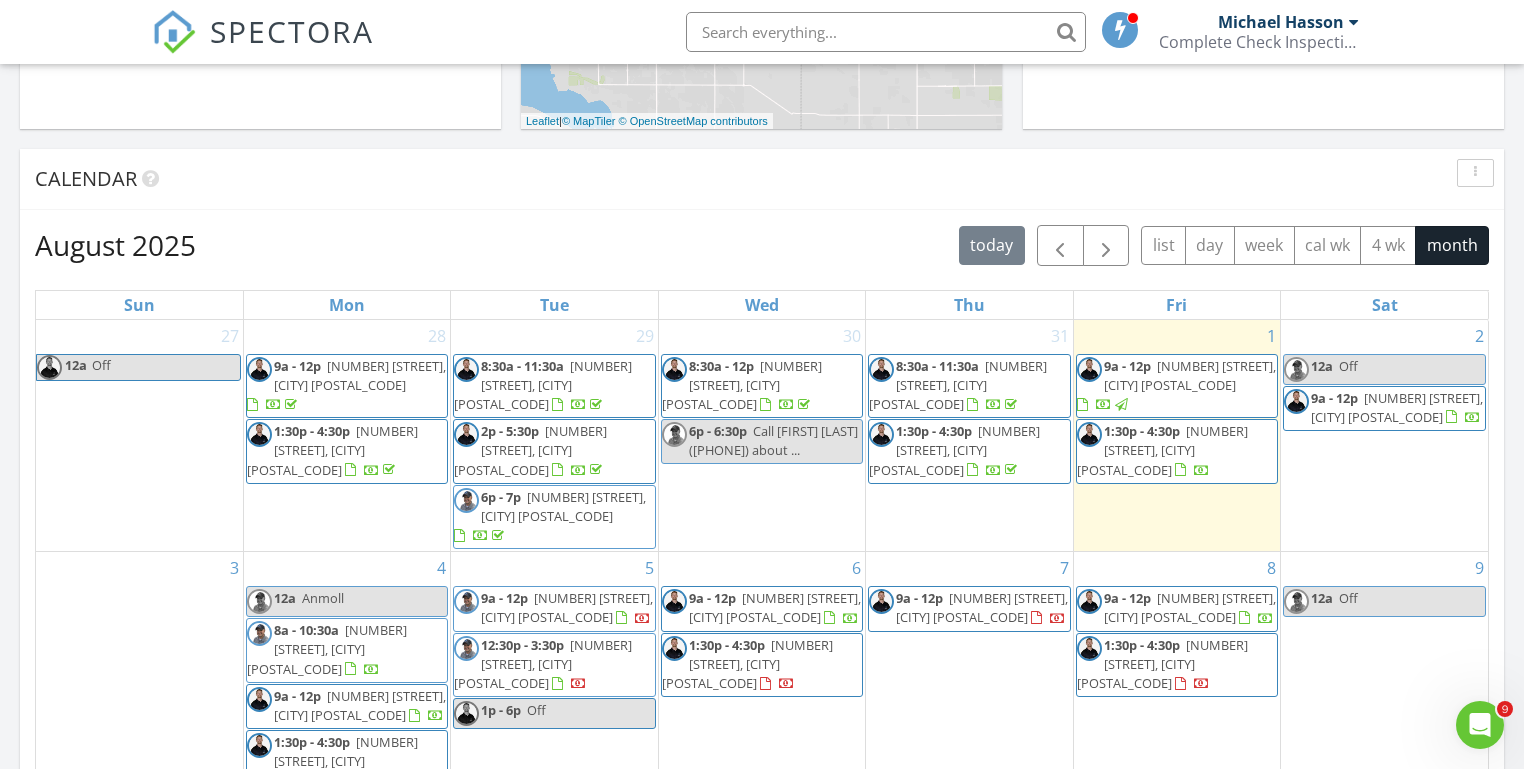 click on "Today
Michael Hasson
12:00 am
Off
Michael Hasson
New Inspection     New Quote         Map               1 2 + − Middleton Road, North Middleton Road, Vietnam Veterans Memorial Highway, East Fairview Avenue 43.1 km, 47 min Head southwest on Windmill Springs Court 55 m Turn right onto Stallion Springs Way 55 m Turn right onto West Highlands Parkway 15 m Turn left to stay on West Highlands Parkway 25 m Turn left onto West Highlands Parkway 550 m Turn left onto Hartley Lane 1 km Turn left onto West Main Street 2 km Continue onto Star Boulevard (ID 44) 250 m Turn right onto South Middleton Road 15 km Turn right onto Orchard Avenue 300 m You have arrived at your 1st destination, on the left 0 m Head west on Orchard Avenue 25 m Turn right onto North Barn Owl Avenue 60 m Turn right onto West Kite Street 300 m Turn right 300 m Turn left 70 m Turn left onto North Middleton Road 1.5 km 800 m 450 m 600 m 15 km 550 m 100 m" at bounding box center [762, 439] 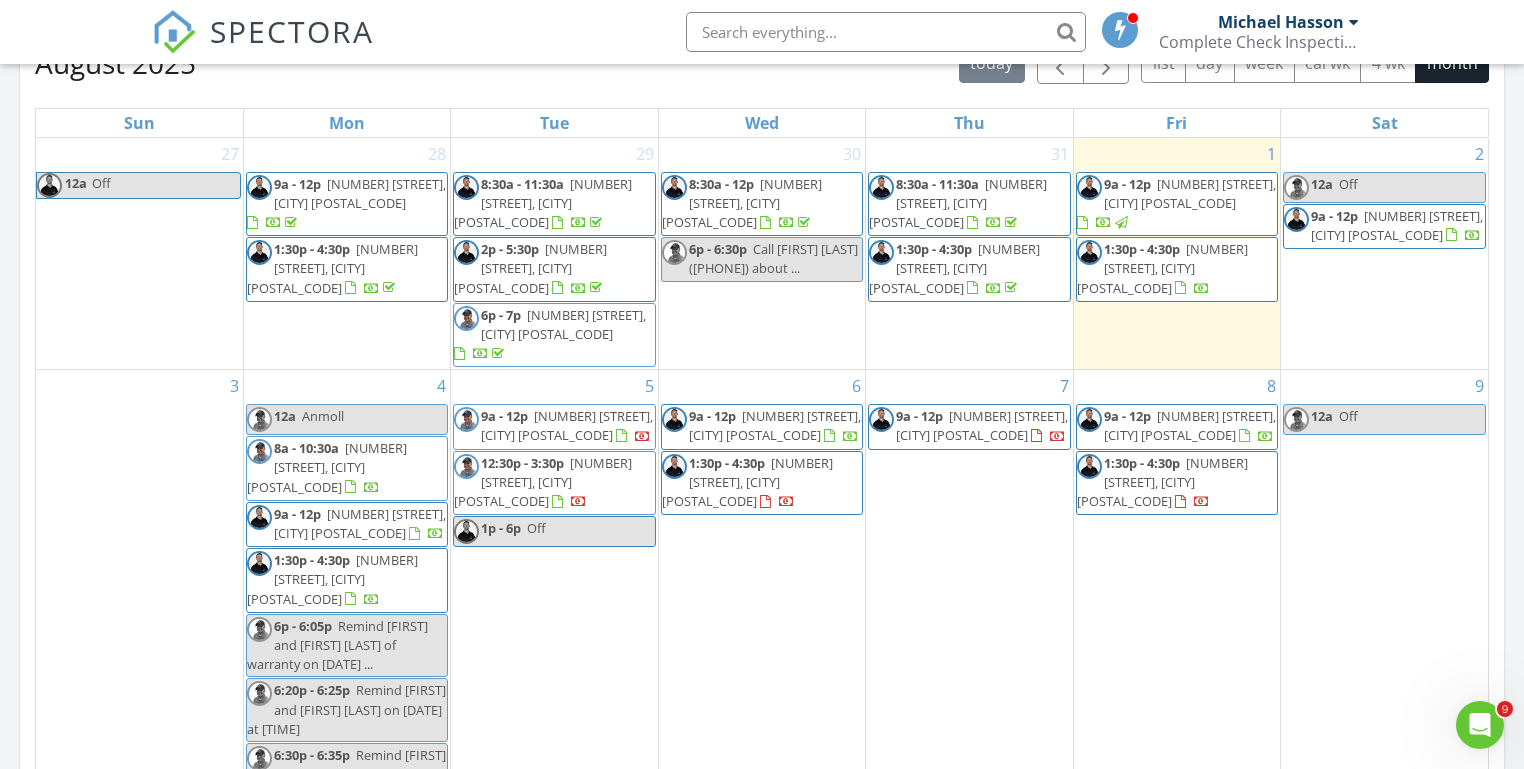scroll, scrollTop: 920, scrollLeft: 0, axis: vertical 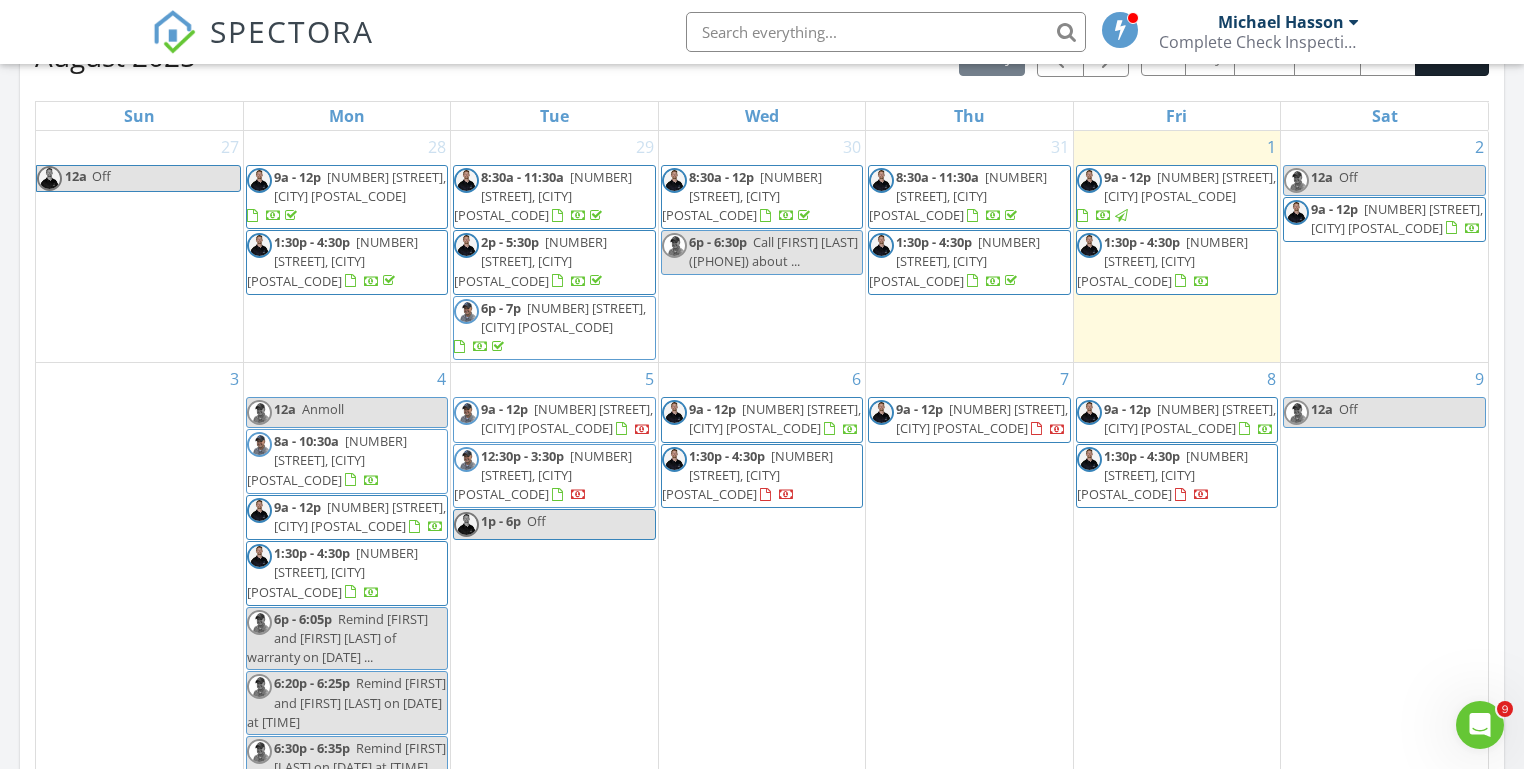 click on "Today
Michael Hasson
12:00 am
Off
Michael Hasson
New Inspection     New Quote         Map               1 2 + − Middleton Road, North Middleton Road, Vietnam Veterans Memorial Highway, East Fairview Avenue 43.1 km, 47 min Head southwest on Windmill Springs Court 55 m Turn right onto Stallion Springs Way 55 m Turn right onto West Highlands Parkway 15 m Turn left to stay on West Highlands Parkway 25 m Turn left onto West Highlands Parkway 550 m Turn left onto Hartley Lane 1 km Turn left onto West Main Street 2 km Continue onto Star Boulevard (ID 44) 250 m Turn right onto South Middleton Road 15 km Turn right onto Orchard Avenue 300 m You have arrived at your 1st destination, on the left 0 m Head west on Orchard Avenue 25 m Turn right onto North Barn Owl Avenue 60 m Turn right onto West Kite Street 300 m Turn right 300 m Turn left 70 m Turn left onto North Middleton Road 1.5 km 800 m 450 m 600 m 15 km 550 m 100 m" at bounding box center (762, 250) 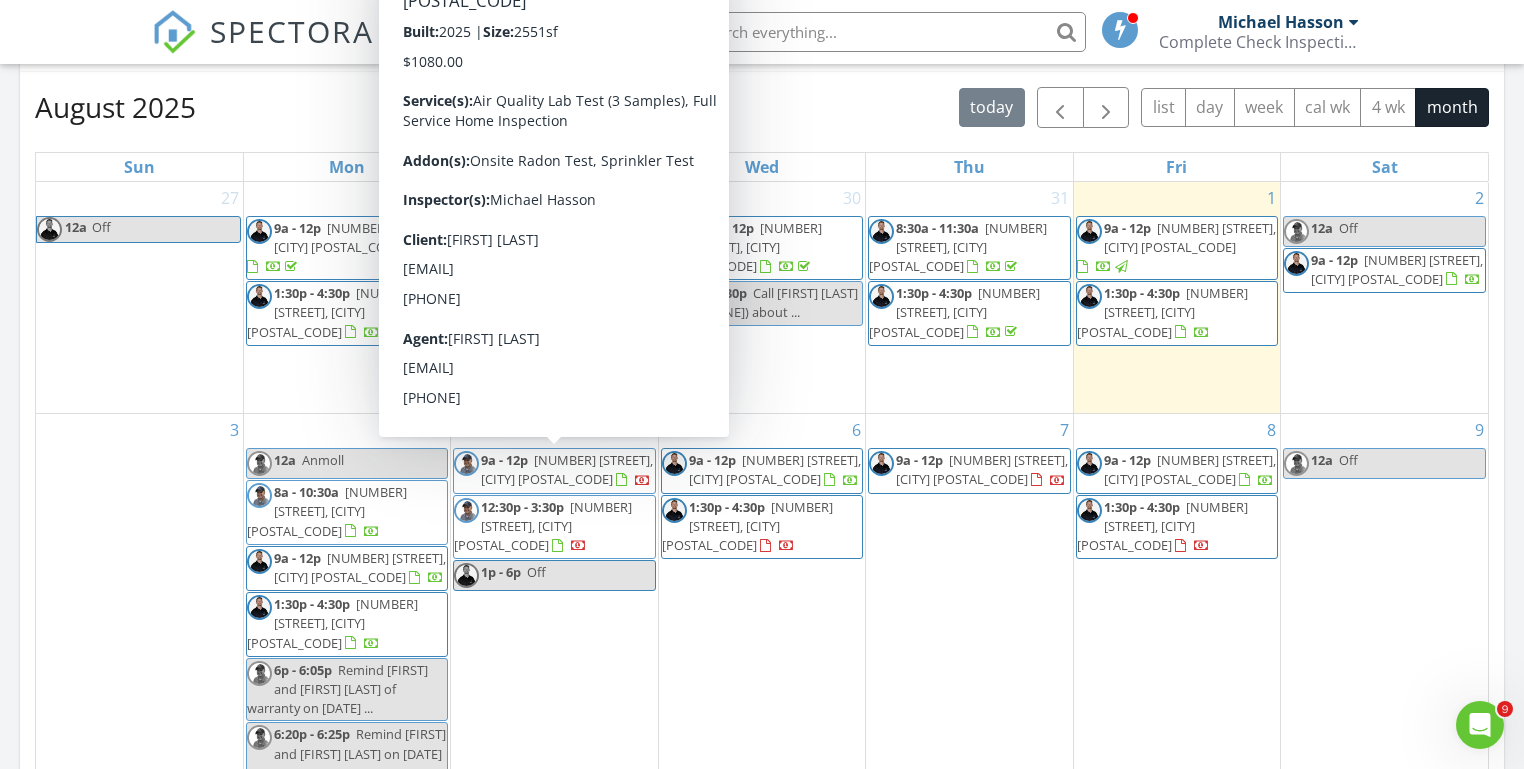 scroll, scrollTop: 858, scrollLeft: 0, axis: vertical 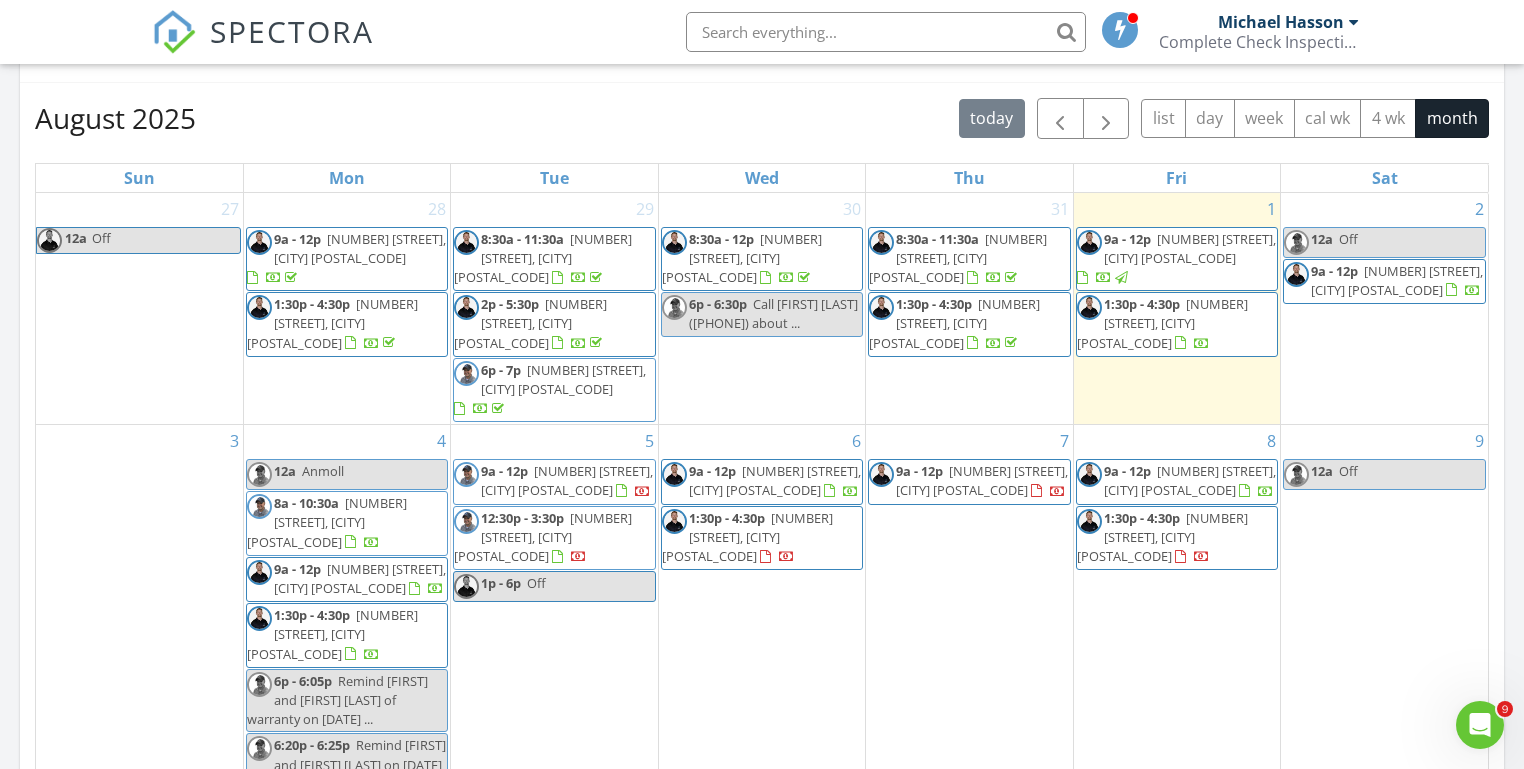 click on "Today
Michael Hasson
12:00 am
Off
Michael Hasson
New Inspection     New Quote         Map               1 2 + − Middleton Road, North Middleton Road, Vietnam Veterans Memorial Highway, East Fairview Avenue 43.1 km, 47 min Head southwest on Windmill Springs Court 55 m Turn right onto Stallion Springs Way 55 m Turn right onto West Highlands Parkway 15 m Turn left to stay on West Highlands Parkway 25 m Turn left onto West Highlands Parkway 550 m Turn left onto Hartley Lane 1 km Turn left onto West Main Street 2 km Continue onto Star Boulevard (ID 44) 250 m Turn right onto South Middleton Road 15 km Turn right onto Orchard Avenue 300 m You have arrived at your 1st destination, on the left 0 m Head west on Orchard Avenue 25 m Turn right onto North Barn Owl Avenue 60 m Turn right onto West Kite Street 300 m Turn right 300 m Turn left 70 m Turn left onto North Middleton Road 1.5 km 800 m 450 m 600 m 15 km 550 m 100 m" at bounding box center (762, 312) 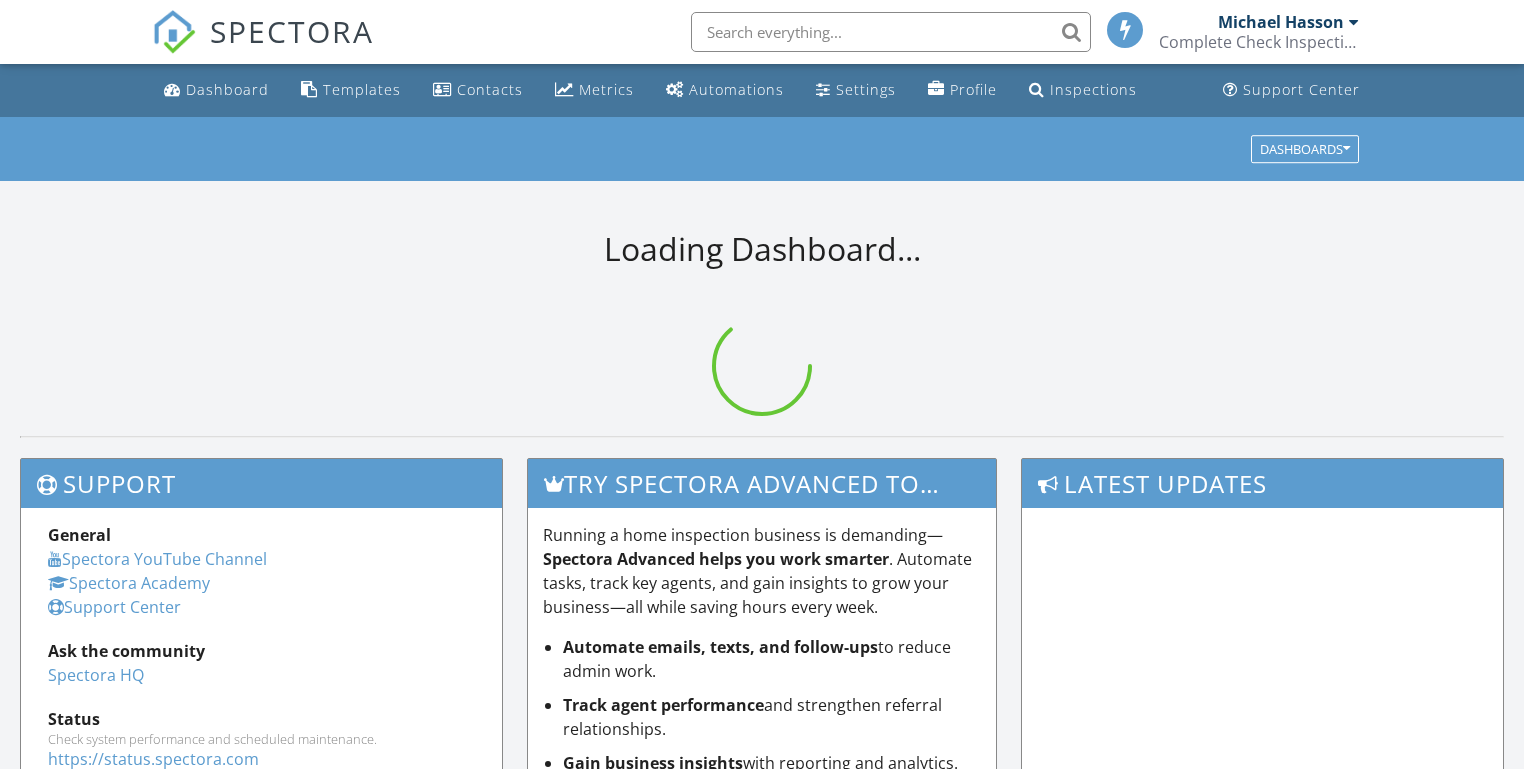 scroll, scrollTop: 0, scrollLeft: 0, axis: both 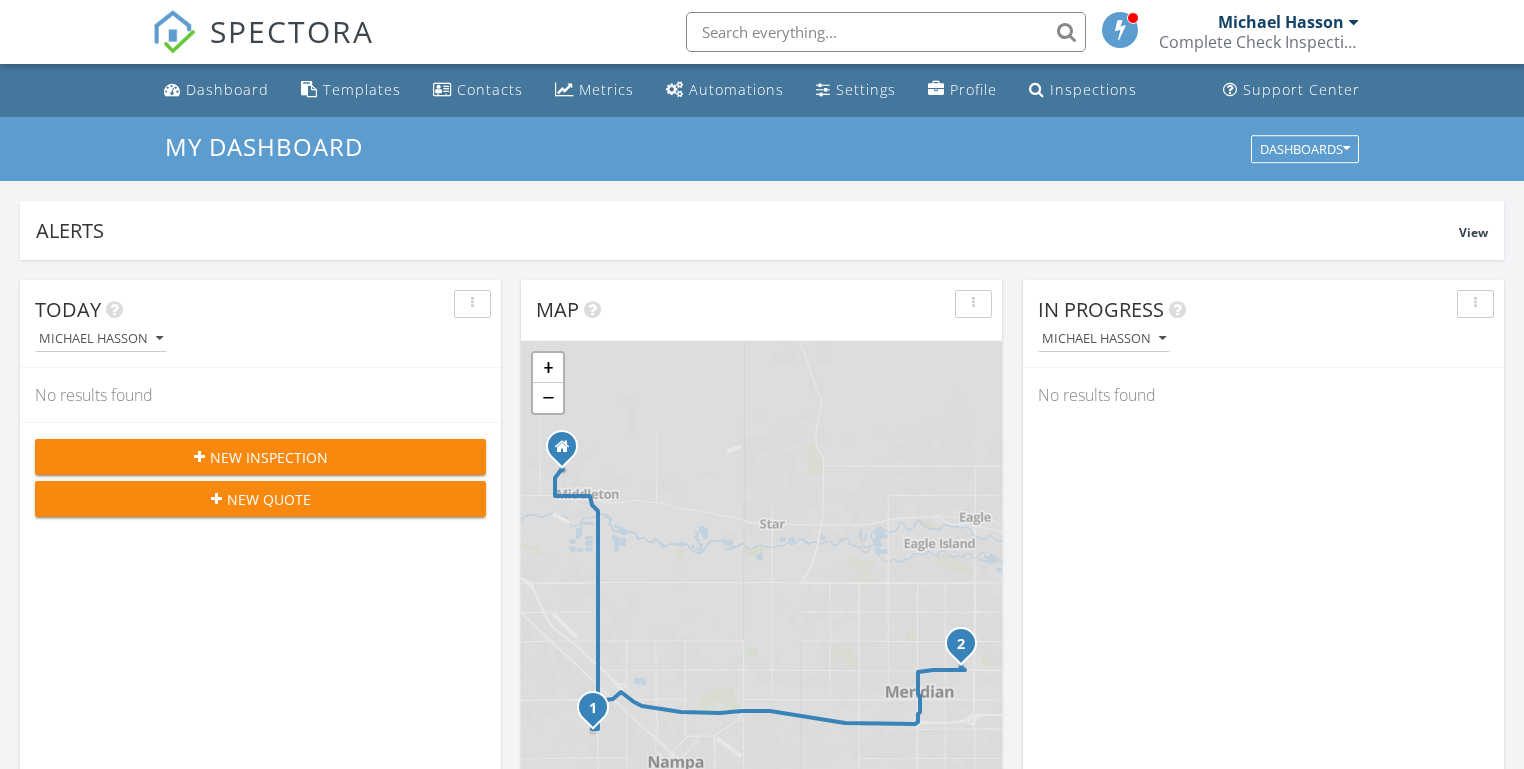 click on "Today
[FIRST] [LAST]
No results found       New Inspection     New Quote         Map               1 2 + − [STREET] Road, [CITY] Road, [LOCATION] Highway, [LOCATION] Avenue 43.1 km, 47 min Head southwest on [STREET] Court 55 m Turn right onto [STREET] Way 55 m Turn right onto West [STREET] Parkway 15 m Turn left to stay on West [STREET] Parkway 25 m Turn left onto West [STREET] Parkway 550 m Turn left onto [STREET] Lane 1 km Turn left onto West Main Street 2 km Continue onto Star Boulevard (ID 44) 250 m Turn right onto South [STREET] Road 15 km Turn right onto Orchard Avenue 300 m You have arrived at your 1st destination, on the left 0 m Head west on Orchard Avenue 25 m Turn right onto North [STREET] Avenue 60 m Turn right onto West [STREET] Street 300 m Turn right 300 m Turn left 70 m Turn left onto North [STREET] Road 1.5 km Turn right onto West [STREET] Road (ID 55) 800 m Continue onto State Highway 55 (ID 55) 450 m 600 m 15 km 550 m" at bounding box center (762, 1170) 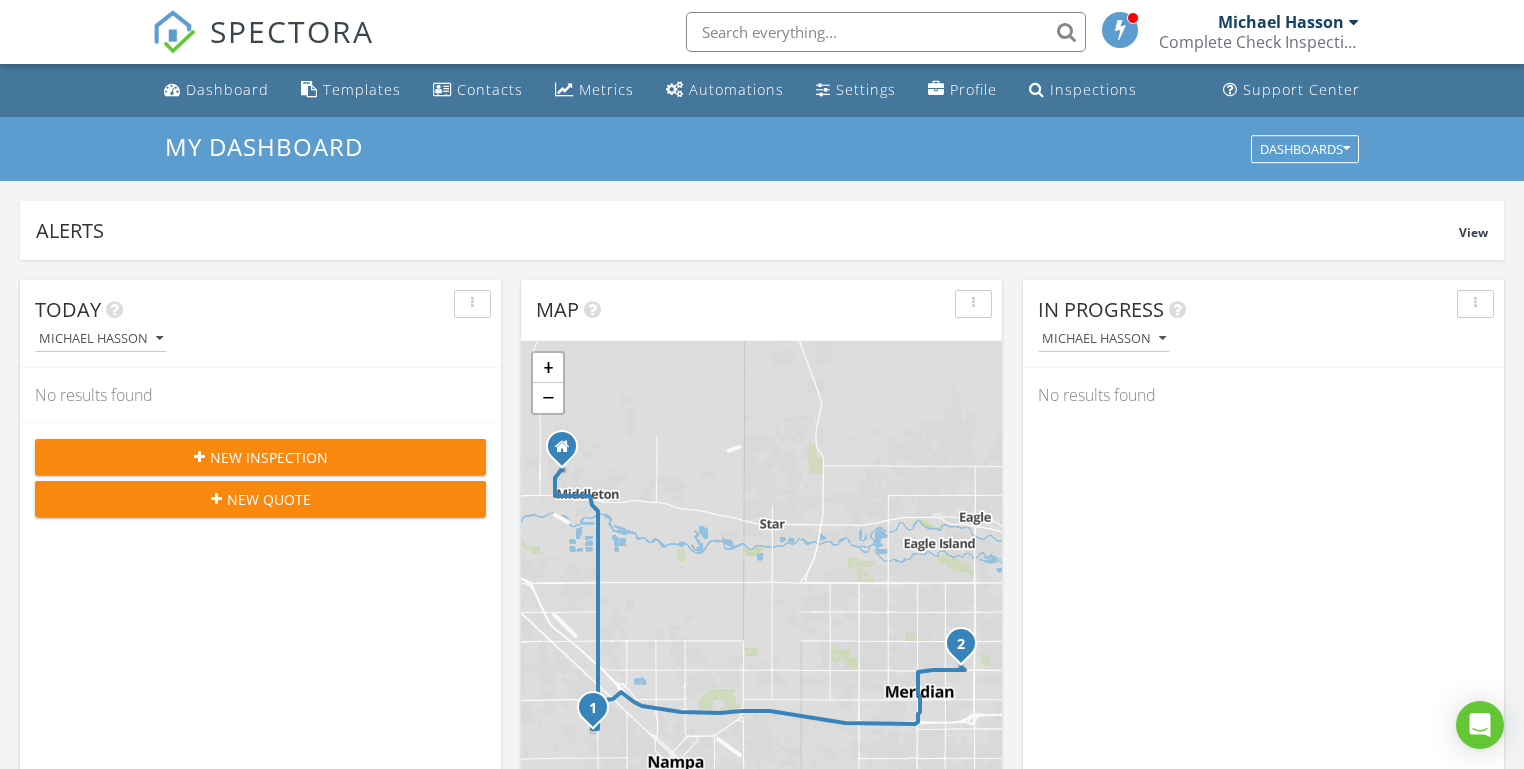 scroll, scrollTop: 858, scrollLeft: 0, axis: vertical 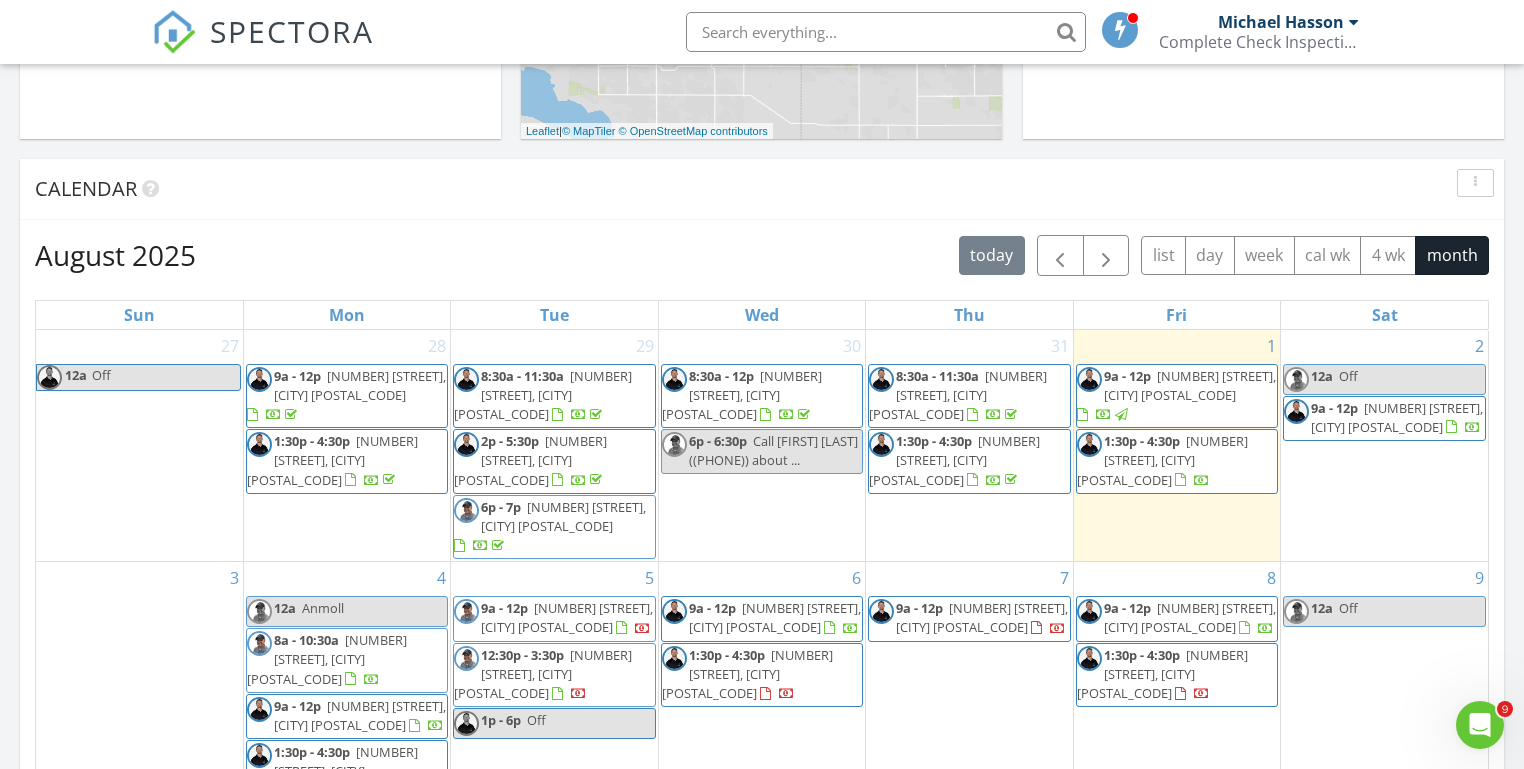 click on "Today
Michael Hasson
No results found       New Inspection     New Quote         Map               1 2 + − Middleton Road, North Middleton Road, Vietnam Veterans Memorial Highway, East Fairview Avenue 43.1 km, 47 min Head southwest on Windmill Springs Court 55 m Turn right onto Stallion Springs Way 55 m Turn right onto West Highlands Parkway 15 m Turn left to stay on West Highlands Parkway 25 m Turn left onto West Highlands Parkway 550 m Turn left onto Hartley Lane 1 km Turn left onto West Main Street 2 km Continue onto Star Boulevard (ID 44) 250 m Turn right onto South Middleton Road 15 km Turn right onto Orchard Avenue 300 m You have arrived at your 1st destination, on the left 0 m Head west on Orchard Avenue 25 m Turn right onto North Barn Owl Avenue 60 m Turn right onto West Kite Street 300 m Turn right 300 m Turn left 70 m Turn left onto North Middleton Road 1.5 km Turn right onto West Karcher Road (ID 55) 800 m Continue onto State Highway 55 (ID 55) 450 m 600 m 15 km 550 m" at bounding box center [762, 449] 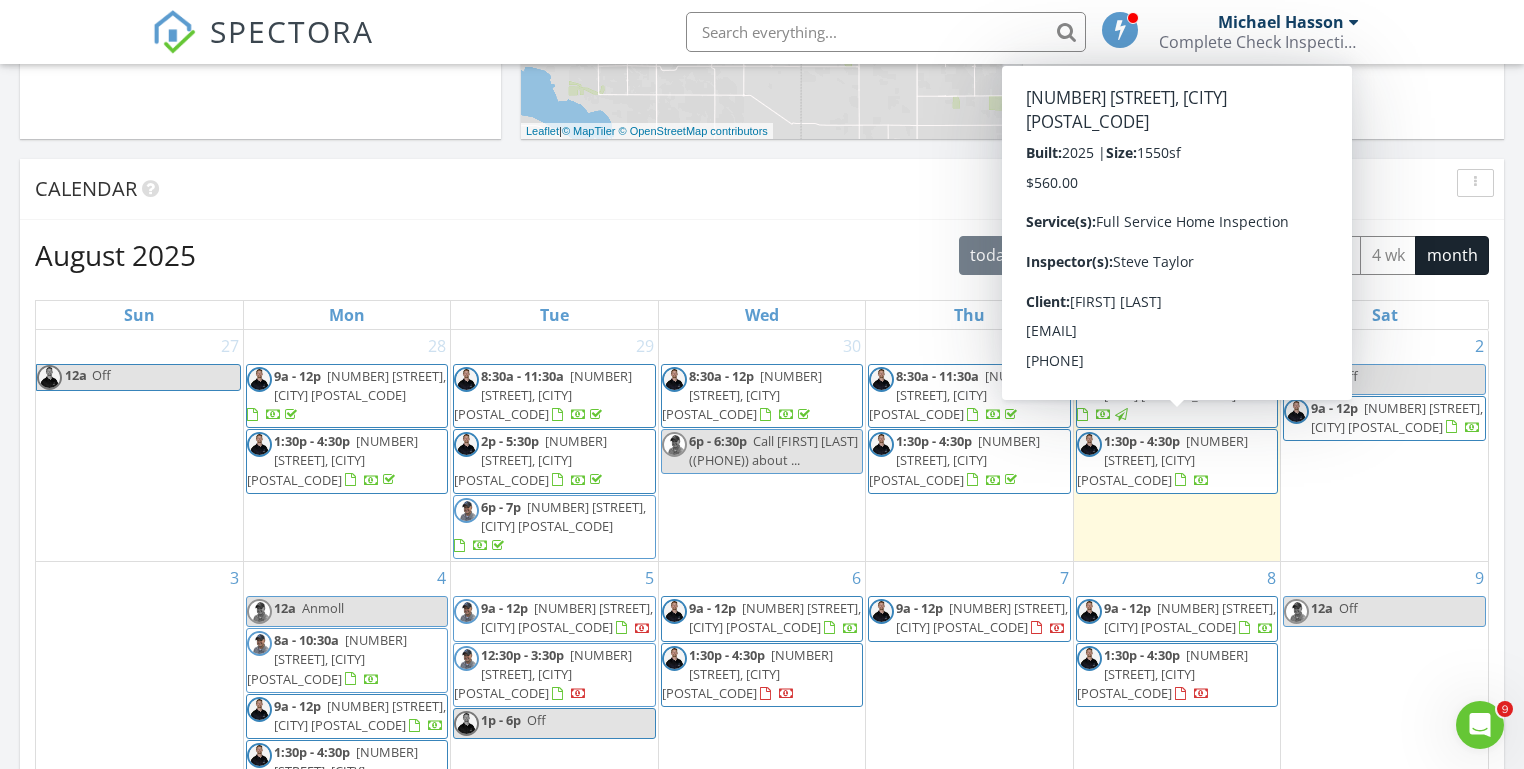 click on "1757 N Solterra Way, Meridian 83646" at bounding box center (1162, 460) 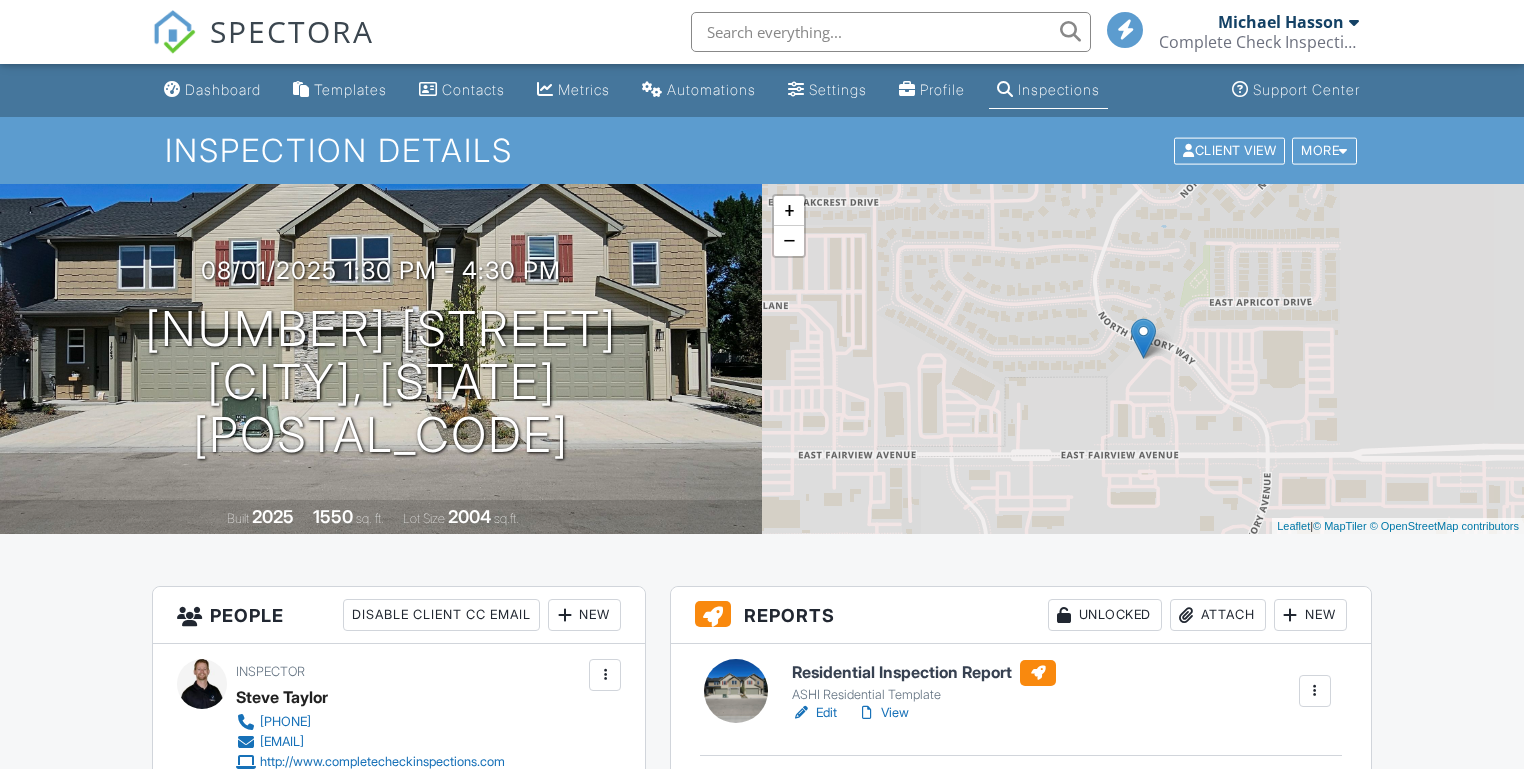 scroll, scrollTop: 0, scrollLeft: 0, axis: both 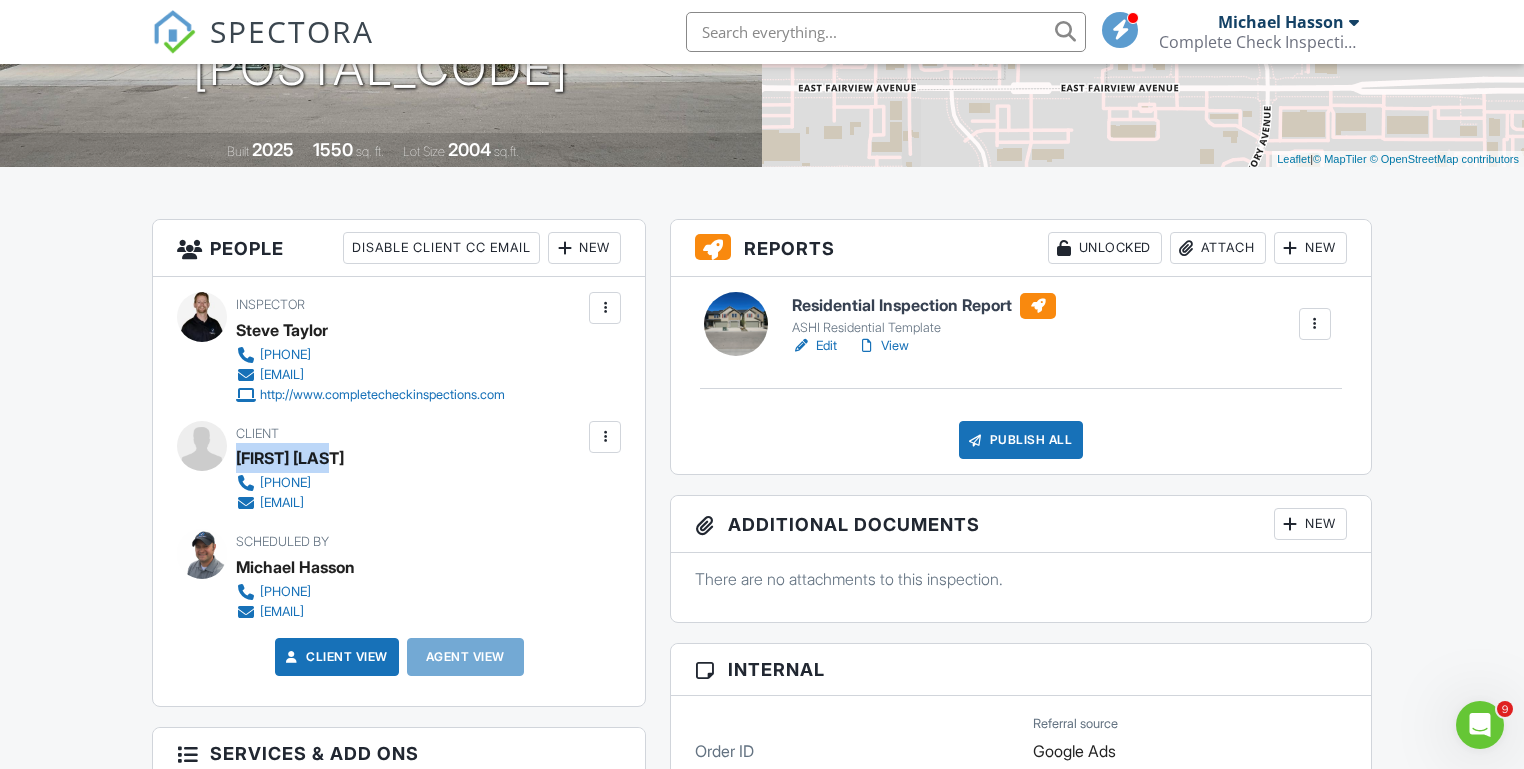 drag, startPoint x: 238, startPoint y: 456, endPoint x: 380, endPoint y: 455, distance: 142.00352 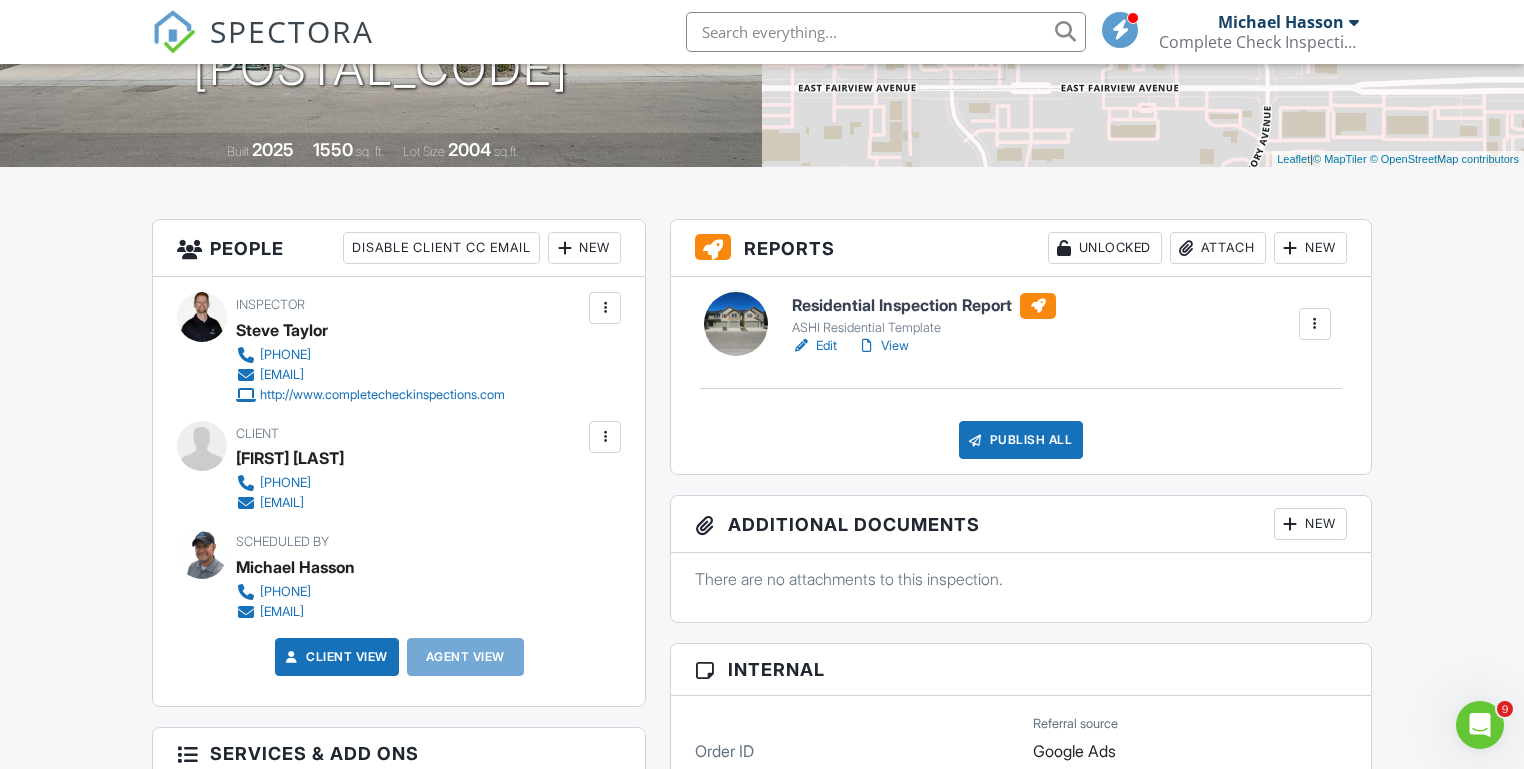 click on "Dashboard
Templates
Contacts
Metrics
Automations
Settings
Profile
Inspections
Support Center
Inspection Details
Client View
More
Property Details
Reschedule
Reorder / Copy
Share
Cancel
Delete
Print Order
Convert to V9
View Change Log
08/01/2025  1:30 pm
- 4:30 pm
1757 N Solterra Way
Meridian, ID 83646
Built
2025
1550
sq. ft.
Lot Size
2004
sq.ft.
+ − Leaflet  |  © MapTiler   © OpenStreetMap contributors
All emails and texts are disabled for this inspection!
Turn on emails and texts
Turn on and Requeue Notifications
Reports
Unlocked
Attach
New
Residential Inspection Report
ASHI Residential Template
Edit
View" at bounding box center [762, 1152] 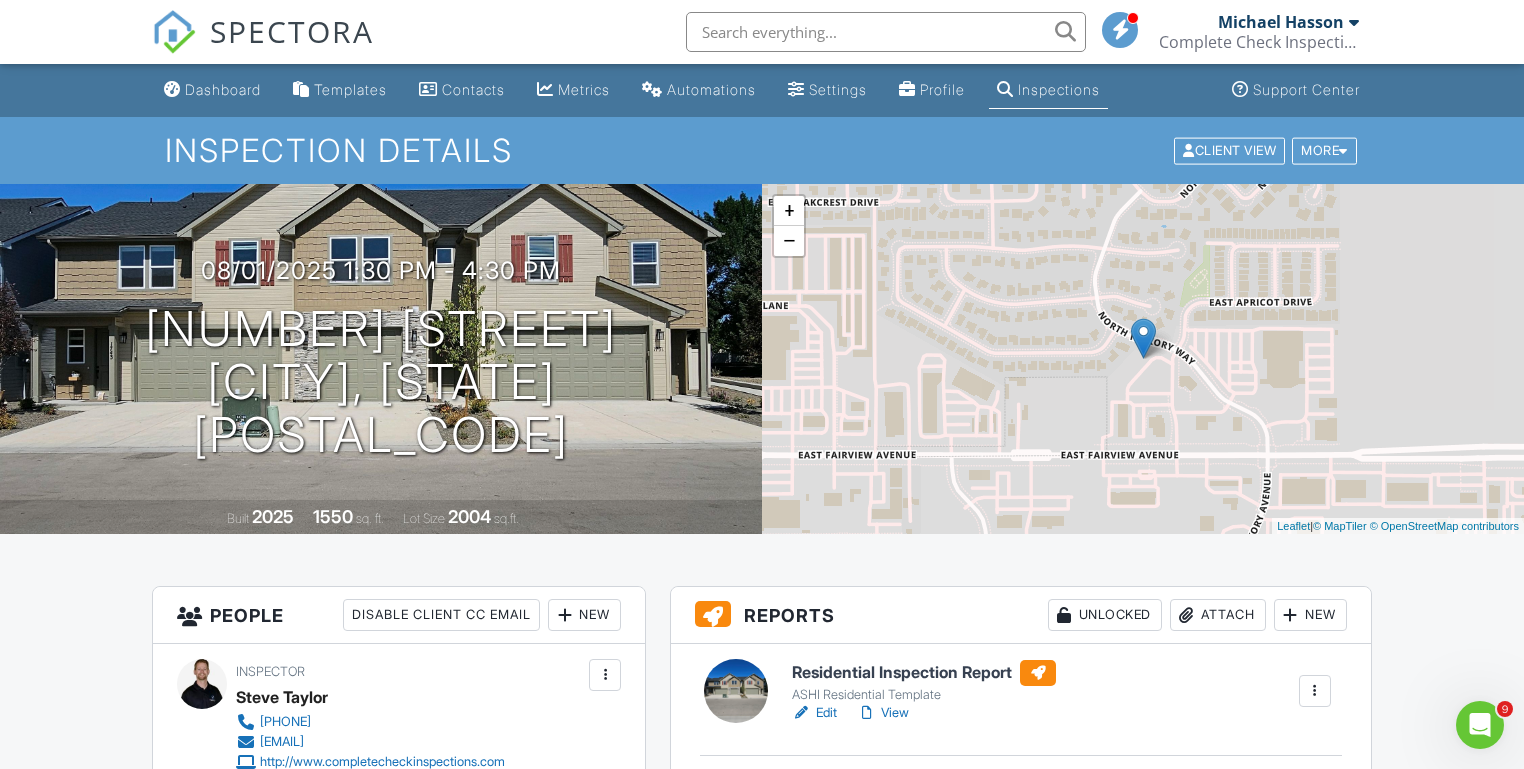 scroll, scrollTop: 0, scrollLeft: 0, axis: both 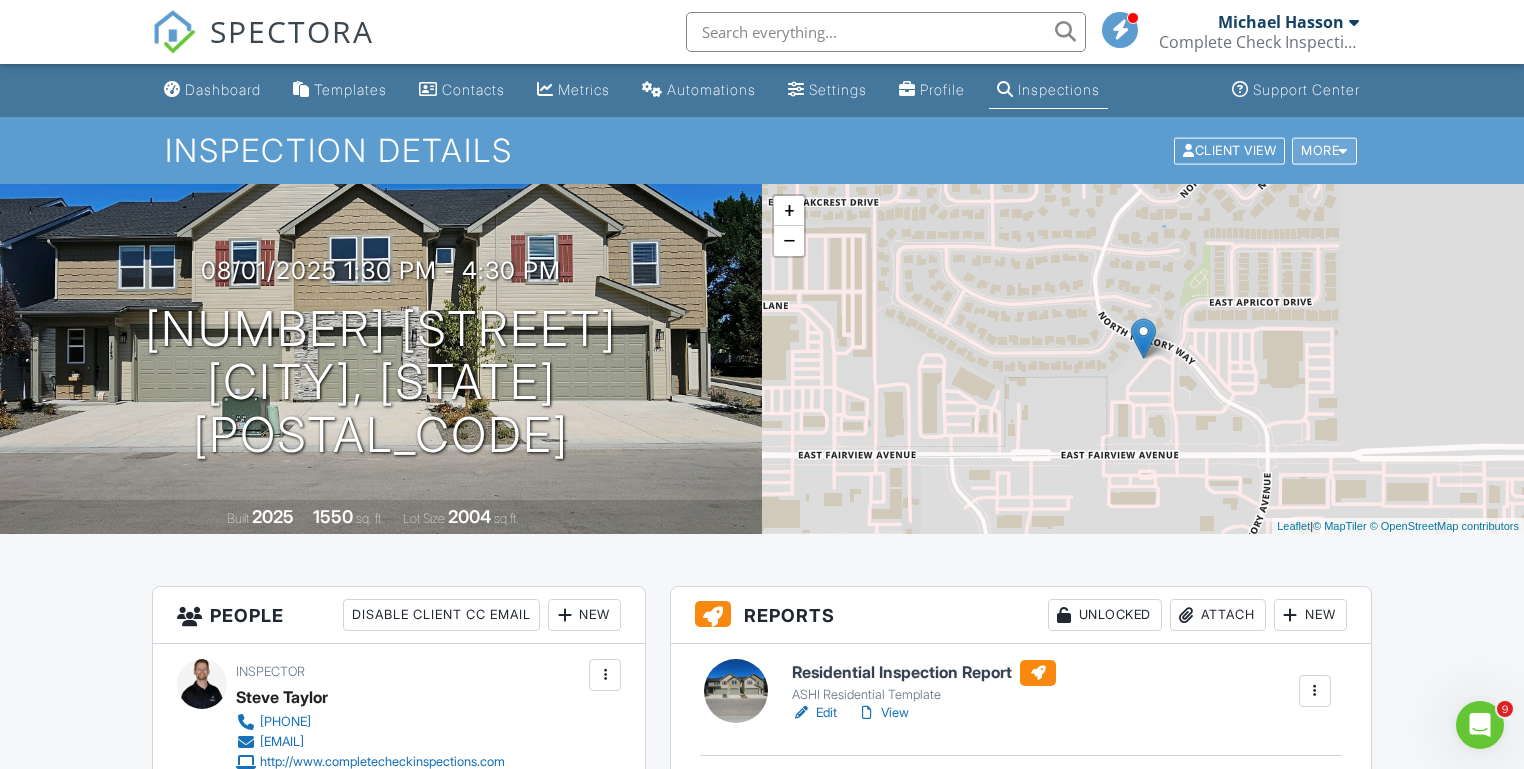 click on "More" at bounding box center [1324, 150] 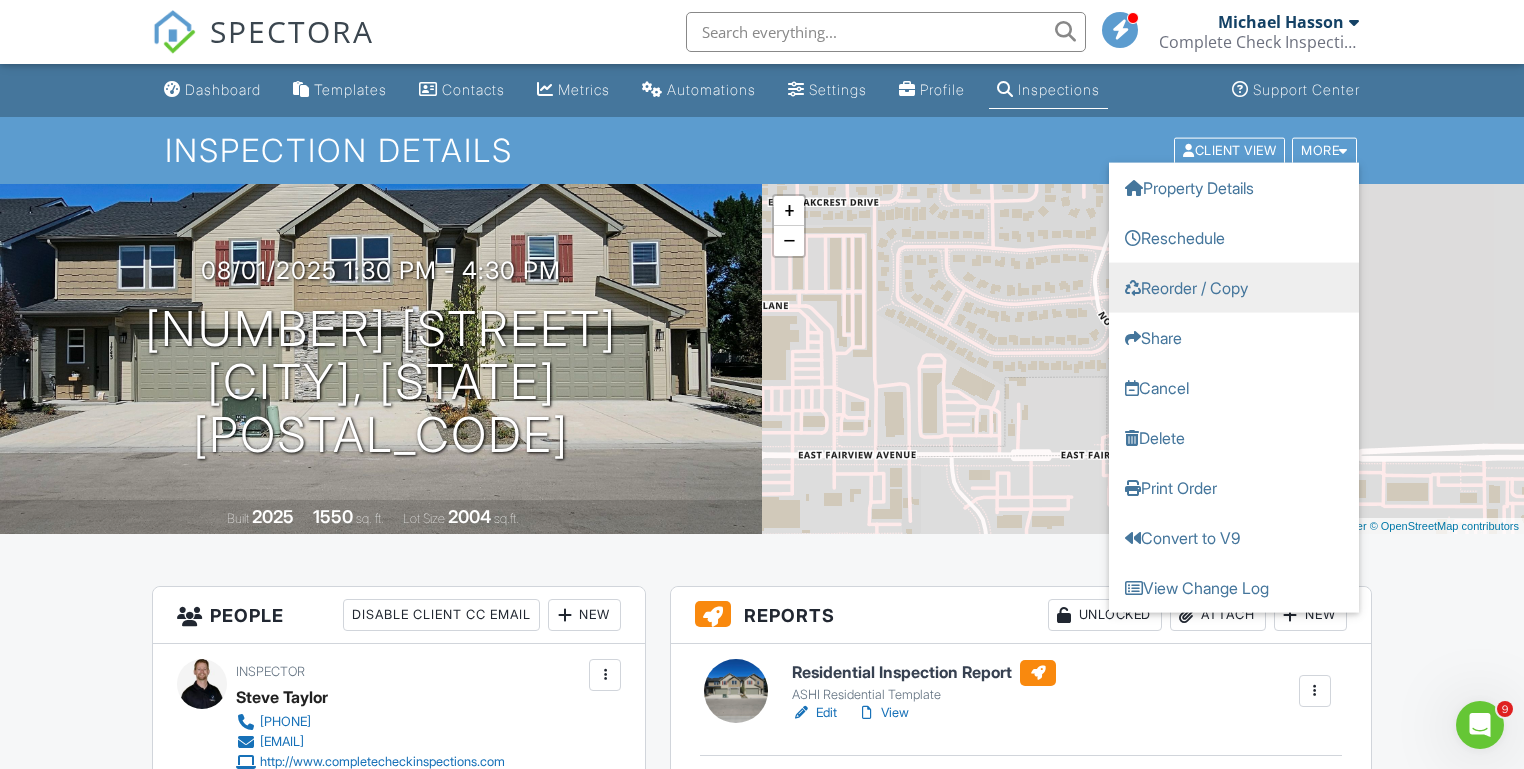 click on "Reorder / Copy" at bounding box center (1234, 287) 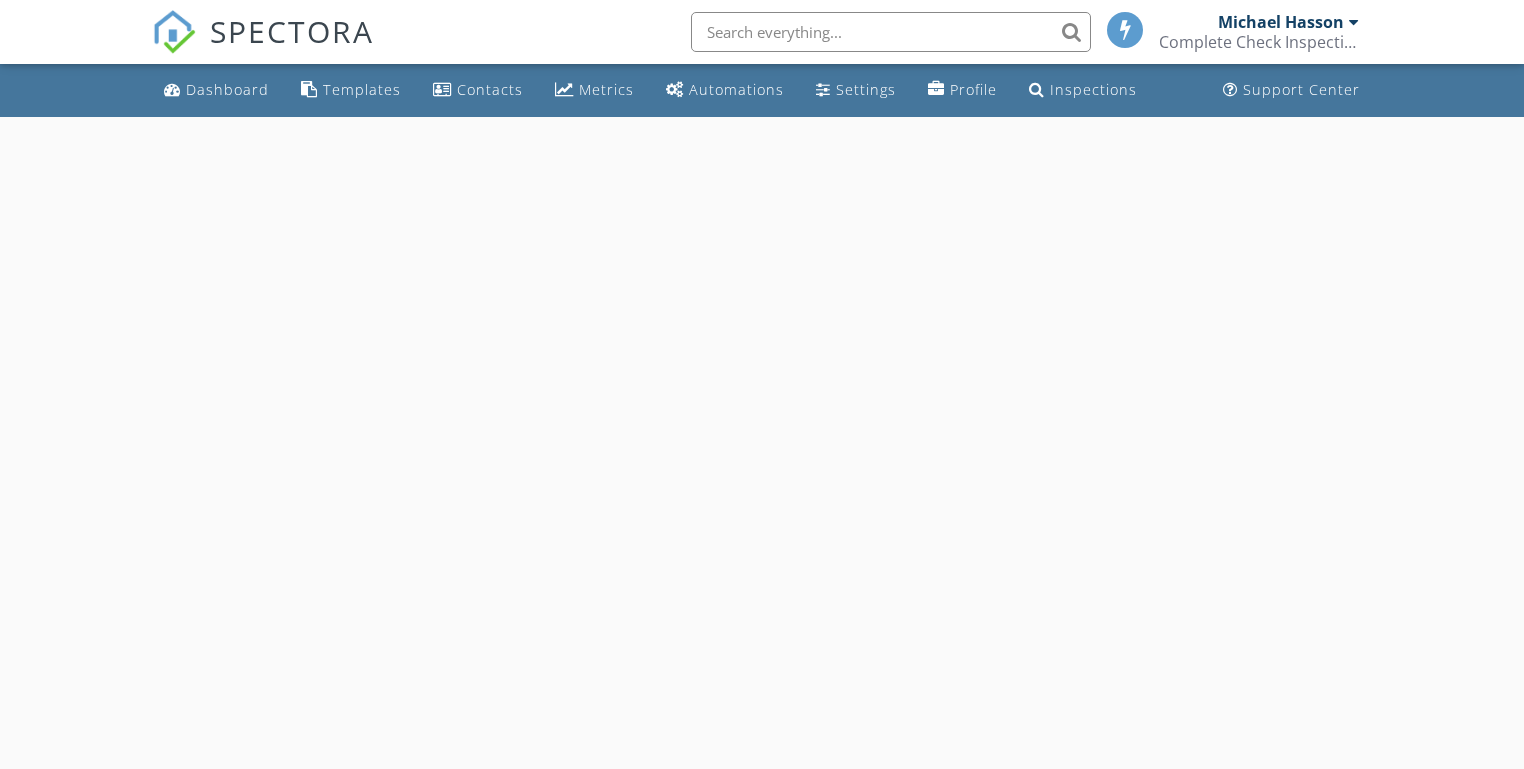 scroll, scrollTop: 0, scrollLeft: 0, axis: both 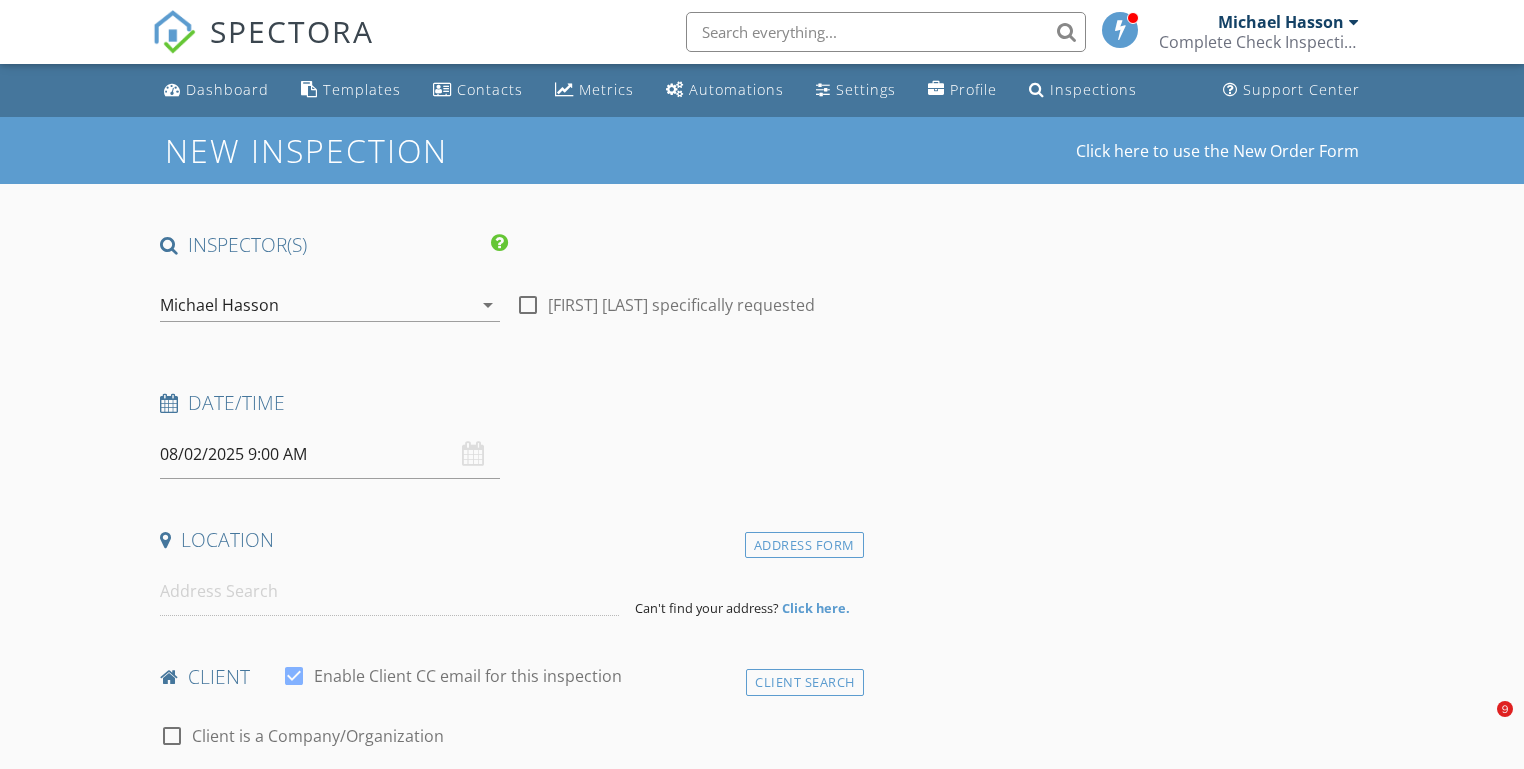 type on "[FIRST]" 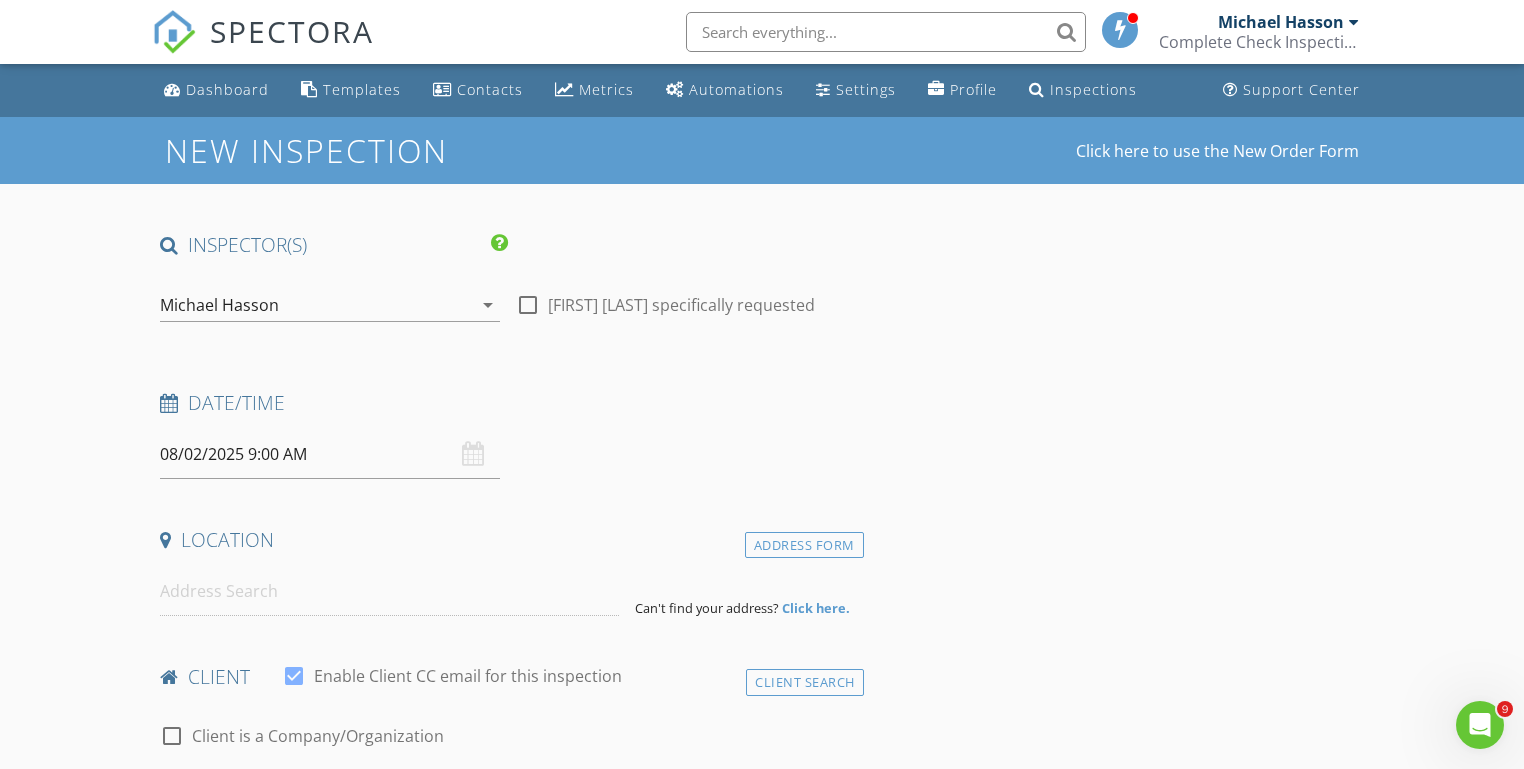 scroll, scrollTop: 0, scrollLeft: 0, axis: both 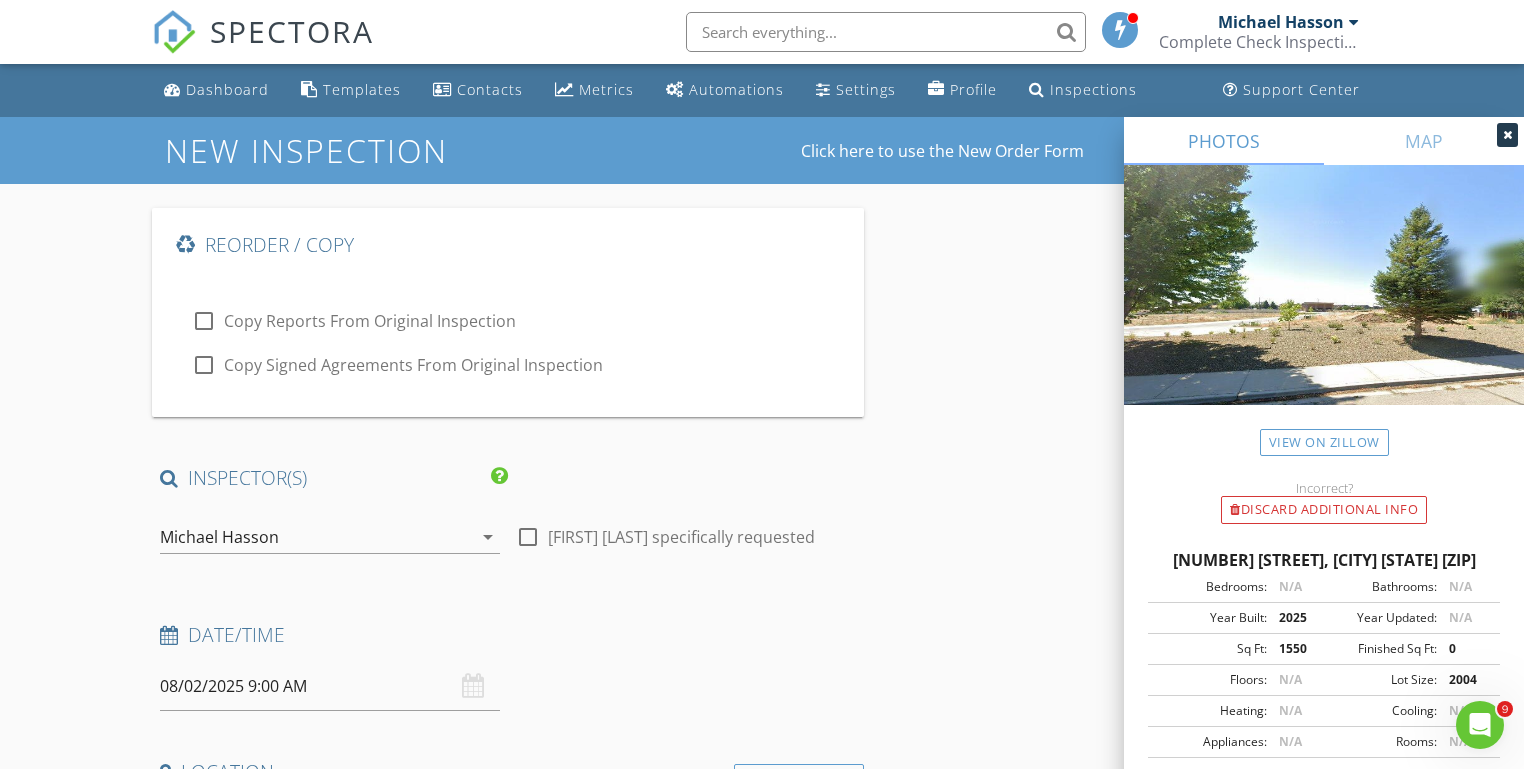 checkbox on "true" 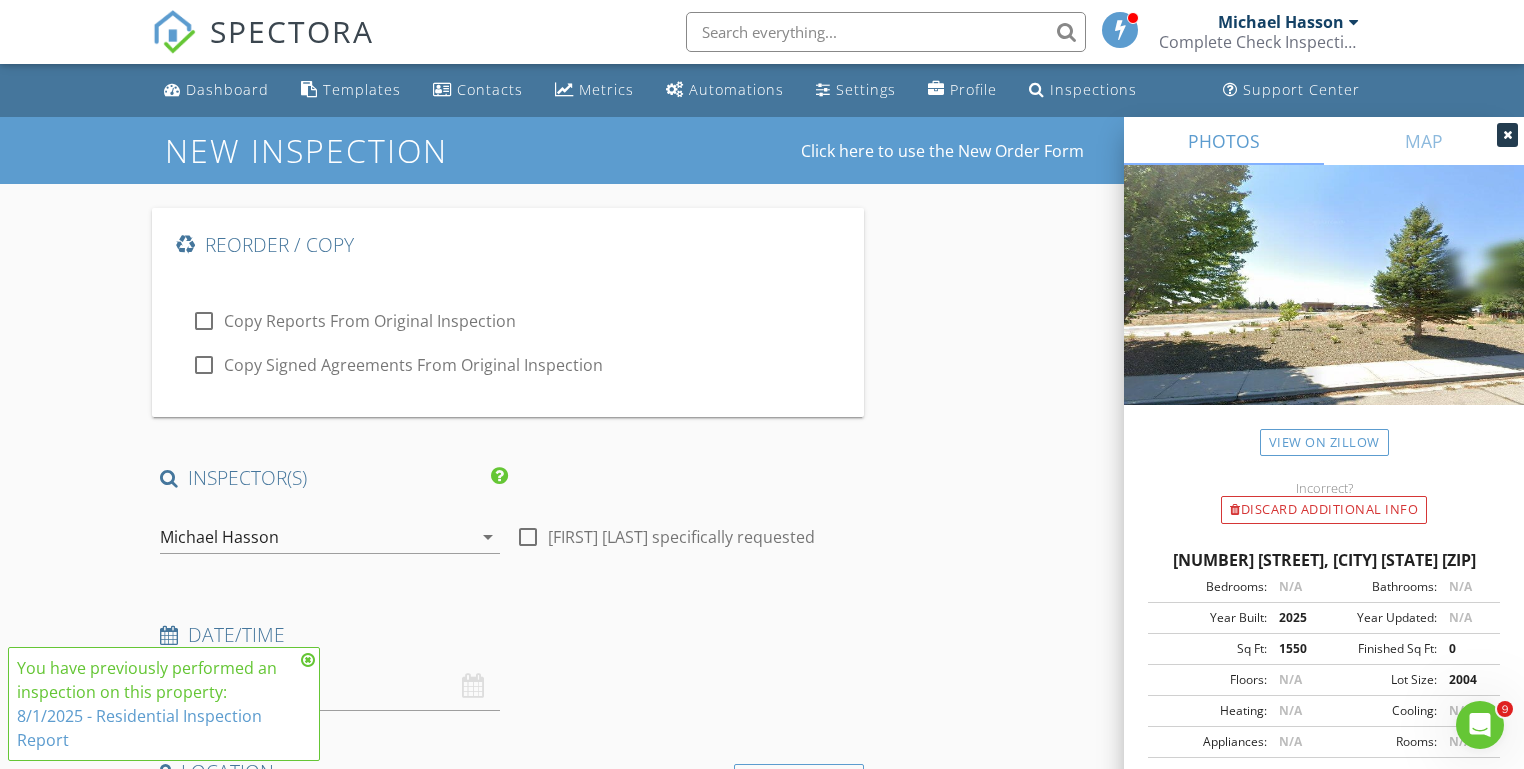 click at bounding box center (308, 660) 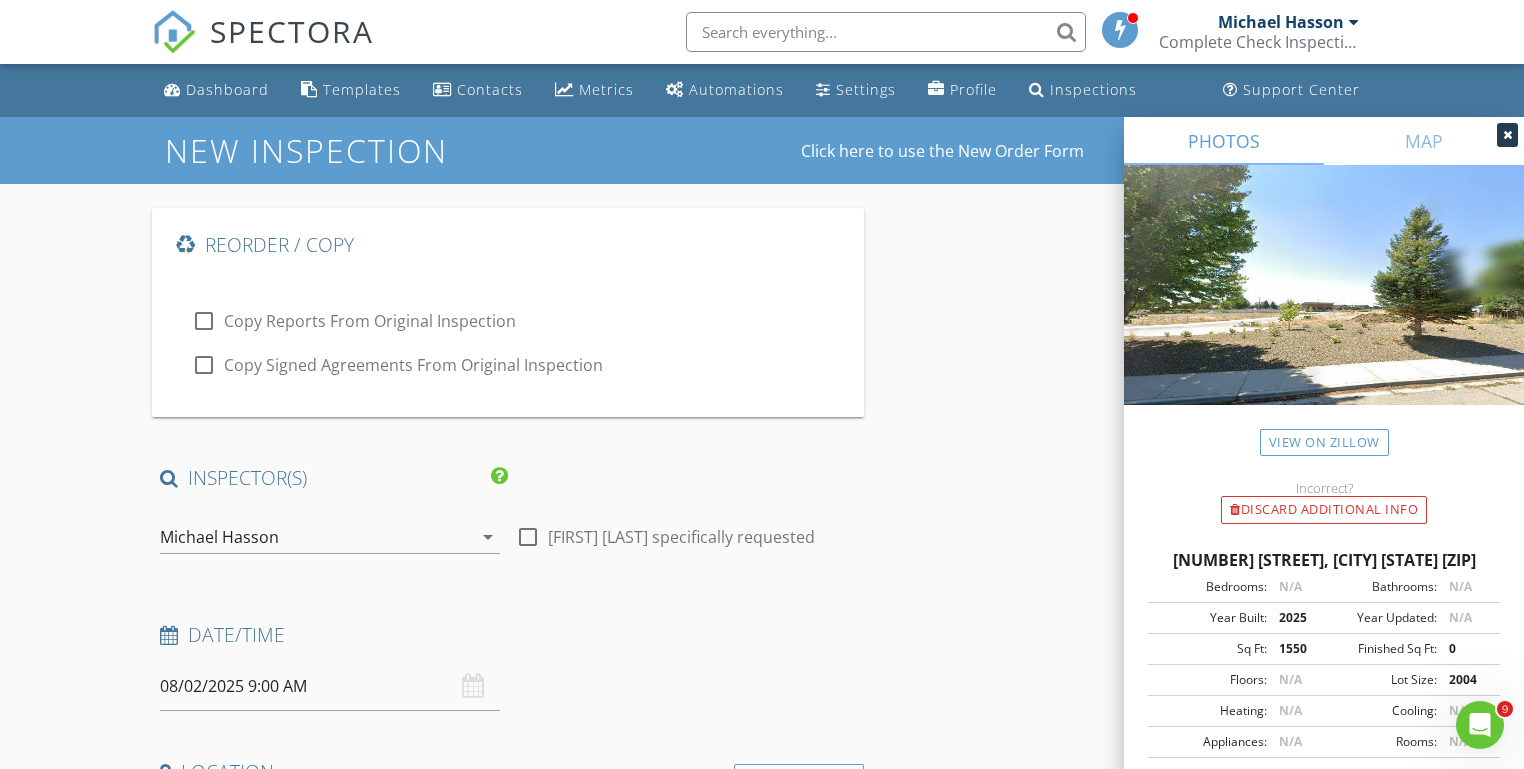 click on "Michael Hasson" at bounding box center (219, 537) 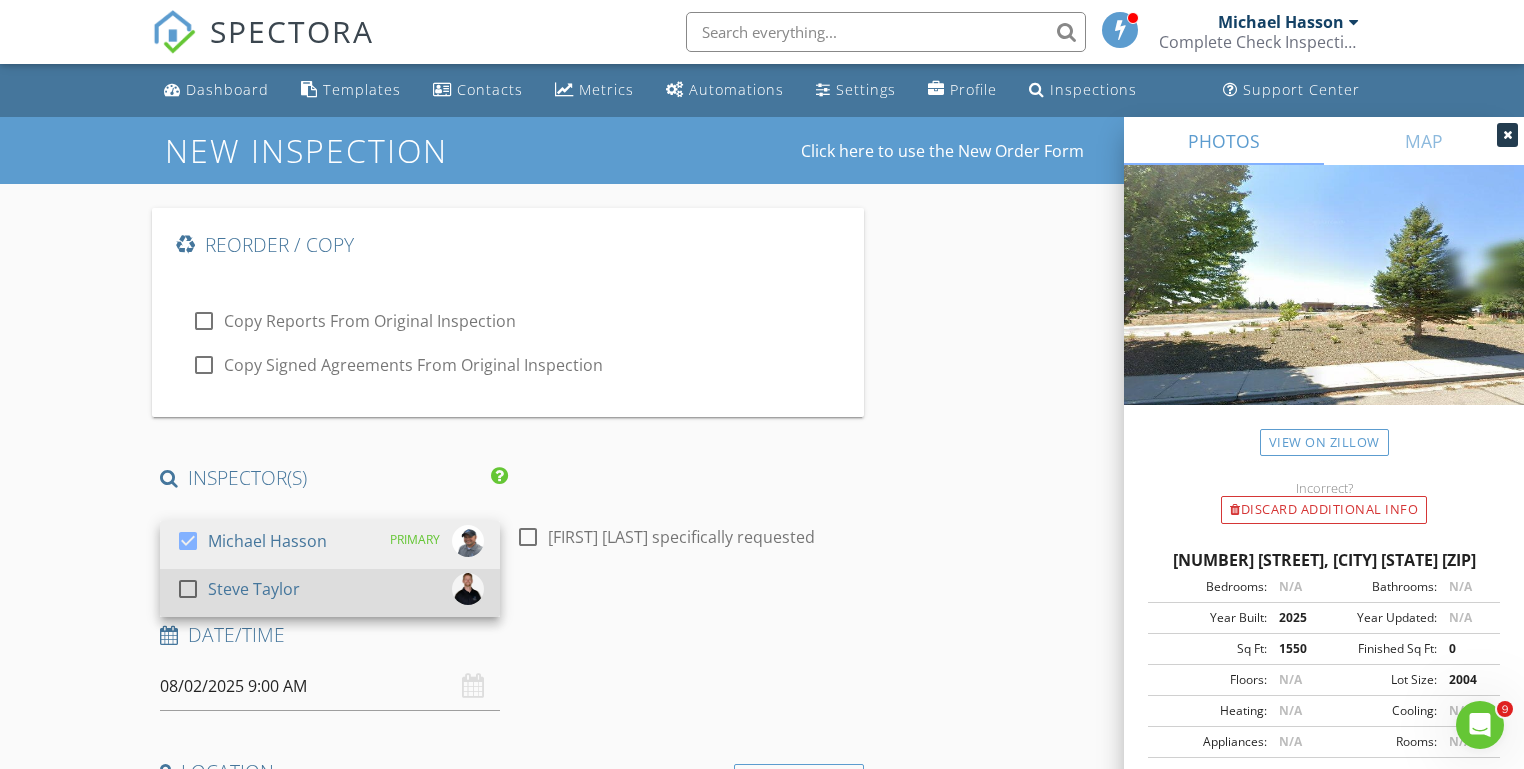 click on "Steve Taylor" at bounding box center (254, 589) 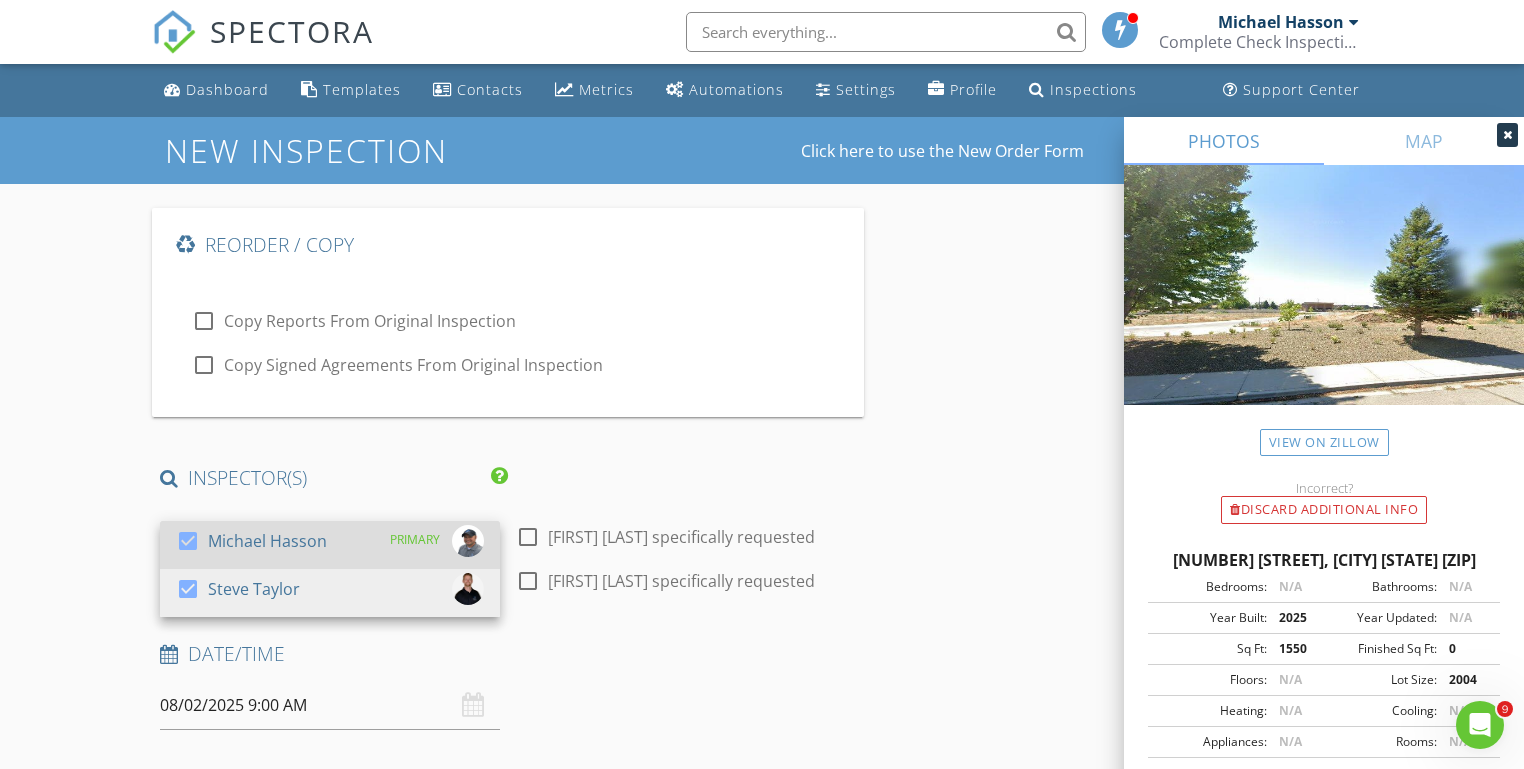 click on "Michael Hasson" at bounding box center [267, 541] 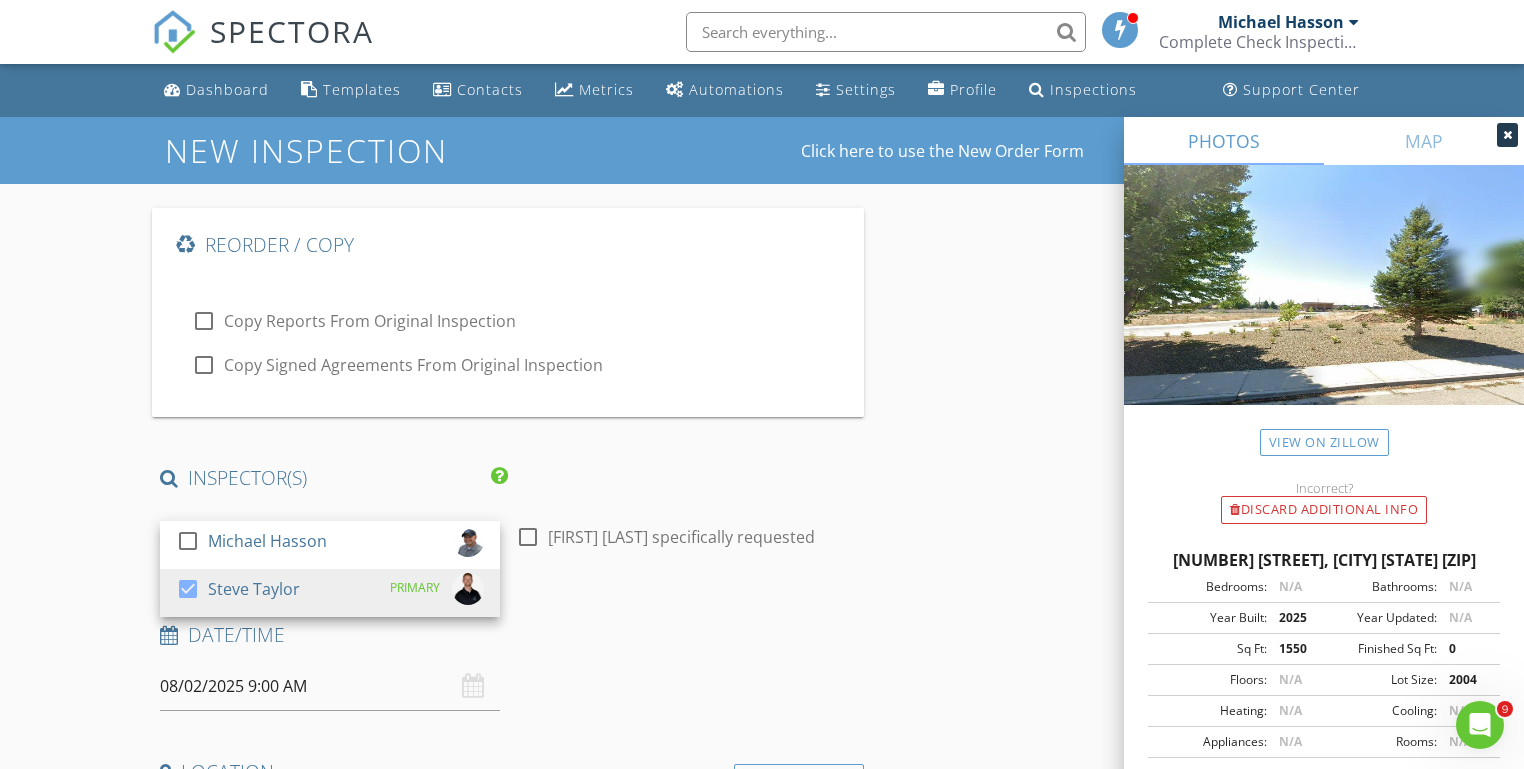 click on "New Inspection
Click here to use the New Order Form
Reorder / Copy
check_box_outline_blank Copy Reports From Original Inspection   check_box_outline_blank Copy Signed Agreements From Original Inspection
INSPECTOR(S)
check_box_outline_blank   Michael Hasson     check_box   Steve Taylor   PRIMARY   Steve Taylor arrow_drop_down   check_box_outline_blank Steve Taylor specifically requested
Date/Time
08/02/2025 9:00 AM
Location
Address Search       Address 1757 N Solterra Way   Unit   City Meridian   State ID   Zip 83646   County Ada     Square Feet 1550   Year Built 2025   Foundation arrow_drop_down     Steve Taylor     21.8 miles     (36 minutes)
client
check_box Enable Client CC email for this inspection   Client Search     check_box_outline_blank Client is a Company/Organization     First Name Conor   Last Name Mooney" at bounding box center [762, 1988] 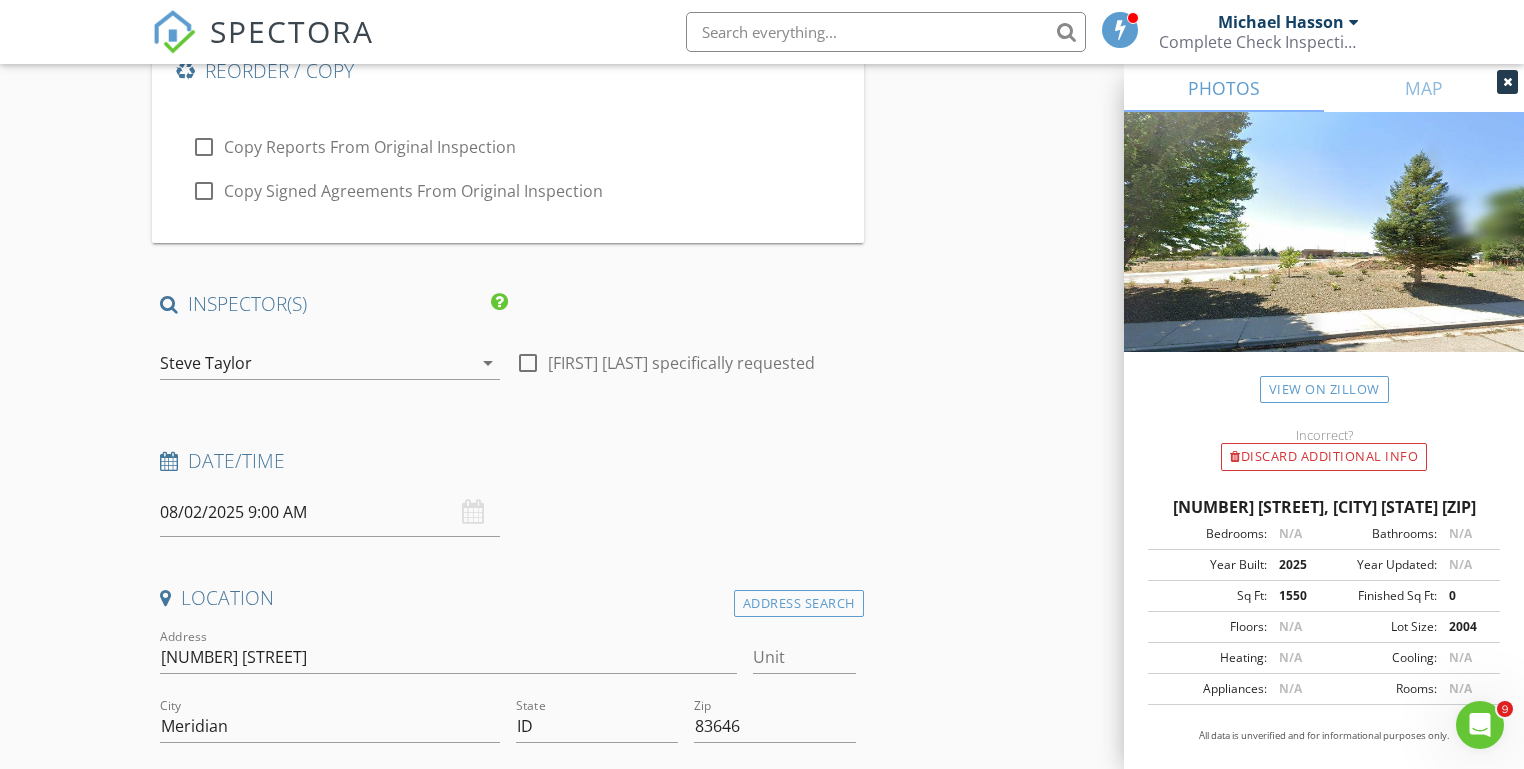 scroll, scrollTop: 222, scrollLeft: 0, axis: vertical 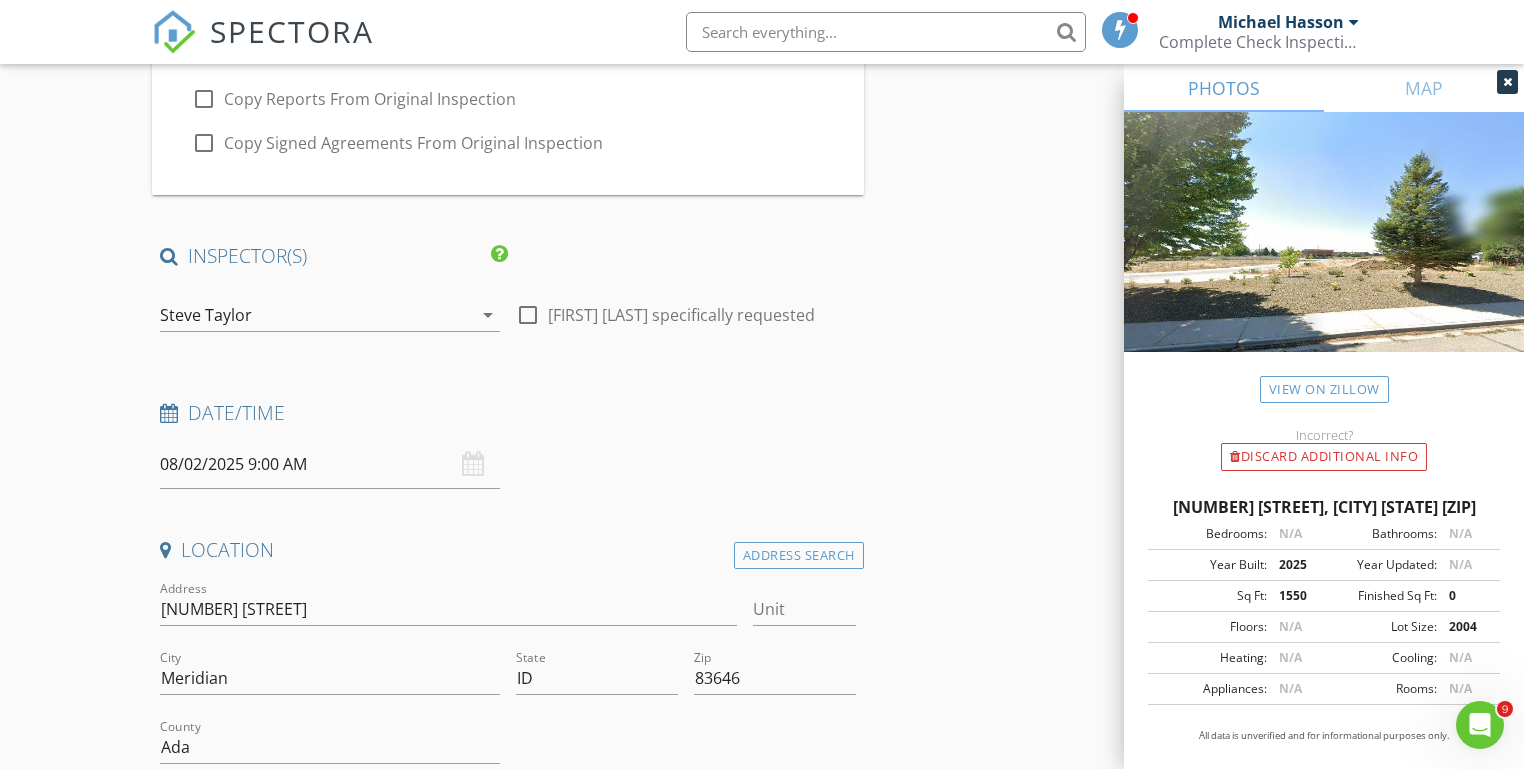 click on "08/02/2025 9:00 AM" at bounding box center (330, 464) 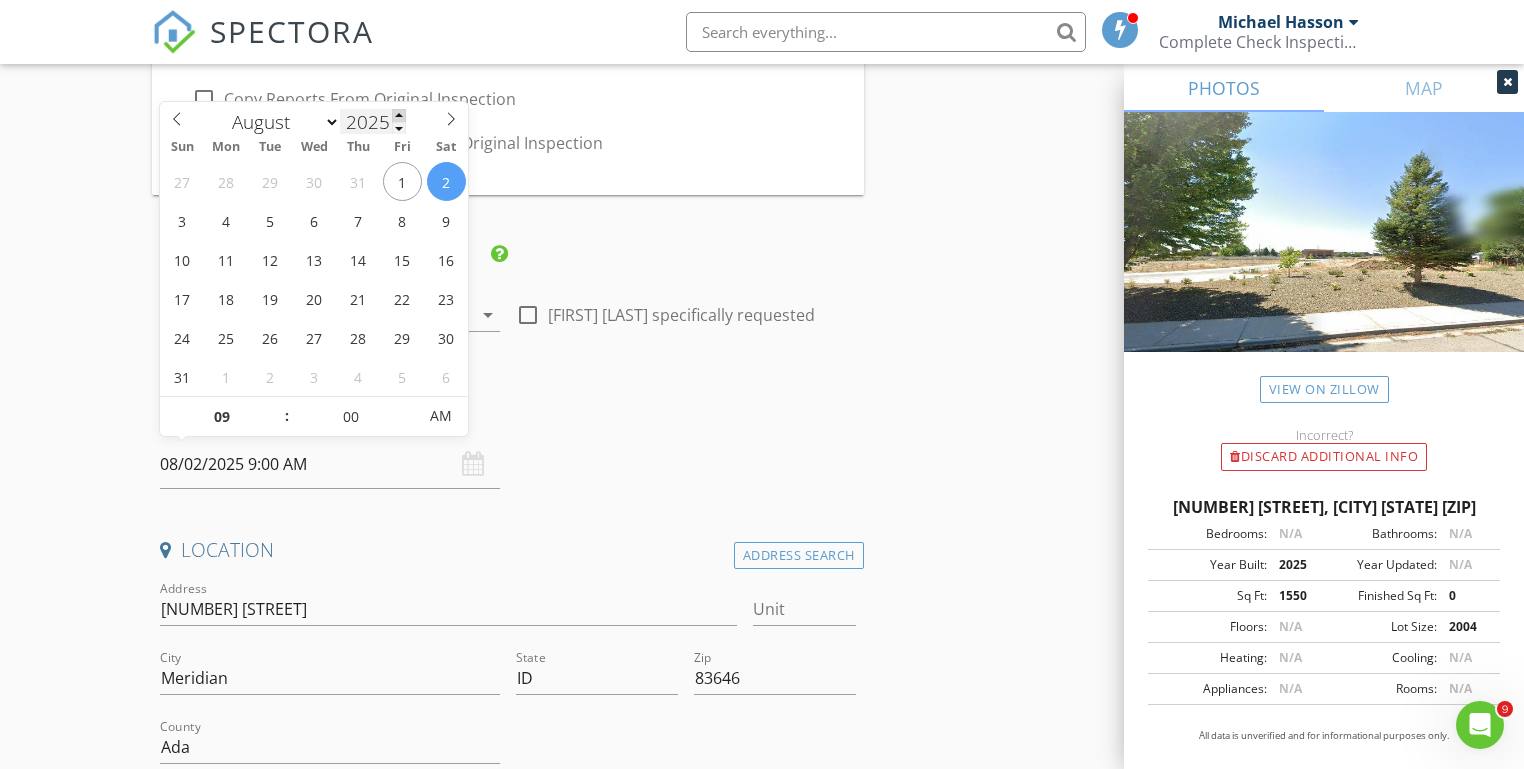 type on "2026" 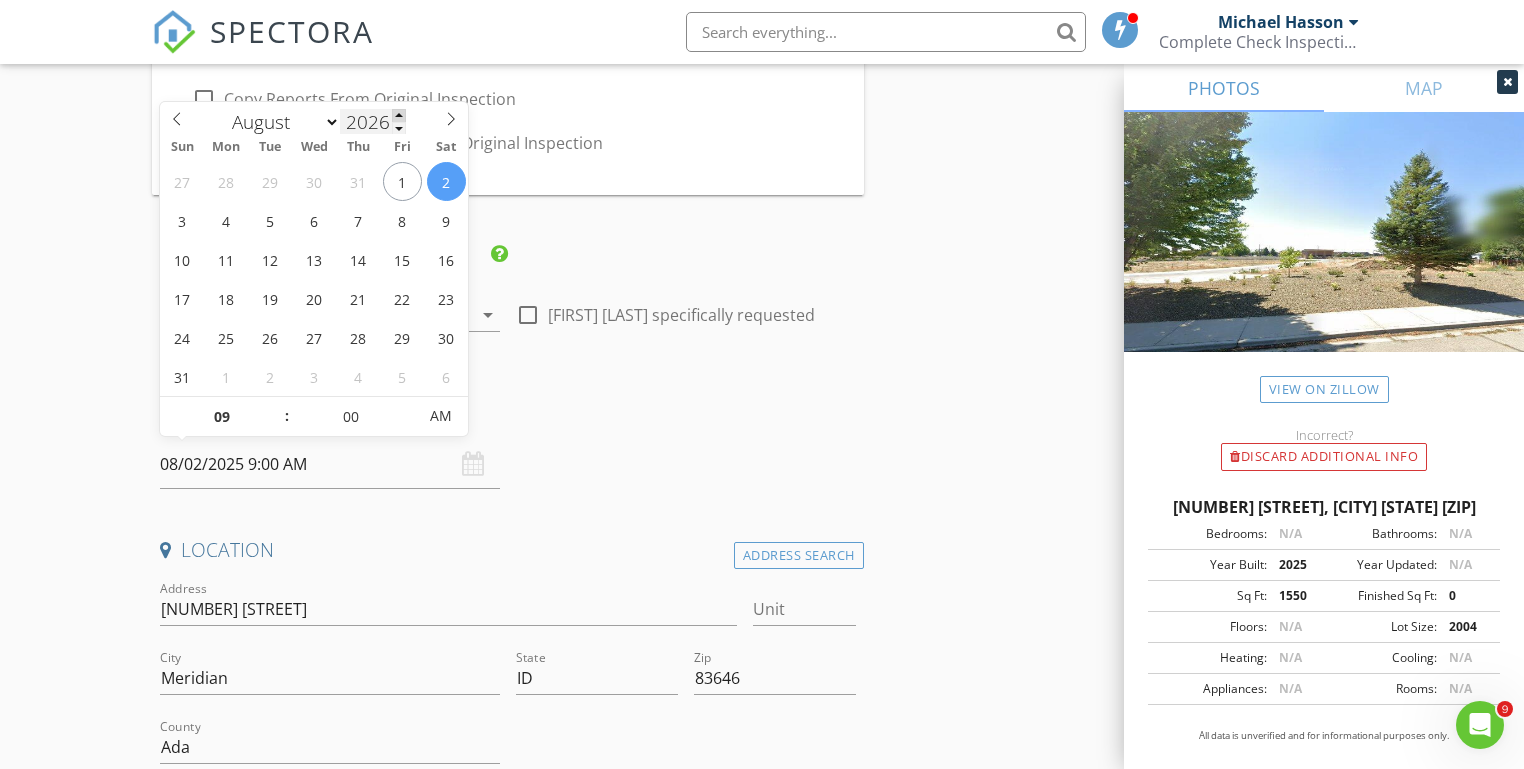 click at bounding box center [399, 115] 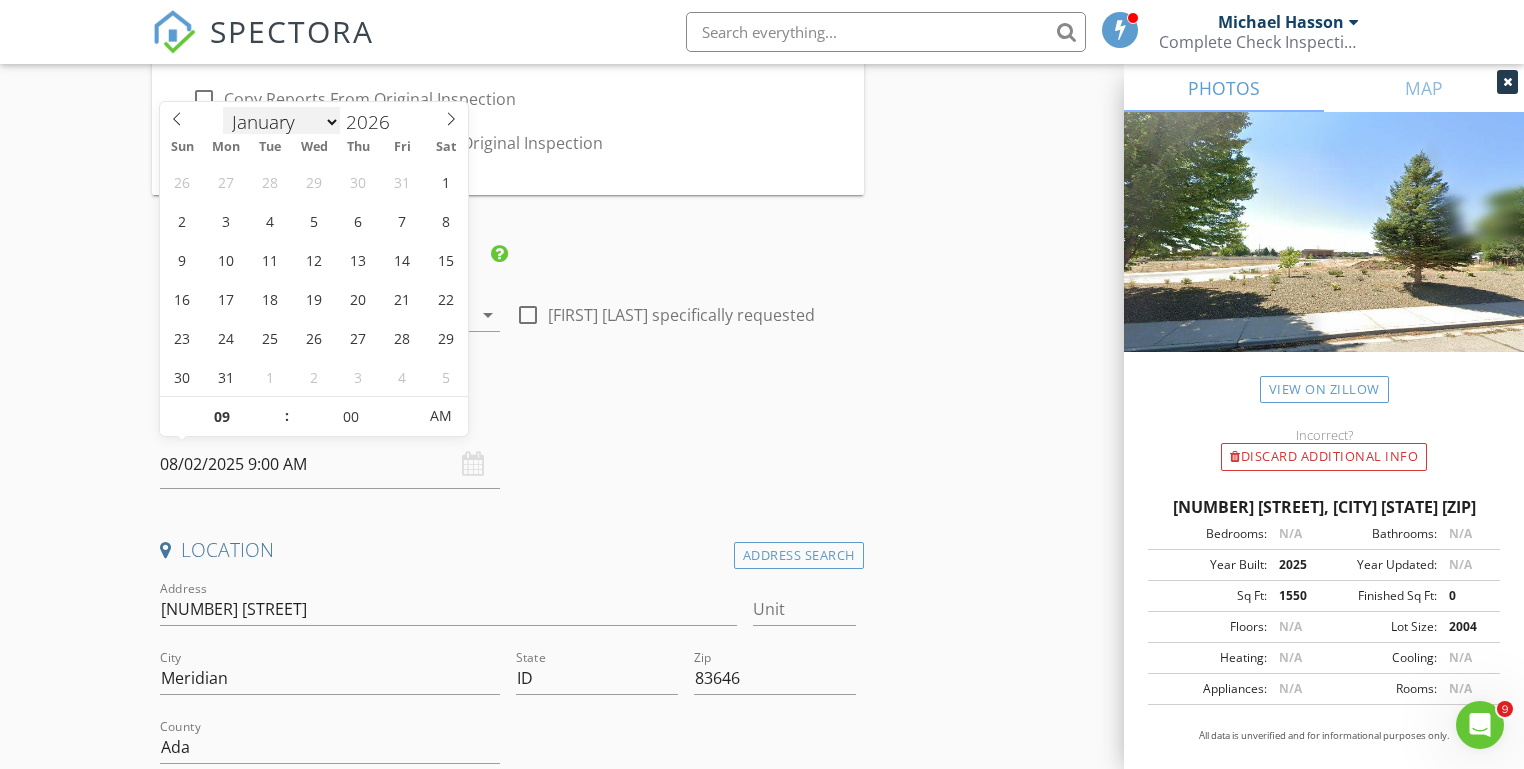 scroll, scrollTop: 3, scrollLeft: 0, axis: vertical 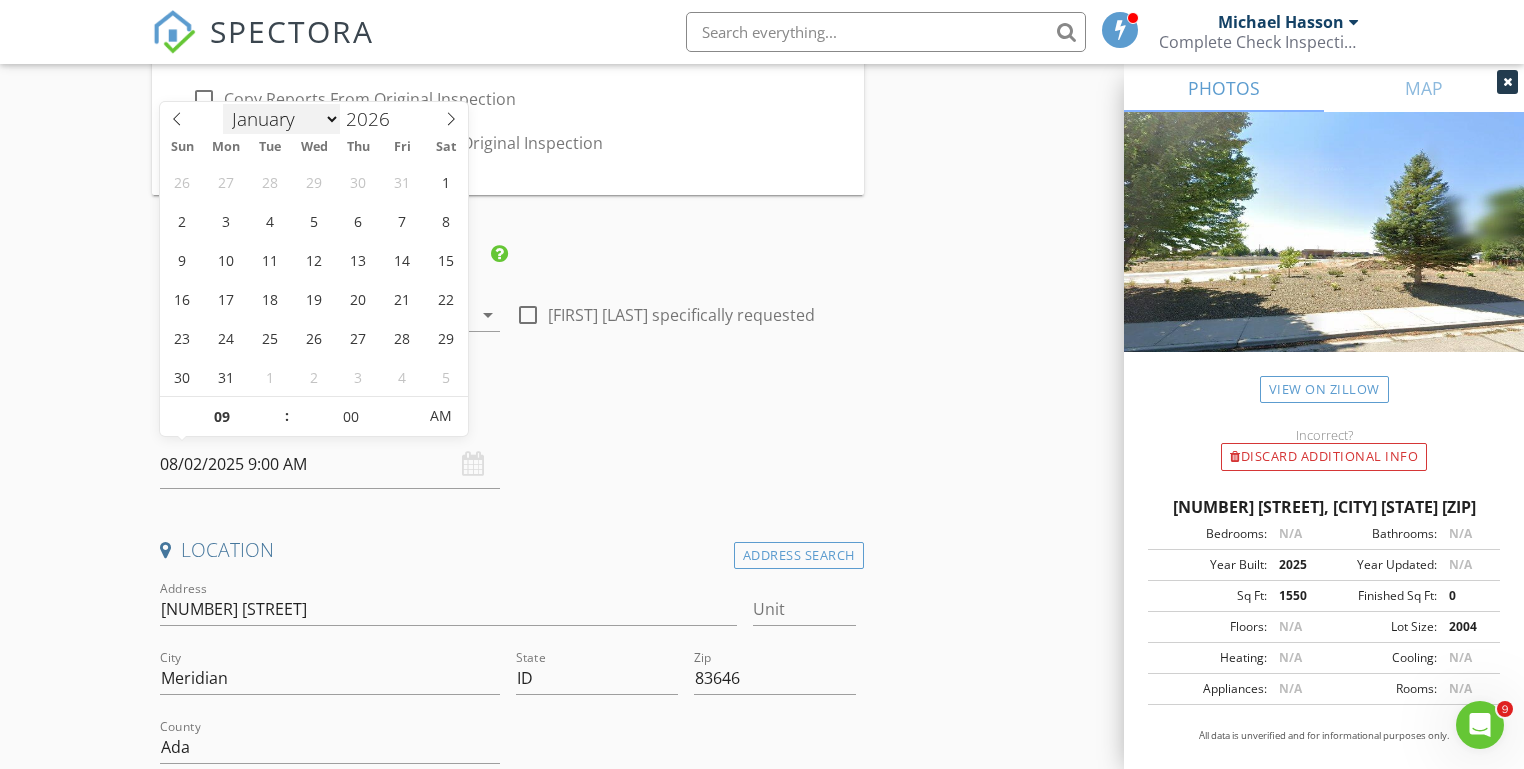 select on "6" 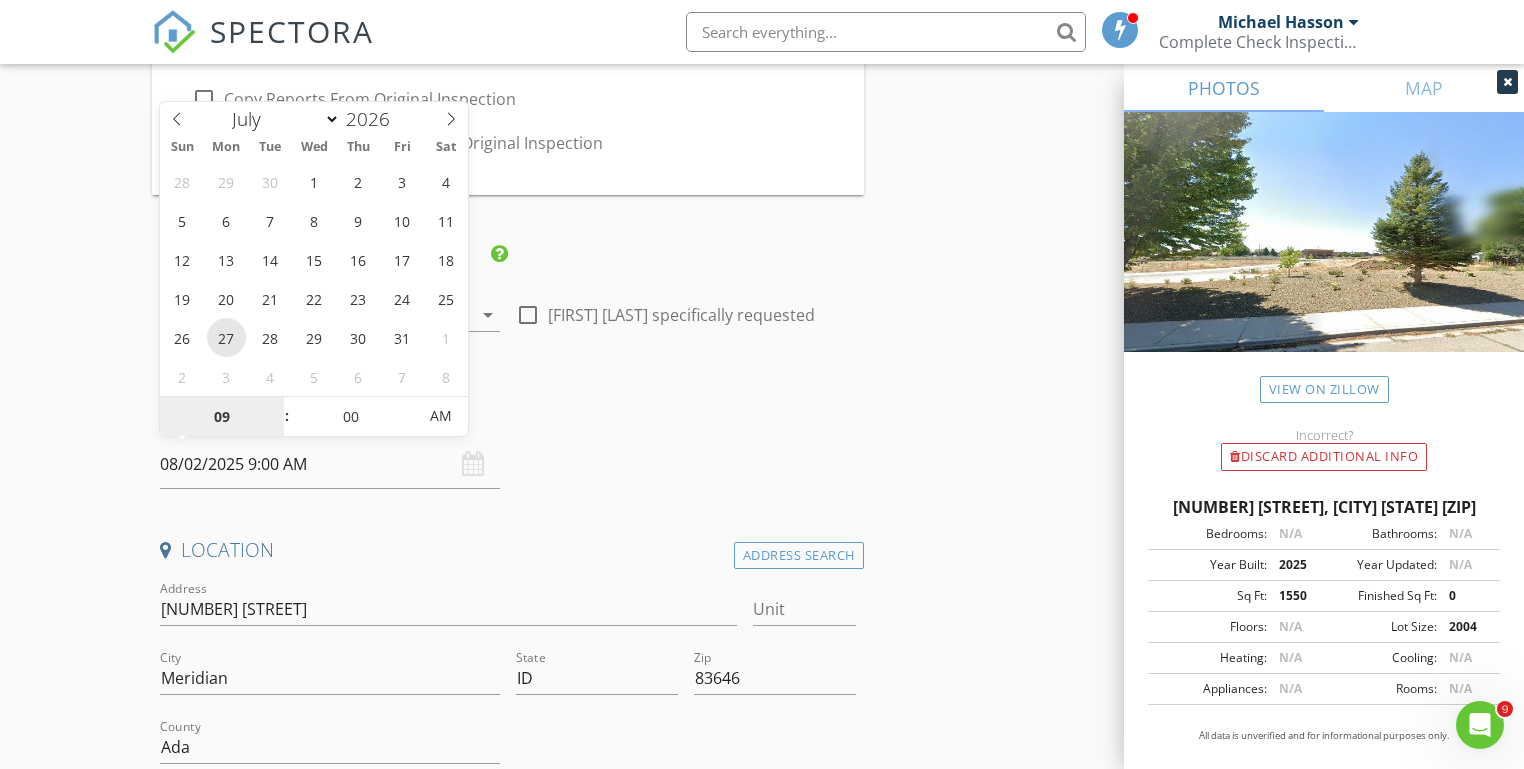 type on "07/27/2026 9:00 AM" 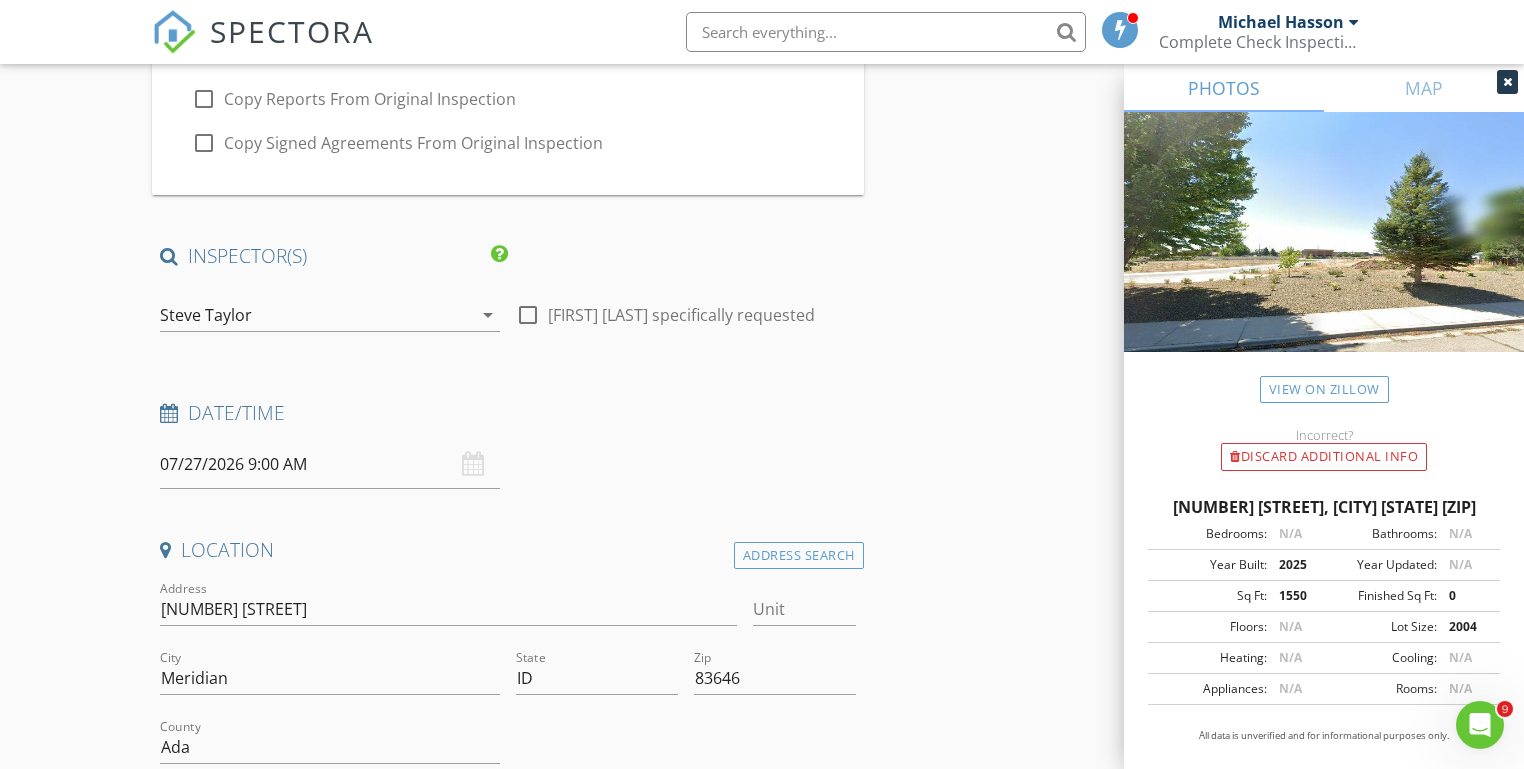 click on "New Inspection
Click here to use the New Order Form
Reorder / Copy
check_box_outline_blank Copy Reports From Original Inspection   check_box_outline_blank Copy Signed Agreements From Original Inspection
INSPECTOR(S)
check_box_outline_blank   Michael Hasson     check_box   Steve Taylor   PRIMARY   Steve Taylor arrow_drop_down   check_box_outline_blank Steve Taylor specifically requested
Date/Time
07/27/2026 9:00 AM
Location
Address Search       Address 1757 N Solterra Way   Unit   City Meridian   State ID   Zip 83646   County Ada     Square Feet 1550   Year Built 2025   Foundation arrow_drop_down     Steve Taylor     21.8 miles     (36 minutes)
client
check_box Enable Client CC email for this inspection   Client Search     check_box_outline_blank Client is a Company/Organization     First Name Conor   Last Name Mooney" at bounding box center (762, 1766) 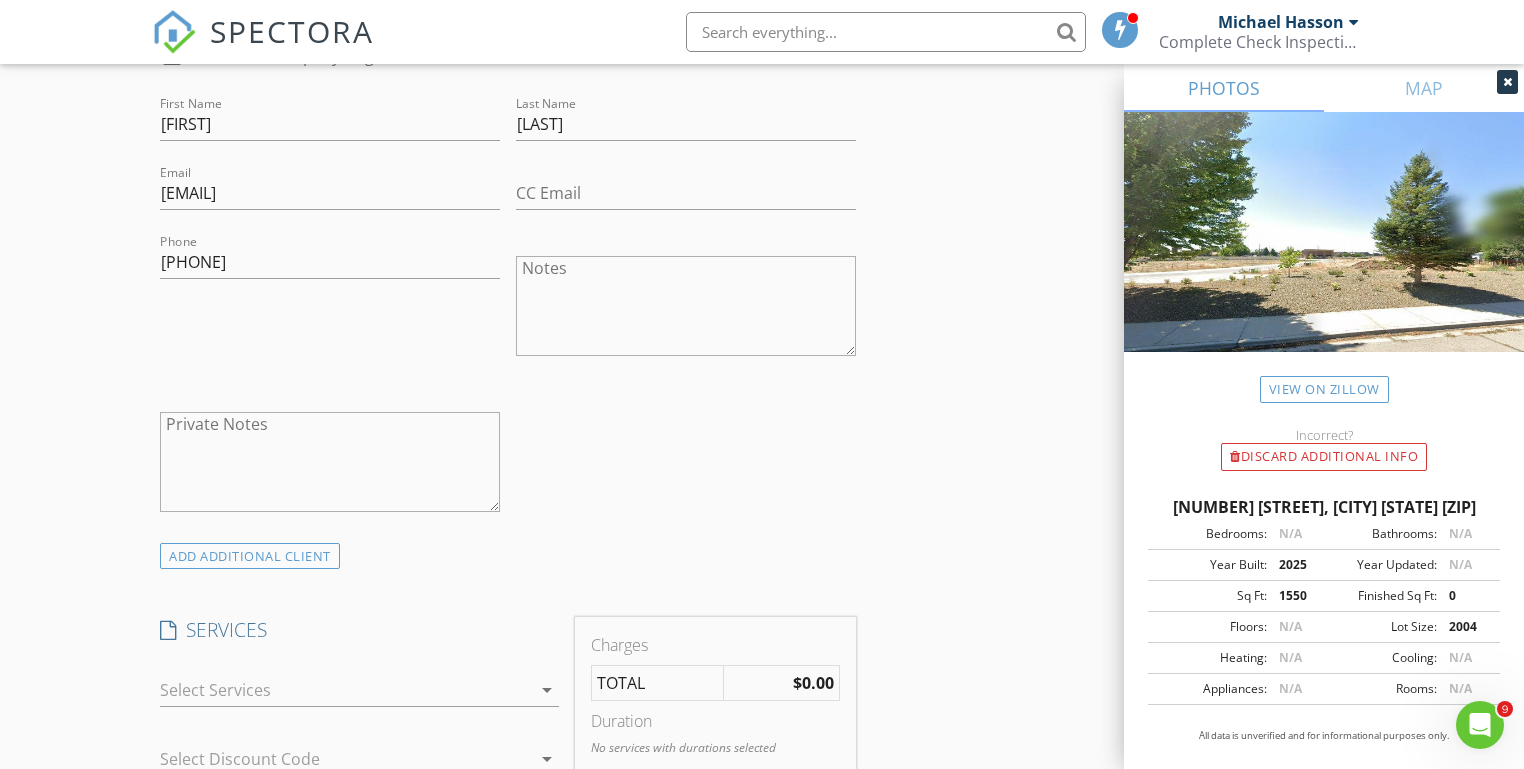 scroll, scrollTop: 1344, scrollLeft: 0, axis: vertical 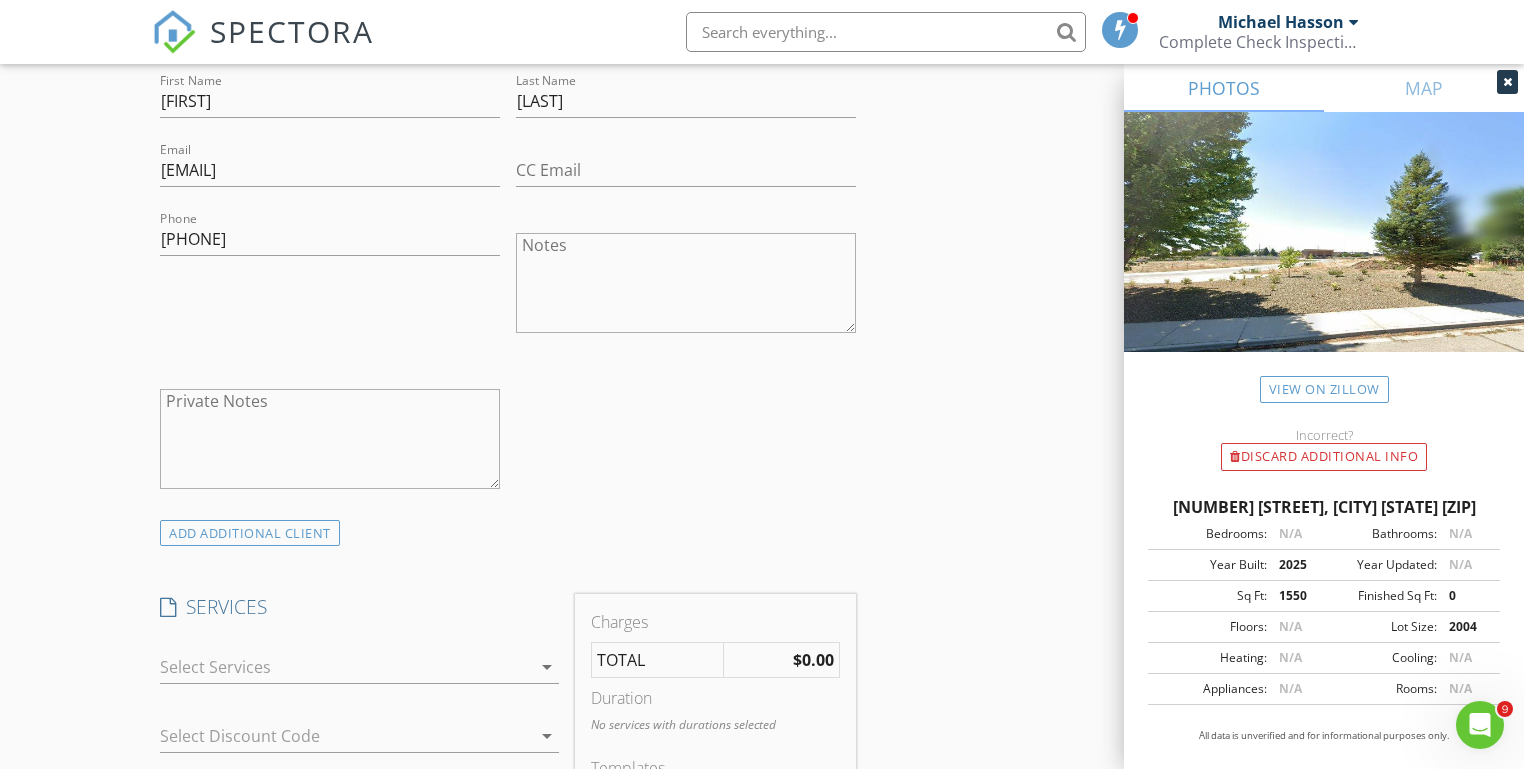 click at bounding box center [345, 667] 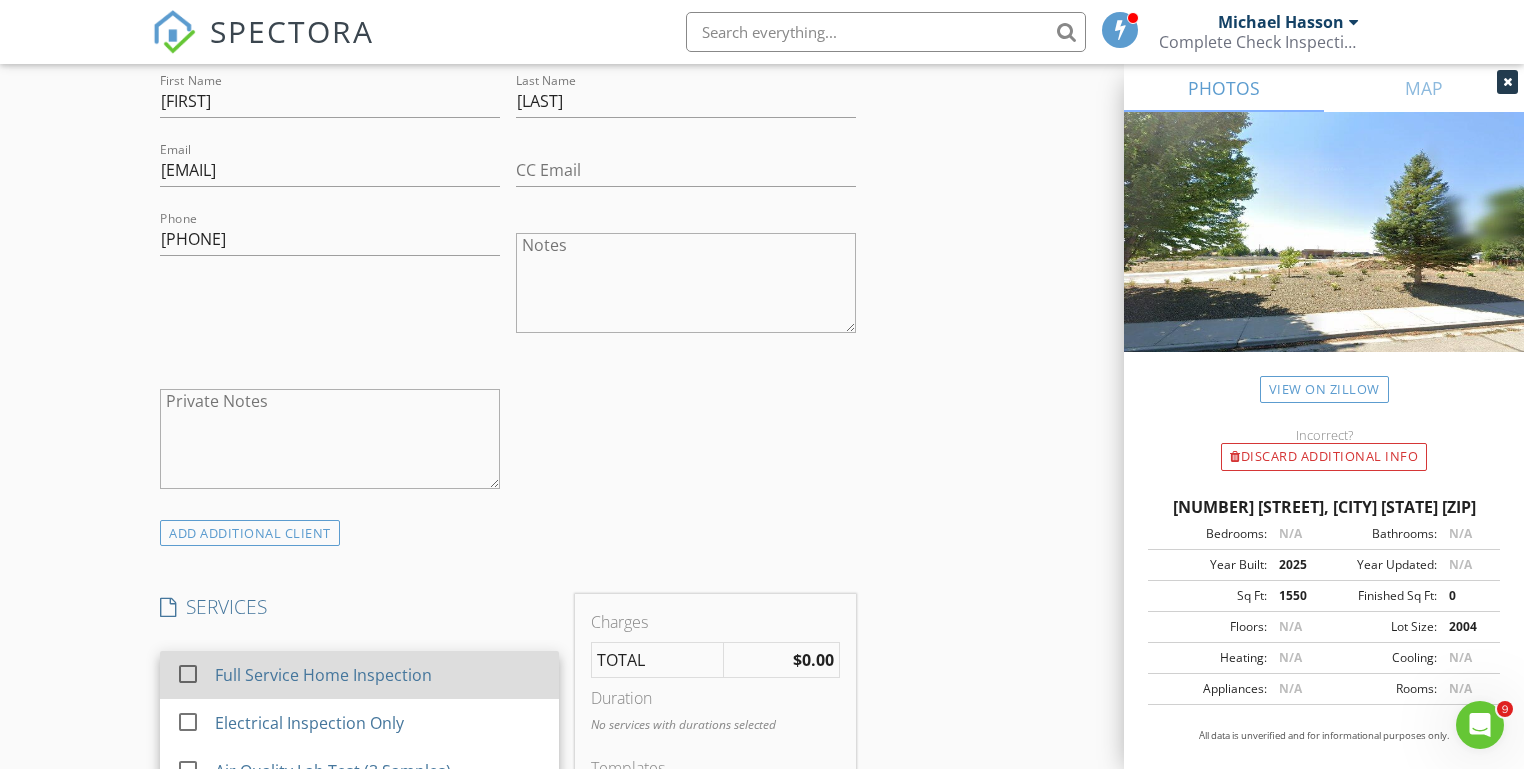 click on "Full Service Home Inspection" at bounding box center (323, 675) 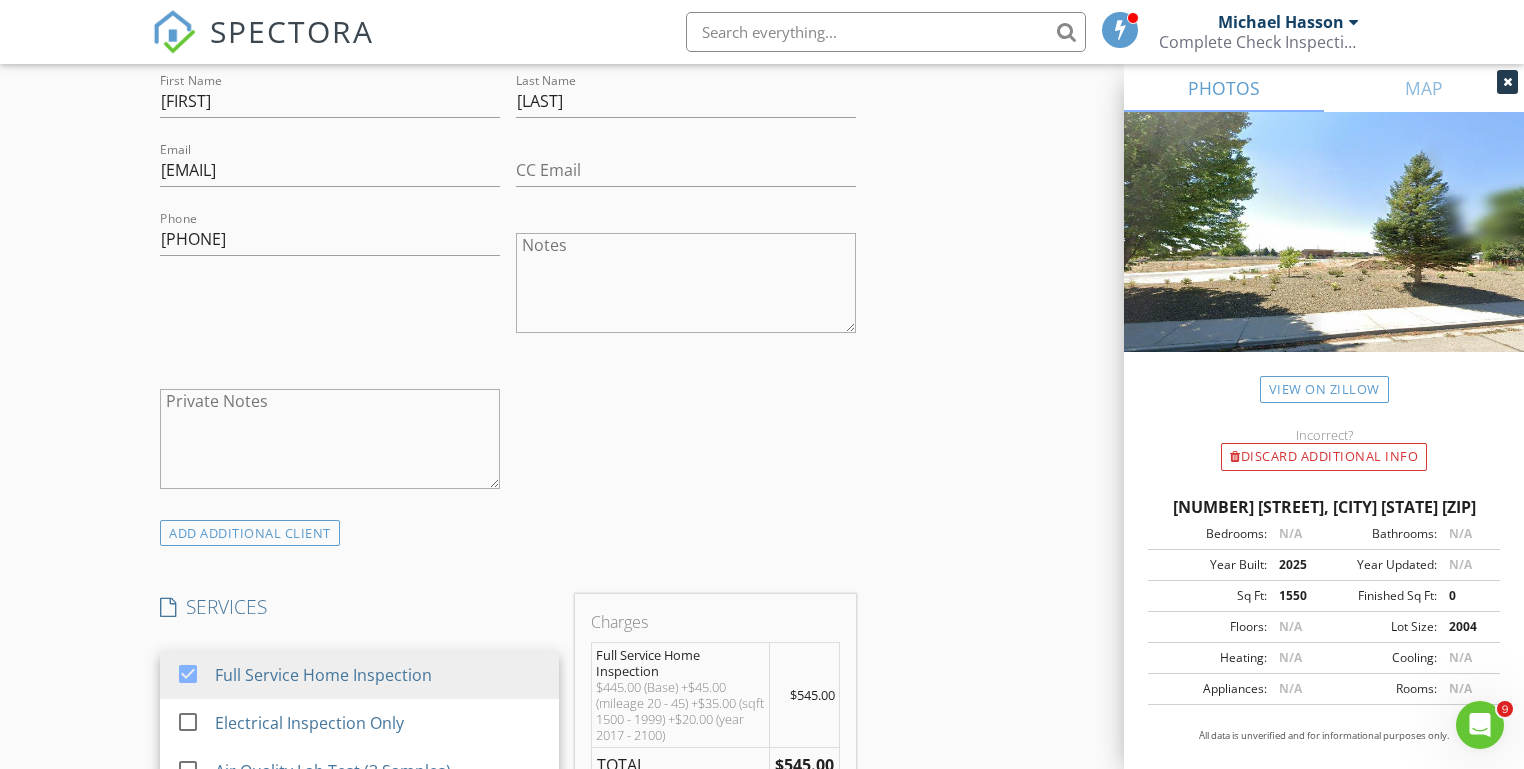 click on "New Inspection
Click here to use the New Order Form
Reorder / Copy
check_box_outline_blank Copy Reports From Original Inspection   check_box_outline_blank Copy Signed Agreements From Original Inspection
INSPECTOR(S)
check_box_outline_blank   Michael Hasson     check_box   Steve Taylor   PRIMARY   Steve Taylor arrow_drop_down   check_box_outline_blank Steve Taylor specifically requested
Date/Time
07/27/2026 9:00 AM
Location
Address Search       Address 1757 N Solterra Way   Unit   City Meridian   State ID   Zip 83646   County Ada     Square Feet 1550   Year Built 2025   Foundation arrow_drop_down     Steve Taylor     21.8 miles     (36 minutes)
client
check_box Enable Client CC email for this inspection   Client Search     check_box_outline_blank Client is a Company/Organization     First Name Conor   Last Name Mooney" at bounding box center [762, 683] 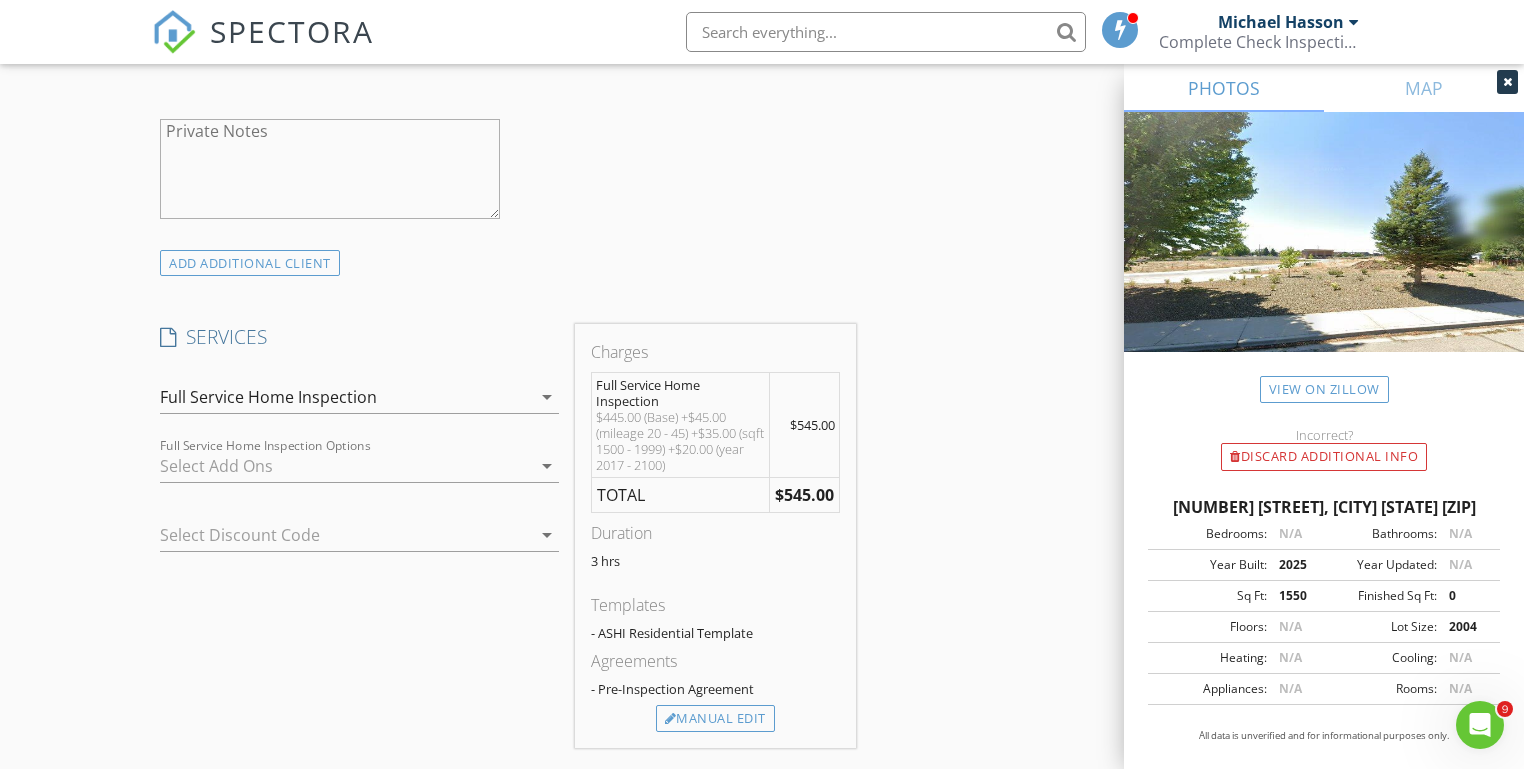 scroll, scrollTop: 1705, scrollLeft: 0, axis: vertical 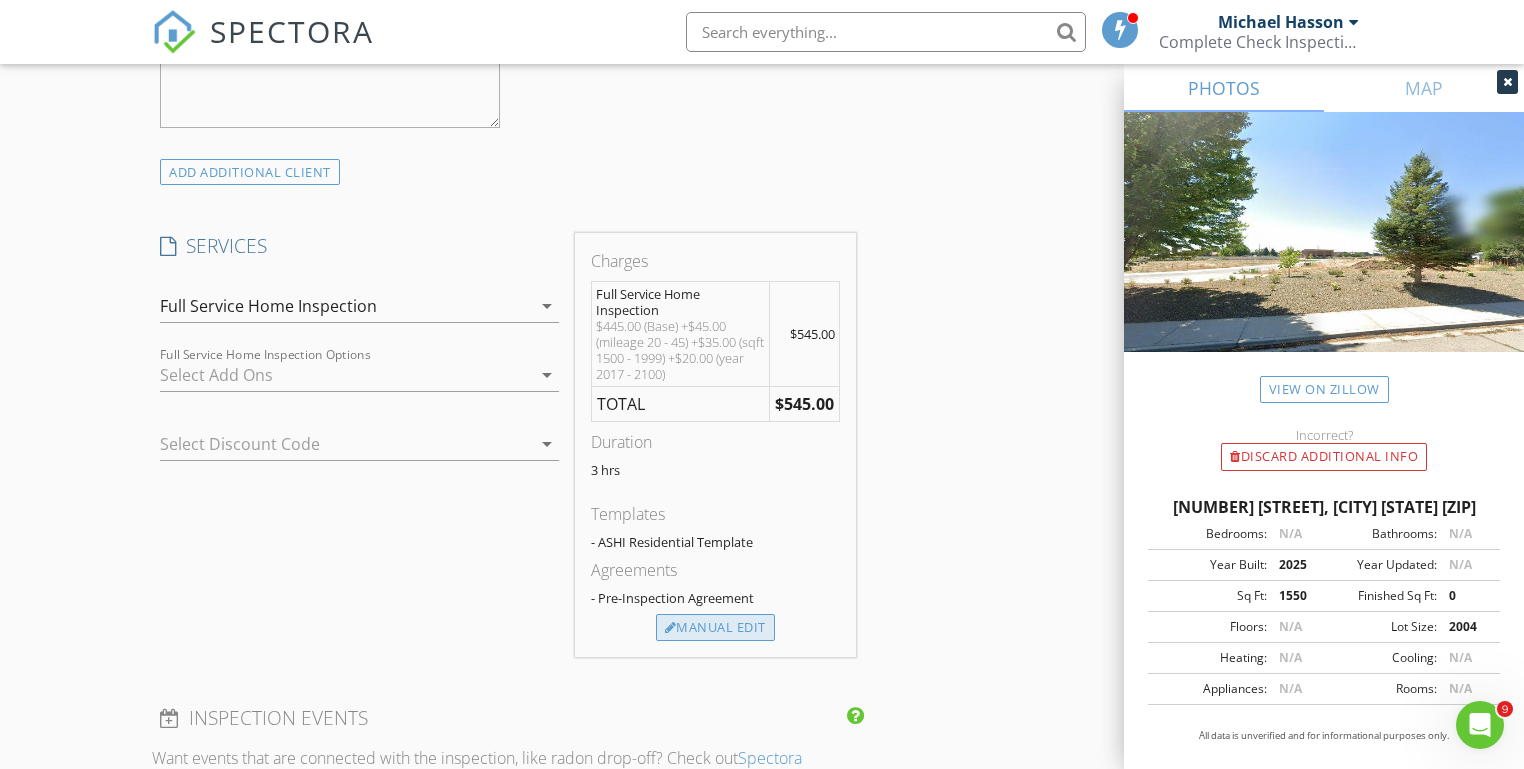click on "Manual Edit" at bounding box center (715, 628) 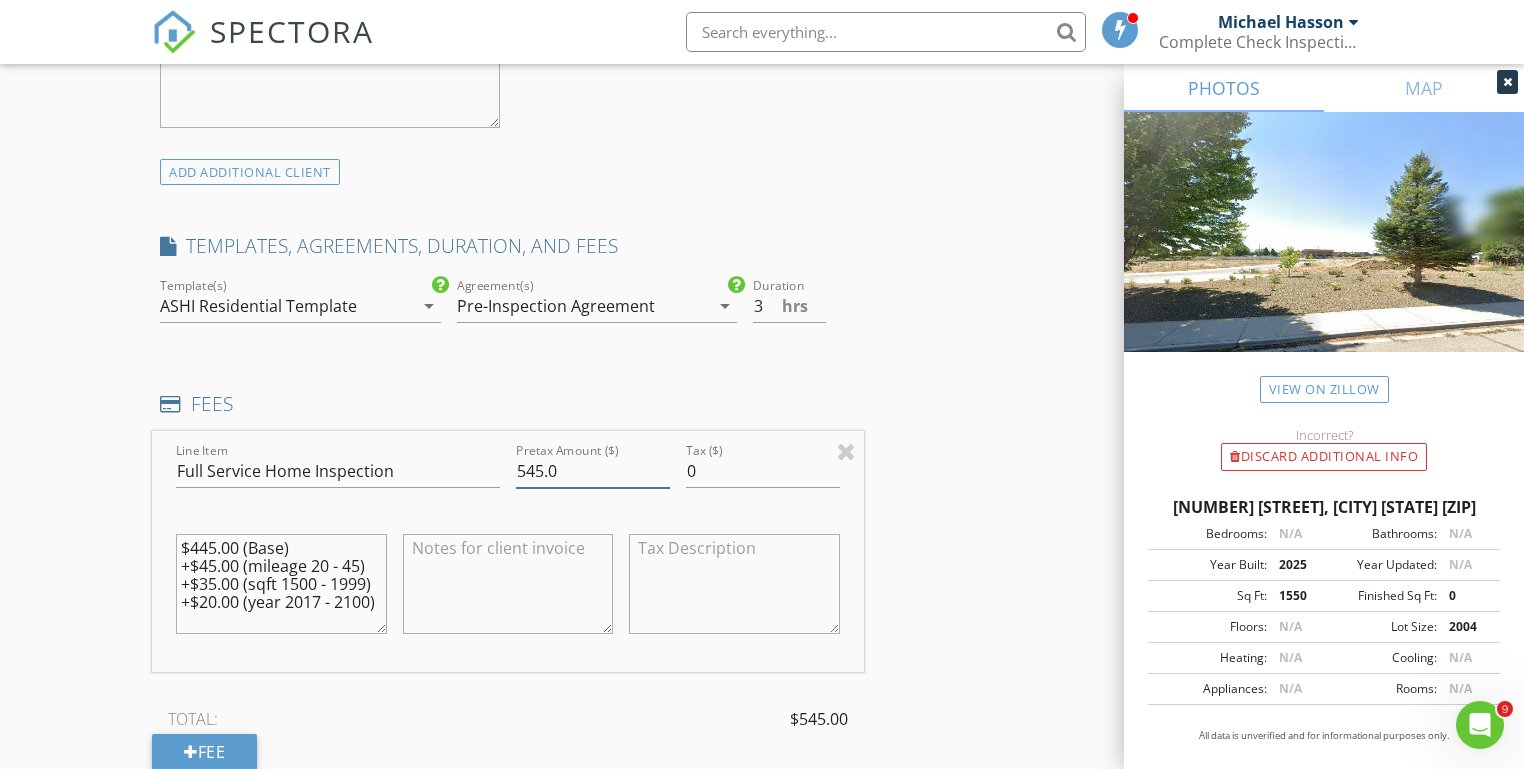 click on "545.0" at bounding box center [593, 471] 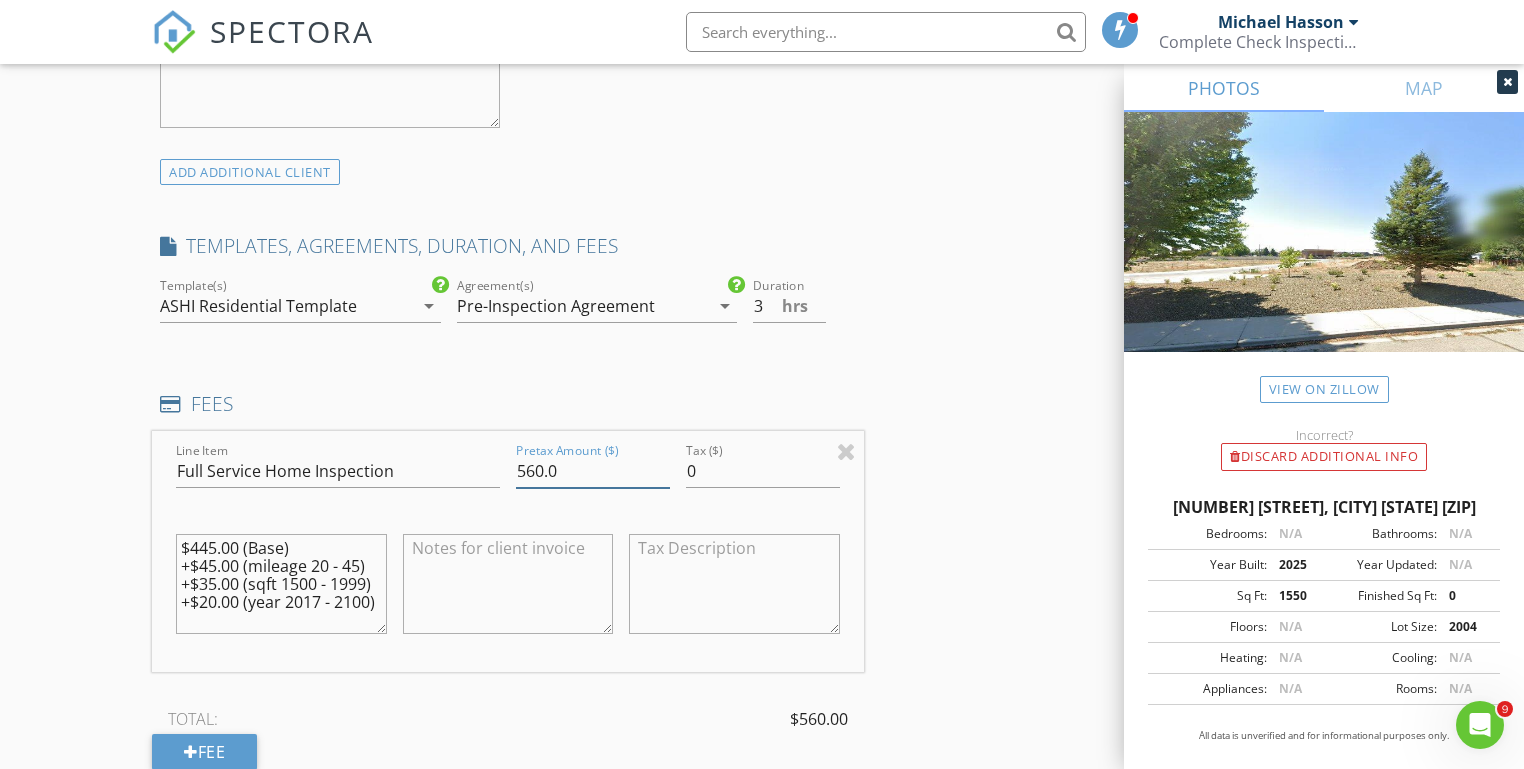 type on "560.0" 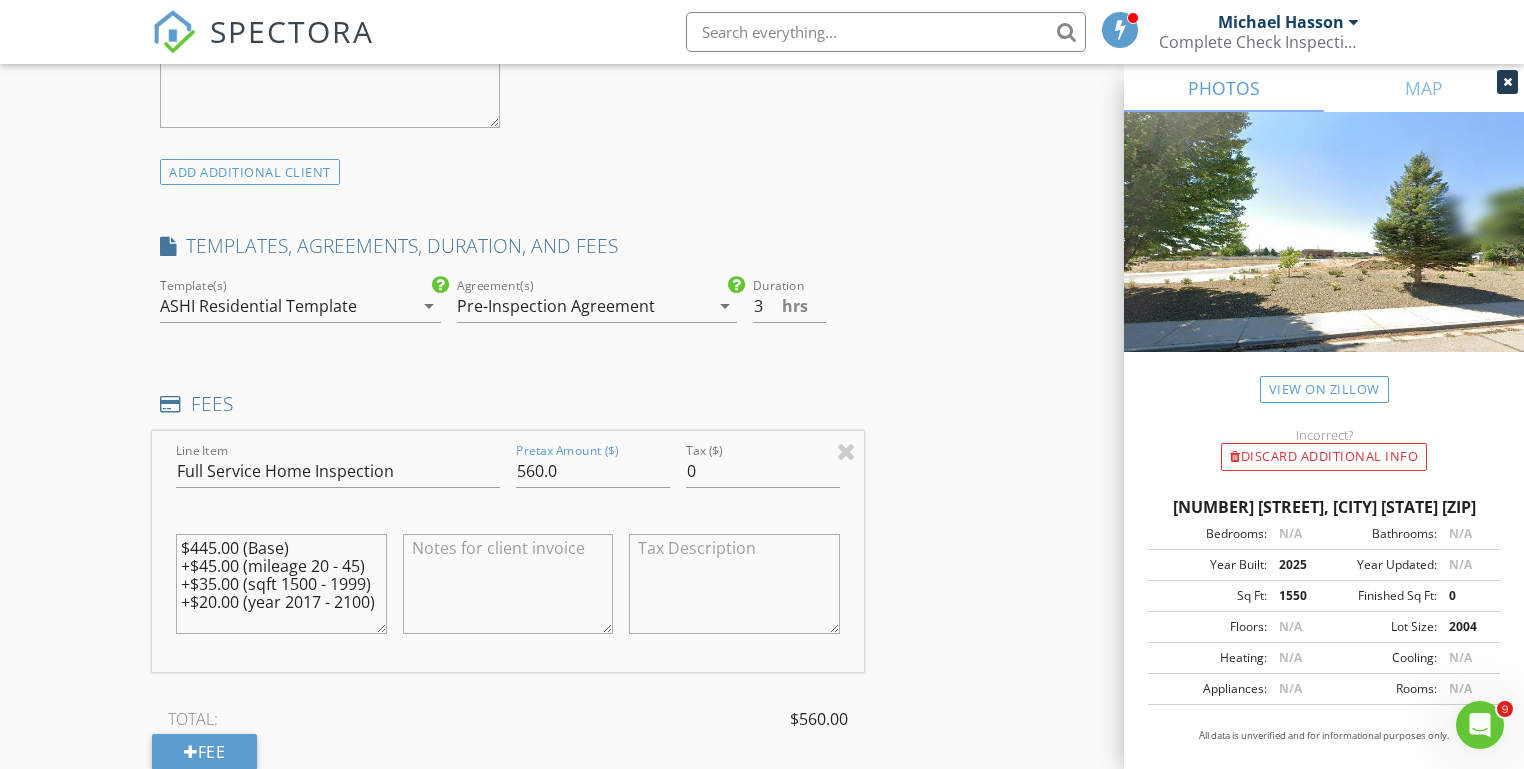click on "$445.00 (Base)
+$45.00 (mileage 20 - 45)
+$35.00 (sqft 1500 - 1999)
+$20.00 (year 2017 - 2100)" at bounding box center (281, 584) 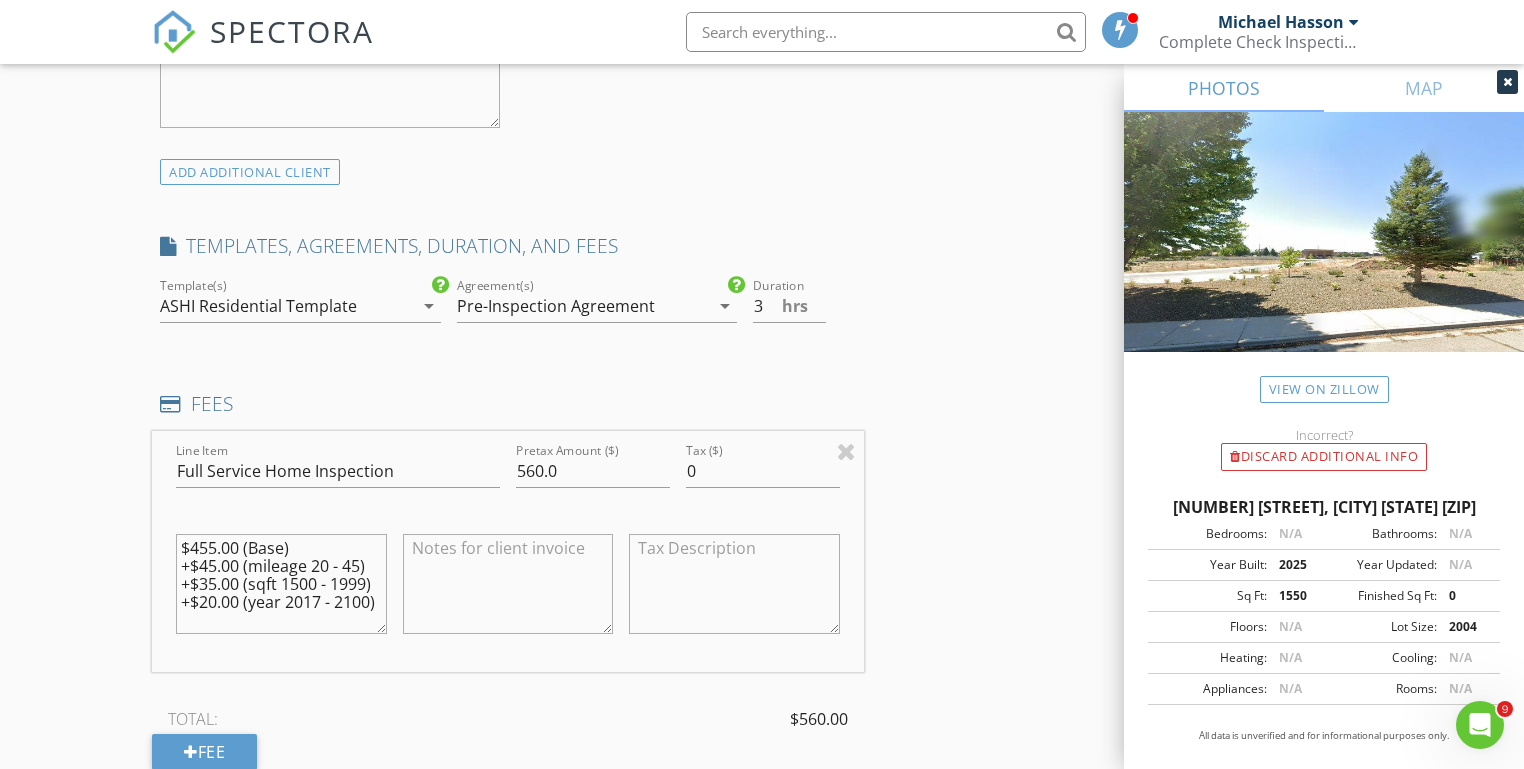 click on "$455.00 (Base)
+$45.00 (mileage 20 - 45)
+$35.00 (sqft 1500 - 1999)
+$20.00 (year 2017 - 2100)" at bounding box center [281, 584] 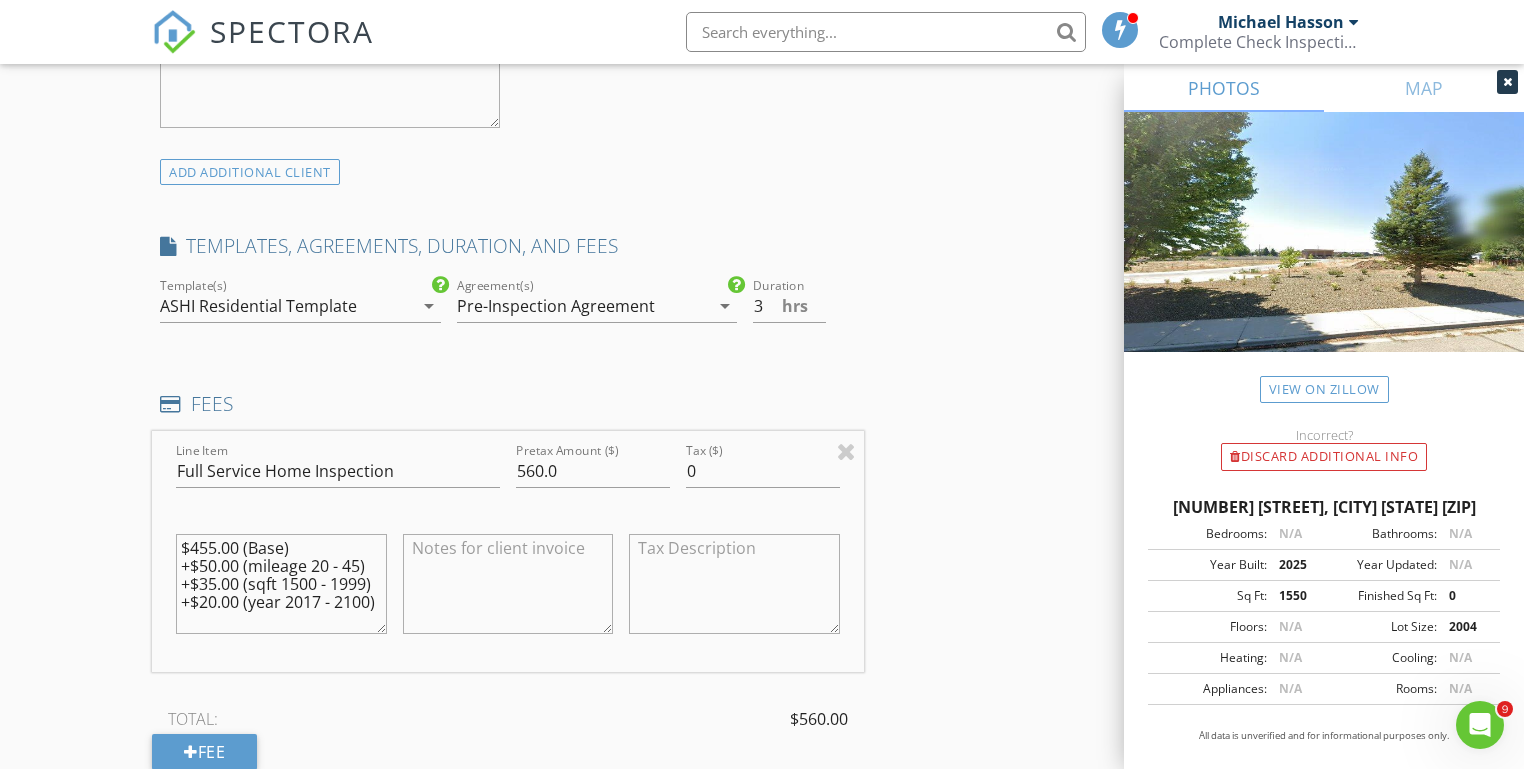 type on "$455.00 (Base)
+$50.00 (mileage 20 - 45)
+$35.00 (sqft 1500 - 1999)
+$20.00 (year 2017 - 2100)" 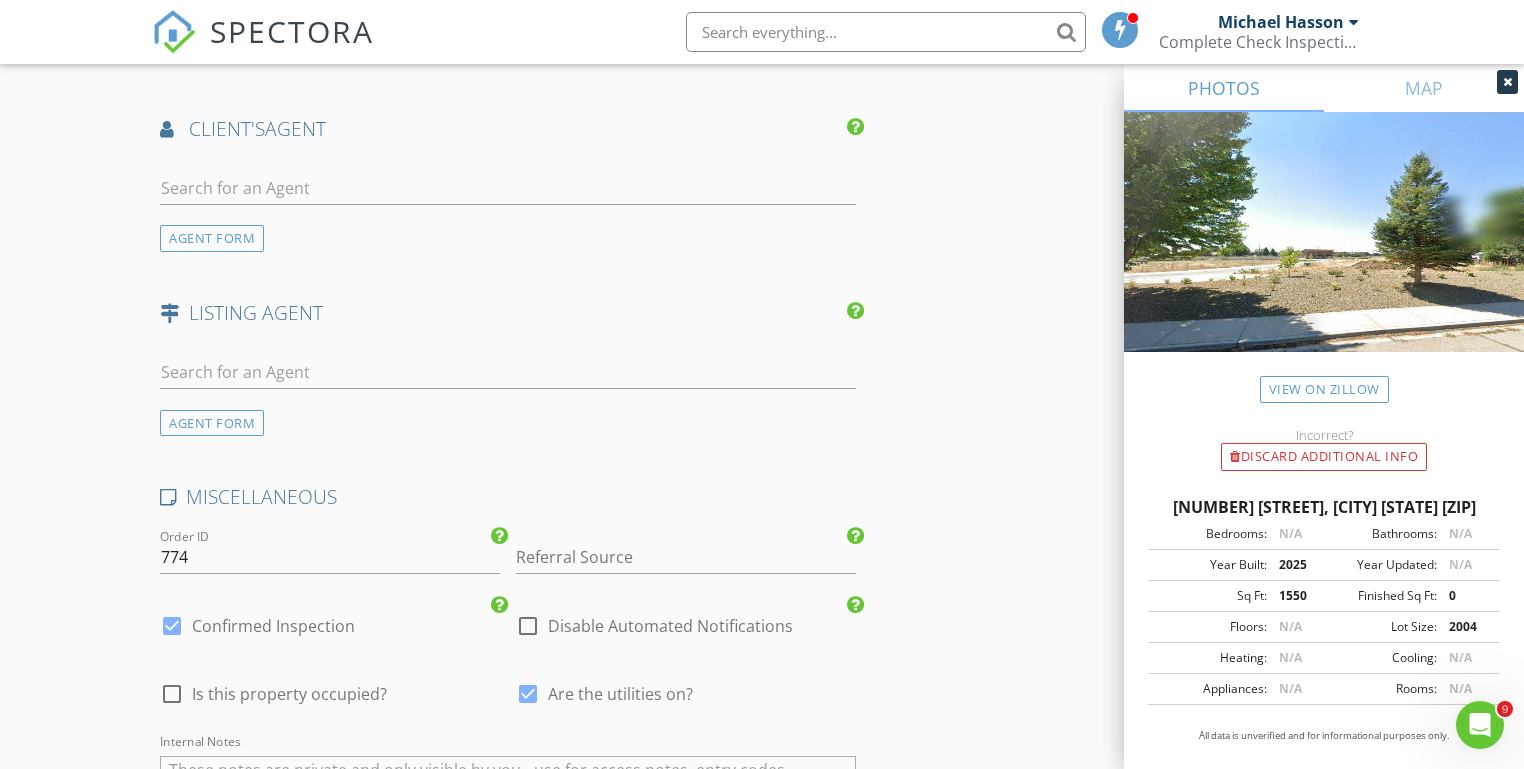 scroll, scrollTop: 2874, scrollLeft: 0, axis: vertical 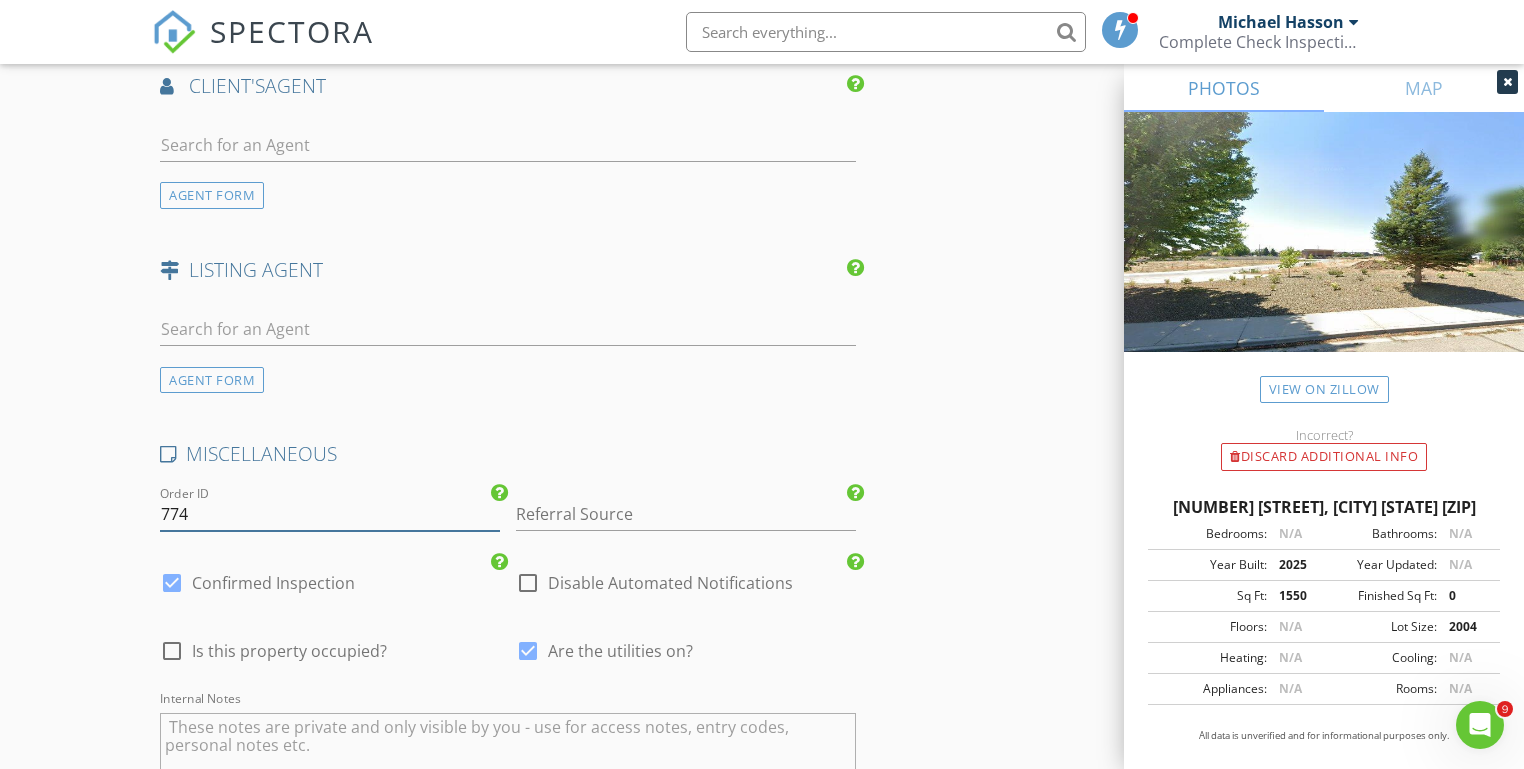 click on "774" at bounding box center [330, 514] 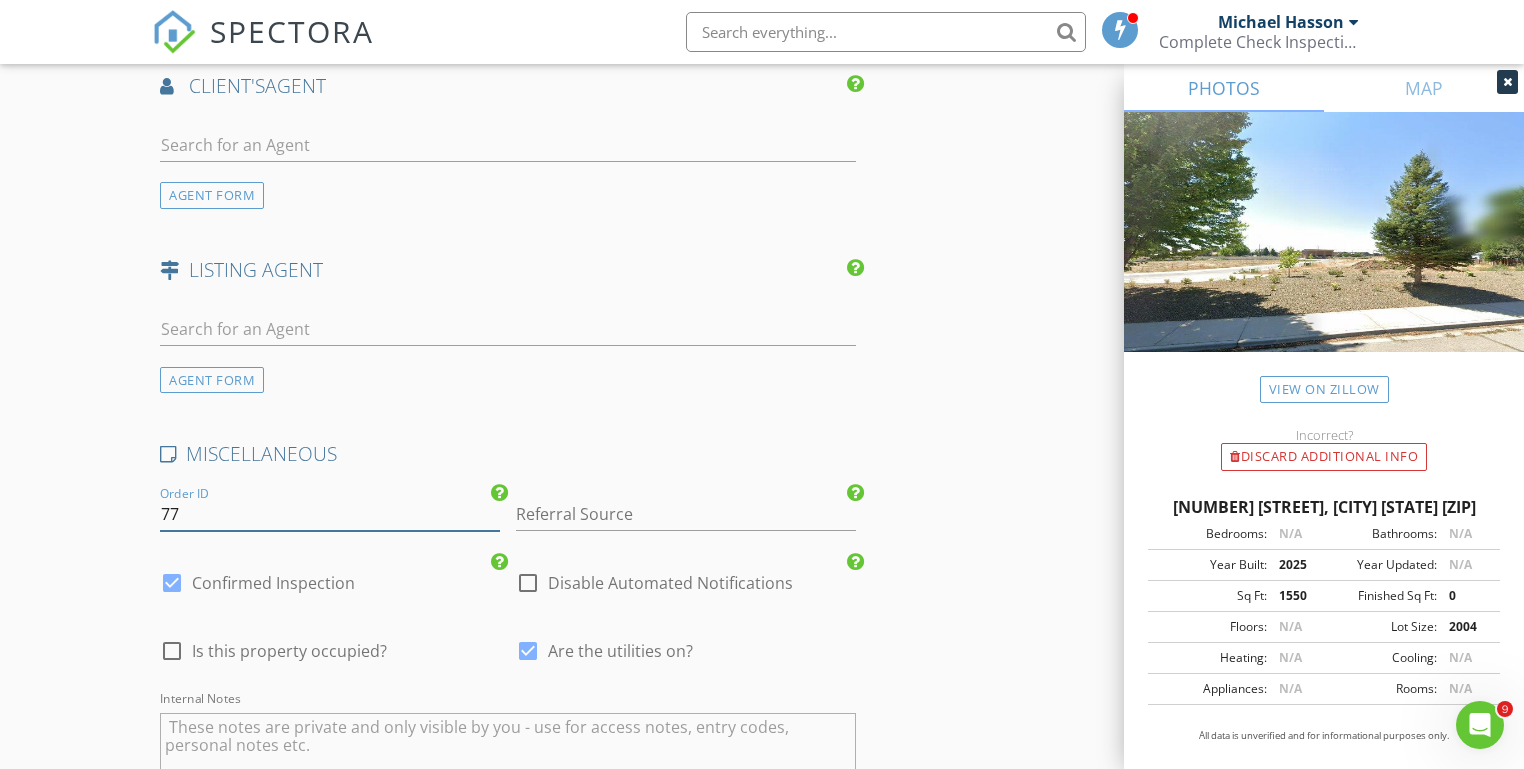 type on "7" 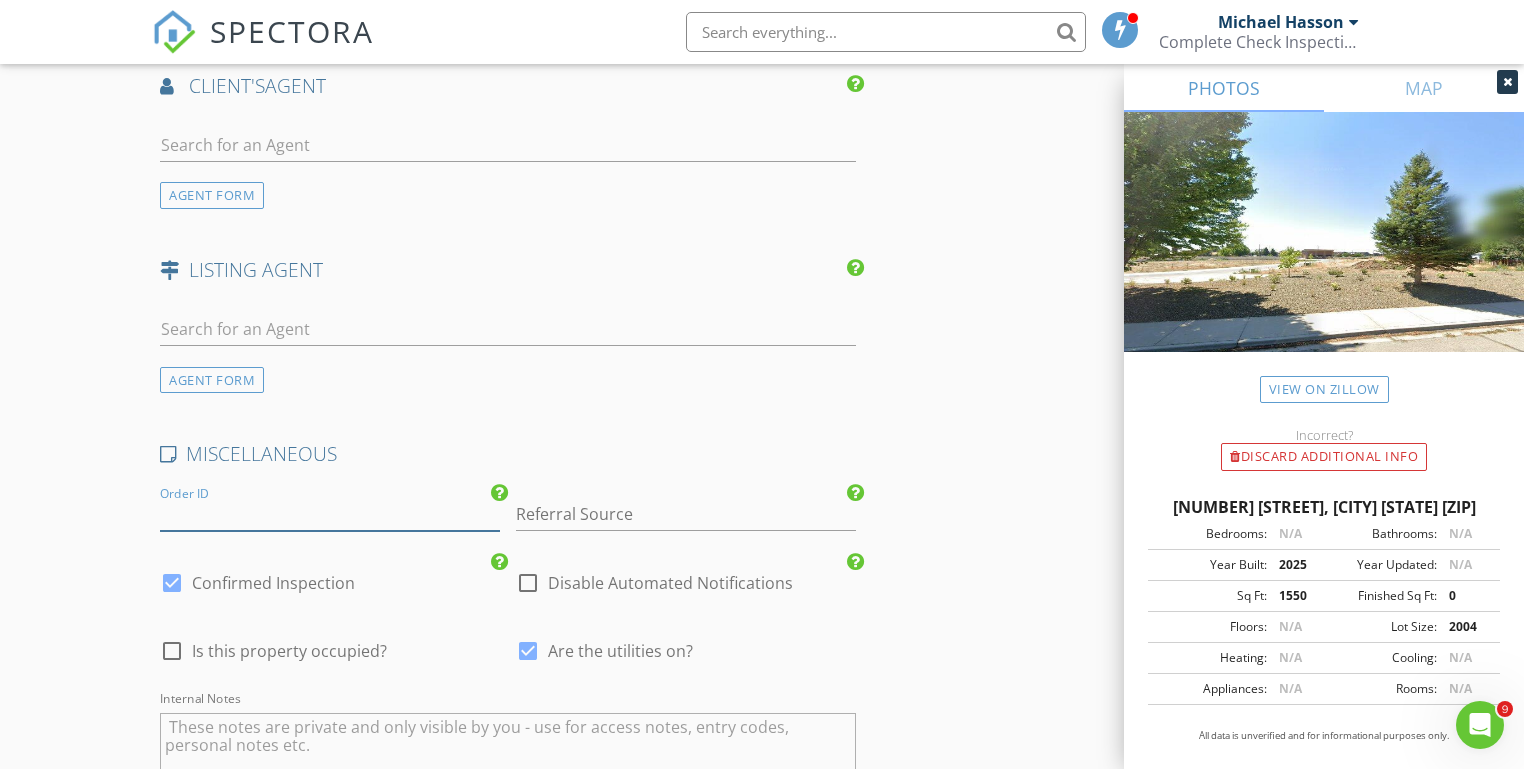 type 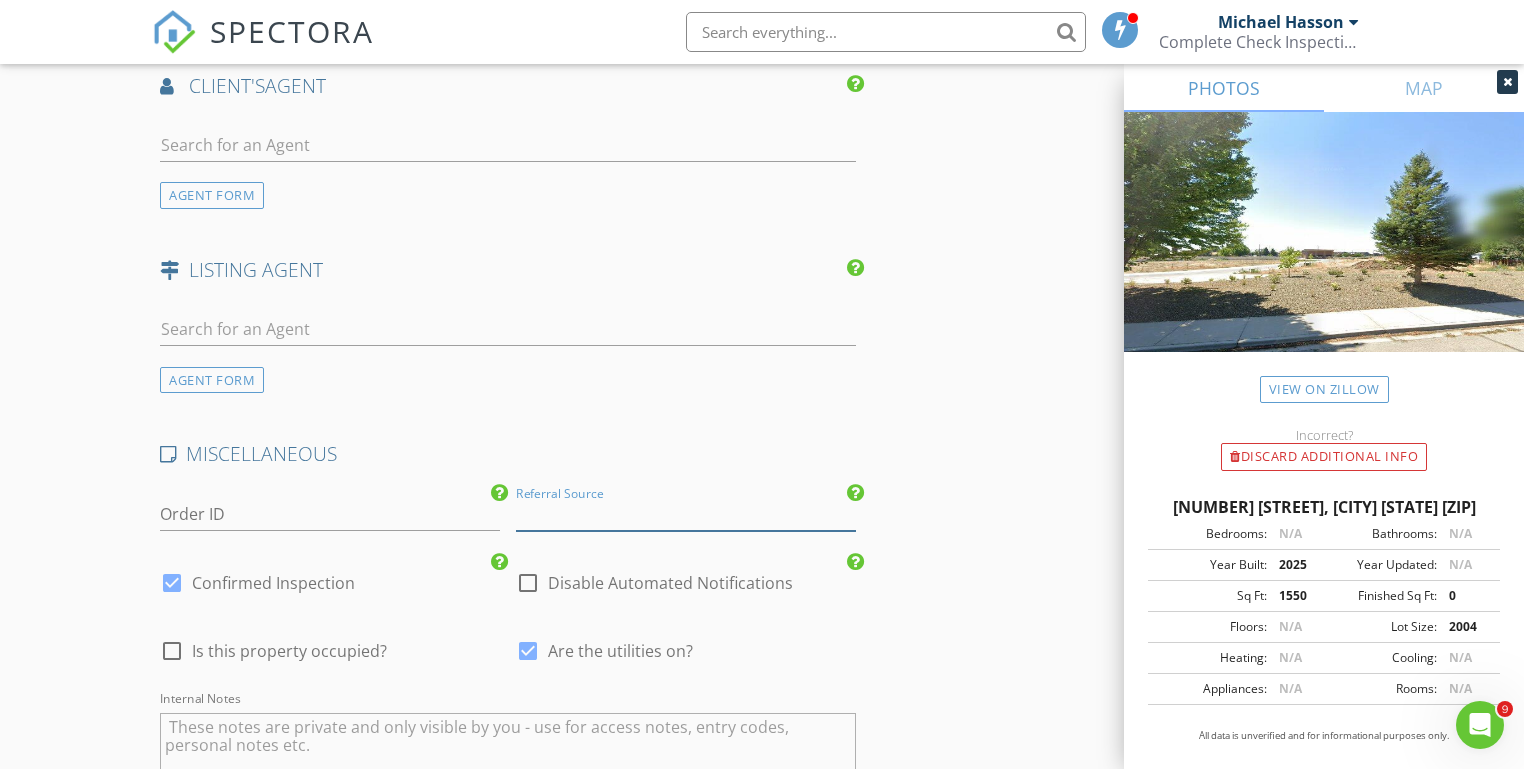 click at bounding box center [686, 514] 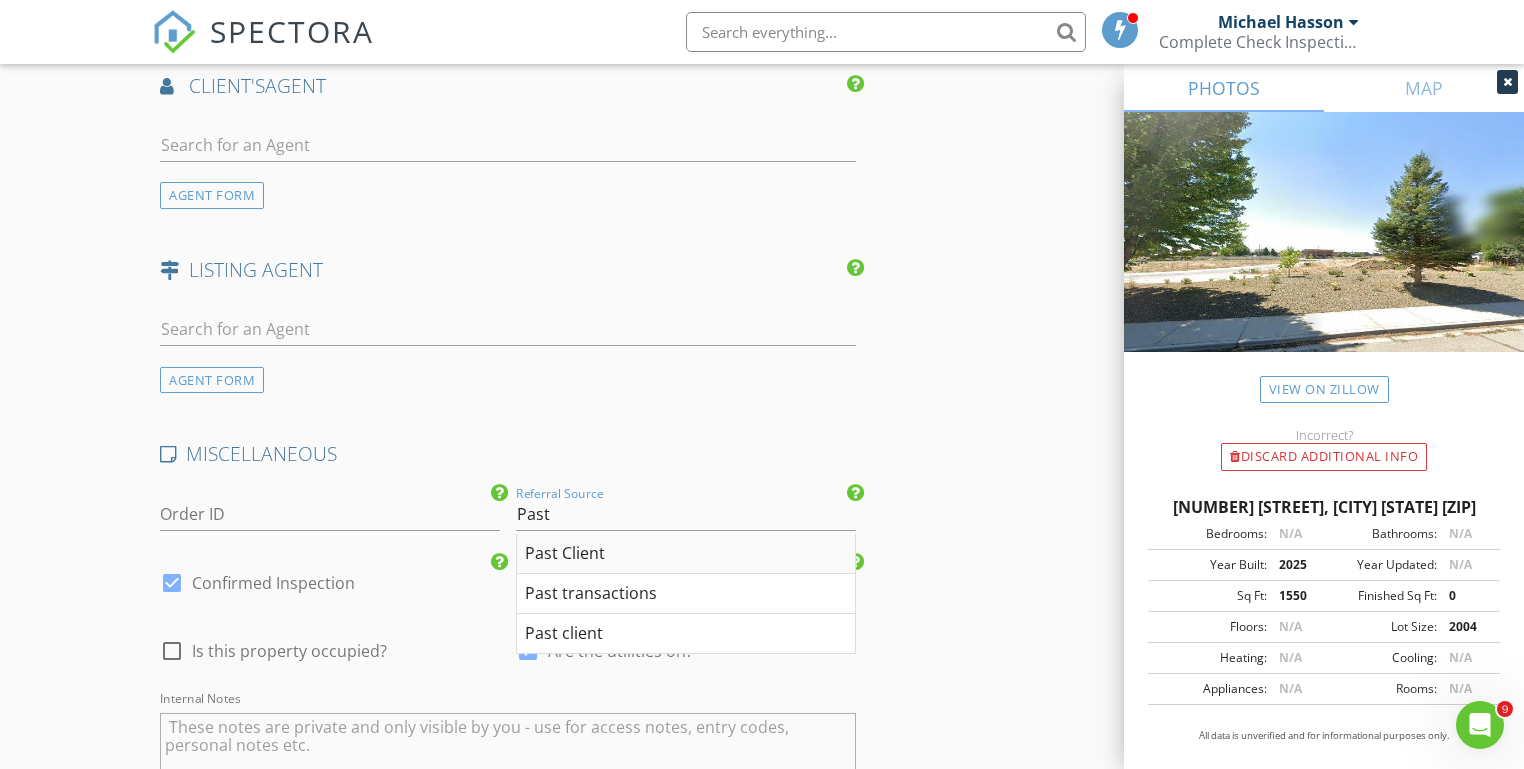 click on "Past Client" at bounding box center [686, 554] 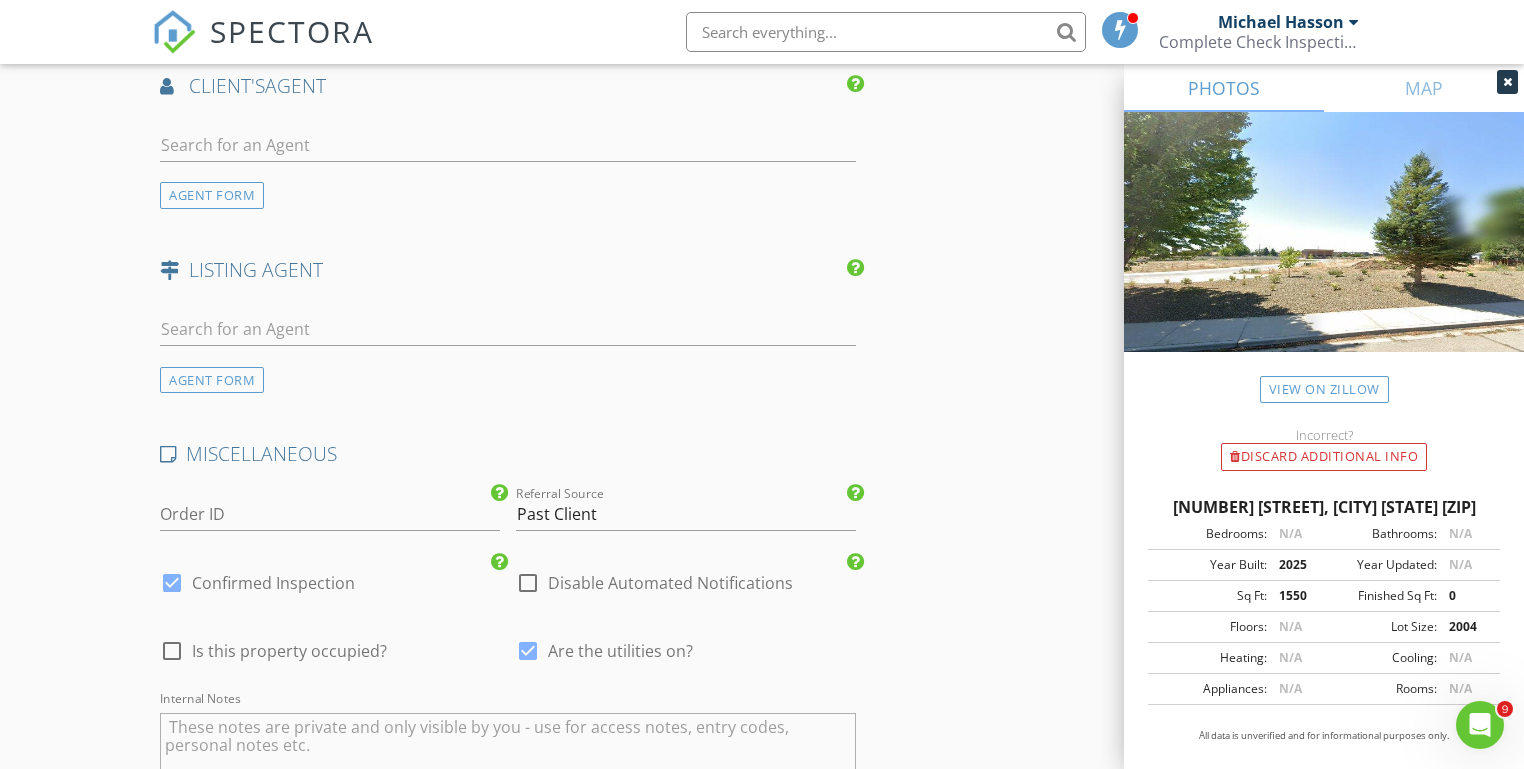 click at bounding box center [172, 651] 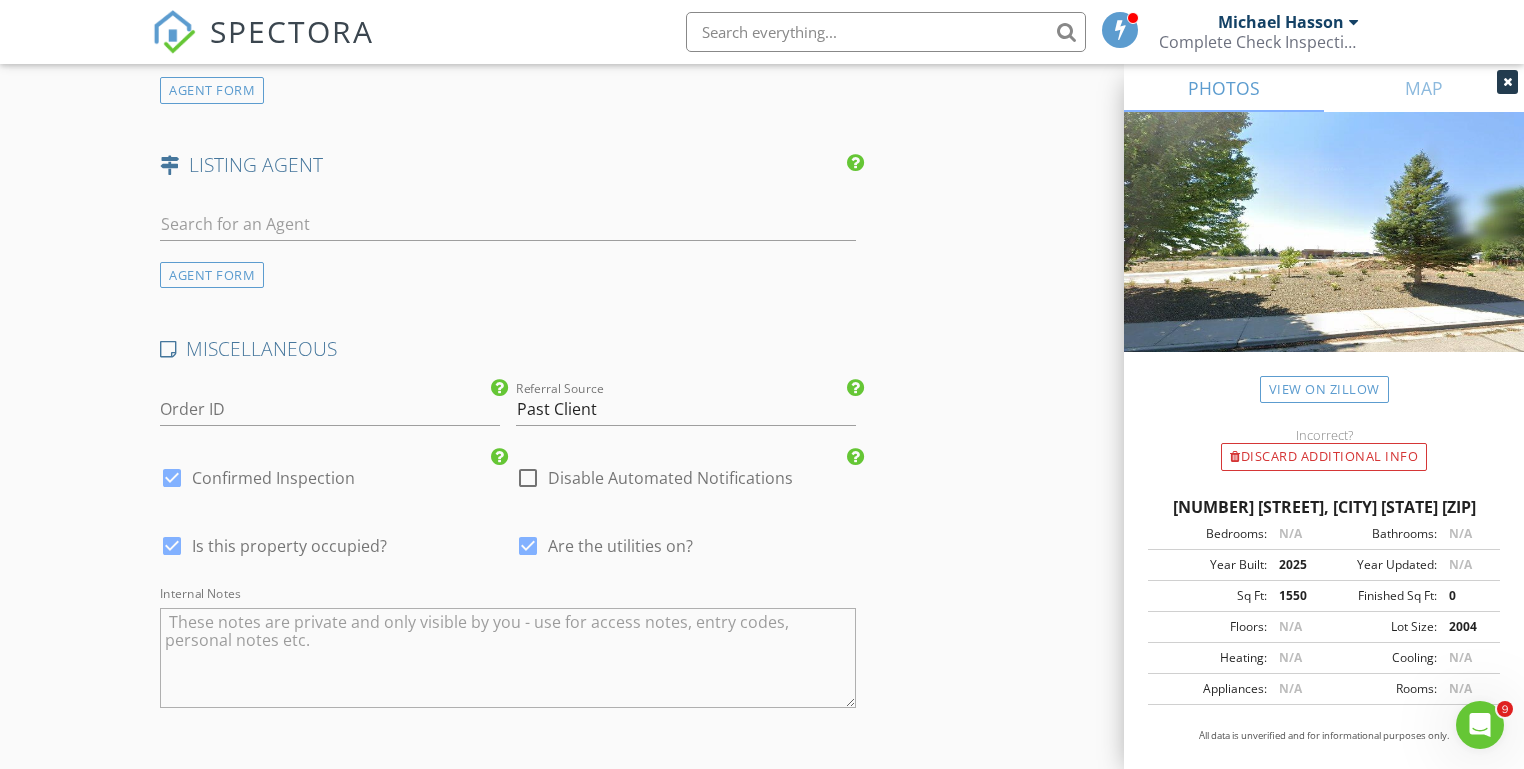scroll, scrollTop: 3023, scrollLeft: 0, axis: vertical 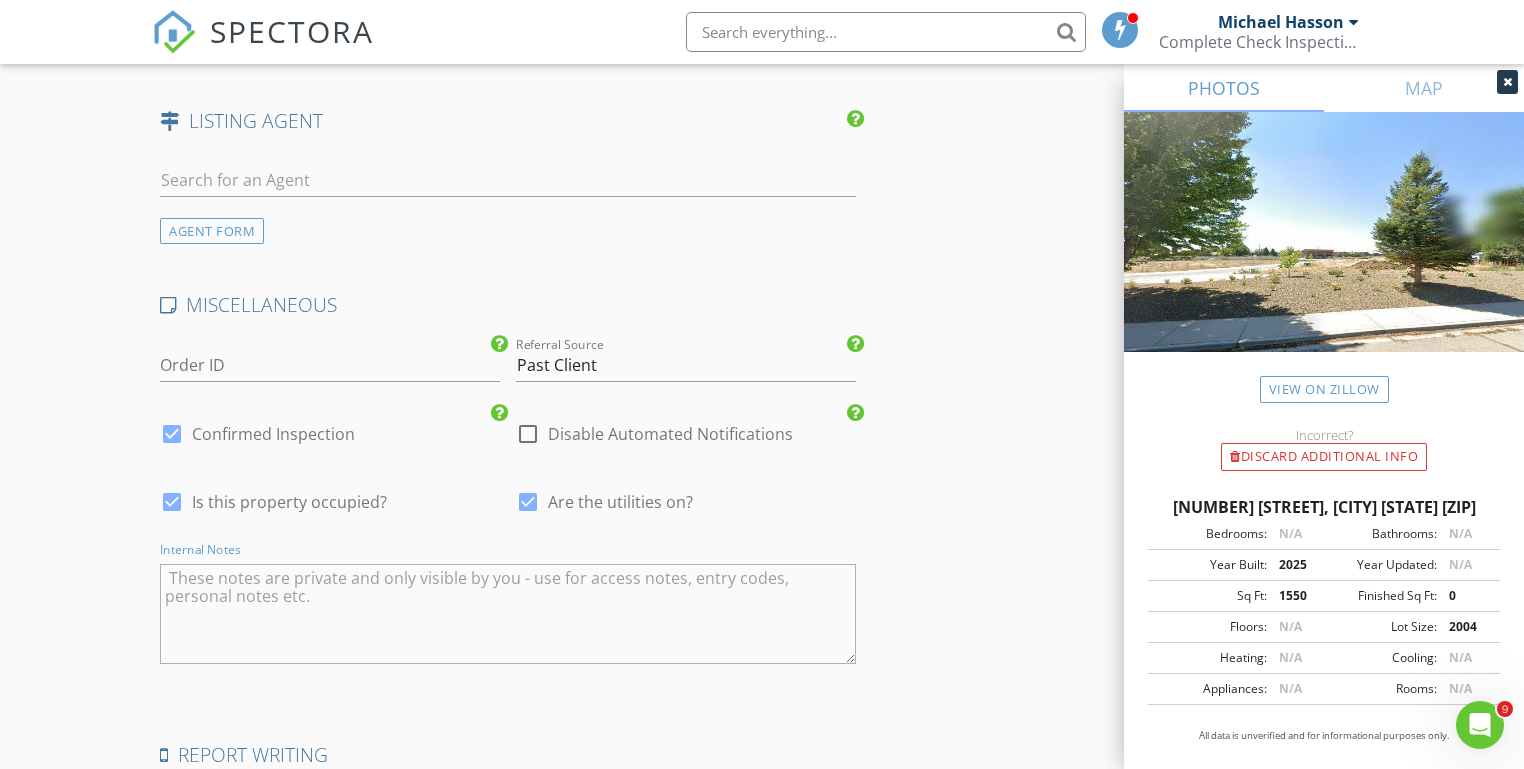 click at bounding box center [507, 614] 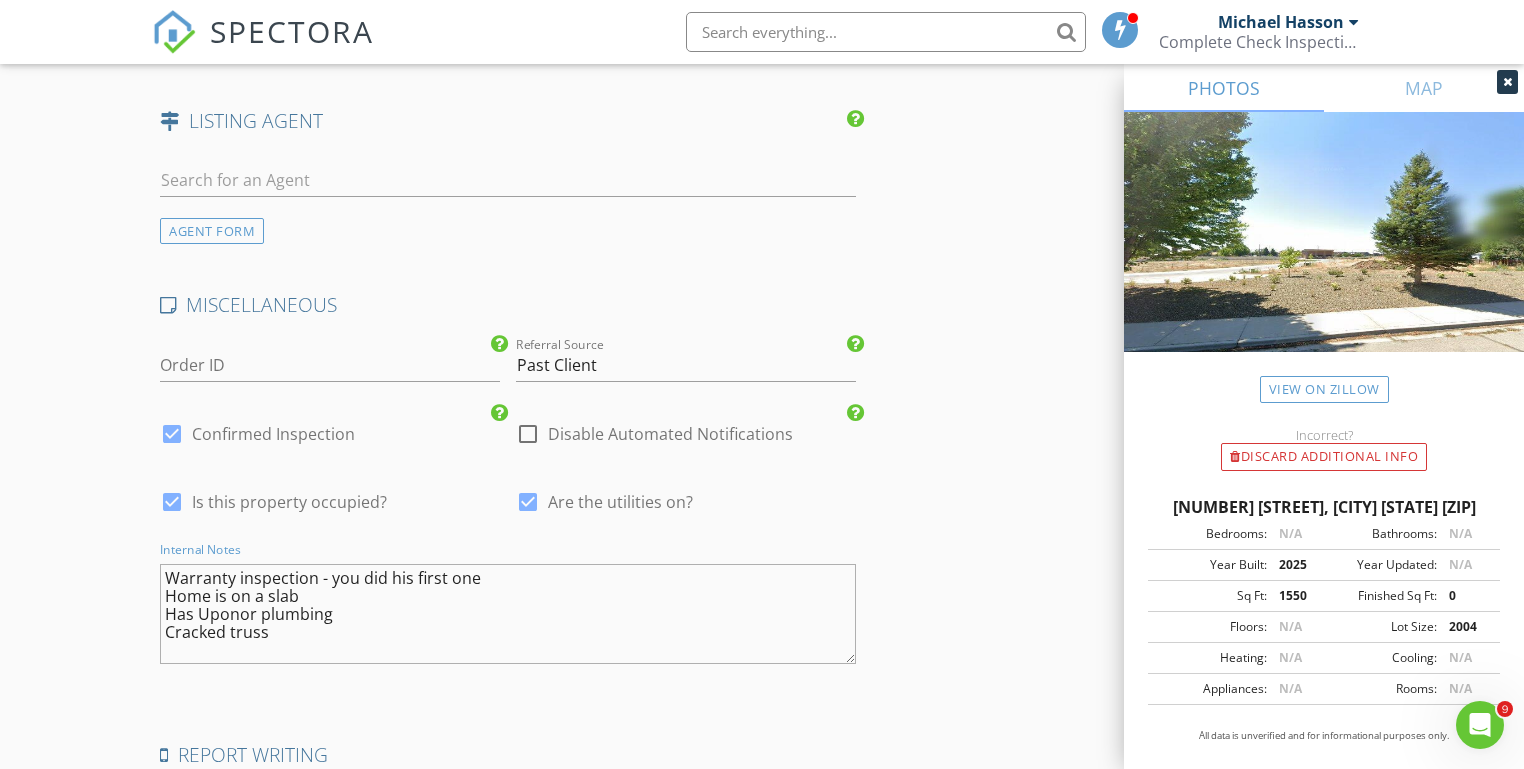 click on "Warranty inspection - you did his first one
Home is on a slab
Has Uponor plumbing
Cracked truss" at bounding box center [507, 614] 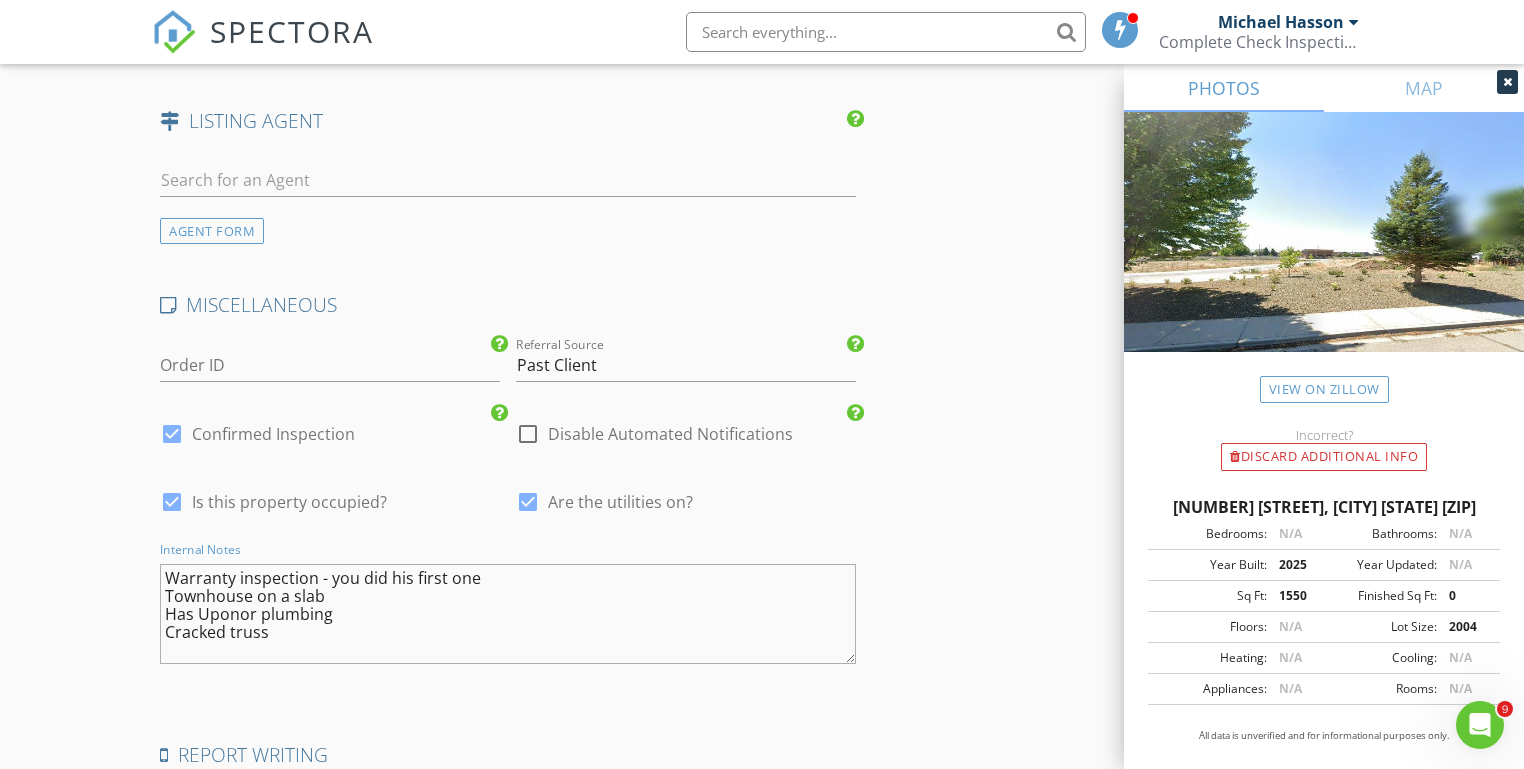 type on "Warranty inspection - you did his first one
Townhouse on a slab
Has Uponor plumbing
Cracked truss" 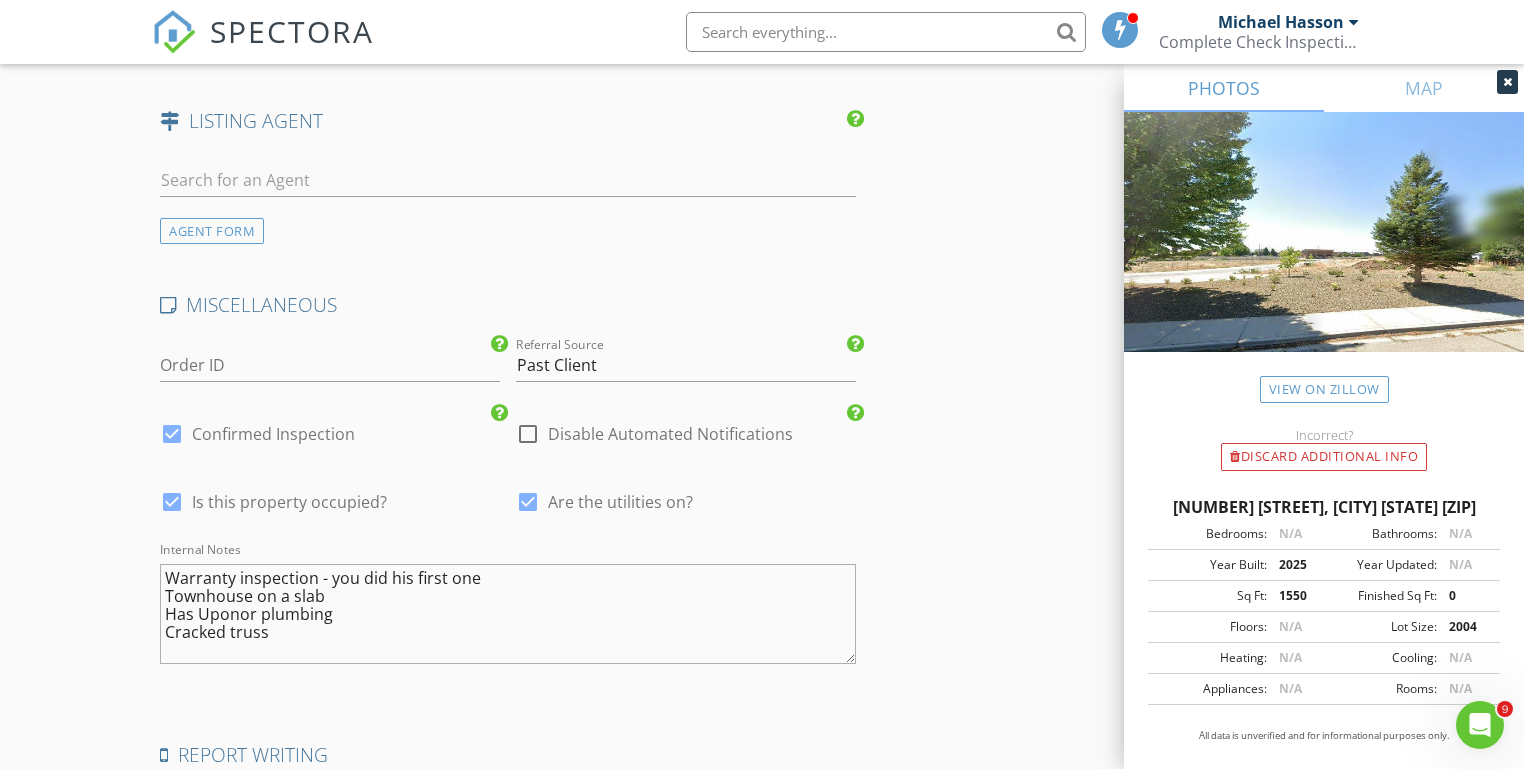 click on "New Inspection
Click here to use the New Order Form
Reorder / Copy
check_box_outline_blank Copy Reports From Original Inspection   check_box_outline_blank Copy Signed Agreements From Original Inspection
INSPECTOR(S)
check_box_outline_blank   Michael Hasson     check_box   Steve Taylor   PRIMARY   Steve Taylor arrow_drop_down   check_box_outline_blank Steve Taylor specifically requested
Date/Time
07/27/2026 9:00 AM
Location
Address Search       Address 1757 N Solterra Way   Unit   City Meridian   State ID   Zip 83646   County Ada     Square Feet 1550   Year Built 2025   Foundation arrow_drop_down     Steve Taylor     21.8 miles     (36 minutes)
client
check_box Enable Client CC email for this inspection   Client Search     check_box_outline_blank Client is a Company/Organization     First Name Conor   Last Name Mooney" at bounding box center [762, -926] 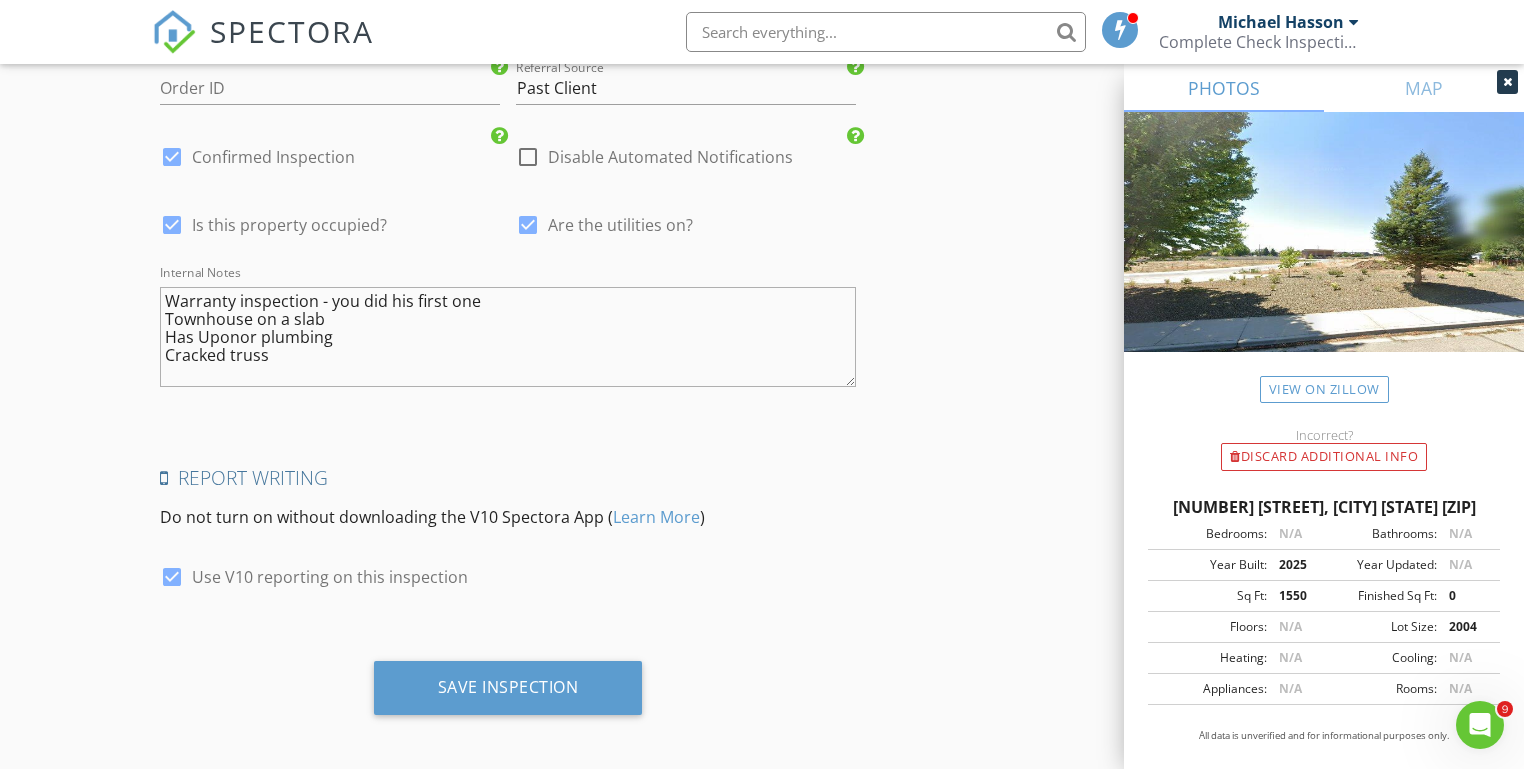 scroll, scrollTop: 3299, scrollLeft: 0, axis: vertical 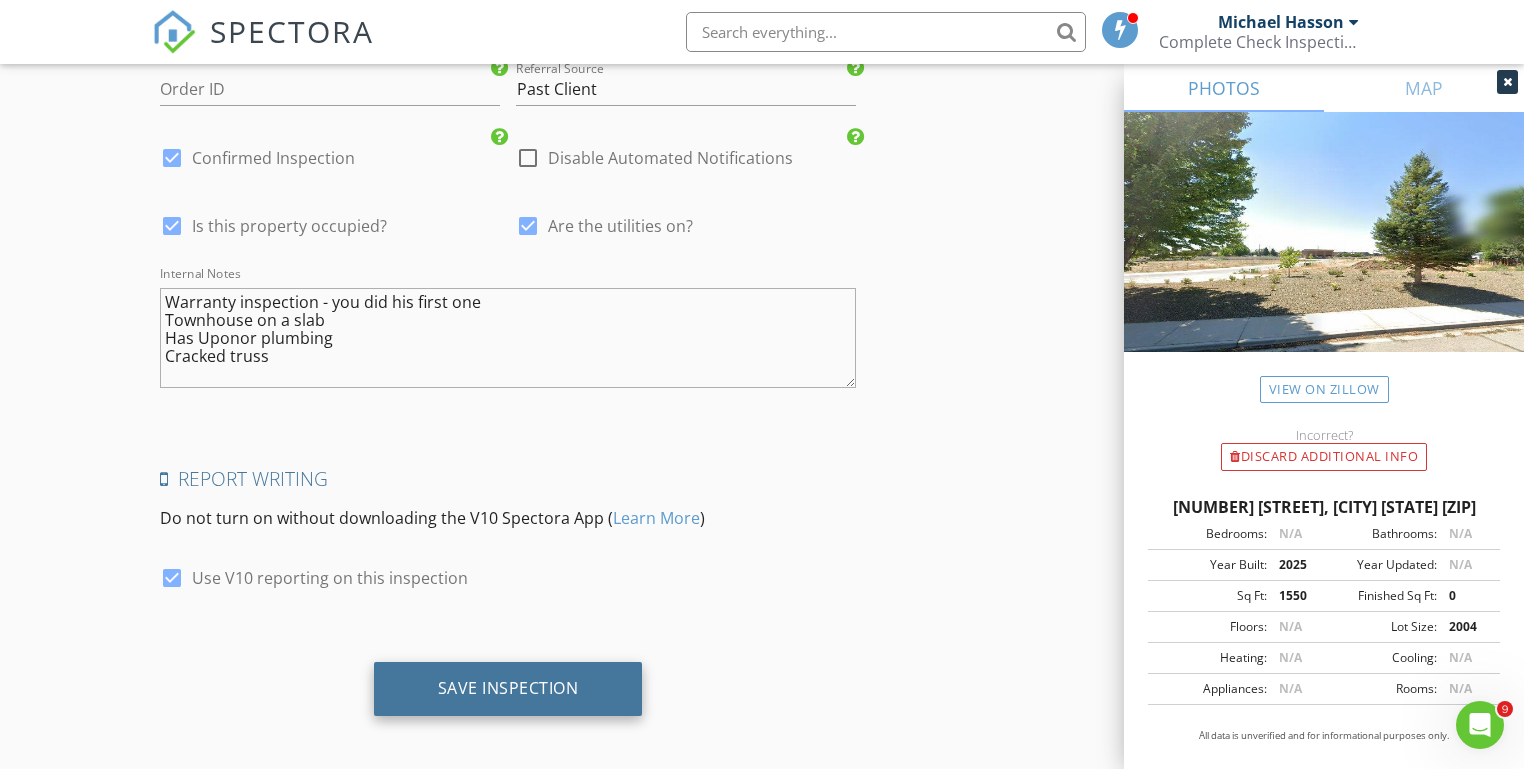 click on "Save Inspection" at bounding box center (508, 688) 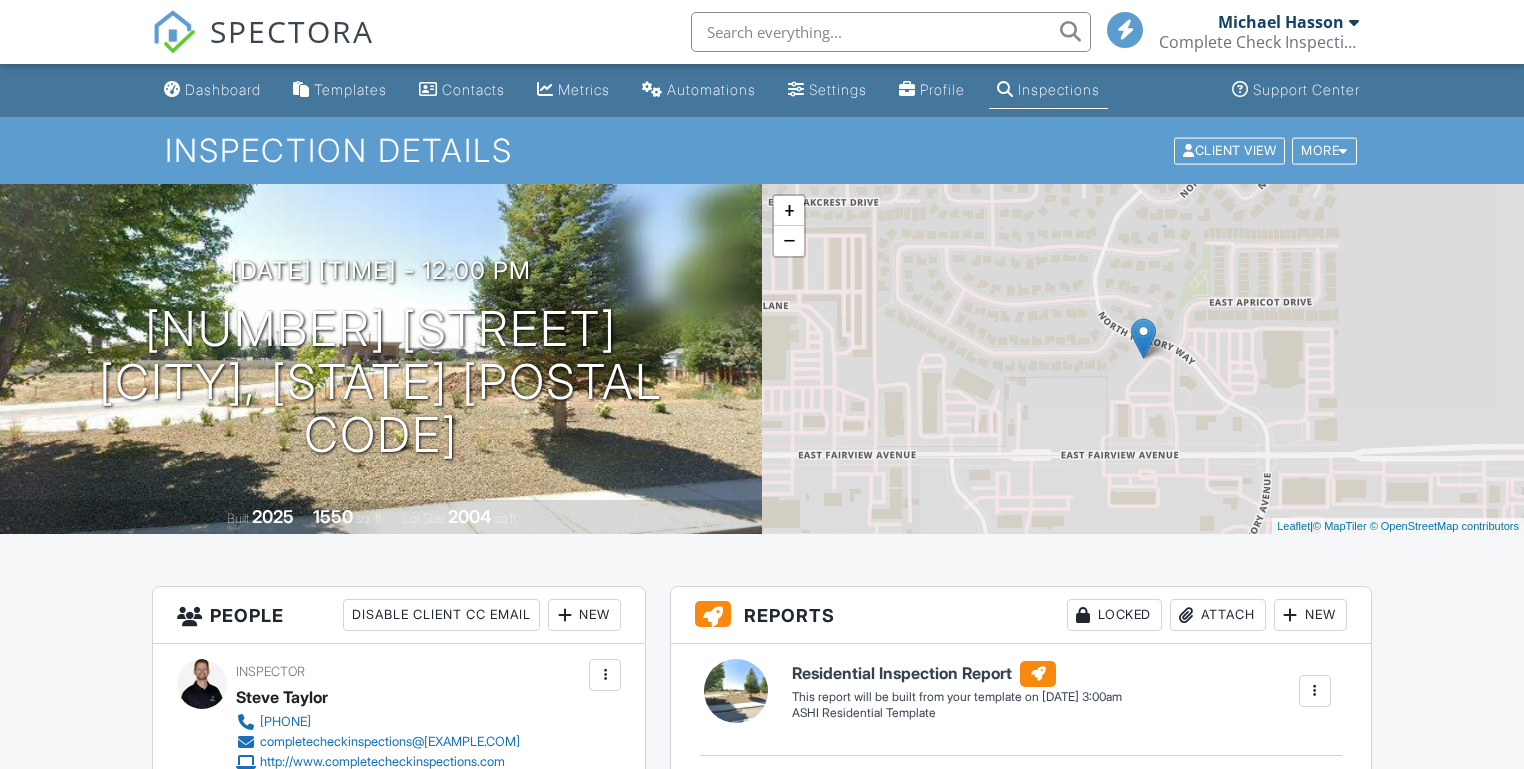 scroll, scrollTop: 0, scrollLeft: 0, axis: both 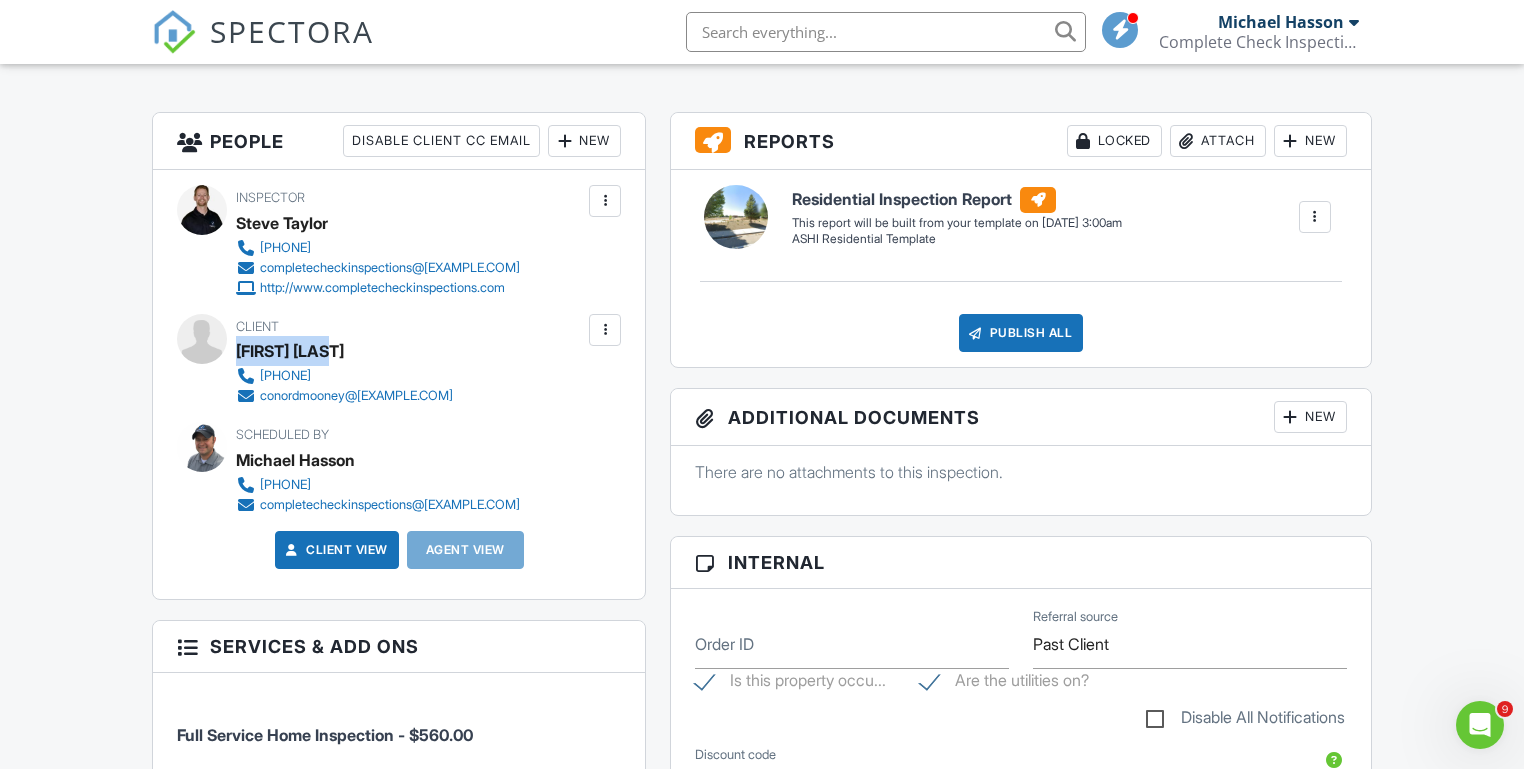 drag, startPoint x: 236, startPoint y: 348, endPoint x: 404, endPoint y: 348, distance: 168 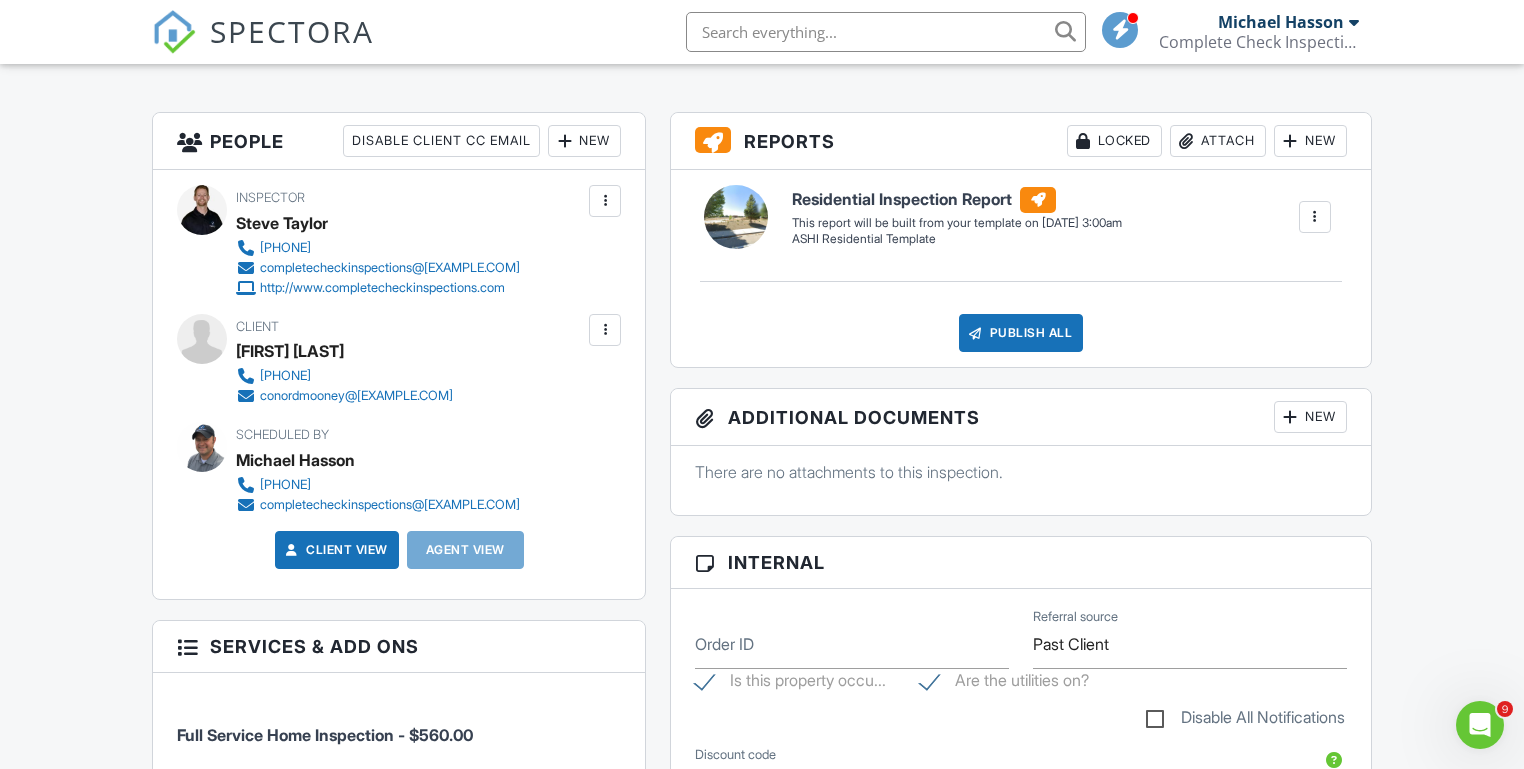 click on "Dashboard
Templates
Contacts
Metrics
Automations
Settings
Profile
Inspections
Support Center
Inspection Details
Client View
More
Property Details
Reschedule
Reorder / Copy
Share
Cancel
Delete
Print Order
Convert to V9
Enable Pass on CC Fees
View Change Log
07/27/2026  9:00 am
- 12:00 pm
1757 N Solterra Way
Meridian, ID 83646
Built
2025
1550
sq. ft.
Lot Size
2004
sq.ft.
+ − Leaflet  |  © MapTiler   © OpenStreetMap contributors
All emails and texts are disabled for this inspection!
Turn on emails and texts
Turn on and Requeue Notifications
Reports
Locked
Attach
New
Residential Inspection Report
ASHI Residential Template" at bounding box center [762, 891] 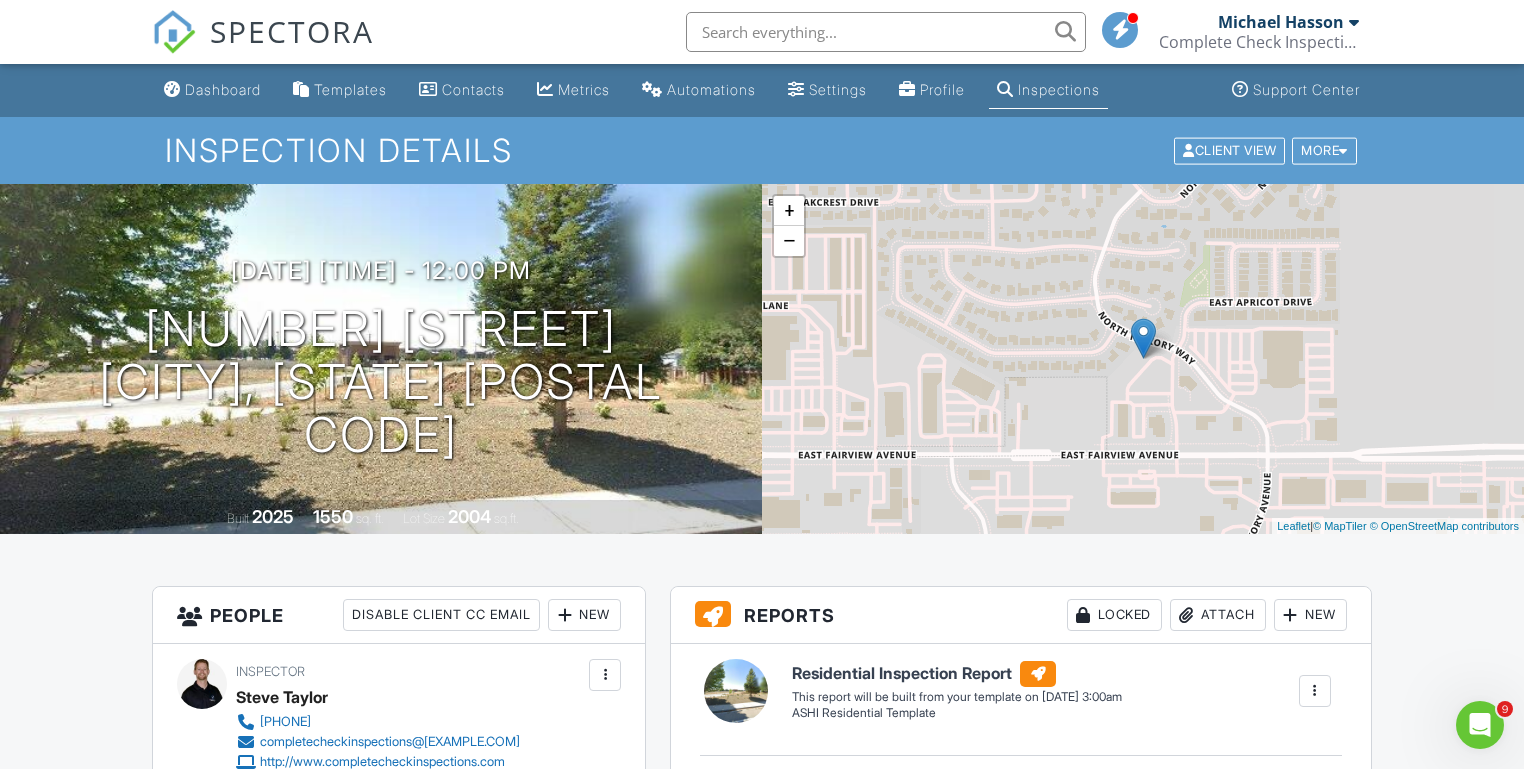 scroll, scrollTop: 0, scrollLeft: 0, axis: both 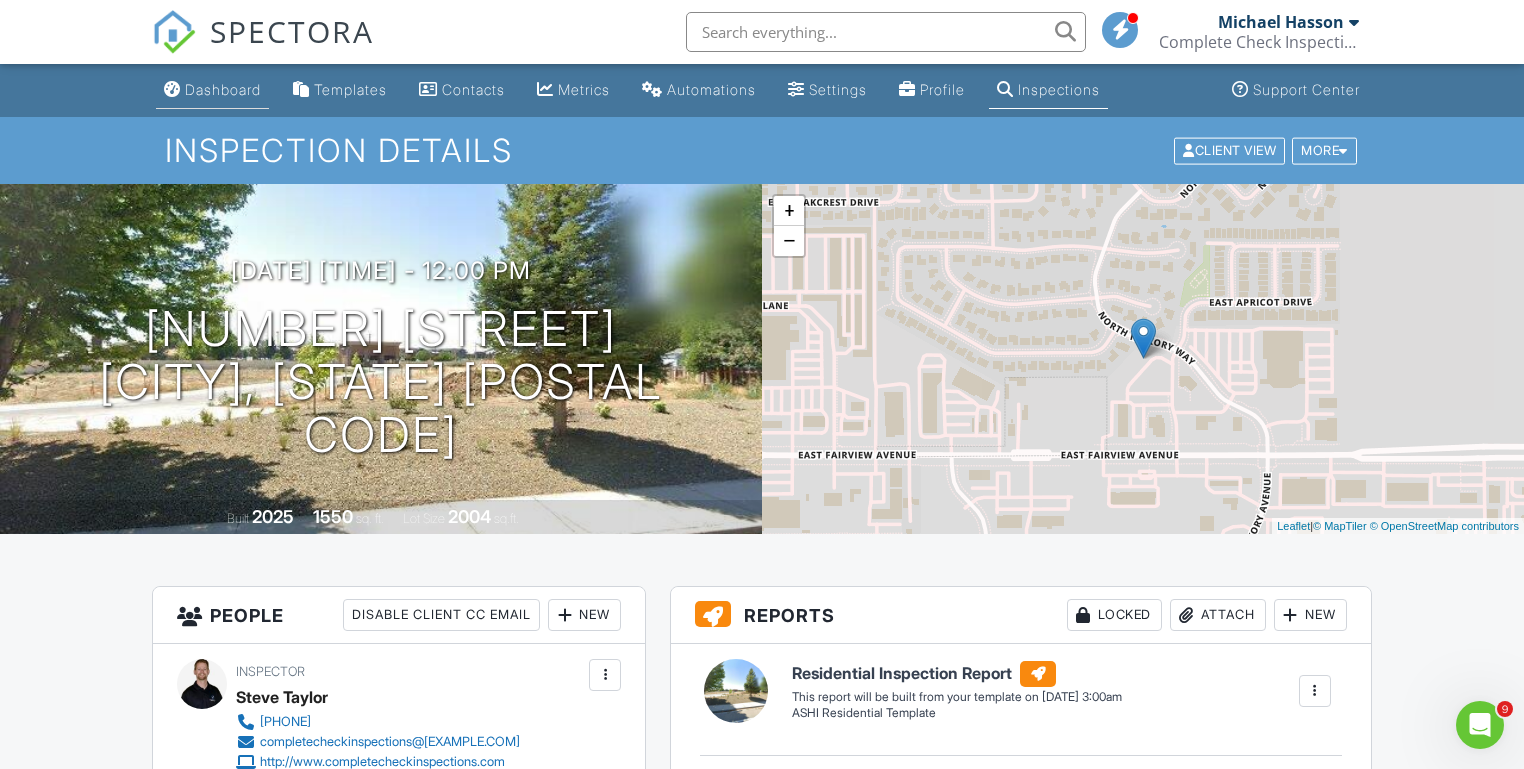 click on "Dashboard" at bounding box center [212, 90] 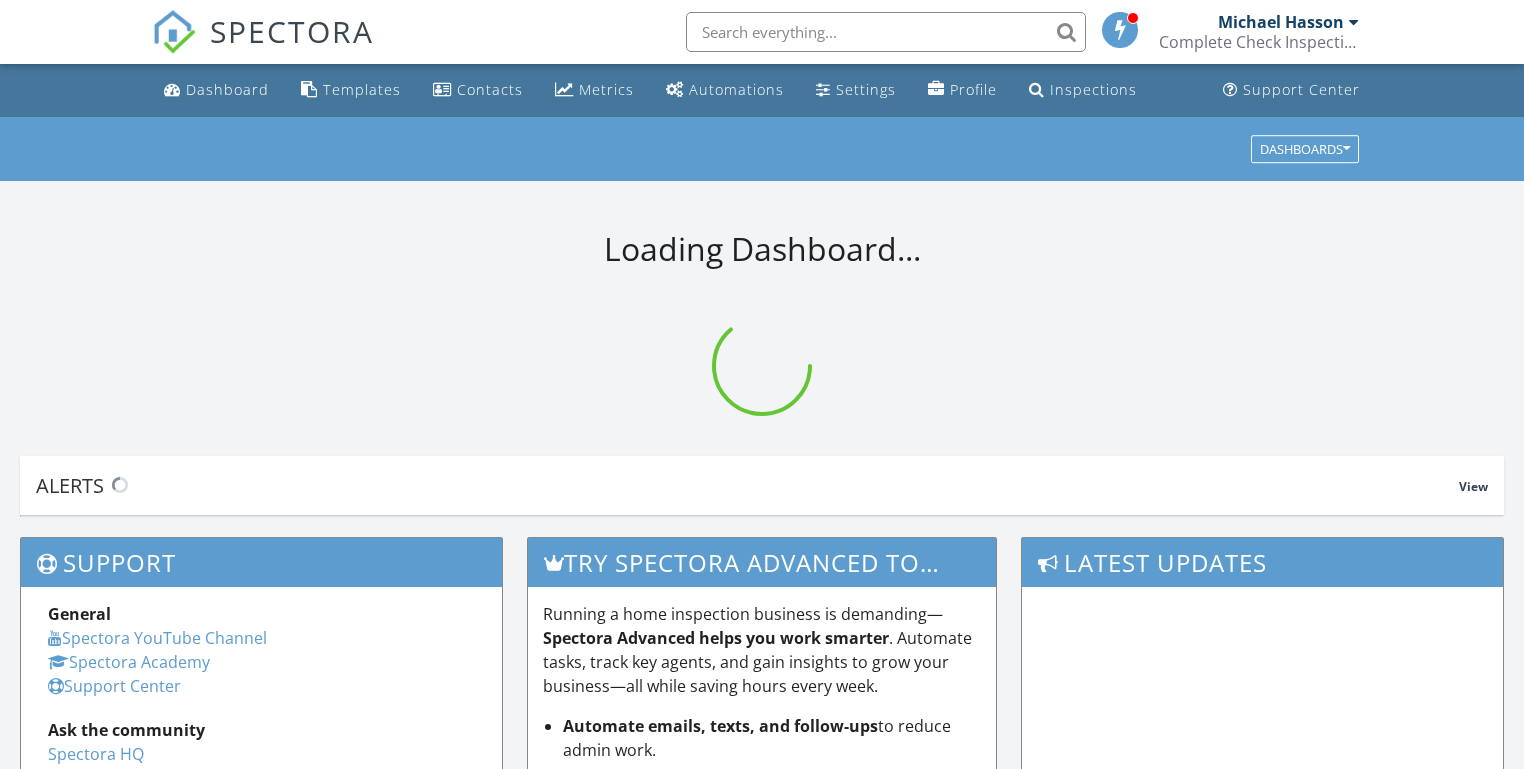 scroll, scrollTop: 0, scrollLeft: 0, axis: both 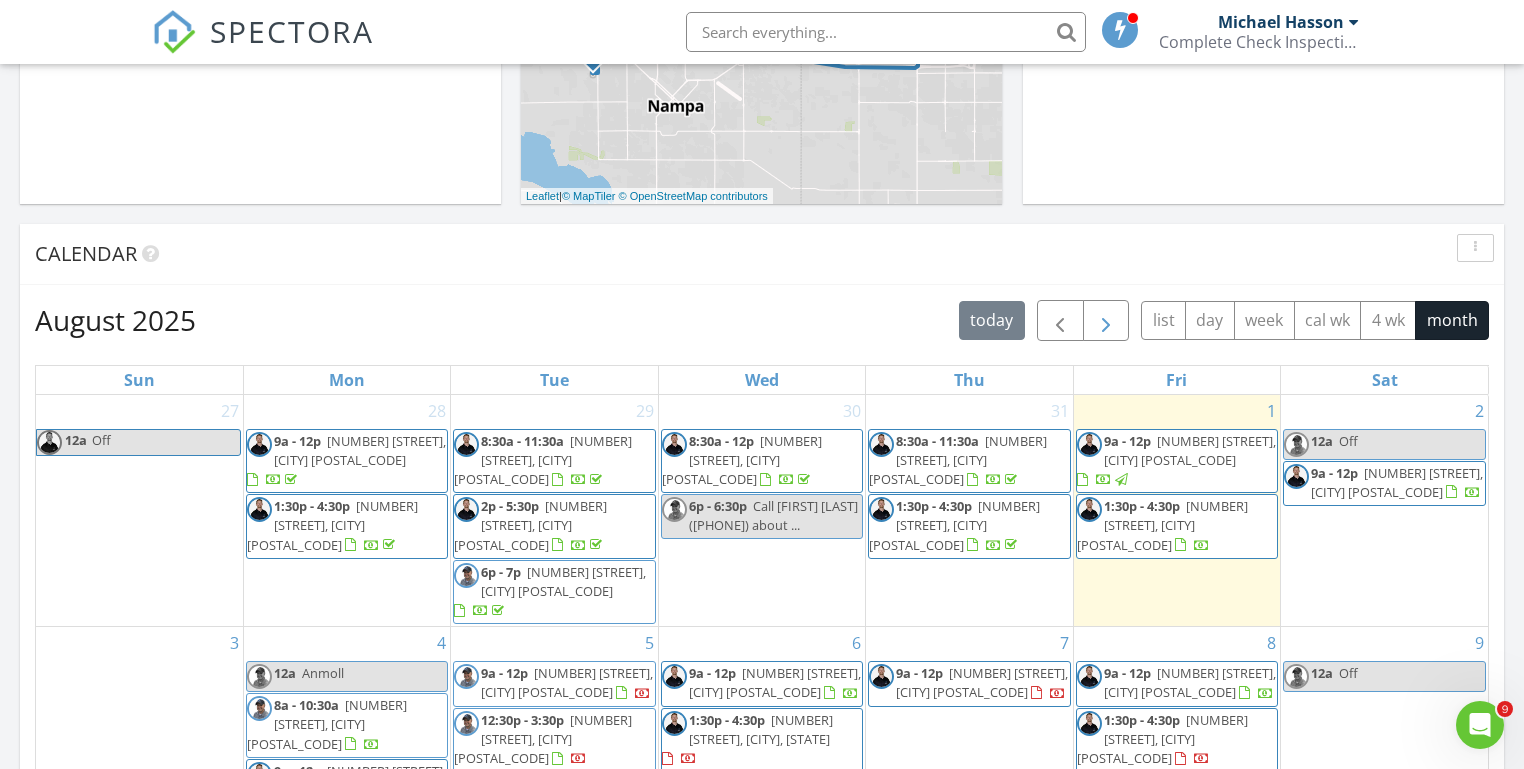 click at bounding box center (1106, 321) 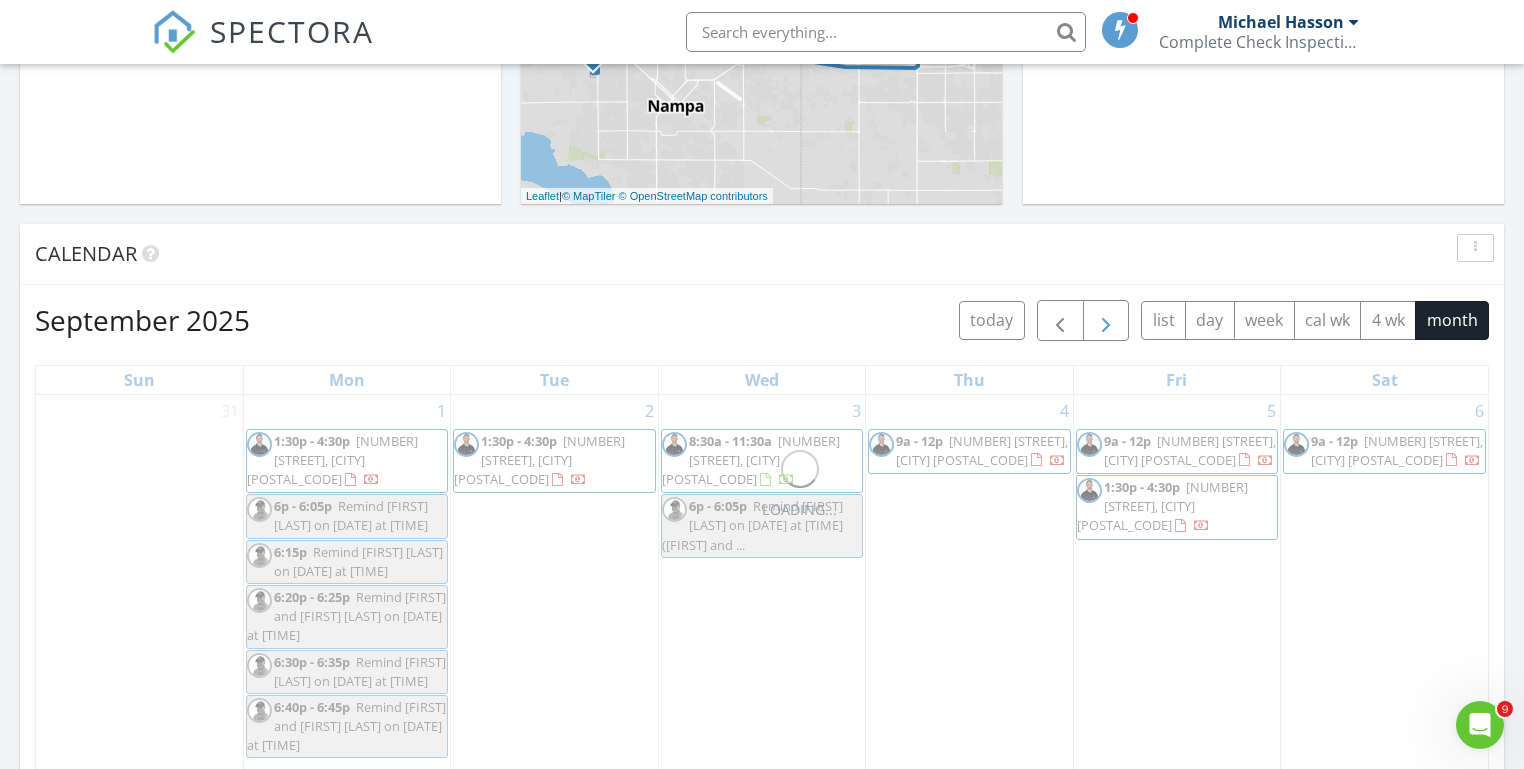 click at bounding box center [1106, 321] 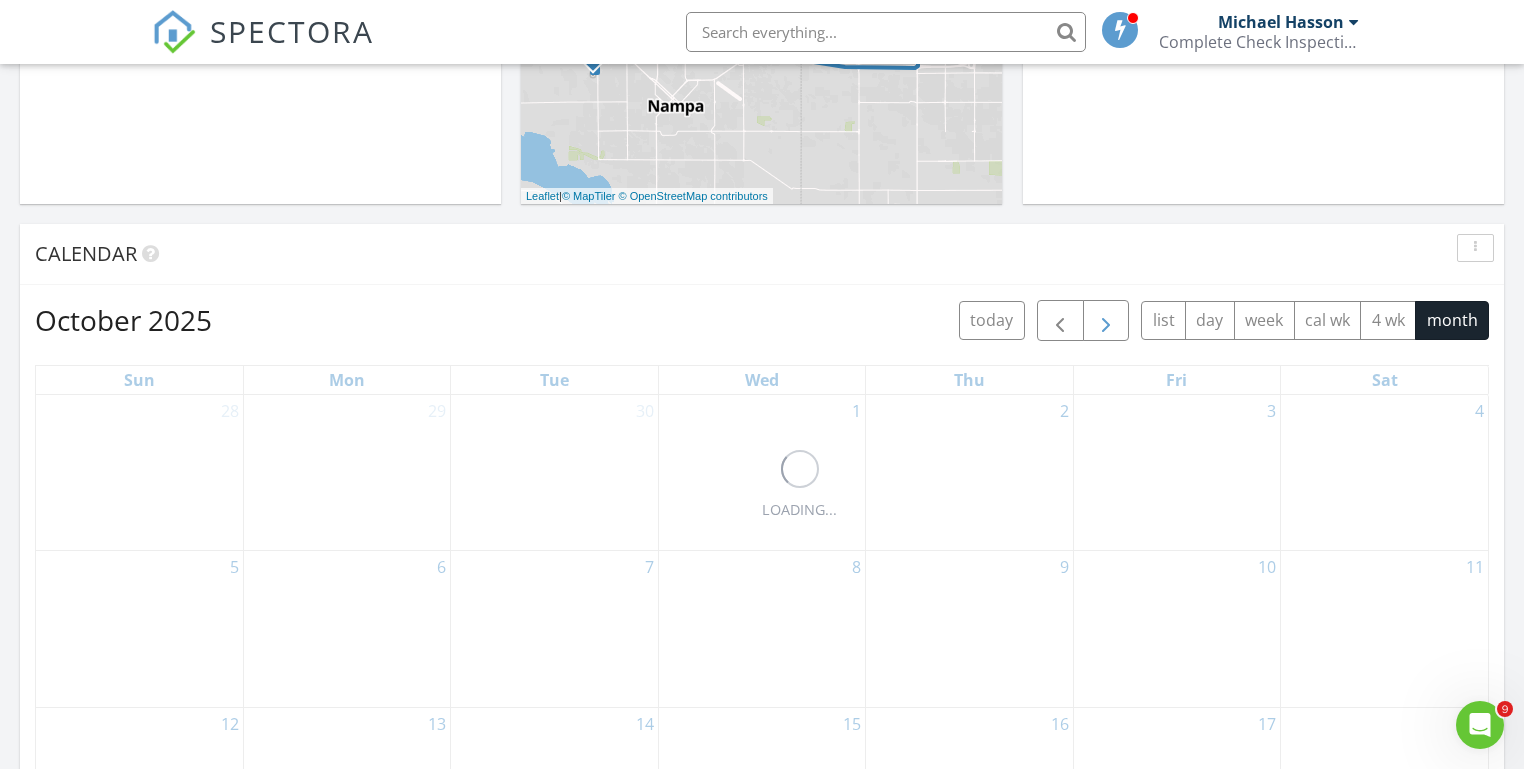 click at bounding box center [1106, 321] 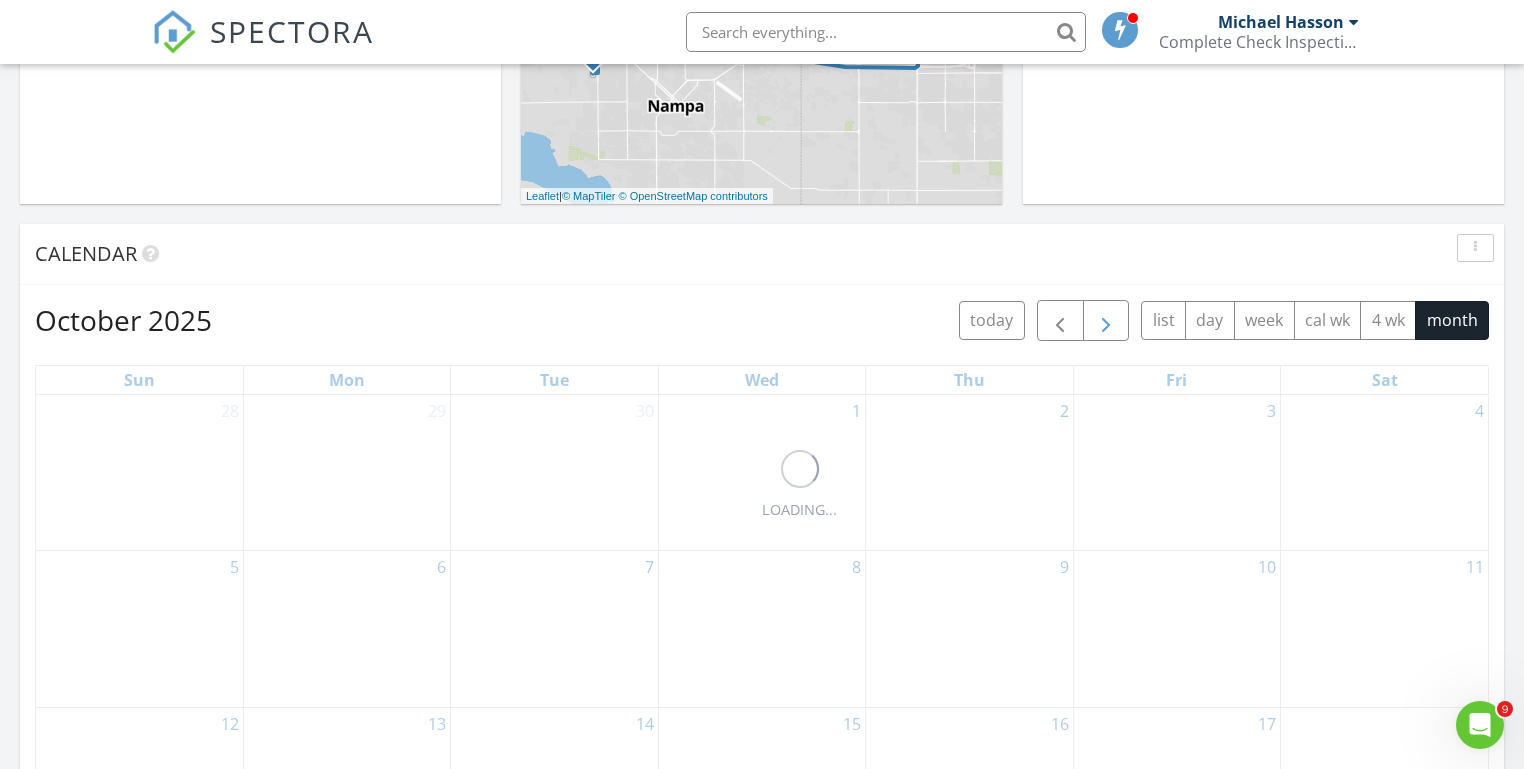 click at bounding box center (1106, 321) 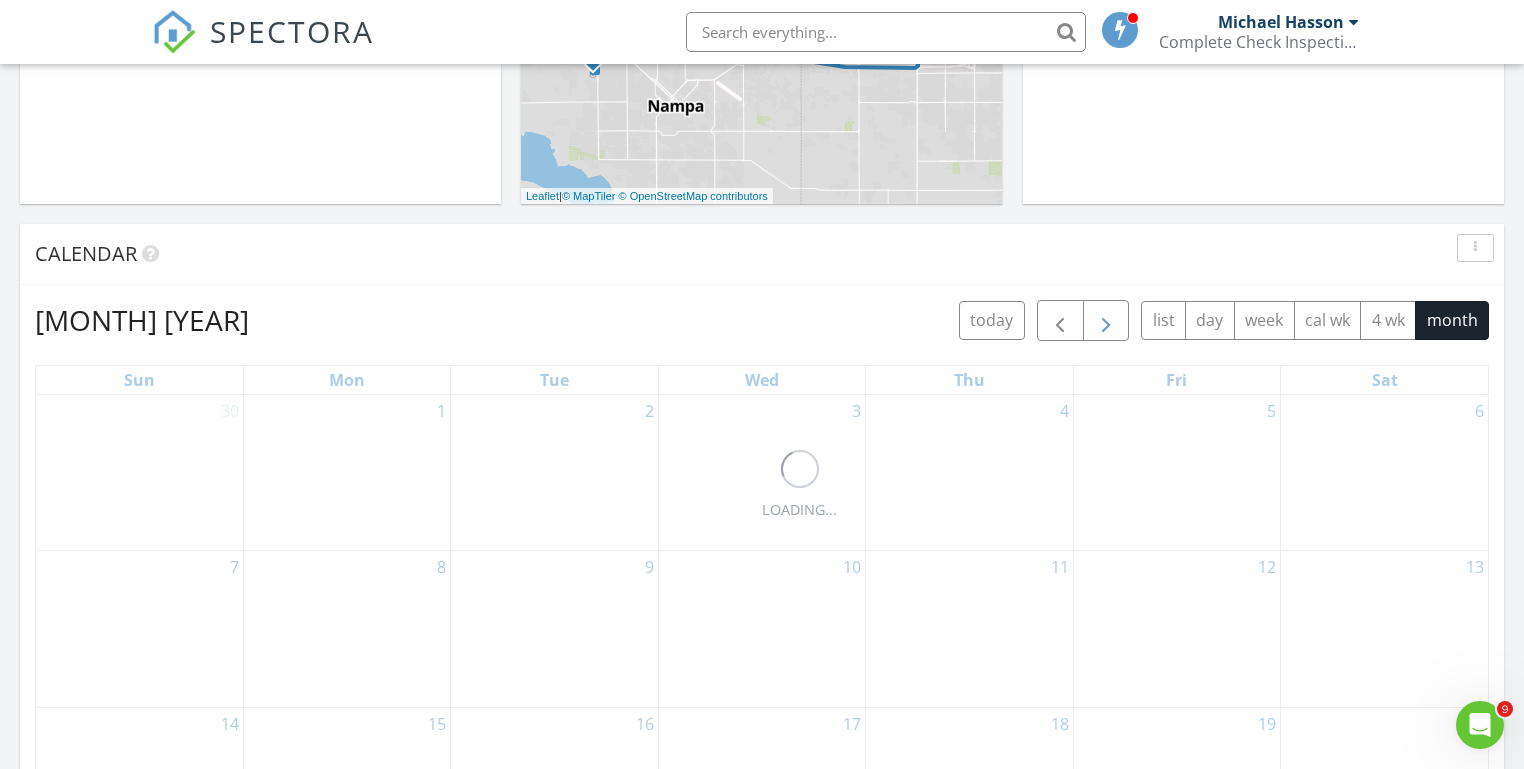 click at bounding box center [1106, 321] 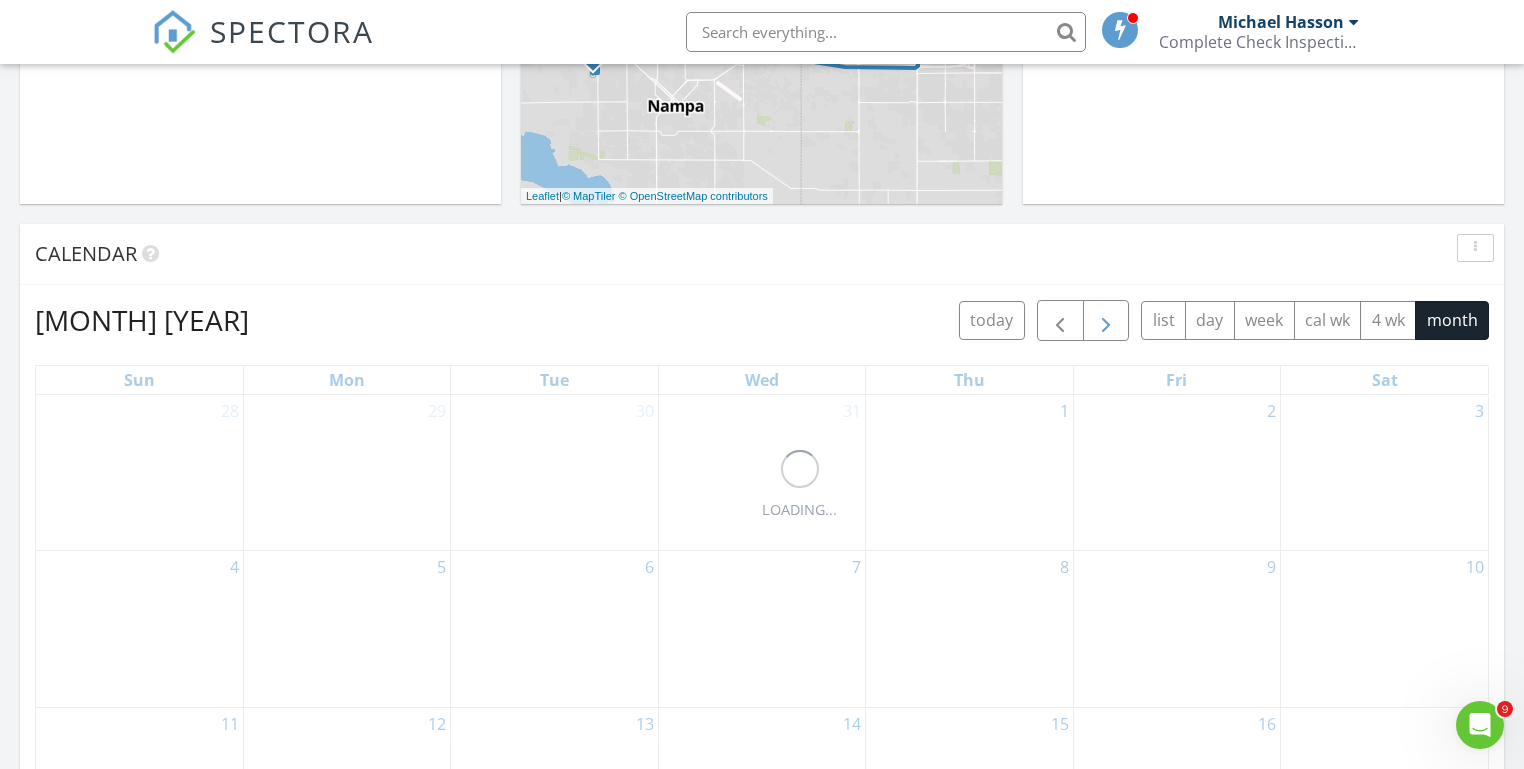 click at bounding box center (1106, 321) 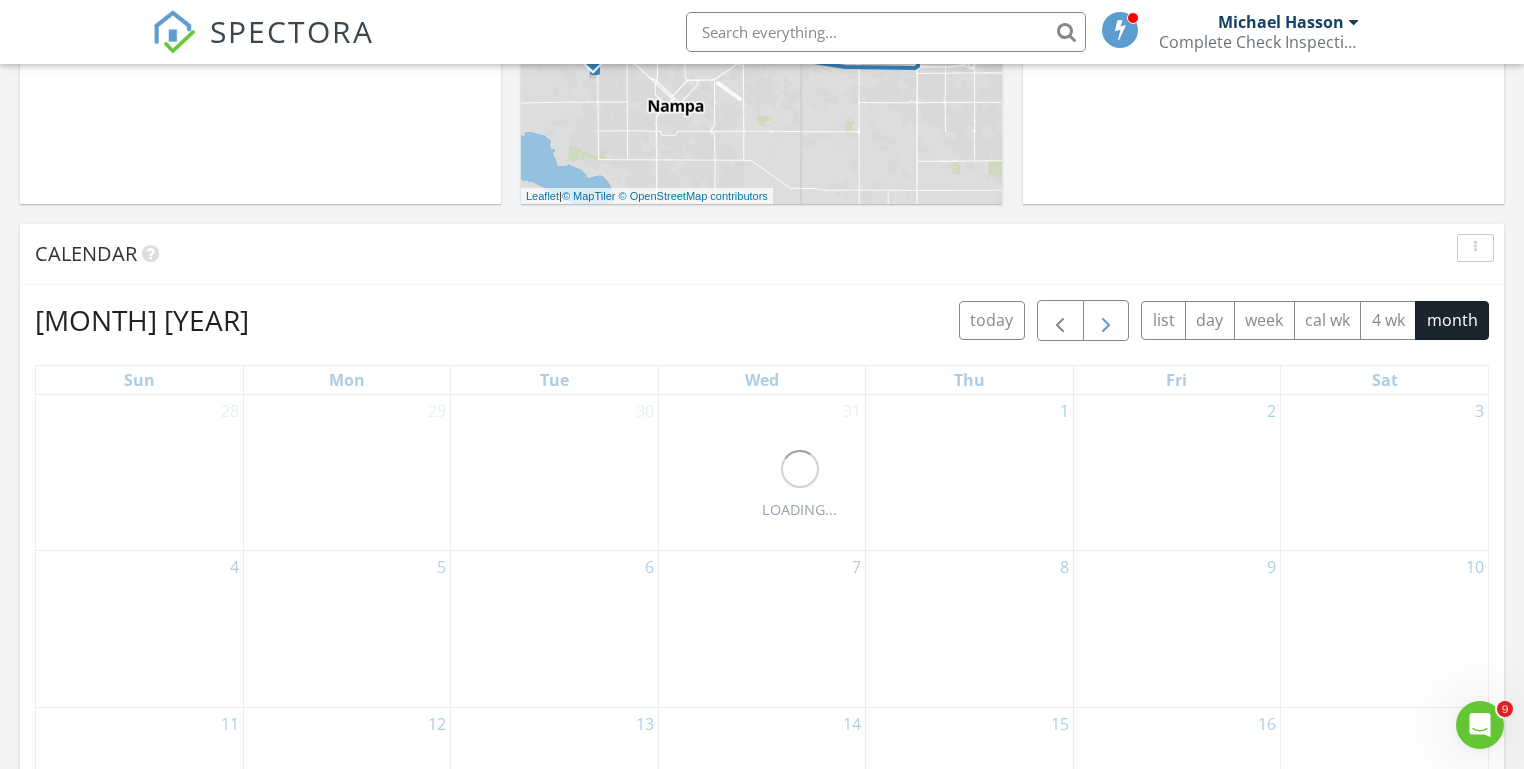 click at bounding box center [1106, 321] 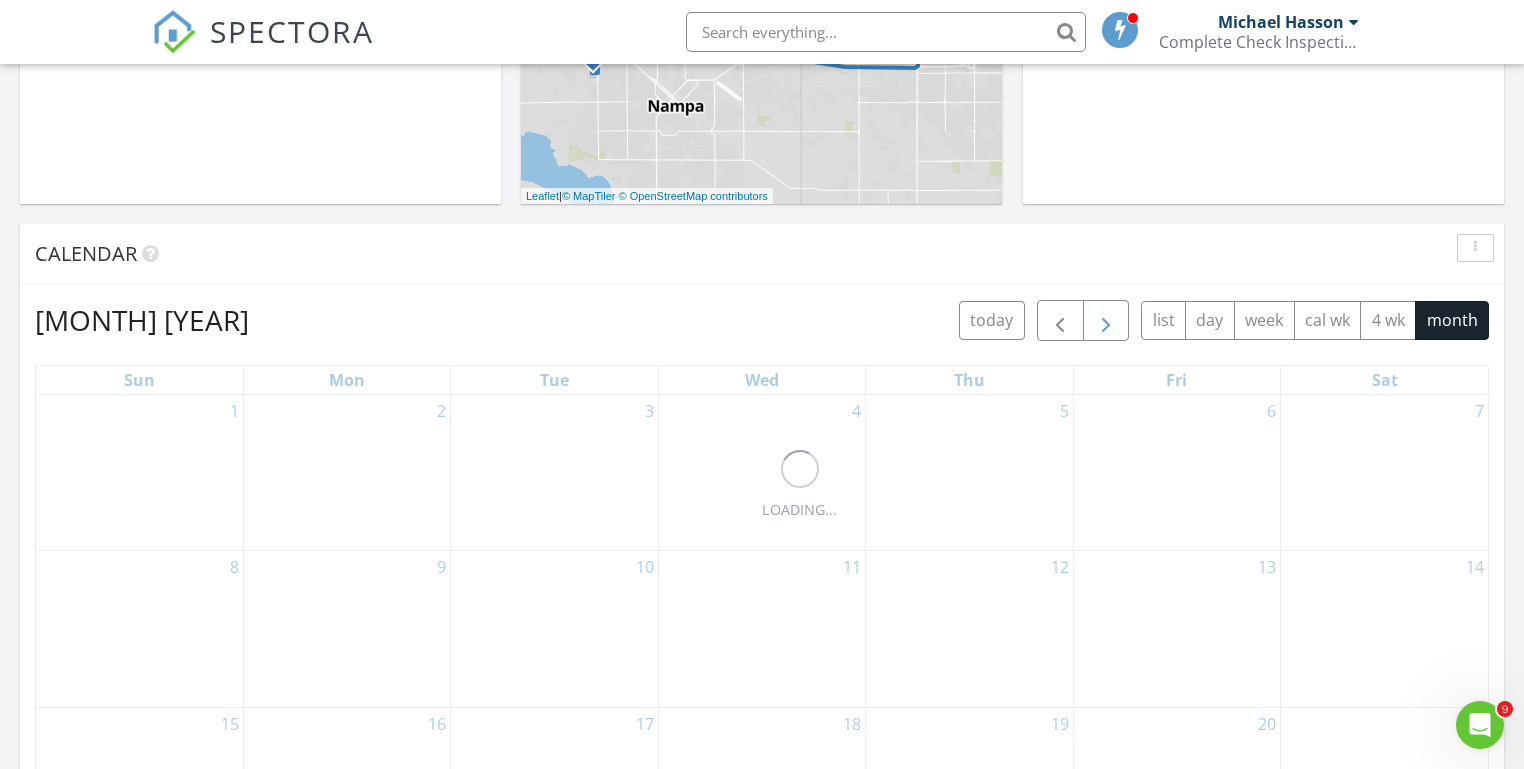 click at bounding box center [1106, 321] 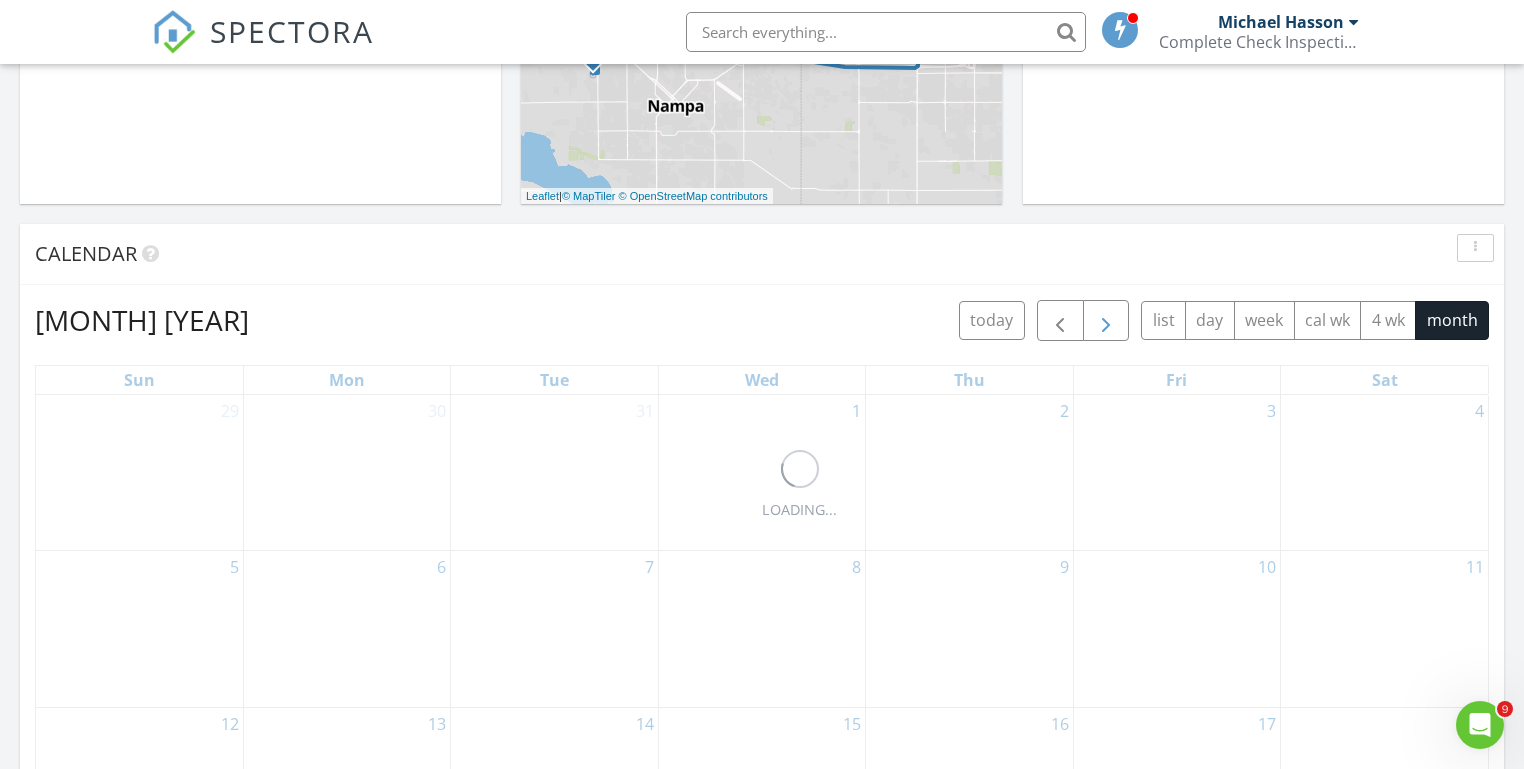 click at bounding box center (1106, 321) 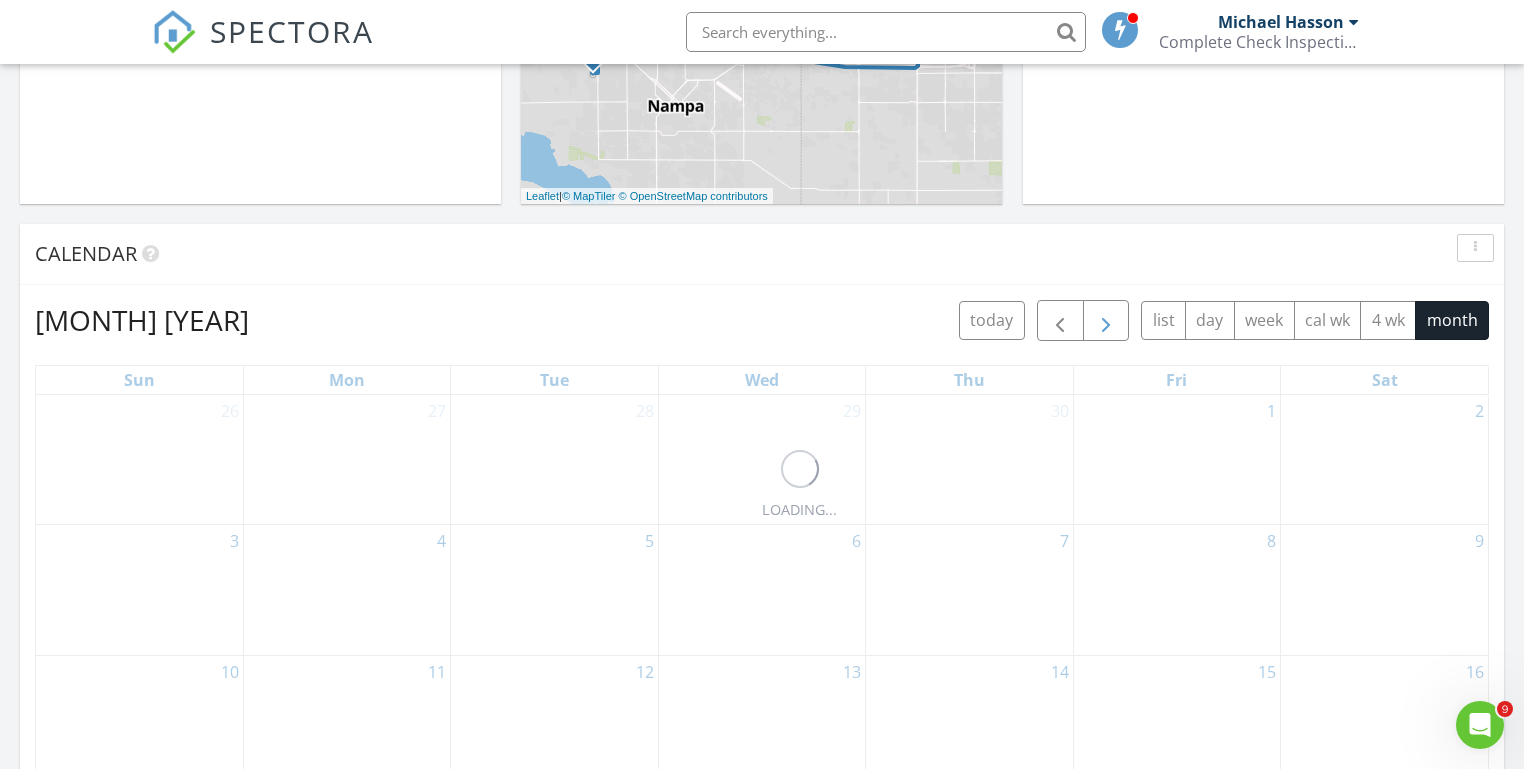 click at bounding box center [1106, 321] 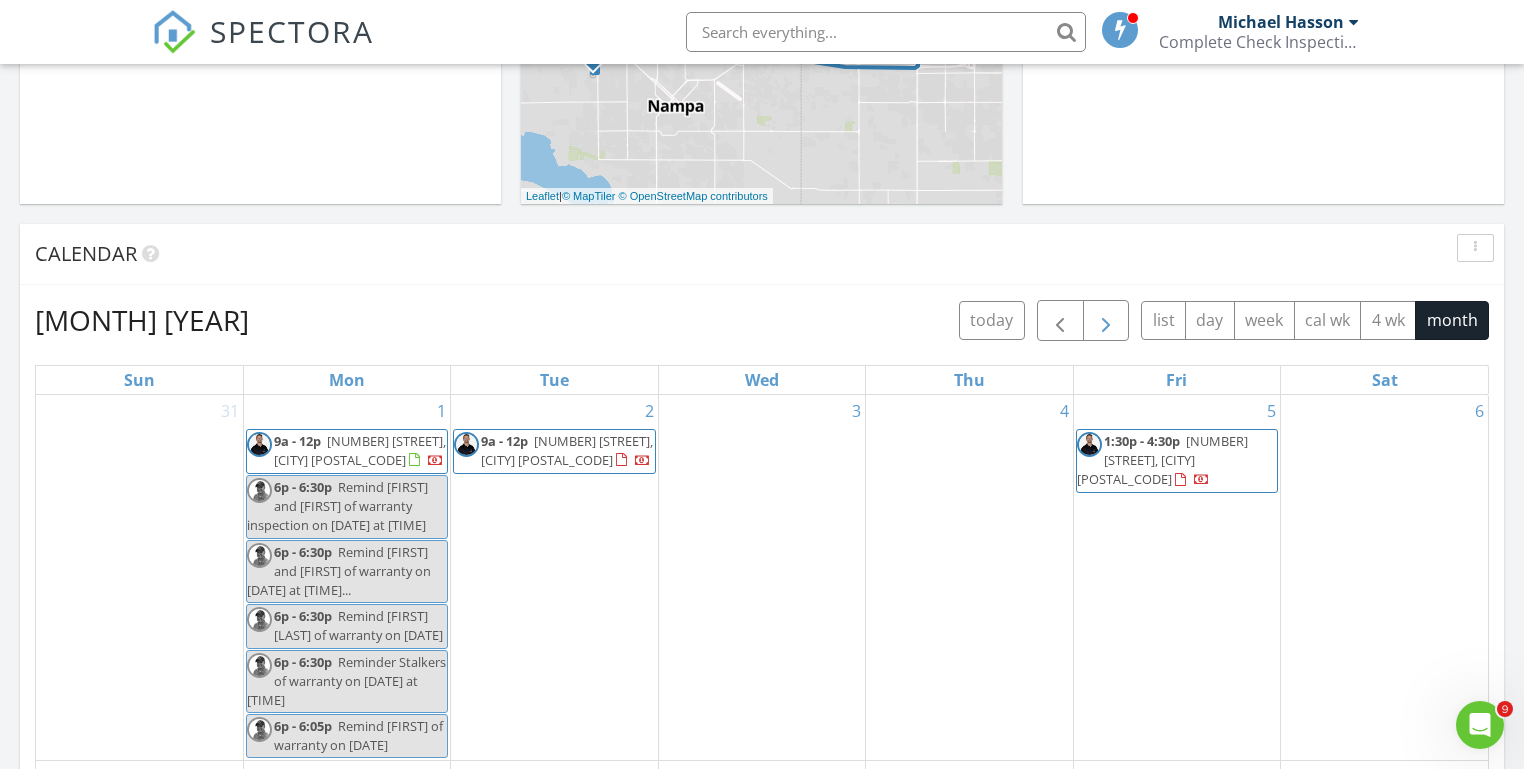 click at bounding box center [1106, 321] 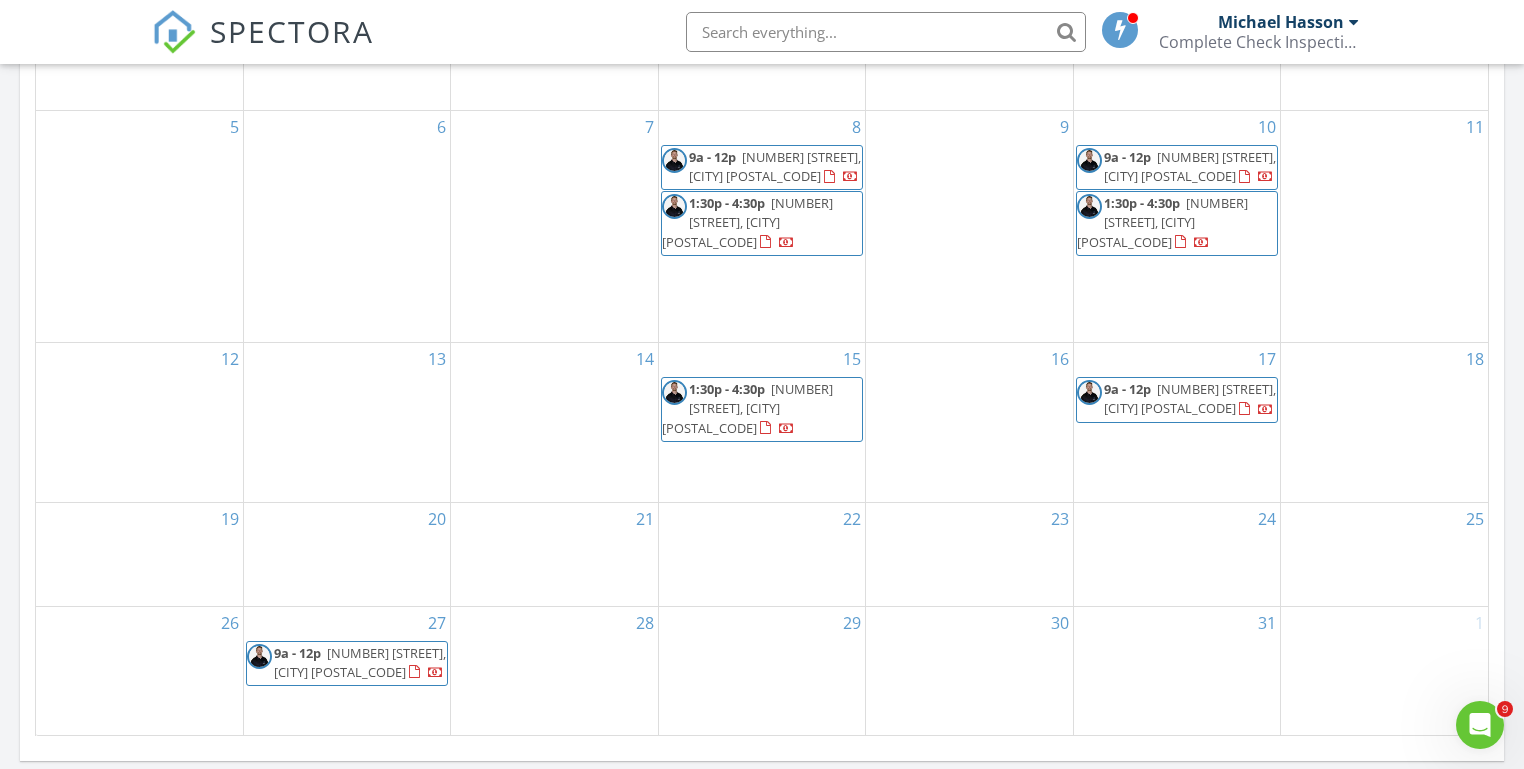 scroll, scrollTop: 1099, scrollLeft: 0, axis: vertical 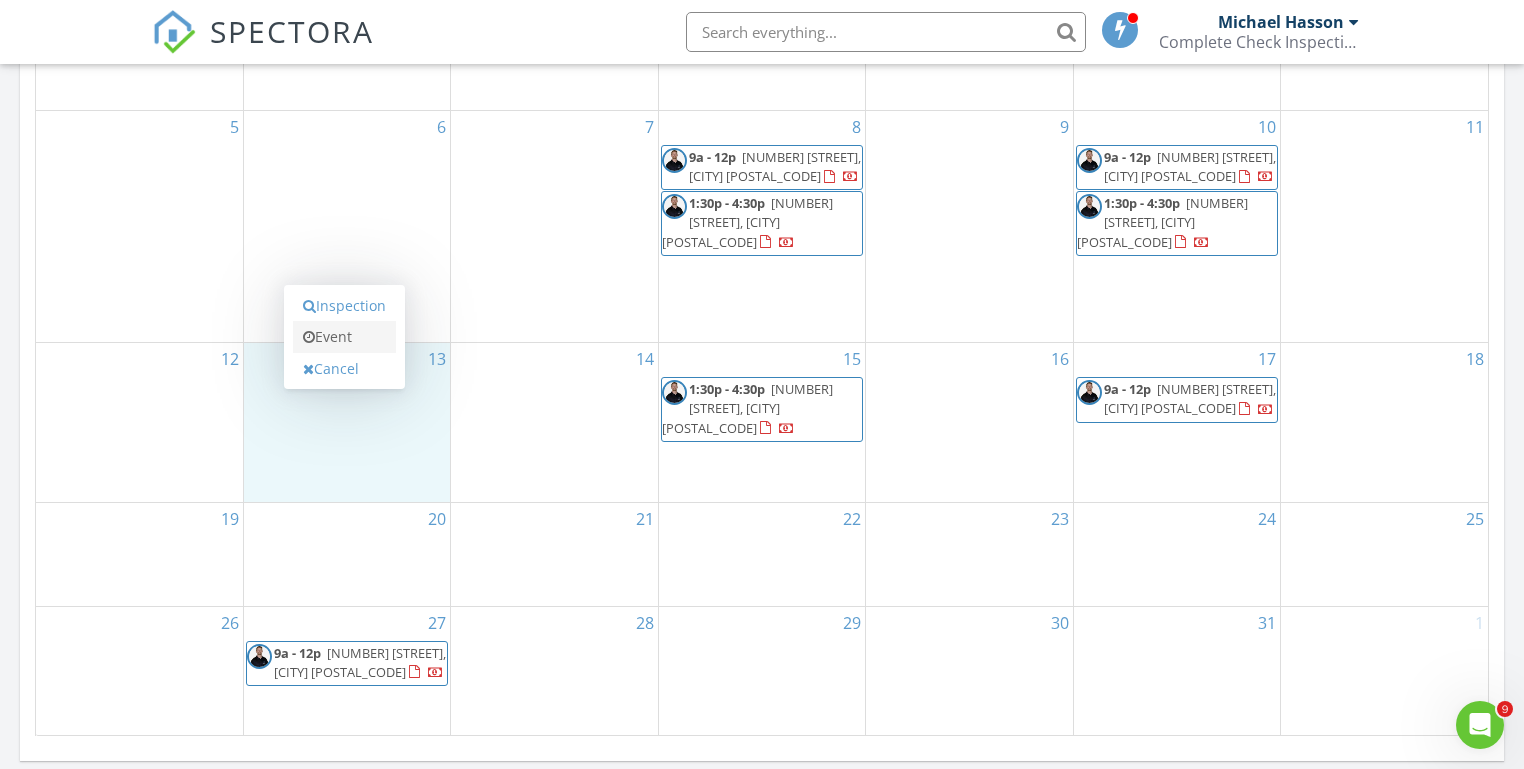 click on "Event" at bounding box center (344, 337) 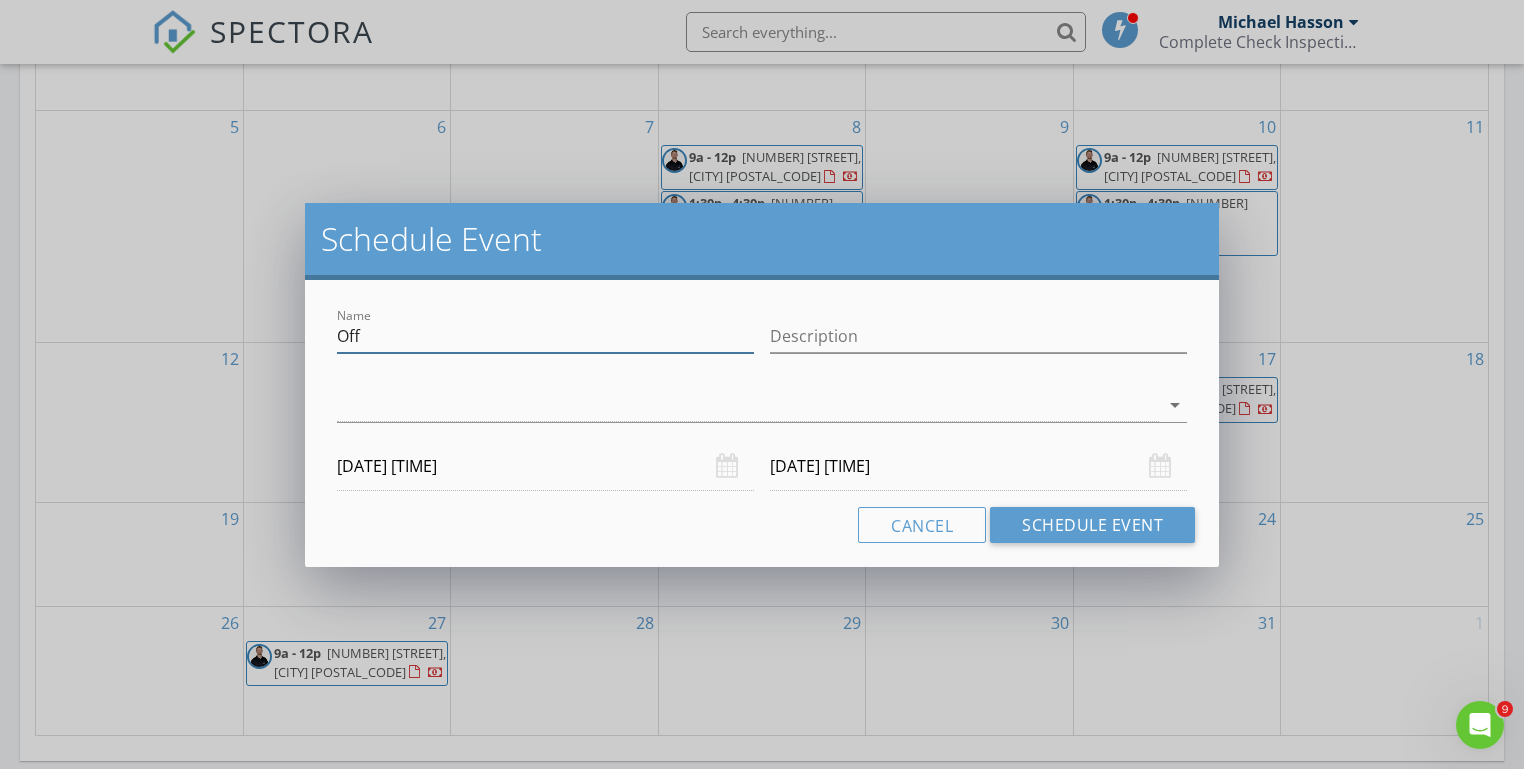 click on "Off" at bounding box center [545, 336] 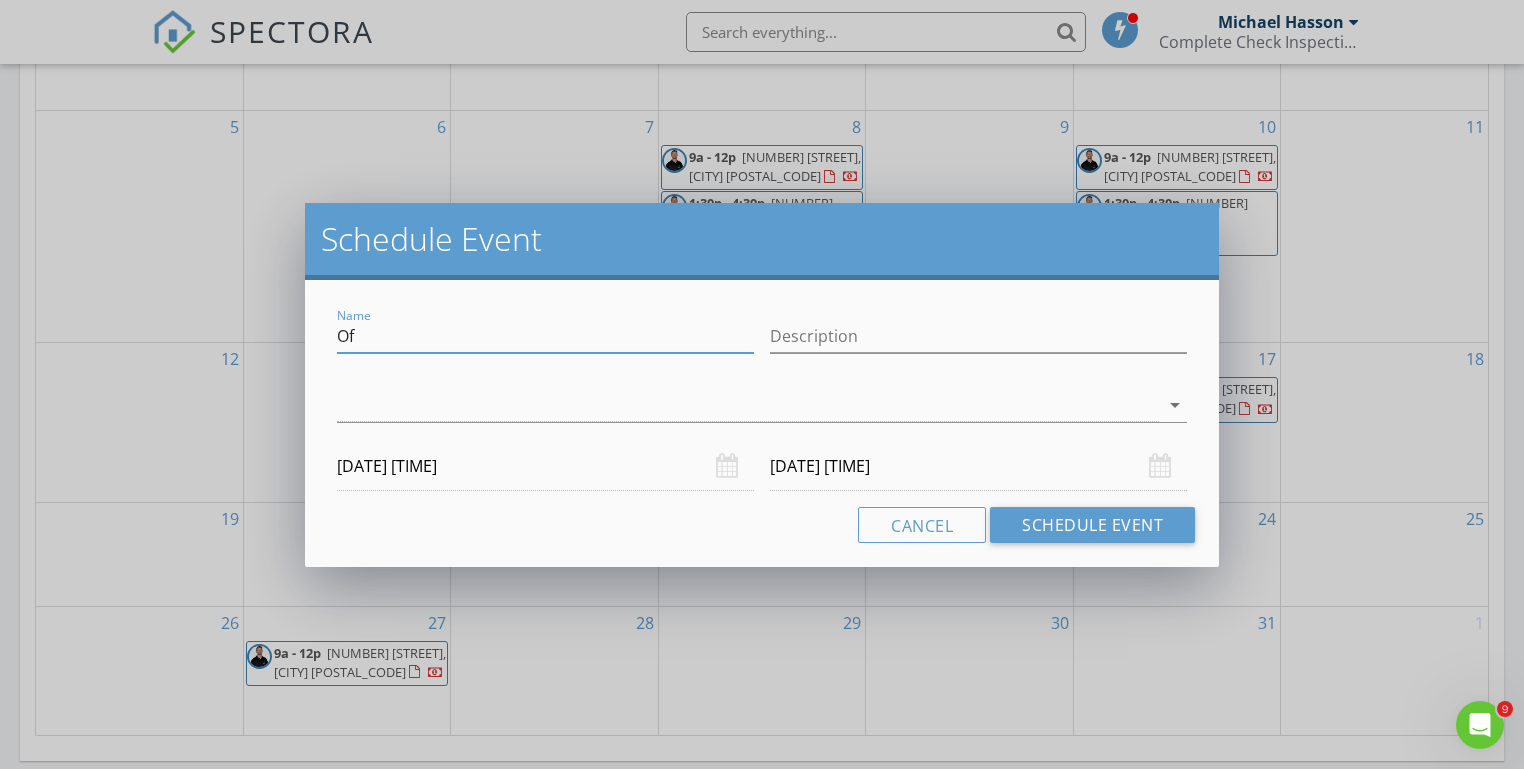 type on "O" 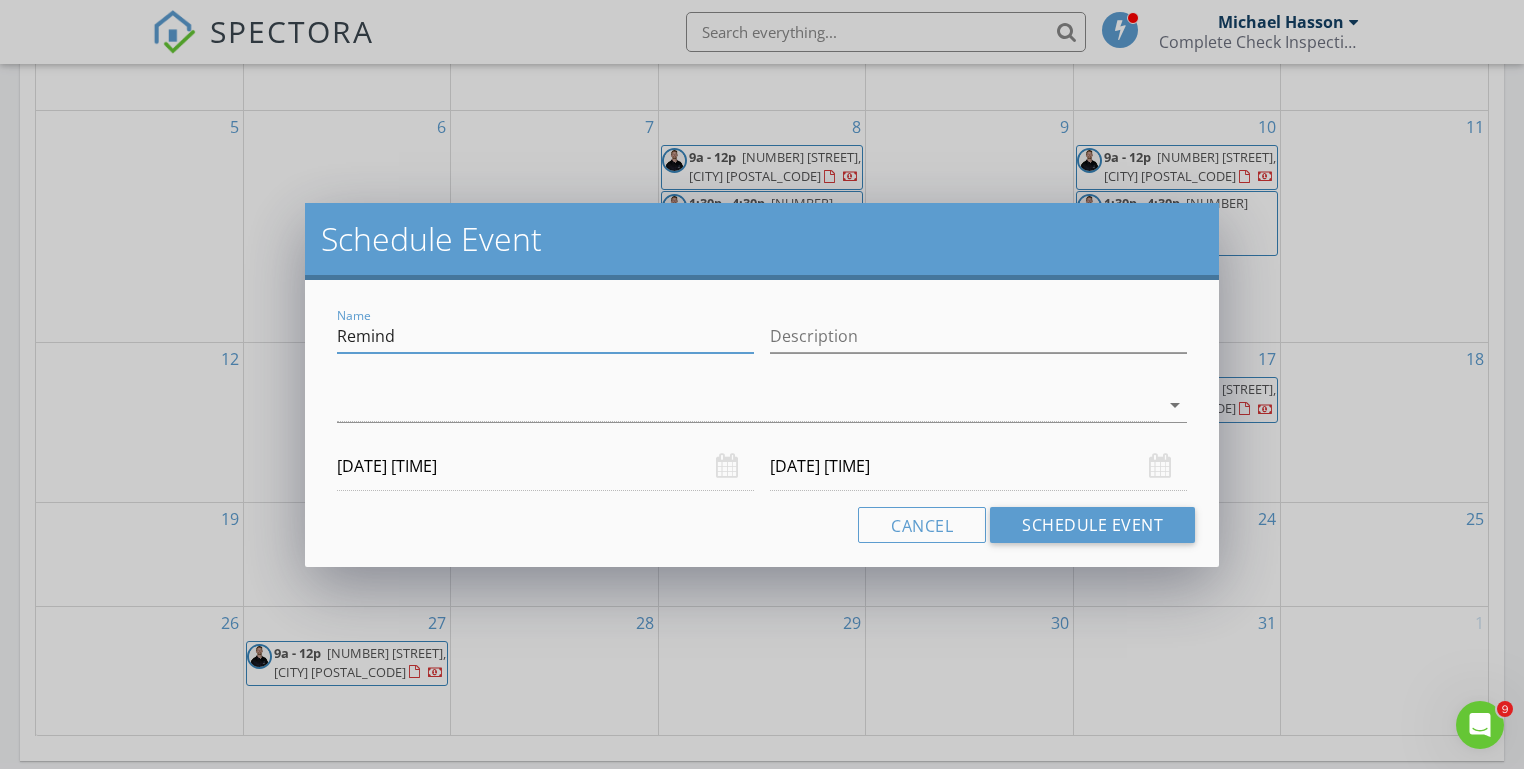 paste on "Conor Mooney" 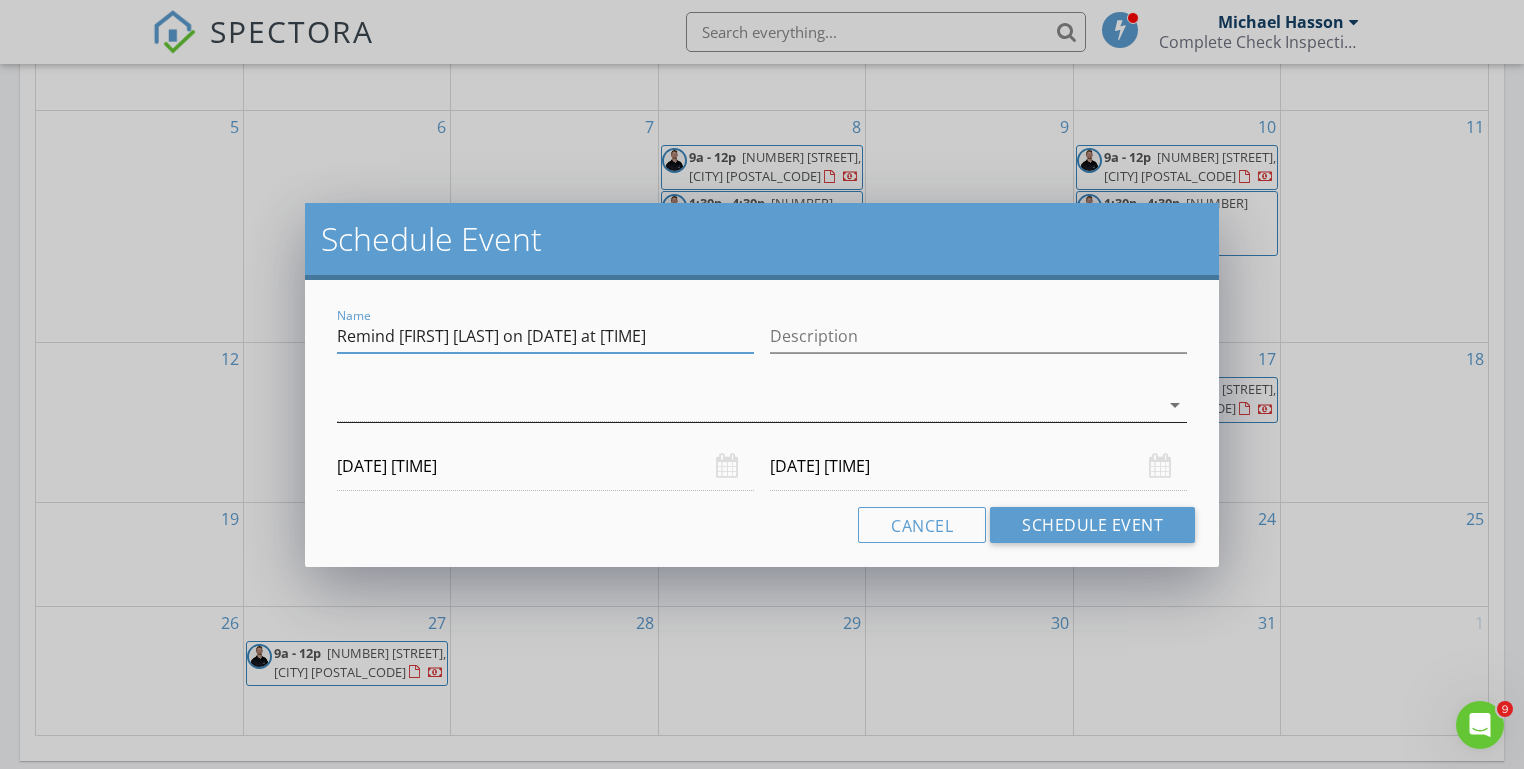 type on "Remind Conor Mooney on 7/27 at 9am" 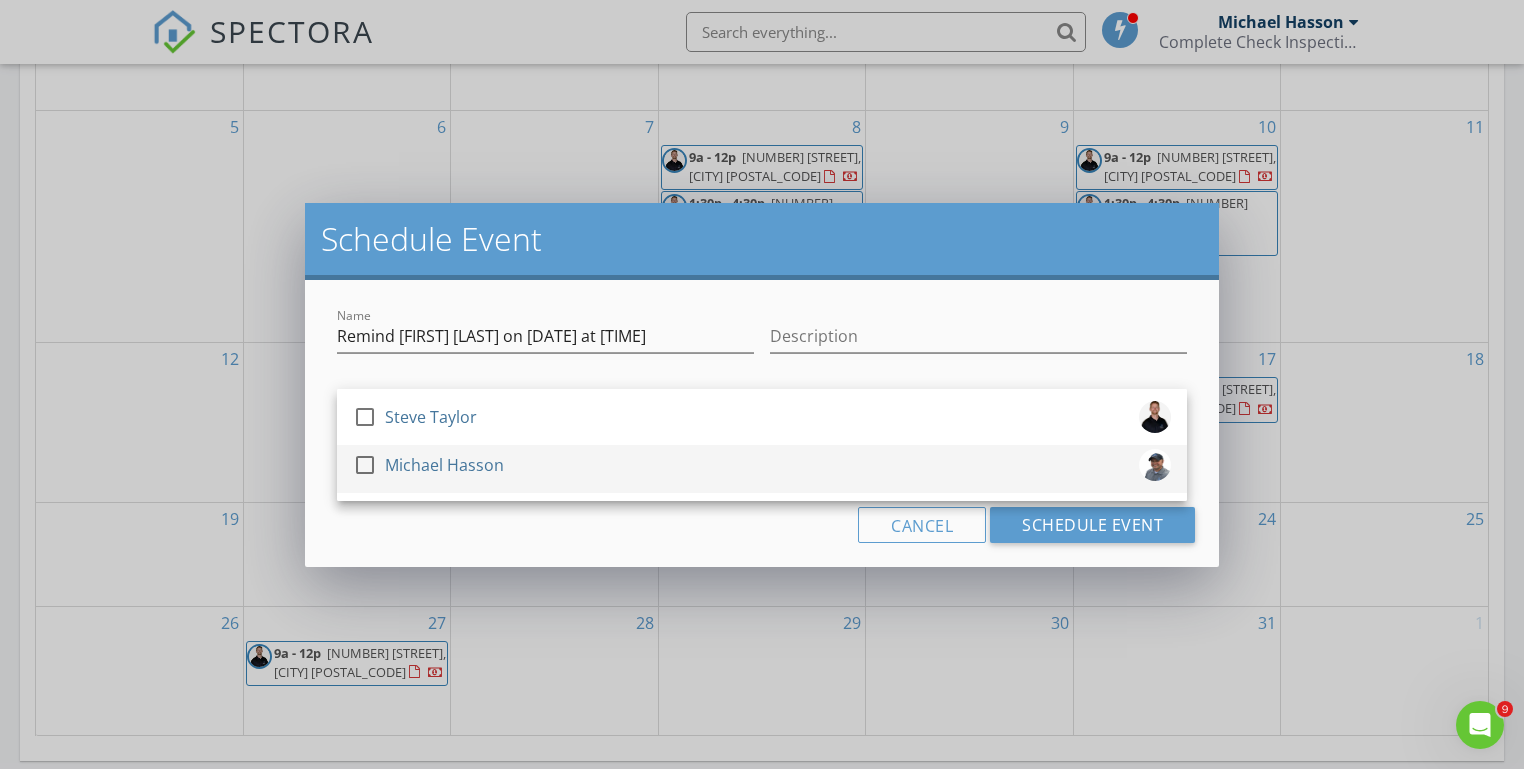 click at bounding box center [365, 465] 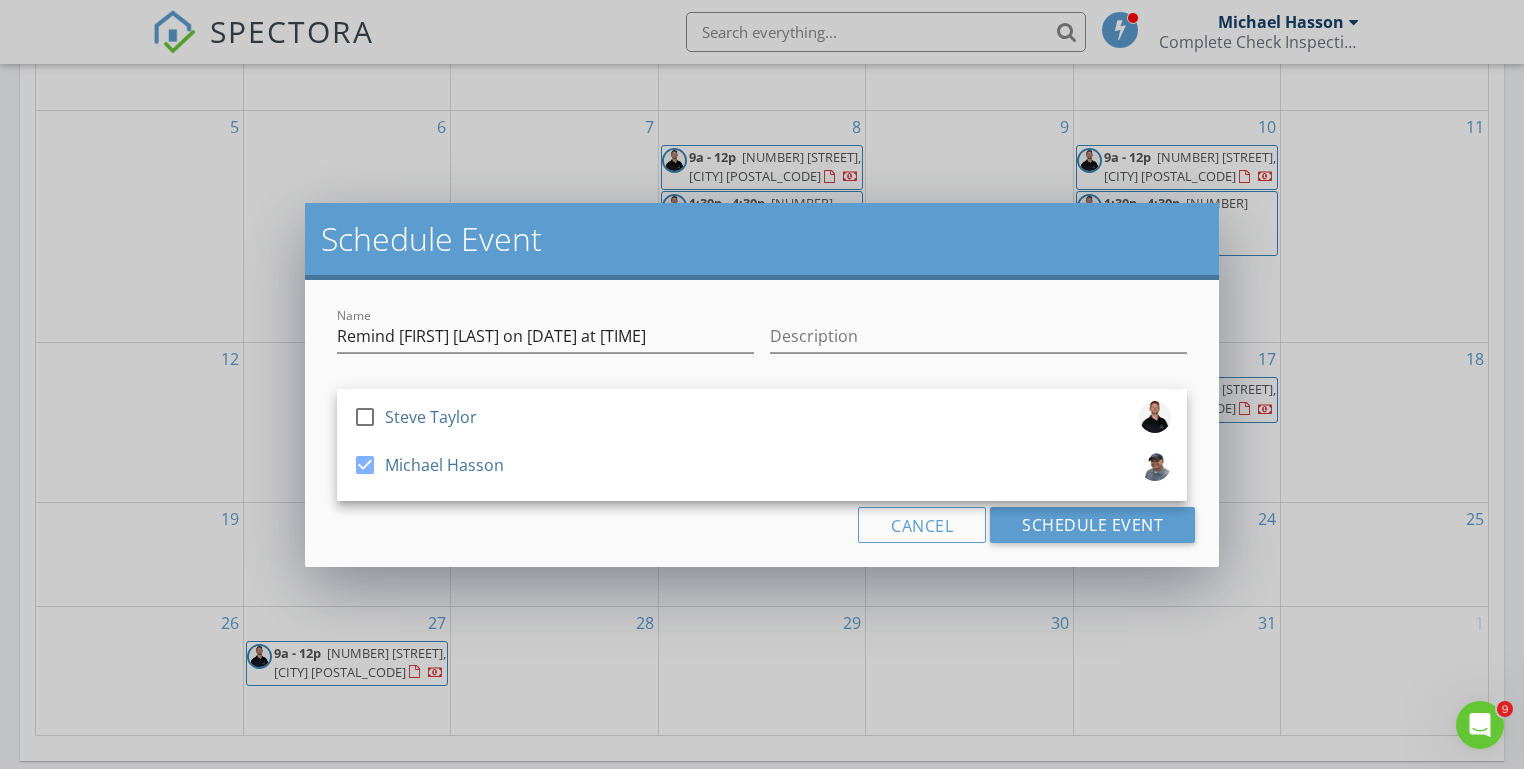 click on "Cancel   Schedule Event" at bounding box center (762, 525) 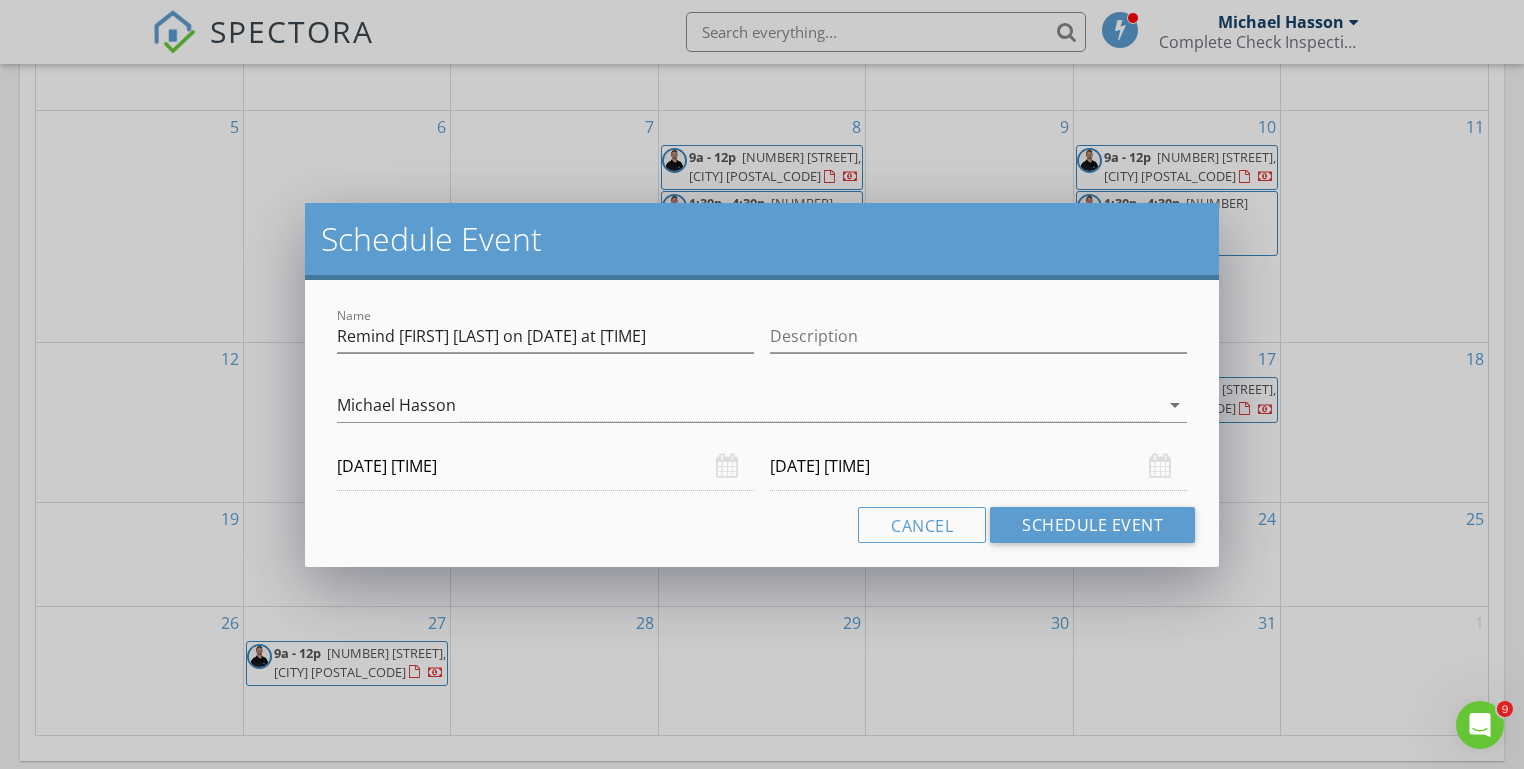 click on "07/13/2026 12:00 AM" at bounding box center [545, 466] 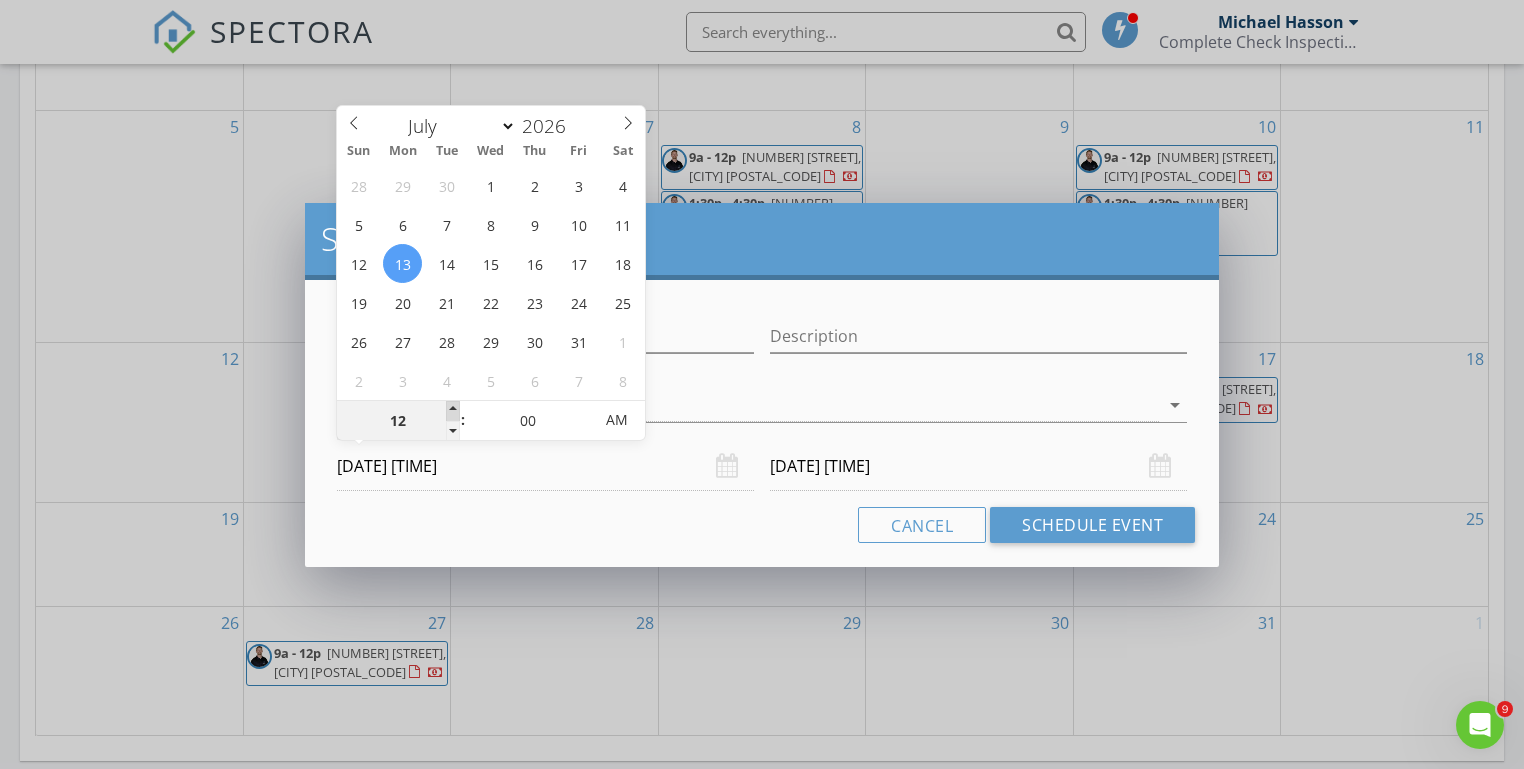 type on "01" 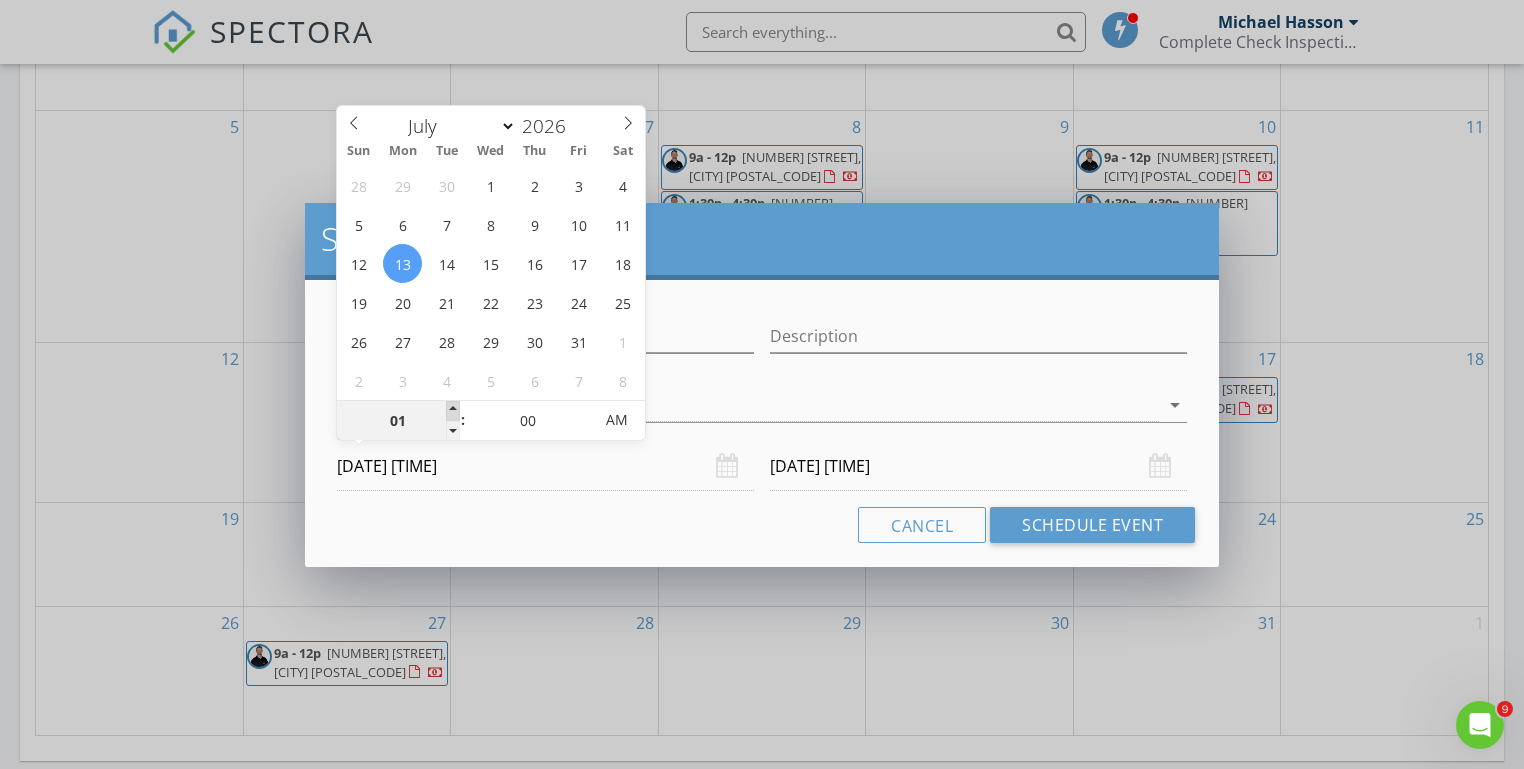 click at bounding box center (453, 411) 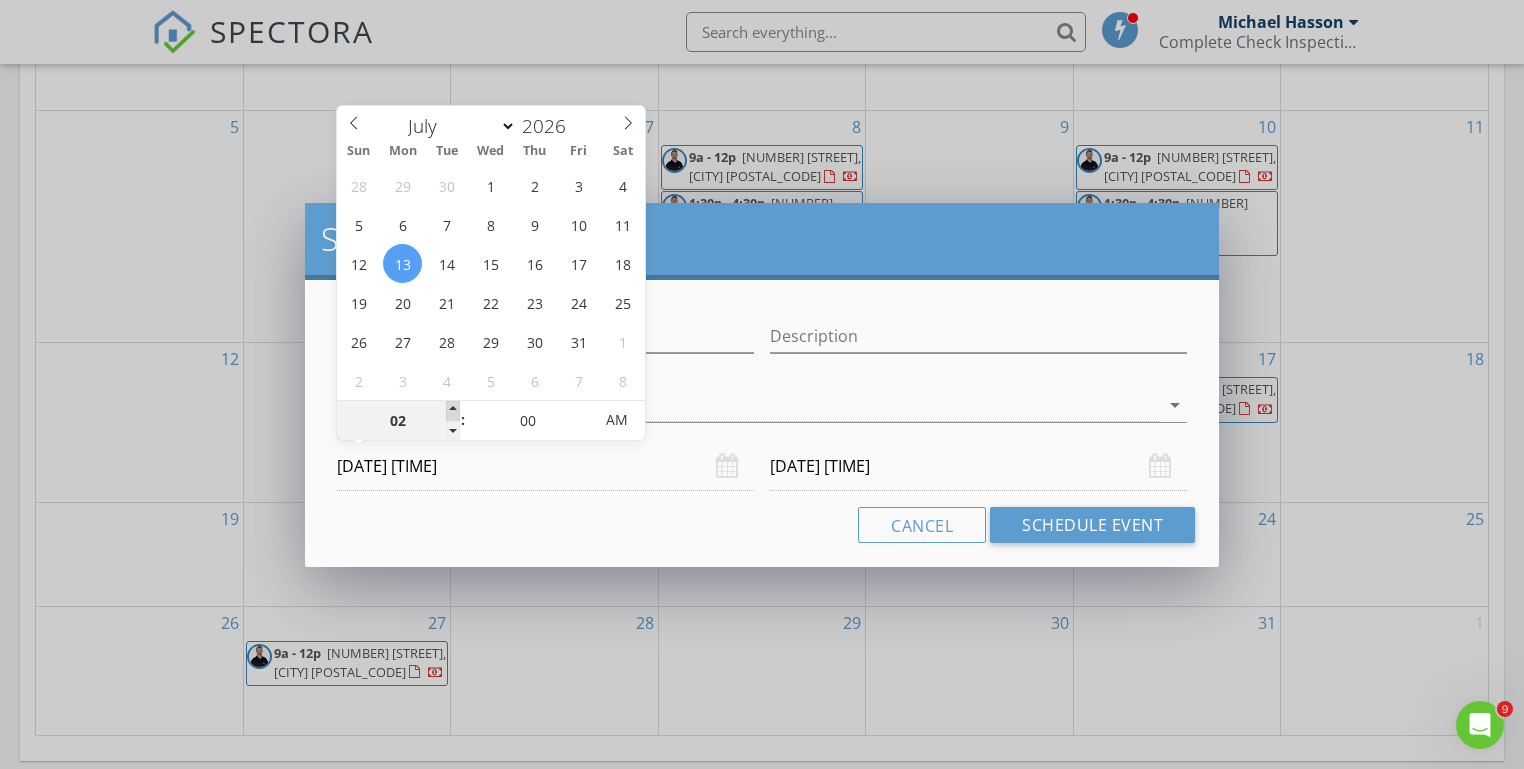 click at bounding box center (453, 411) 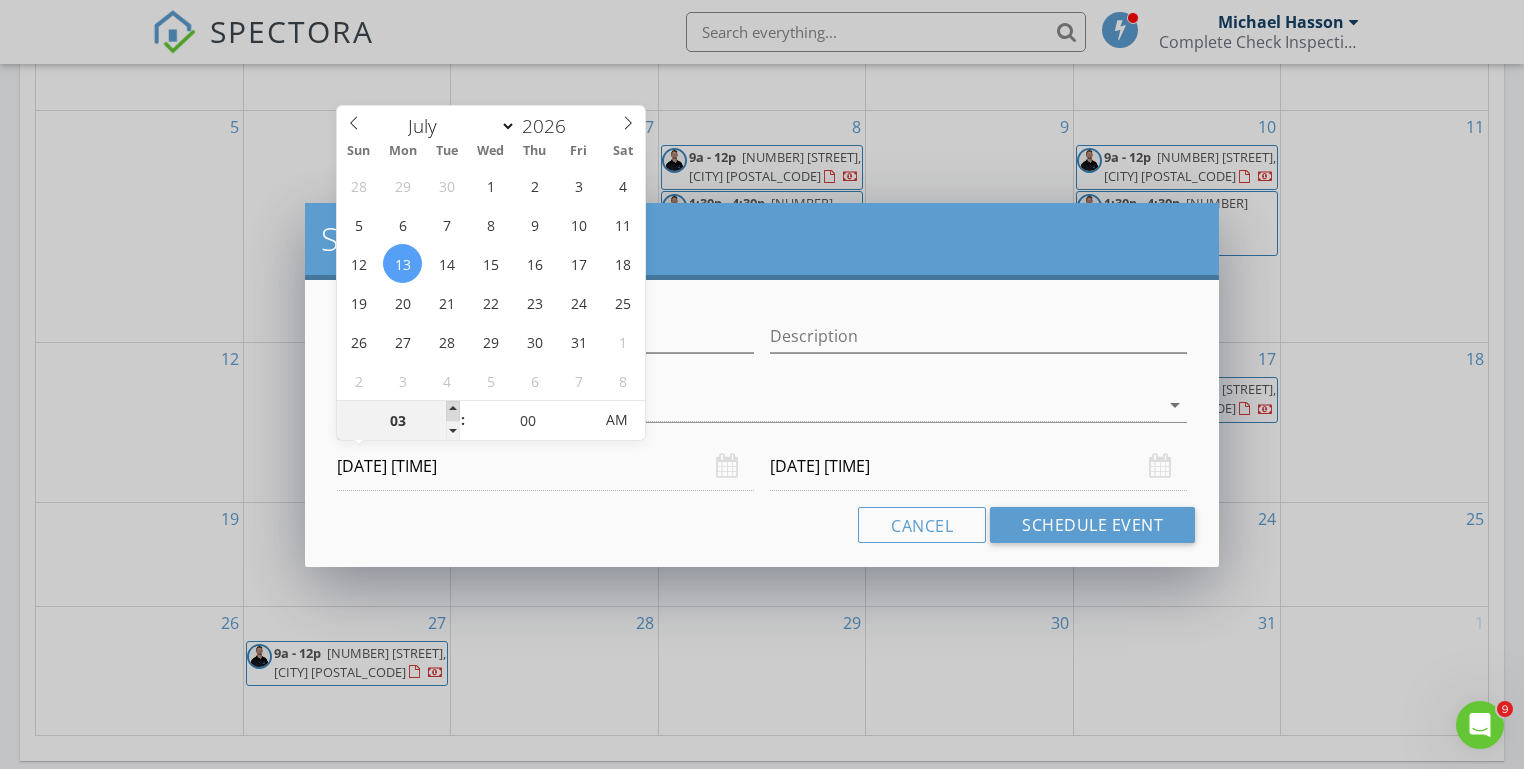 click at bounding box center [453, 411] 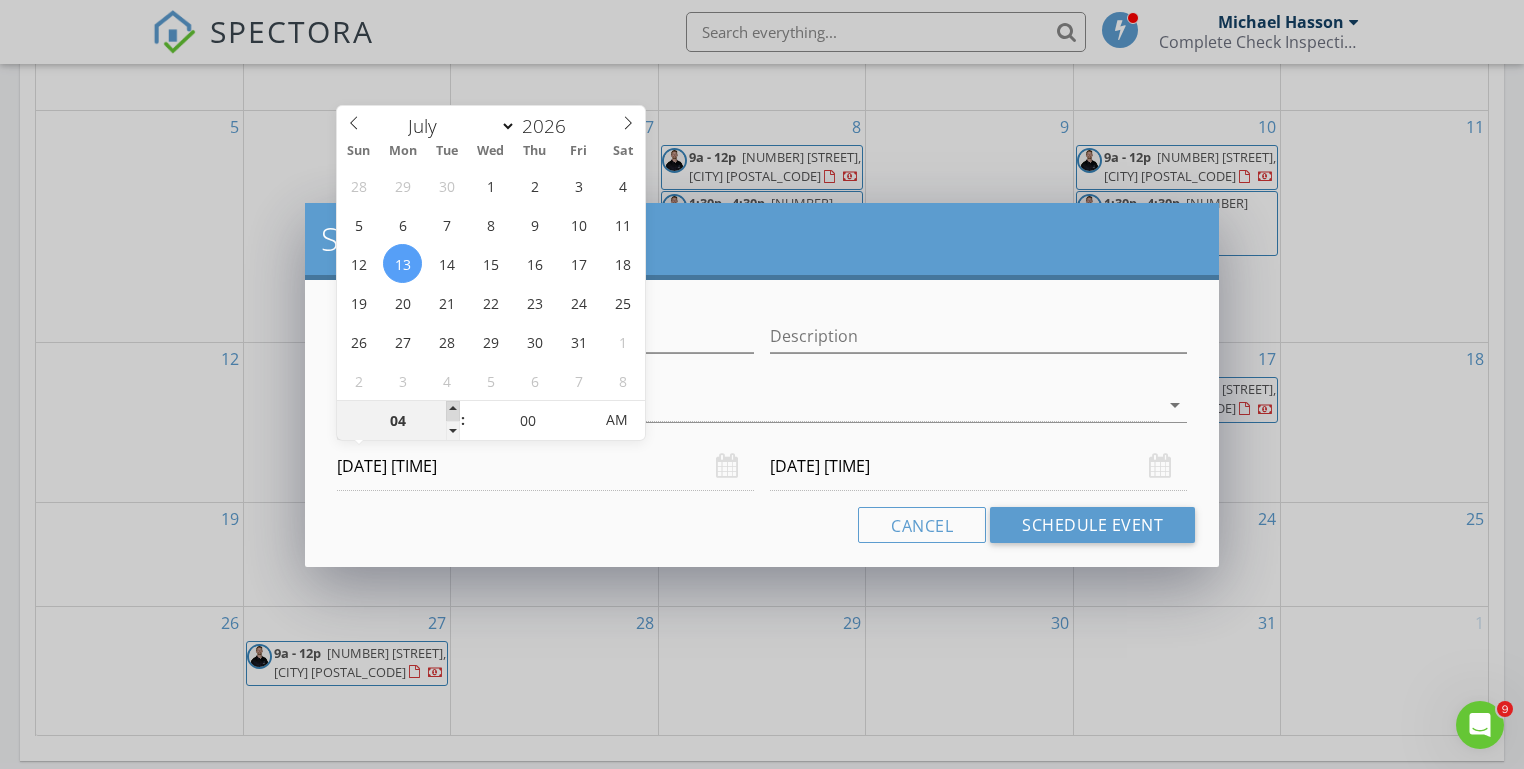 click at bounding box center (453, 411) 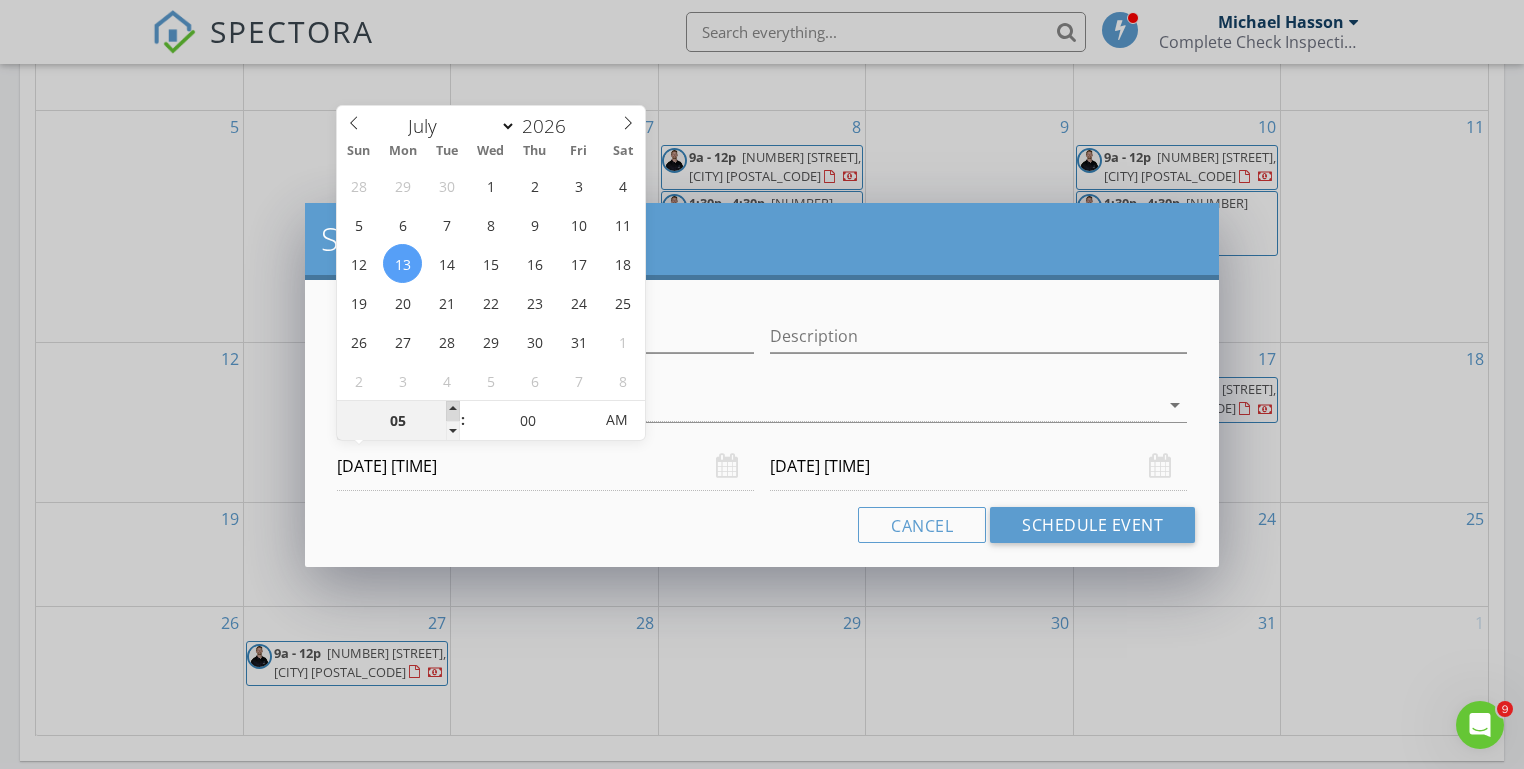 click at bounding box center (453, 411) 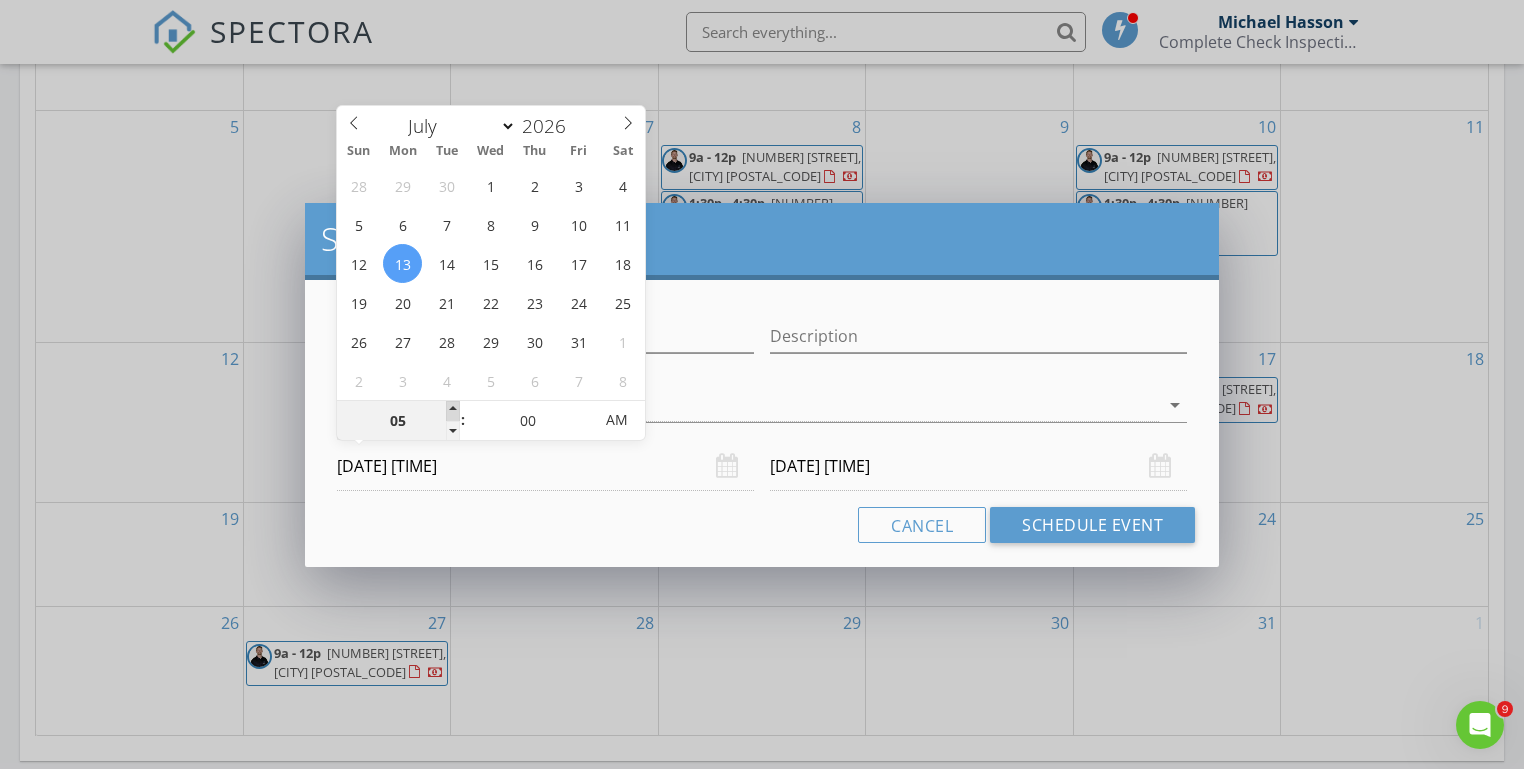 type on "06" 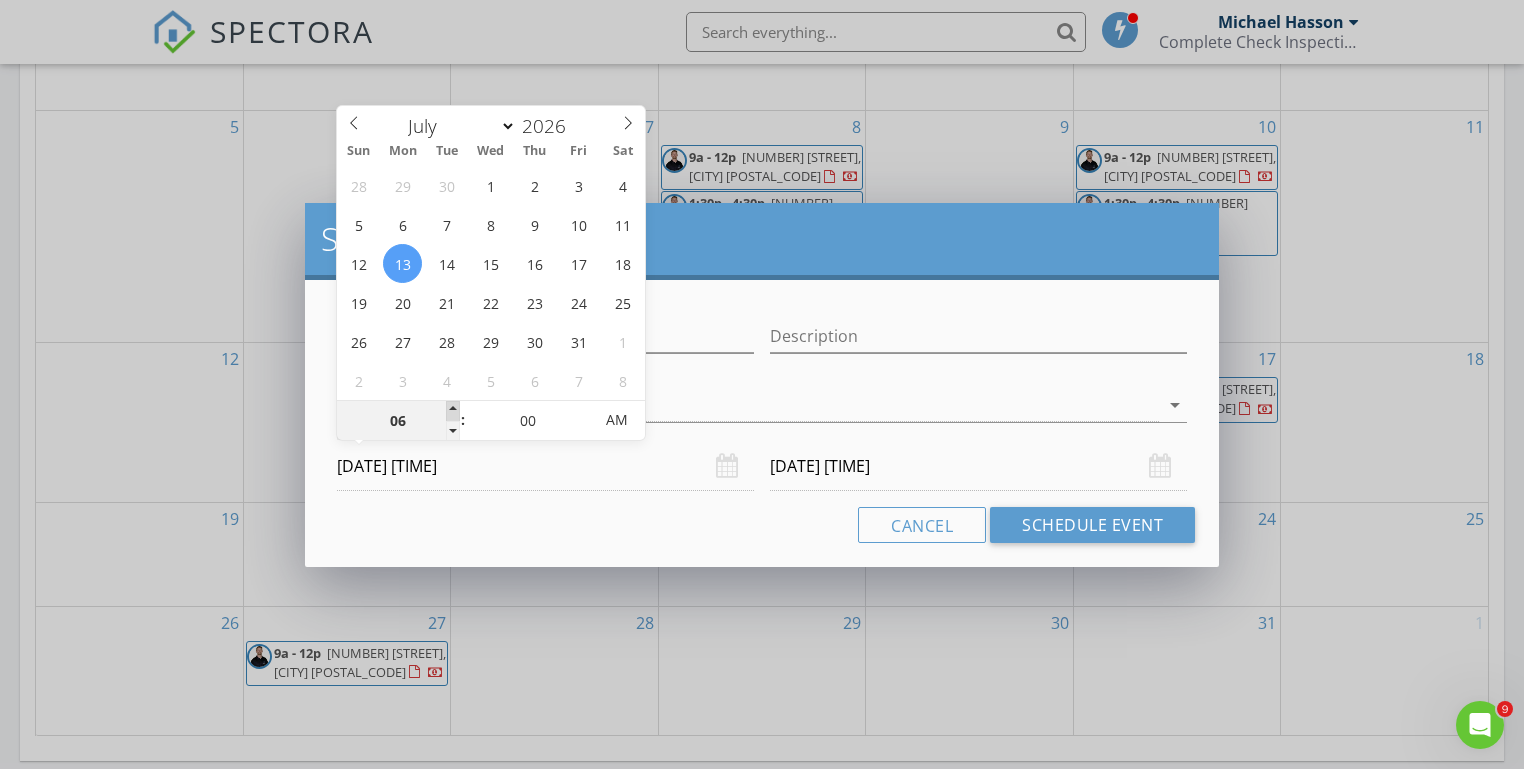 click at bounding box center (453, 411) 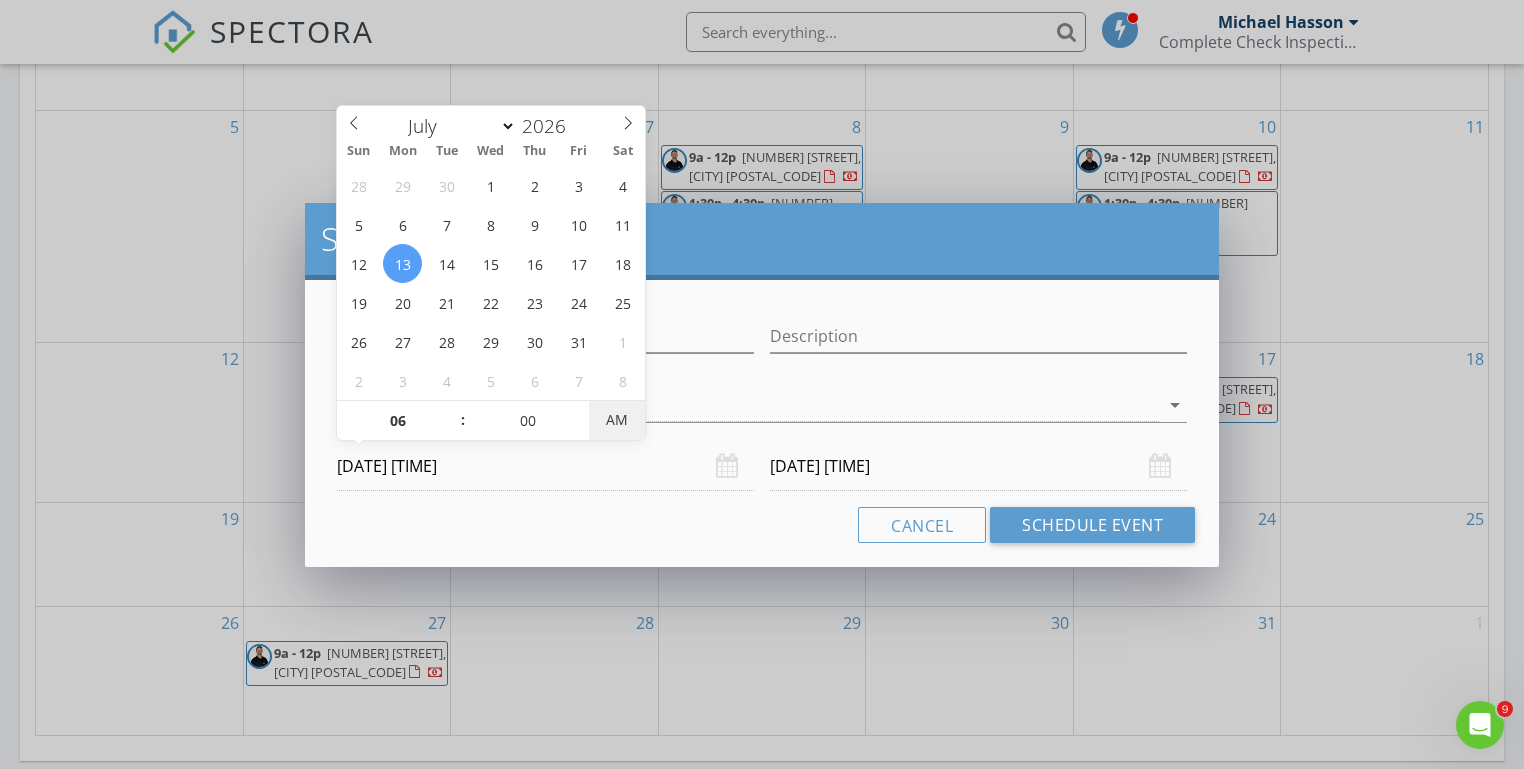 type on "07/13/2026 6:00 PM" 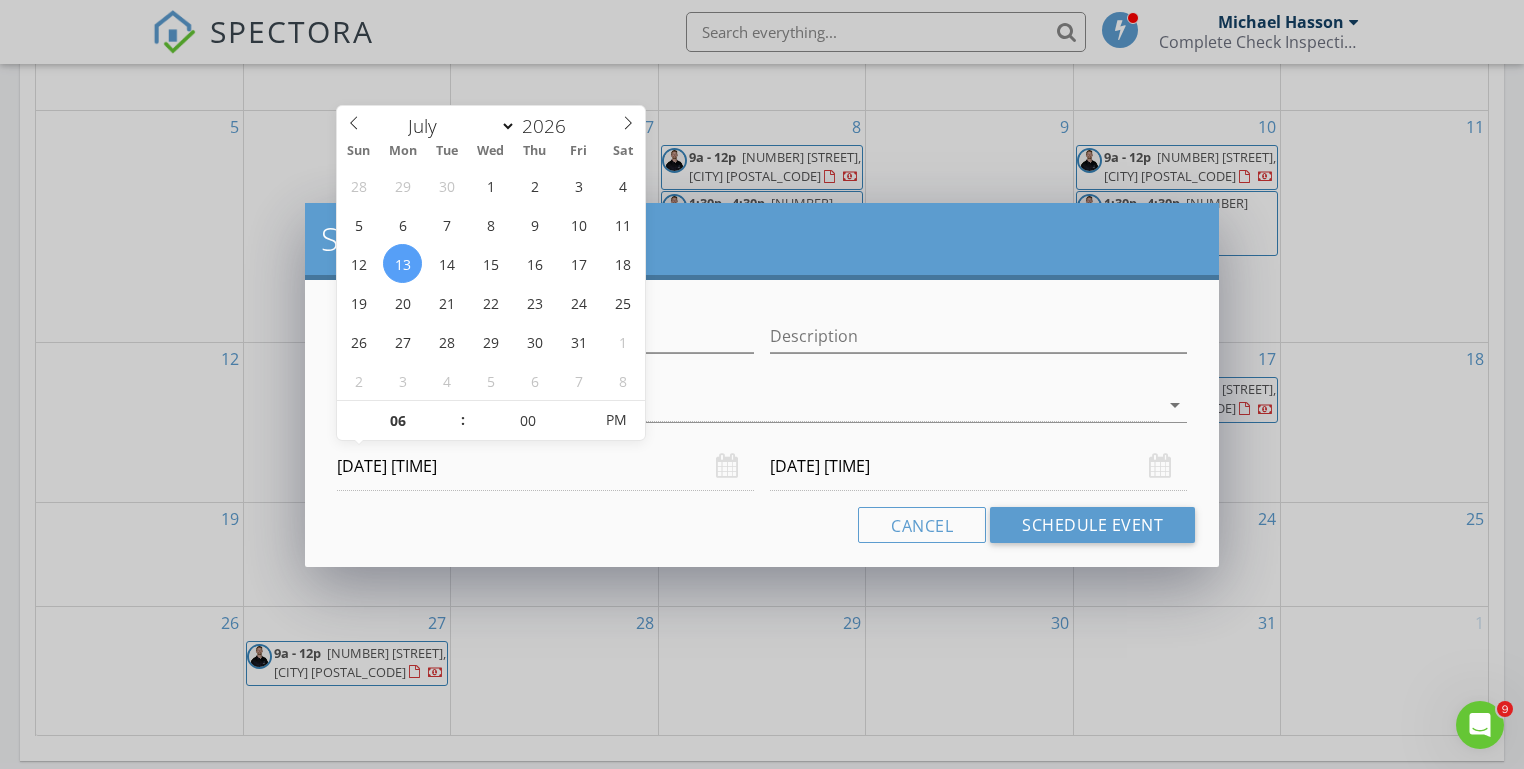 click on "07/14/2026 6:00 PM" at bounding box center (978, 466) 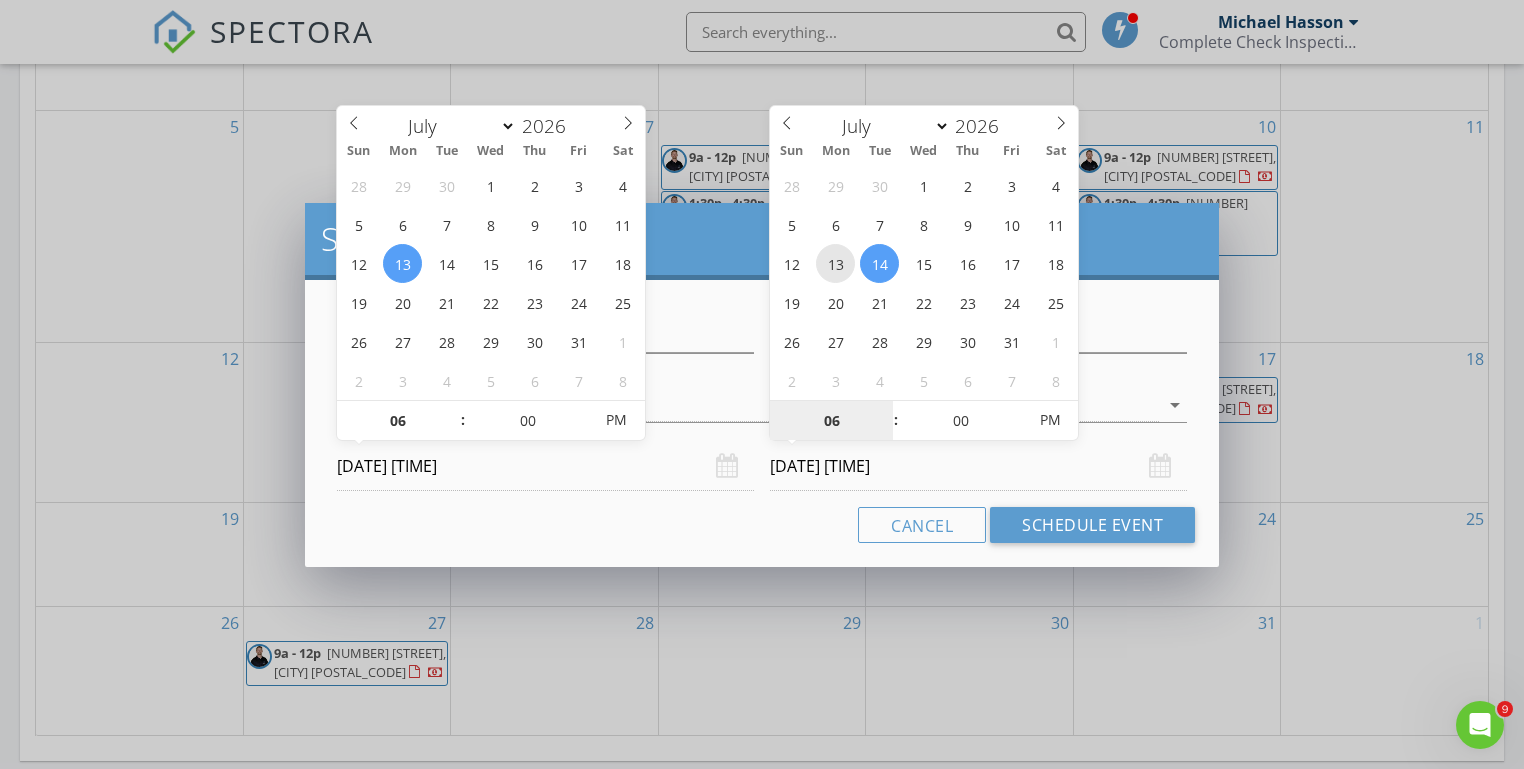 type on "07/13/2026 6:00 PM" 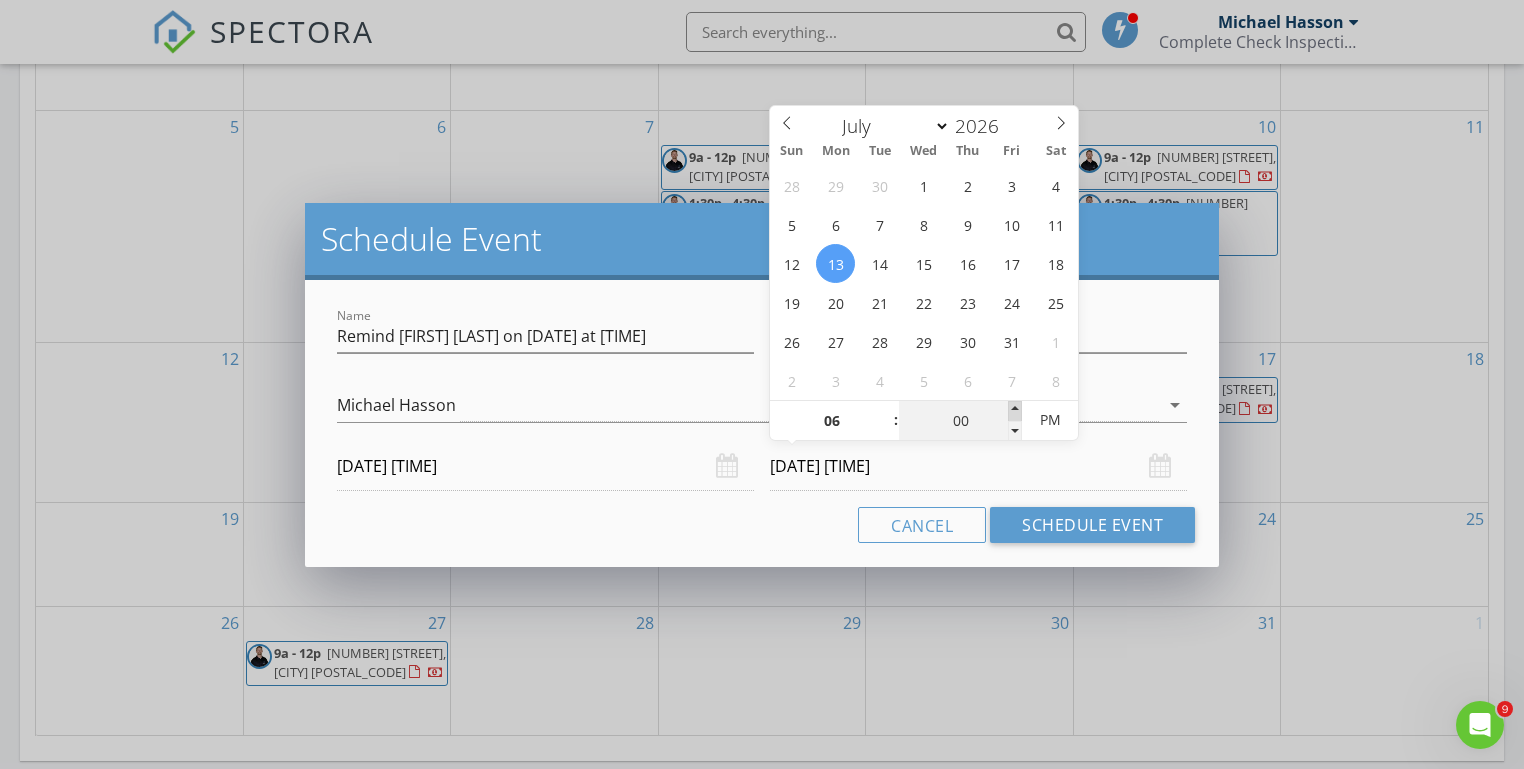 type on "05" 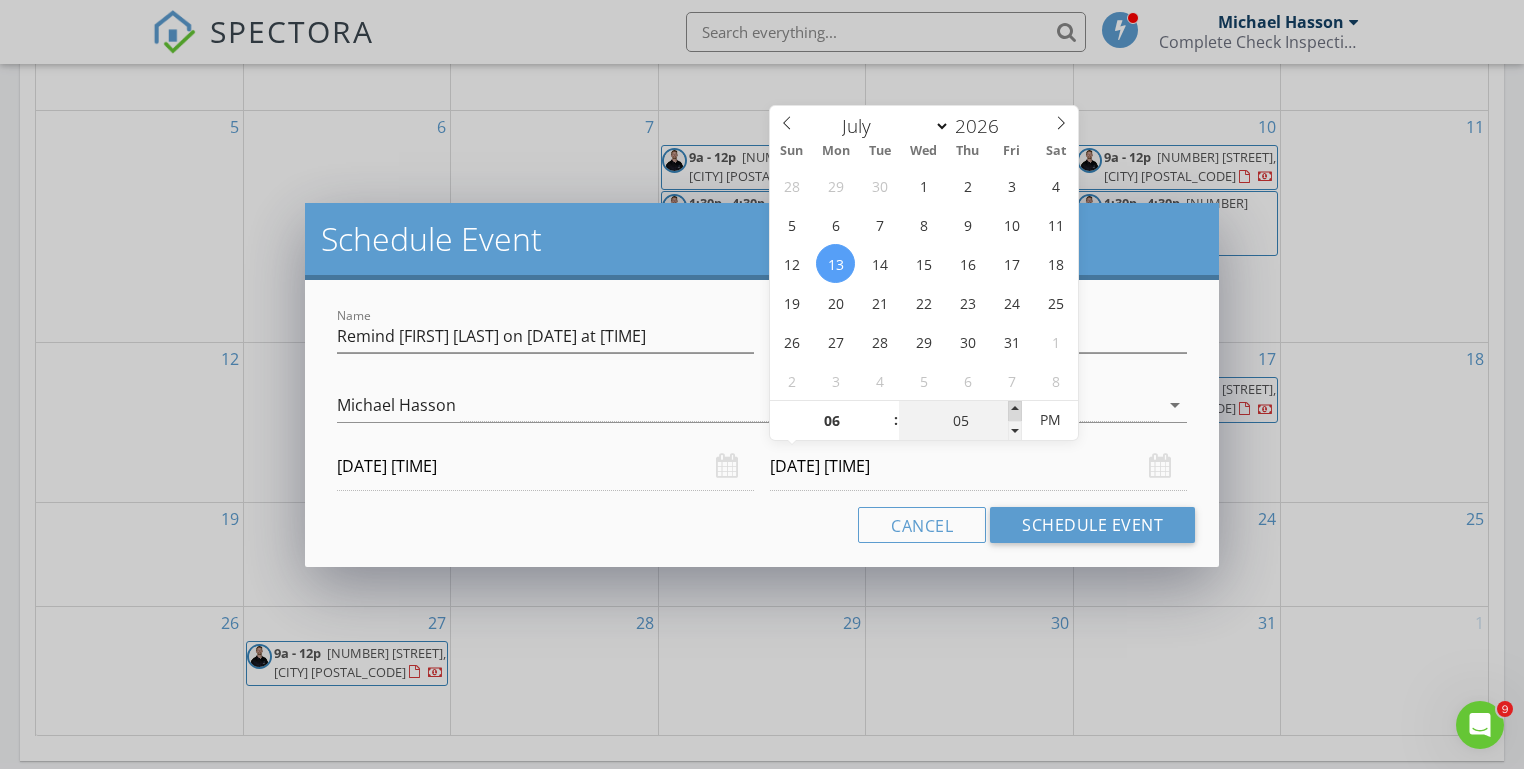 click at bounding box center (1015, 411) 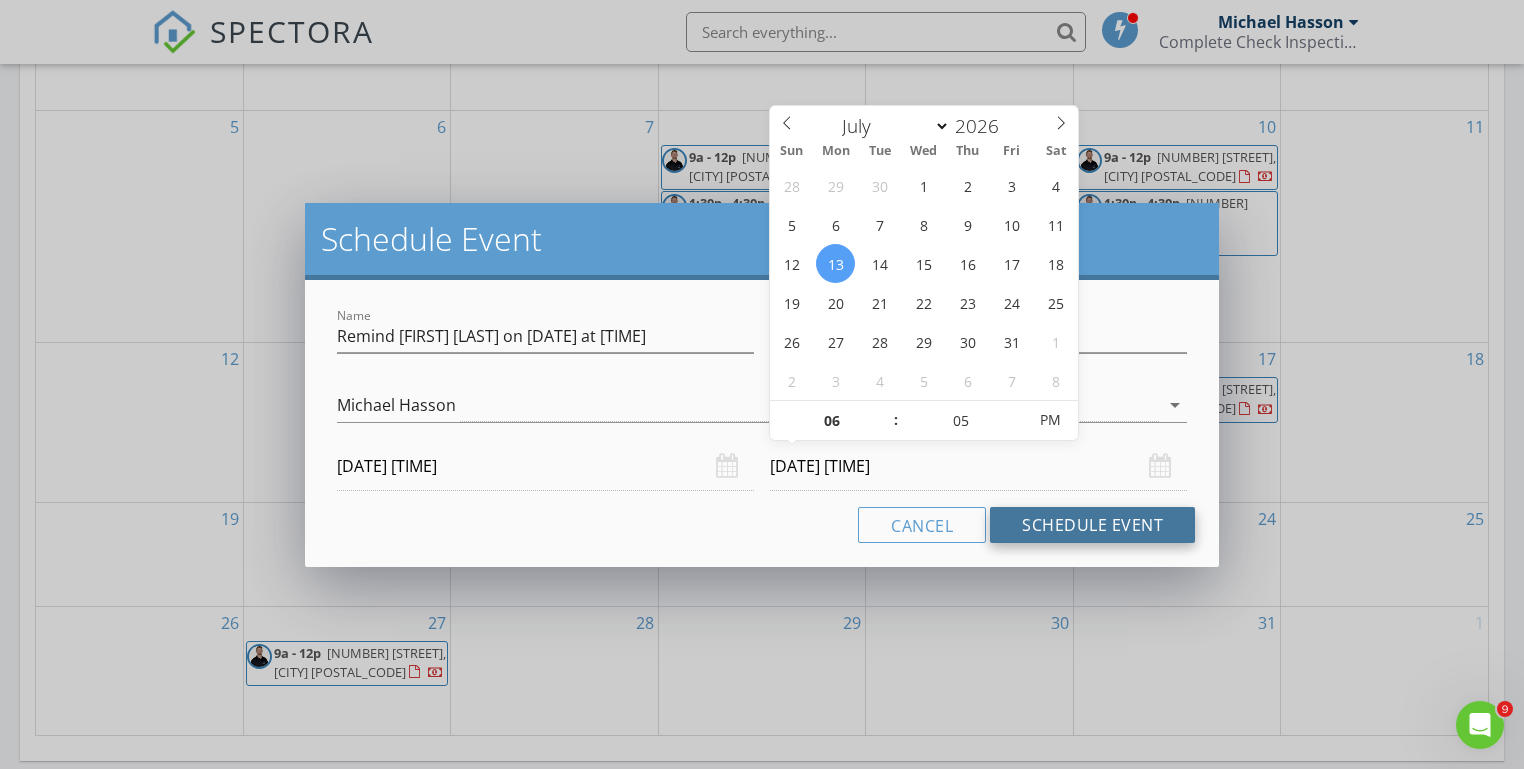 click on "Schedule Event" at bounding box center (1092, 525) 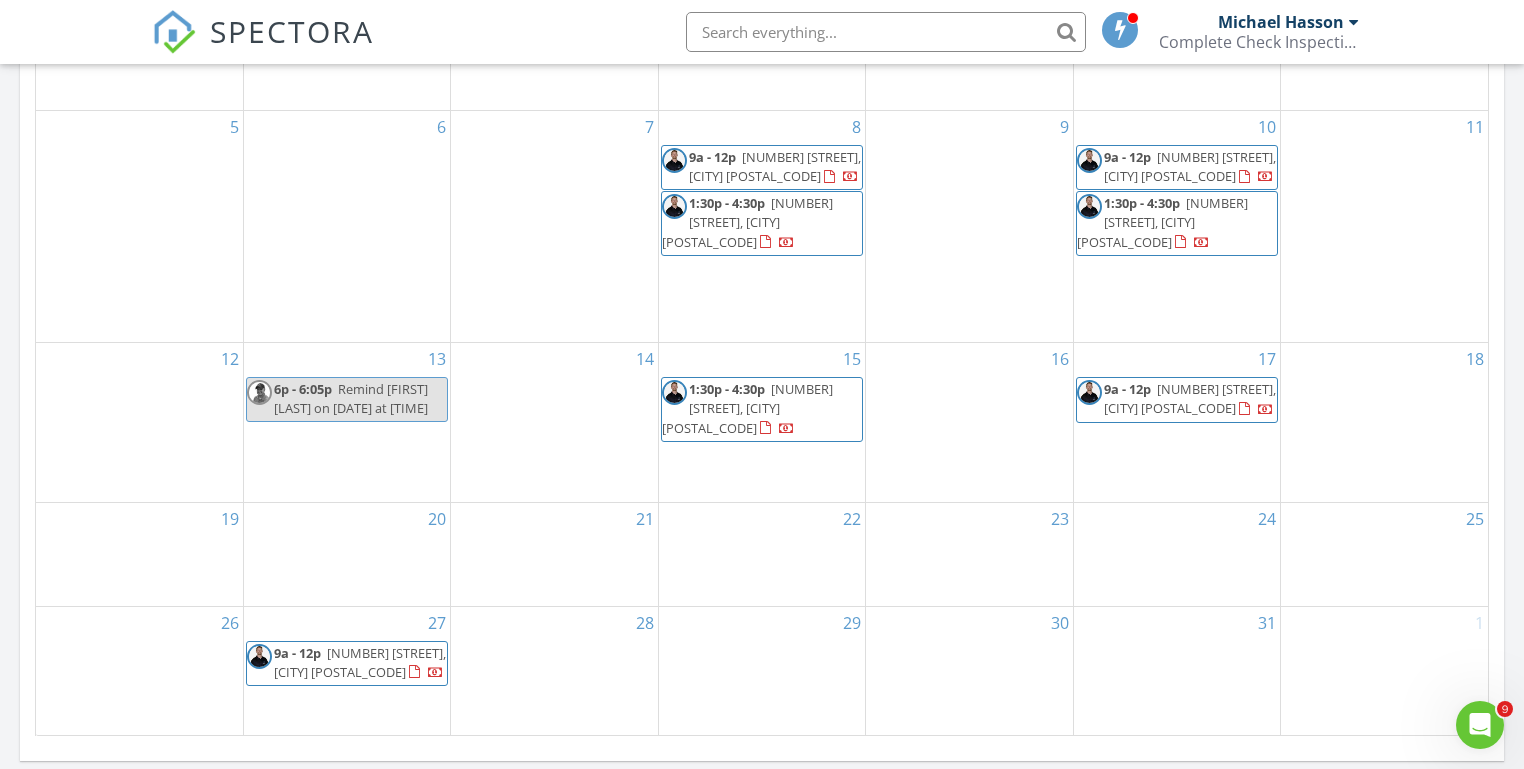 click on "Today
Michael Hasson
No results found       New Inspection     New Quote         Map               1 2 + − Middleton Road, North Middleton Road, Vietnam Veterans Memorial Highway, East Fairview Avenue 43.1 km, 47 min Head southwest on Windmill Springs Court 55 m Turn right onto Stallion Springs Way 55 m Turn right onto West Highlands Parkway 15 m Turn left to stay on West Highlands Parkway 25 m Turn left onto West Highlands Parkway 550 m Turn left onto Hartley Lane 1 km Turn left onto West Main Street 2 km Continue onto Star Boulevard (ID 44) 250 m Turn right onto South Middleton Road 15 km Turn right onto Orchard Avenue 300 m You have arrived at your 1st destination, on the left 0 m Head west on Orchard Avenue 25 m Turn right onto North Barn Owl Avenue 60 m Turn right onto West Kite Street 300 m Turn right 300 m Turn left 70 m Turn left onto North Middleton Road 1.5 km Turn right onto West Karcher Road (ID 55) 800 m Continue onto State Highway 55 (ID 55) 450 m 600 m 15 km 550 m" at bounding box center (762, 71) 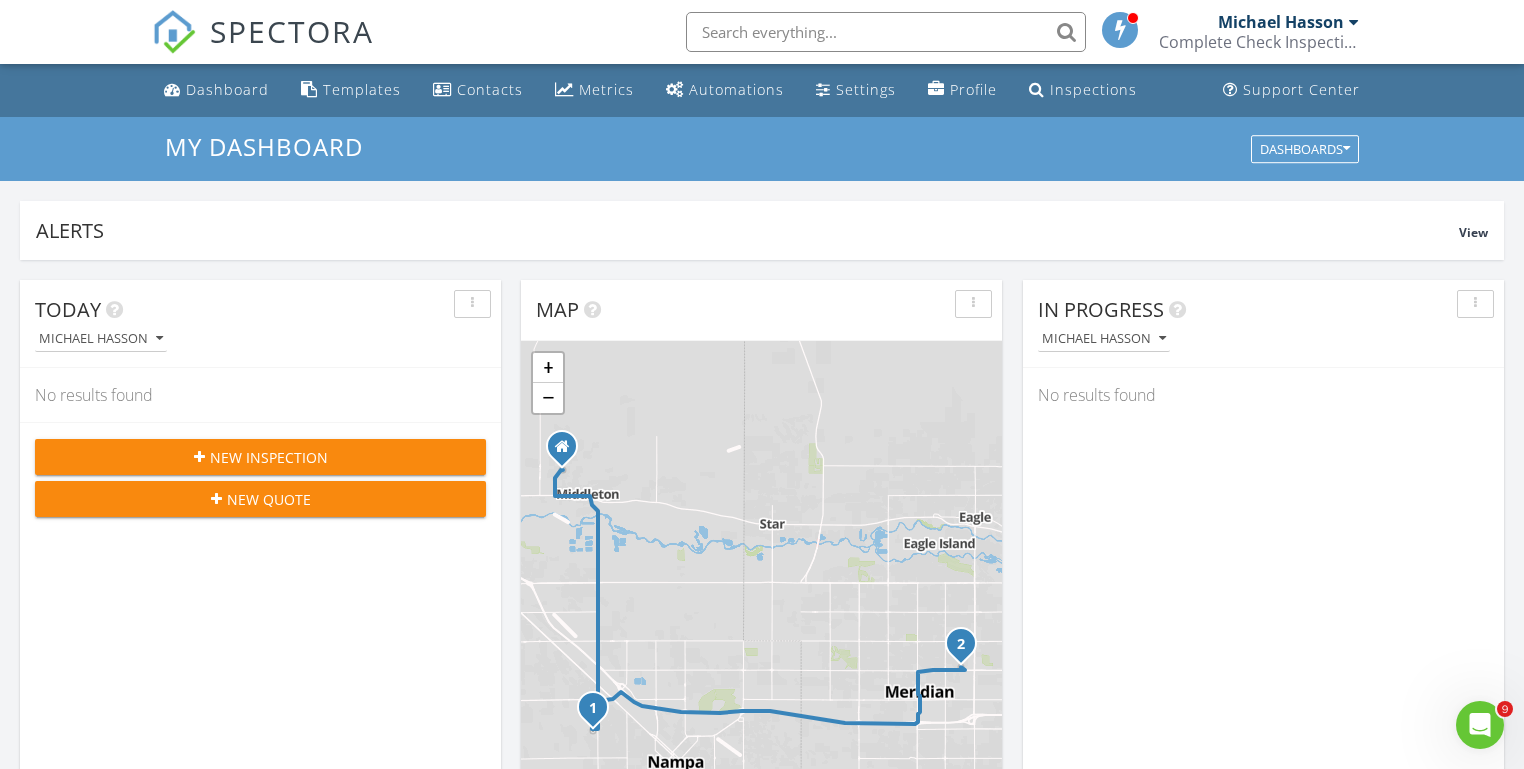 scroll, scrollTop: 0, scrollLeft: 0, axis: both 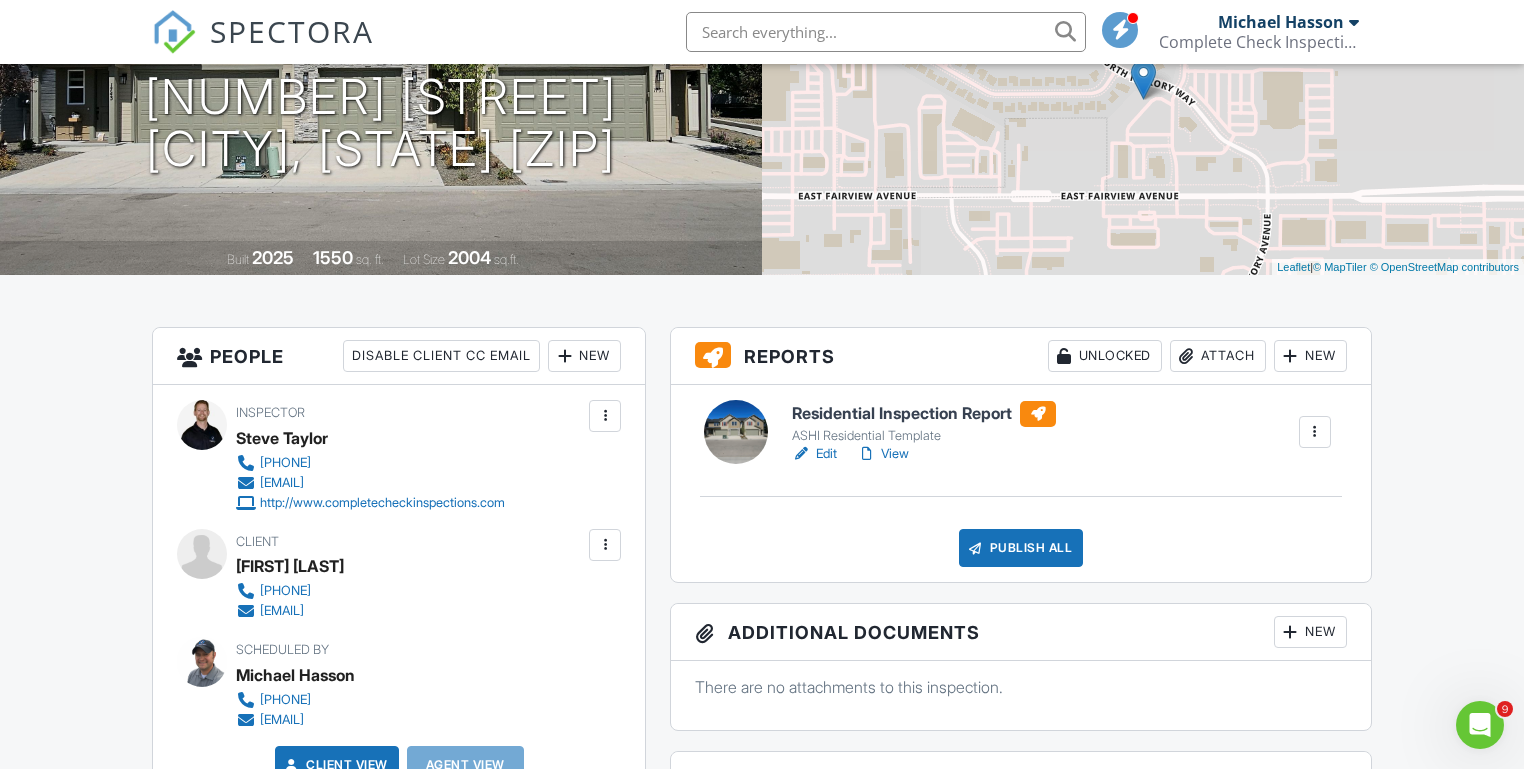 click on "Edit" at bounding box center [814, 454] 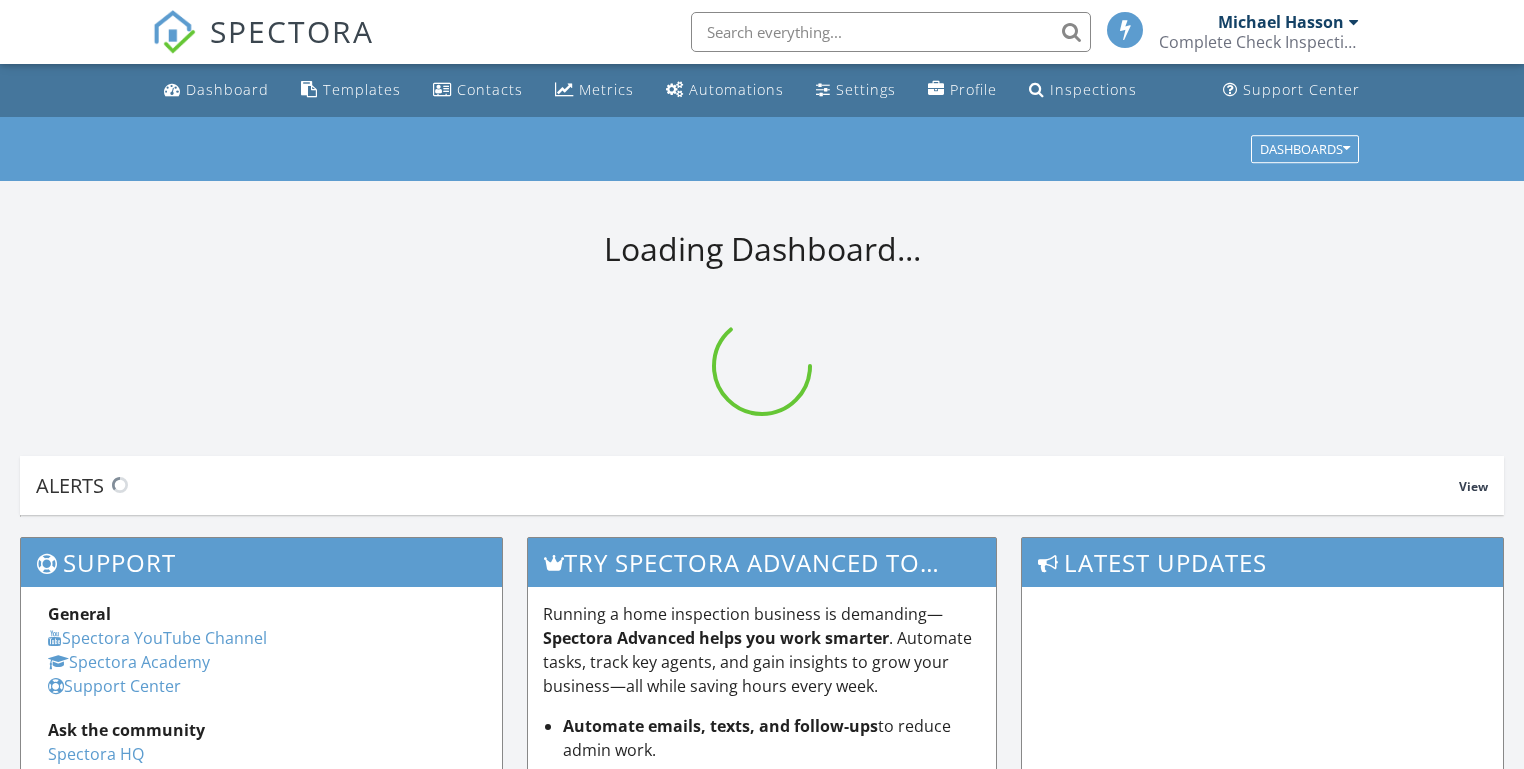 scroll, scrollTop: 0, scrollLeft: 0, axis: both 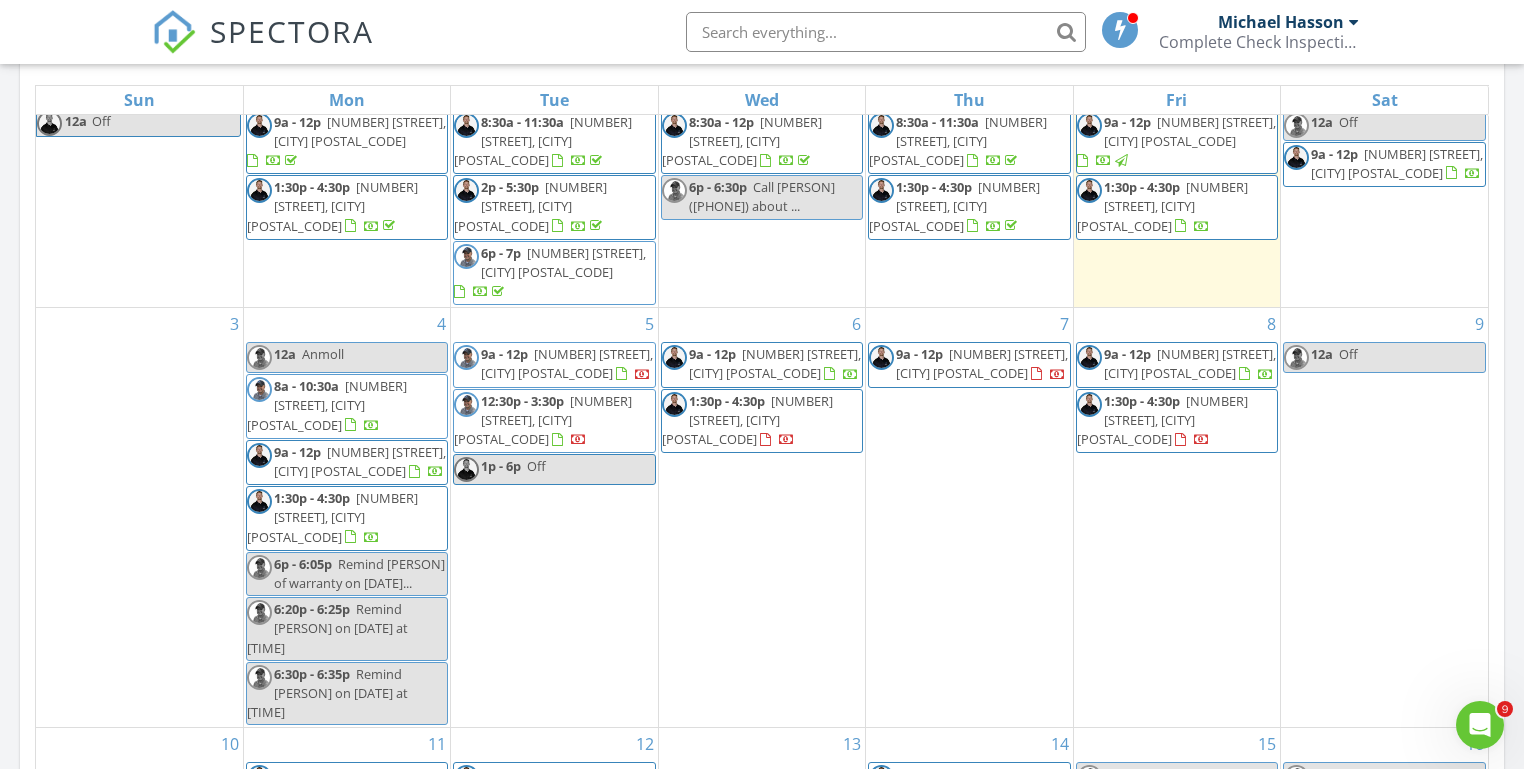 click on "Today
[PERSON]
No results found       New Inspection     New Quote         Map               1 2 + − [STREET], [STREET], [STREET], [STREET] [DISTANCE], [TIME] Head southwest on [STREET] [DISTANCE] Turn right onto [STREET] [DISTANCE] Turn right onto [STREET] [DISTANCE] Turn left to stay on [STREET] [DISTANCE] Turn left onto [STREET] [DISTANCE] Turn left onto [STREET] [DISTANCE] Turn left onto [STREET] [DISTANCE] Continue onto [STREET] ([ROUTE]) [DISTANCE] Turn right onto [STREET] [DISTANCE] Turn right onto [STREET] [DISTANCE] You have arrived at your 1st destination, on the left [DISTANCE] Head west on [STREET] [DISTANCE] Turn right onto [STREET] [DISTANCE] Turn right onto [STREET] [DISTANCE] Turn right [DISTANCE] Turn left [DISTANCE] Turn left onto [STREET] [DISTANCE] Turn right onto [STREET] ([ROUTE]) [DISTANCE] Continue onto [STREET] ([ROUTE]) [DISTANCE] [DISTANCE] [DISTANCE] [DISTANCE]" at bounding box center (762, 234) 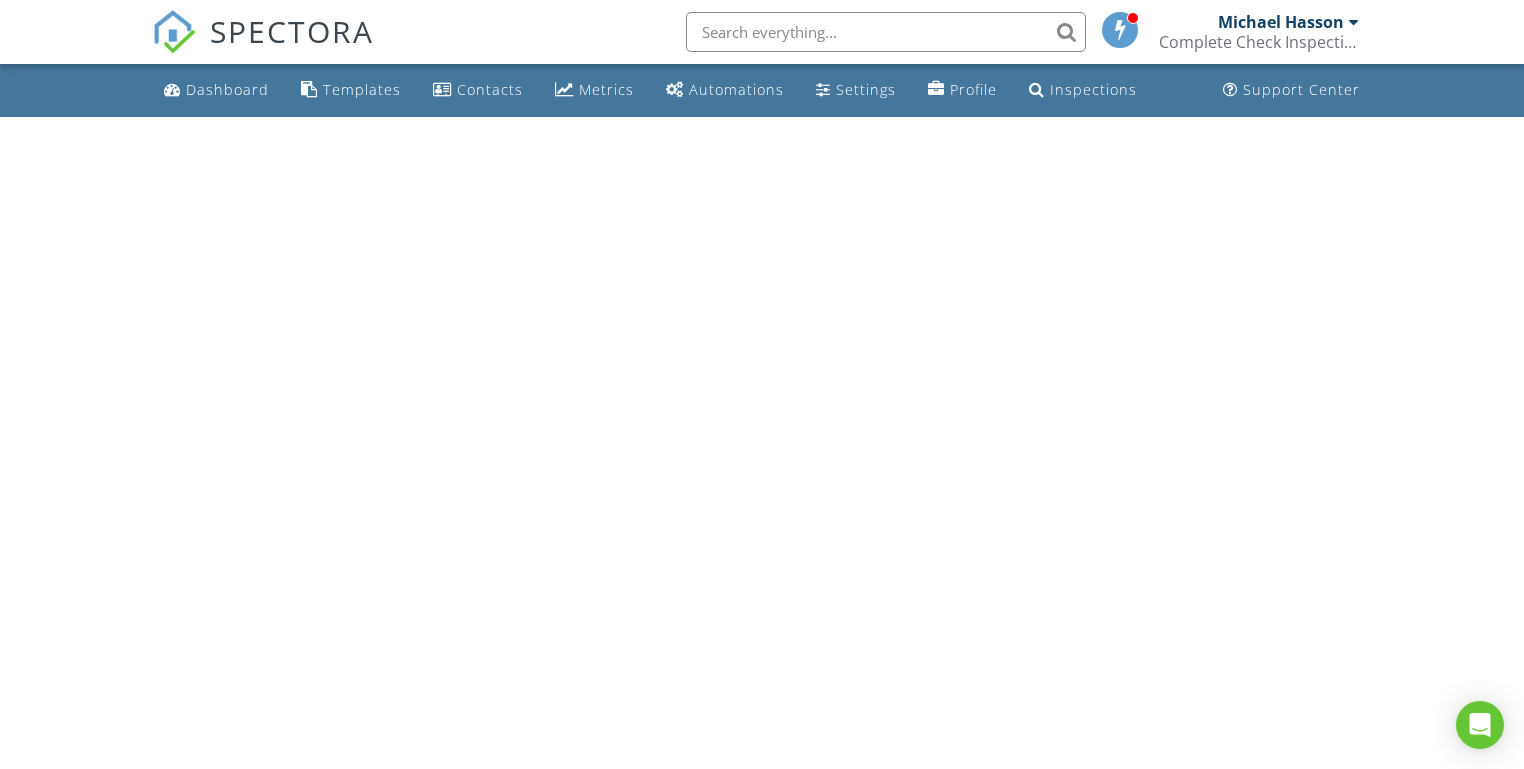 scroll, scrollTop: 0, scrollLeft: 0, axis: both 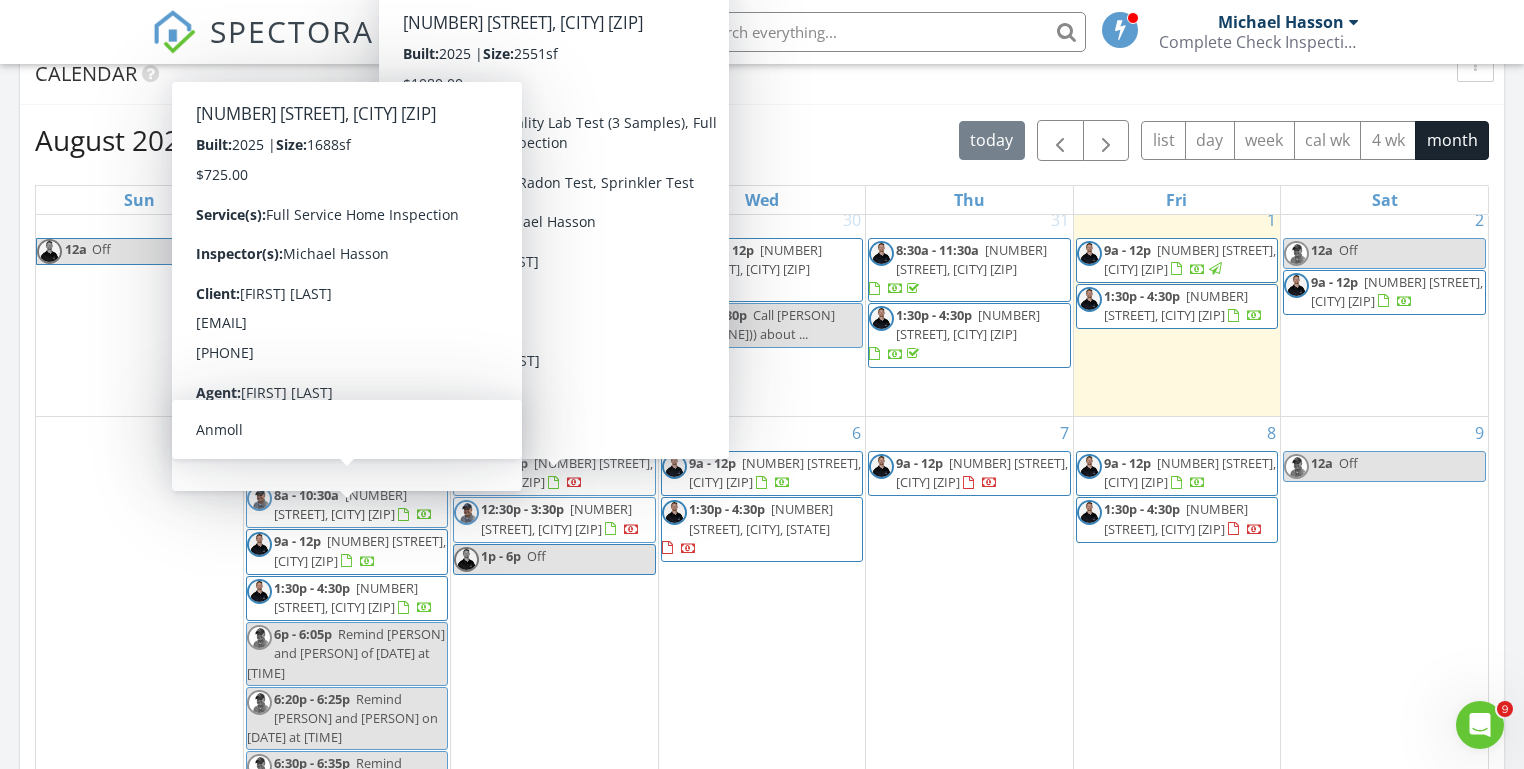 click on "Today
[FIRST] [LAST]
No results found       New Inspection     New Quote         Map               1 2 + − Middleton Road, North Middleton Road, Vietnam Veterans Memorial Highway, East Fairview Avenue 43.1 km, 47 min Head southwest on Windmill Springs Court 55 m Turn right onto Stallion Springs Way 55 m Turn right onto West Highlands Parkway 15 m Turn left to stay on West Highlands Parkway 25 m Turn left onto West Highlands Parkway 550 m Turn left onto Hartley Lane 1 km Turn left onto West Main Street 2 km Continue onto Star Boulevard (ID 44) 250 m Turn right onto South Middleton Road 15 km Turn right onto Orchard Avenue 300 m You have arrived at your 1st destination, on the left 0 m Head west on Orchard Avenue 25 m Turn right onto North Barn Owl Avenue 60 m Turn right onto West Kite Street 300 m Turn right 300 m Turn left 70 m Turn left onto North Middleton Road 1.5 km Turn right onto West Karcher Road (ID 55) 800 m Continue onto State Highway 55 (ID 55) 450 m 600 m 15 km 550 m" at bounding box center [762, 334] 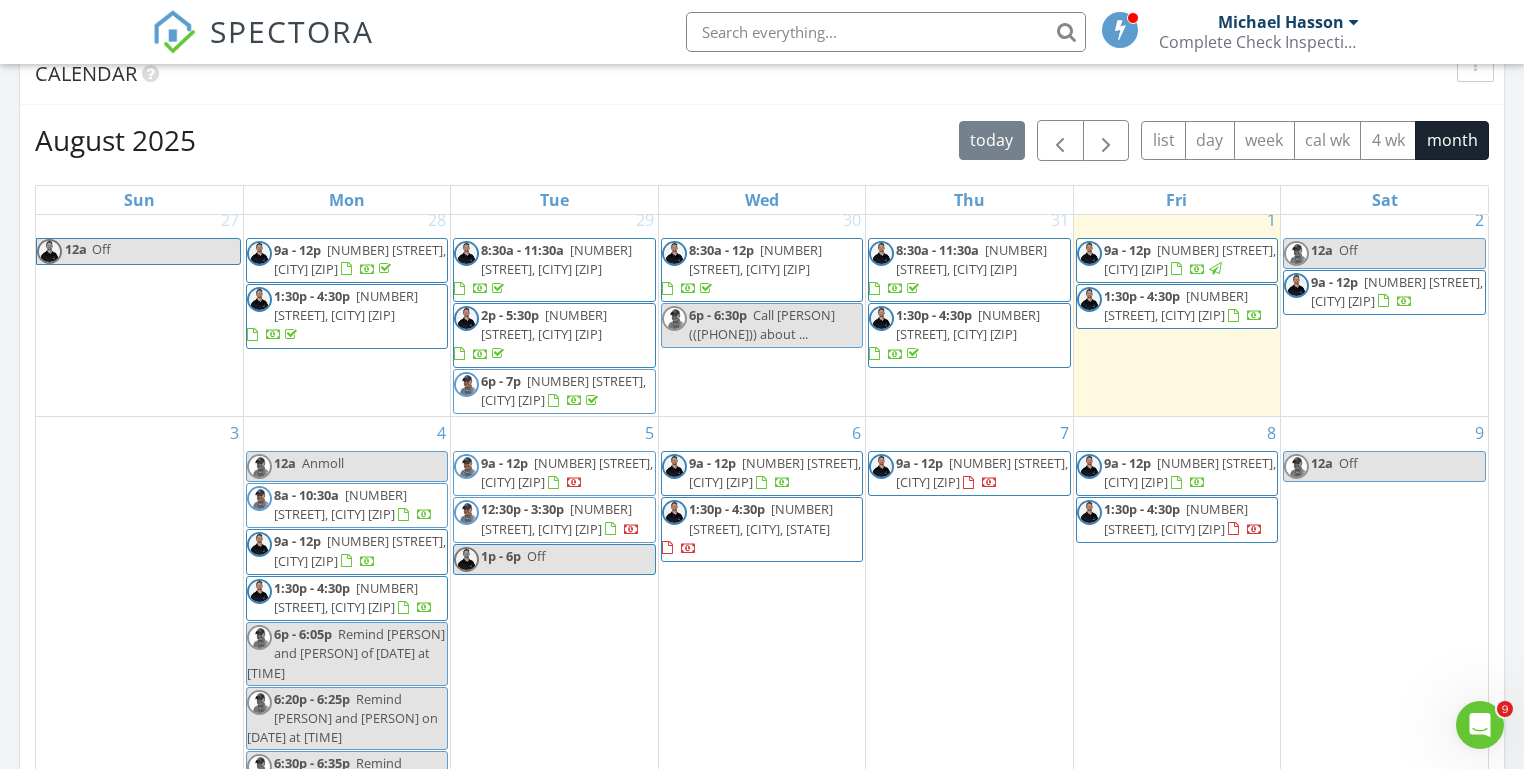 click on "Today
[FIRST] [LAST]
No results found       New Inspection     New Quote         Map               1 2 + − Middleton Road, North Middleton Road, Vietnam Veterans Memorial Highway, East Fairview Avenue 43.1 km, 47 min Head southwest on Windmill Springs Court 55 m Turn right onto Stallion Springs Way 55 m Turn right onto West Highlands Parkway 15 m Turn left to stay on West Highlands Parkway 25 m Turn left onto West Highlands Parkway 550 m Turn left onto Hartley Lane 1 km Turn left onto West Main Street 2 km Continue onto Star Boulevard (ID 44) 250 m Turn right onto South Middleton Road 15 km Turn right onto Orchard Avenue 300 m You have arrived at your 1st destination, on the left 0 m Head west on Orchard Avenue 25 m Turn right onto North Barn Owl Avenue 60 m Turn right onto West Kite Street 300 m Turn right 300 m Turn left 70 m Turn left onto North Middleton Road 1.5 km Turn right onto West Karcher Road (ID 55) 800 m Continue onto State Highway 55 (ID 55) 450 m 600 m 15 km 550 m" at bounding box center (762, 334) 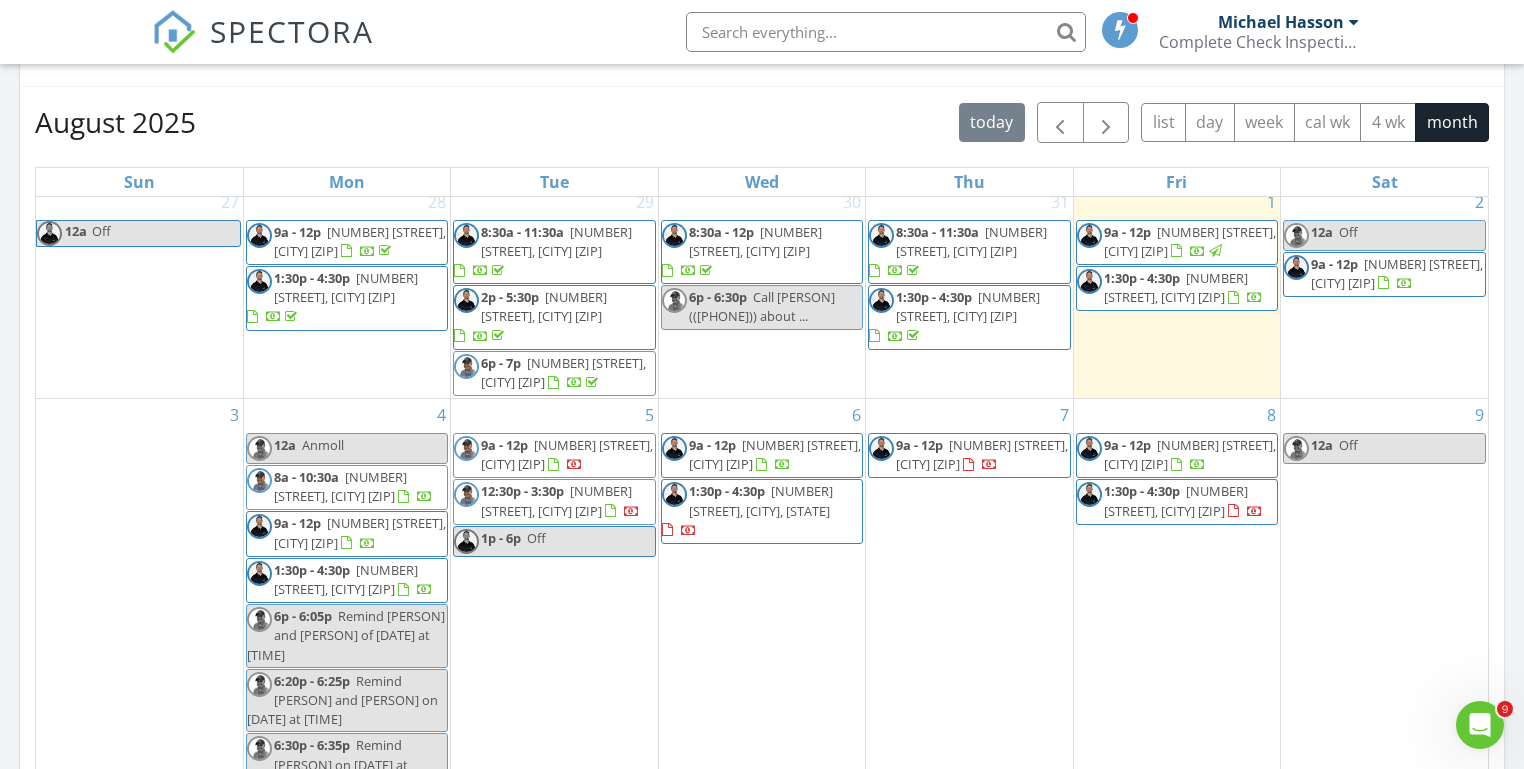 scroll, scrollTop: 864, scrollLeft: 0, axis: vertical 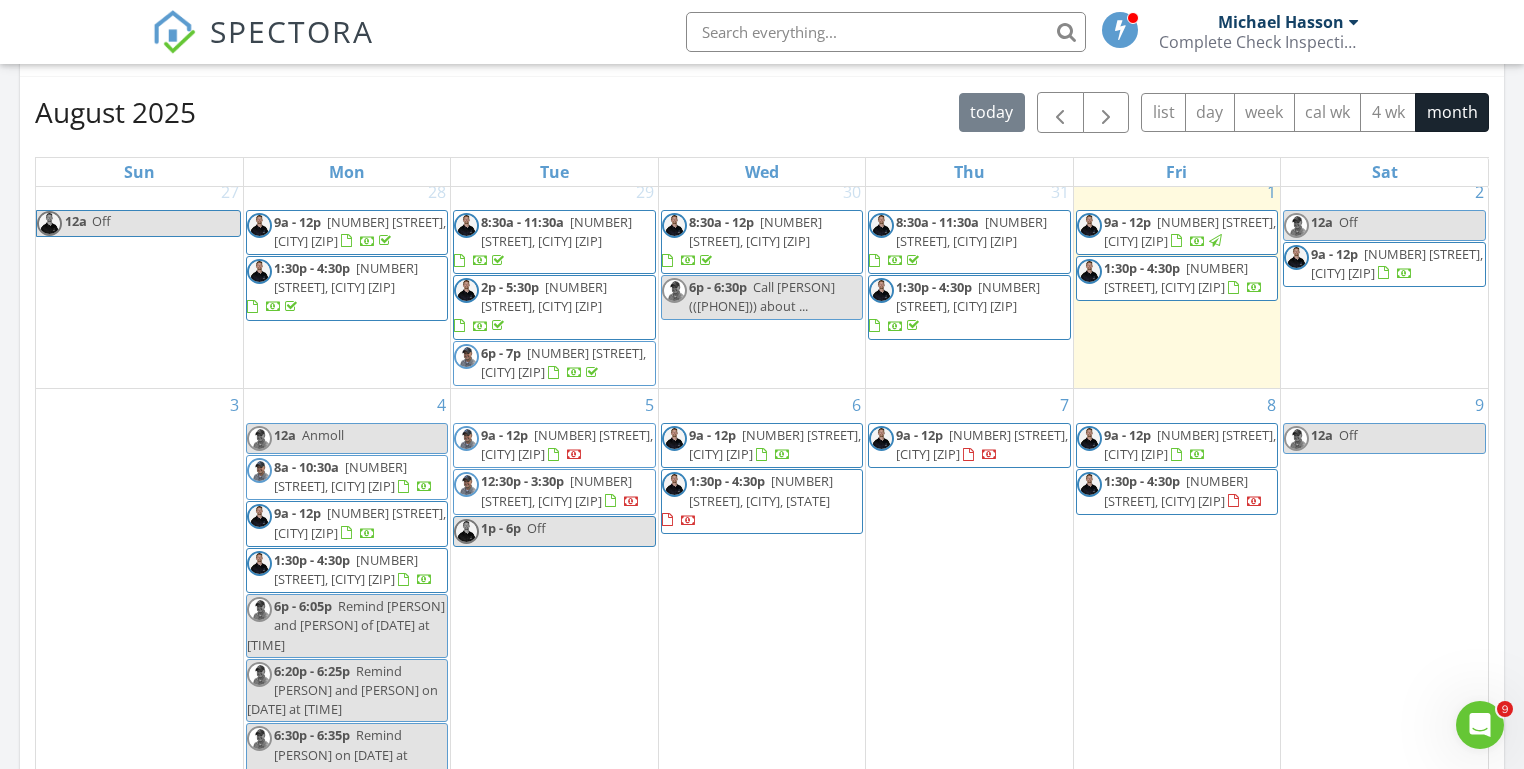 click on "Today
[FIRST] [LAST]
No results found       New Inspection     New Quote         Map               1 2 + − [STREET], [STREET], [STREET], [STREET] [TIME], [TIME] Head southwest on [STREET] [METERS] Turn right onto [STREET] [METERS] Turn right onto [STREET] [METERS] Turn left to stay on [STREET] [METERS] Turn left onto [STREET] [METERS] Turn left onto [STREET] [METERS] Turn left onto [STREET] [METERS] Turn left onto [STREET] [METERS] Continue onto [STREET] ([ID]) [METERS] Turn right onto [STREET] [METERS] Turn right onto [STREET] [METERS] You have arrived at your 1st destination, on the left [METERS] Head west on [STREET] [METERS] Turn right onto [STREET] [METERS] Turn right onto [STREET] [METERS] Turn right [METERS] Turn left [METERS] Turn left onto [STREET] [METERS] Turn right onto [STREET] ([ID]) [METERS] Continue onto [STREET] ([ID]) [METERS] [METERS] [METERS] [METERS]" at bounding box center (762, 306) 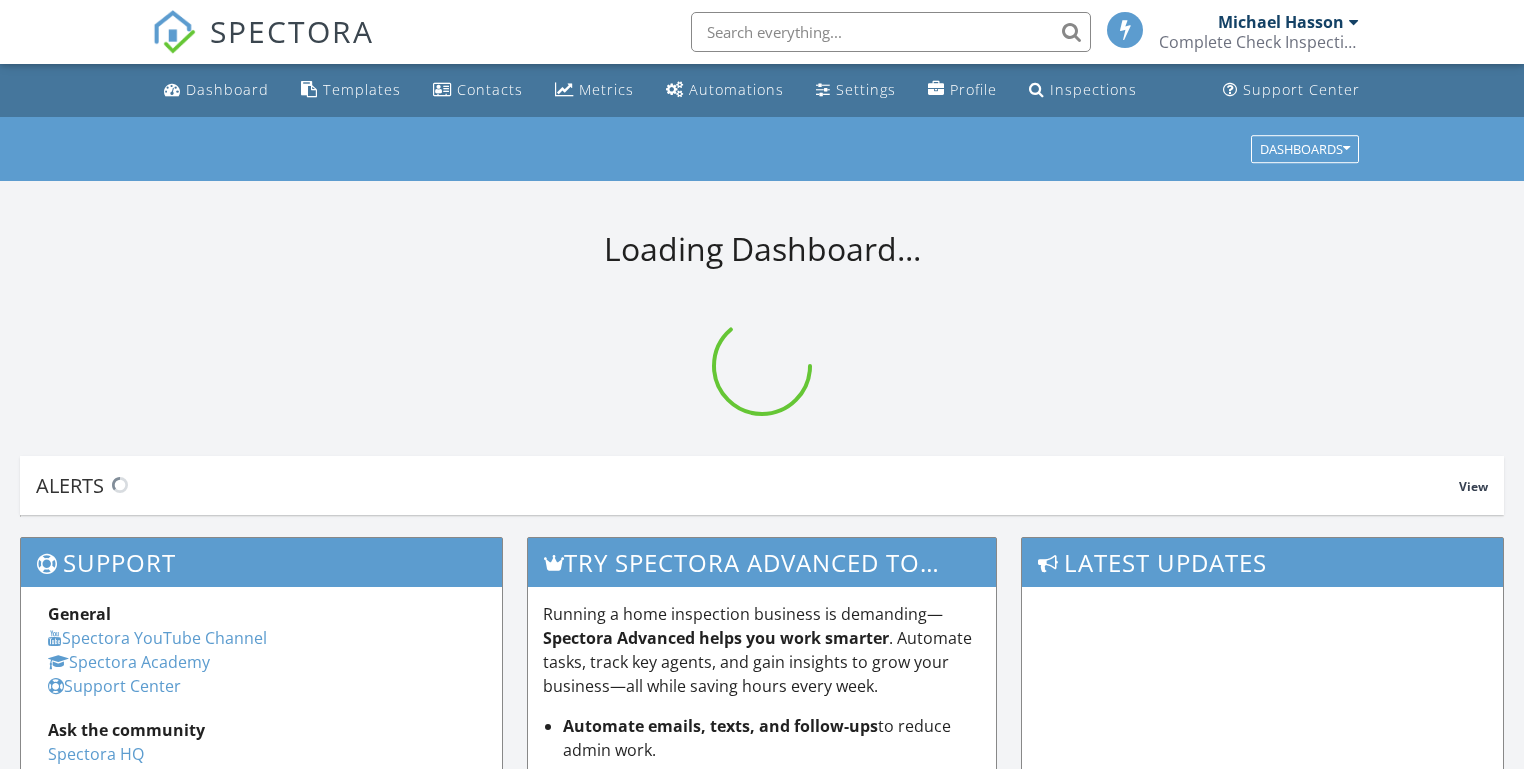 scroll, scrollTop: 0, scrollLeft: 0, axis: both 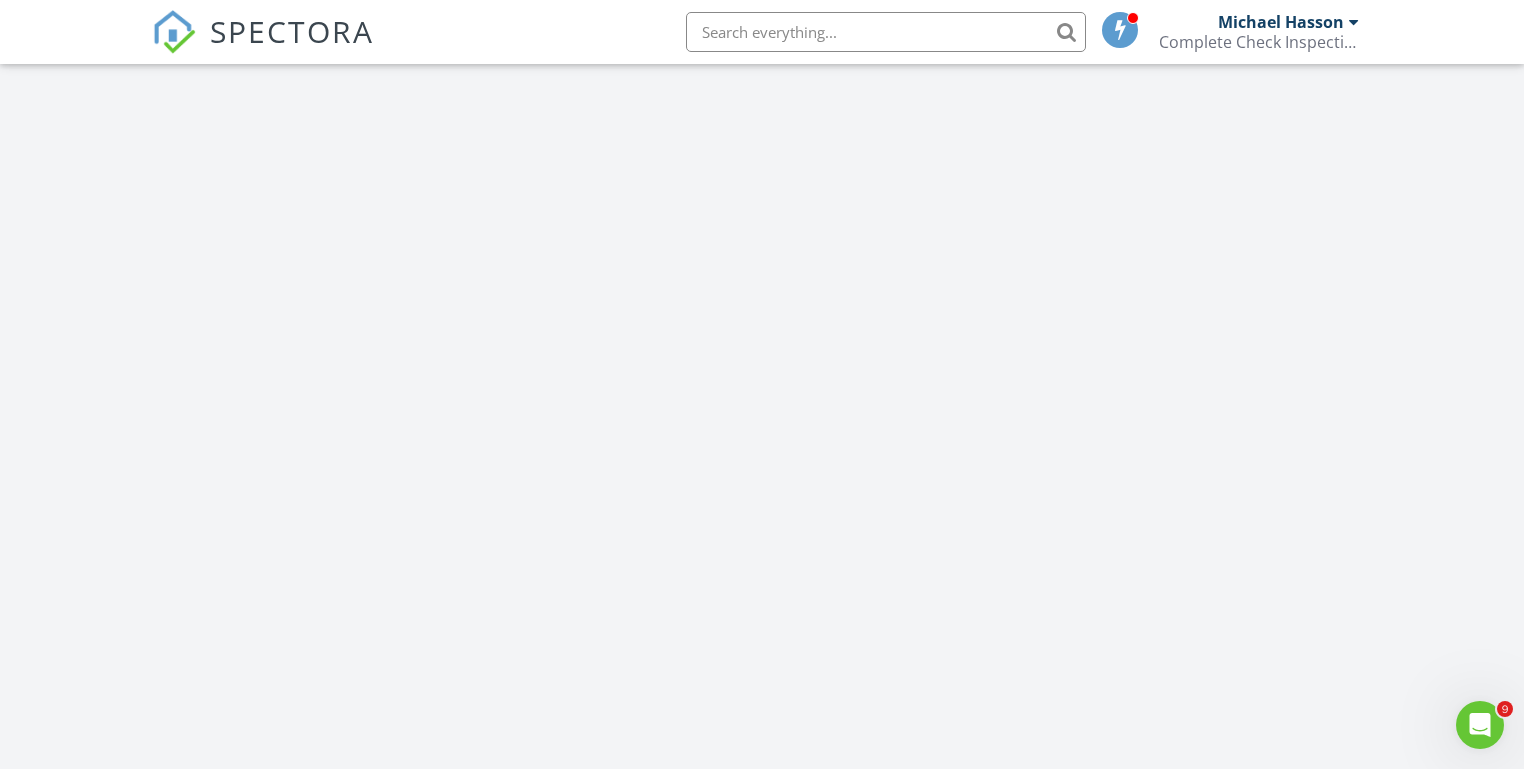 click on "Today
[FIRST] [LAST]
New Inspection     New Quote         Map               + − Leaflet  |  © MapTiler   © OpenStreetMap contributors     In Progress
All Inspectors
Calendar                 Unconfirmed                 Draft Inspections
All schedulers
No results found" at bounding box center [762, 760] 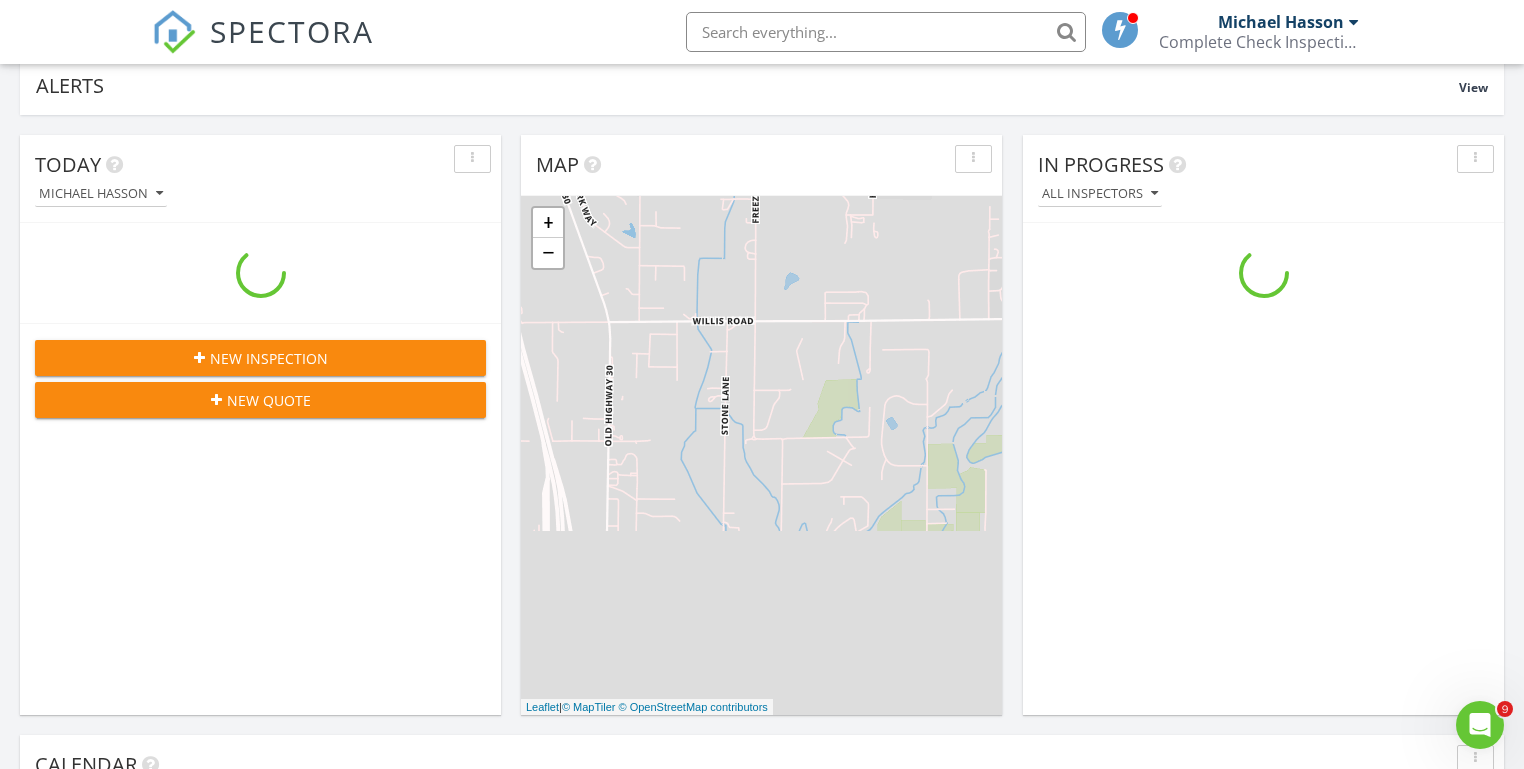 scroll, scrollTop: 10, scrollLeft: 10, axis: both 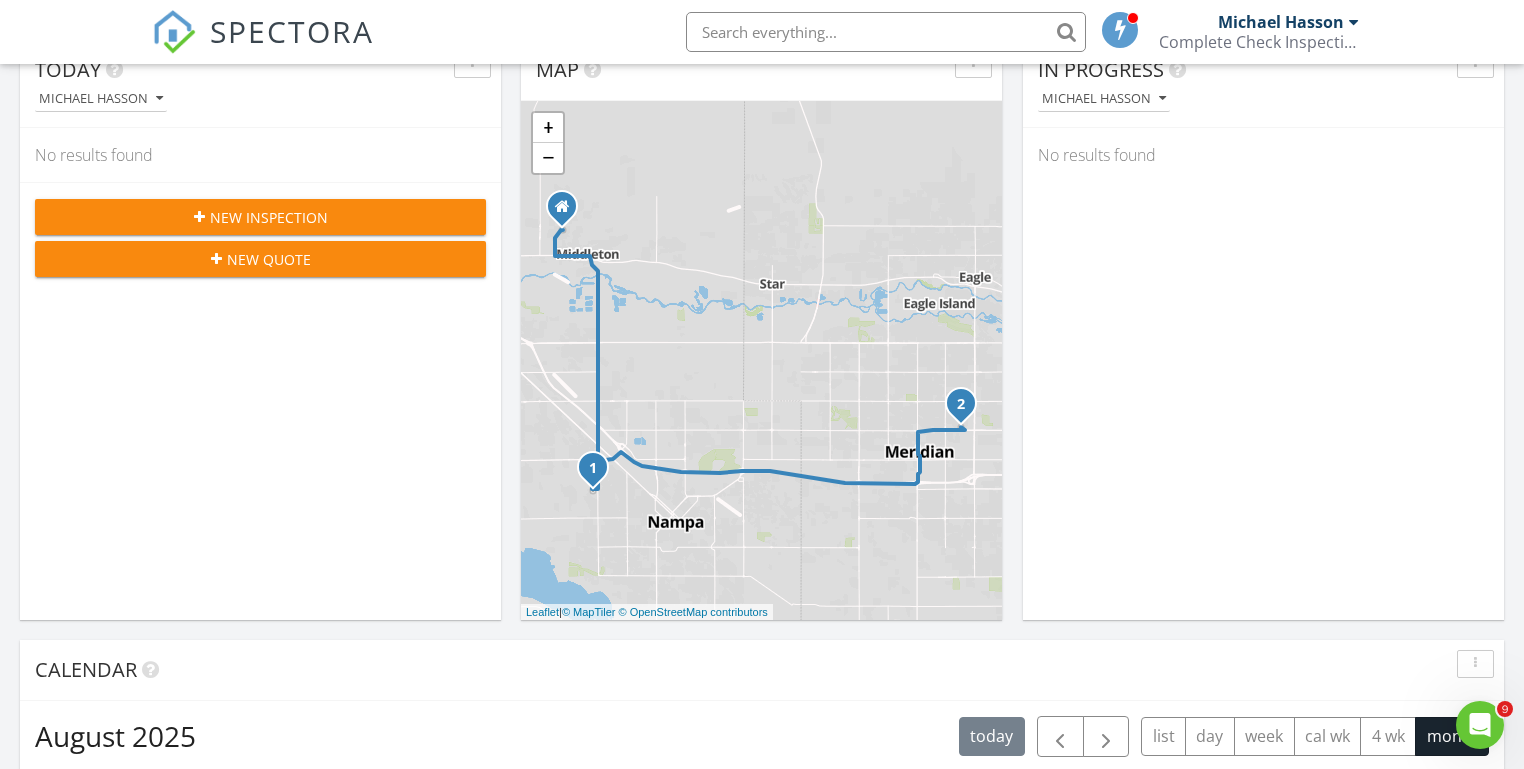 click on "New Inspection" at bounding box center (269, 217) 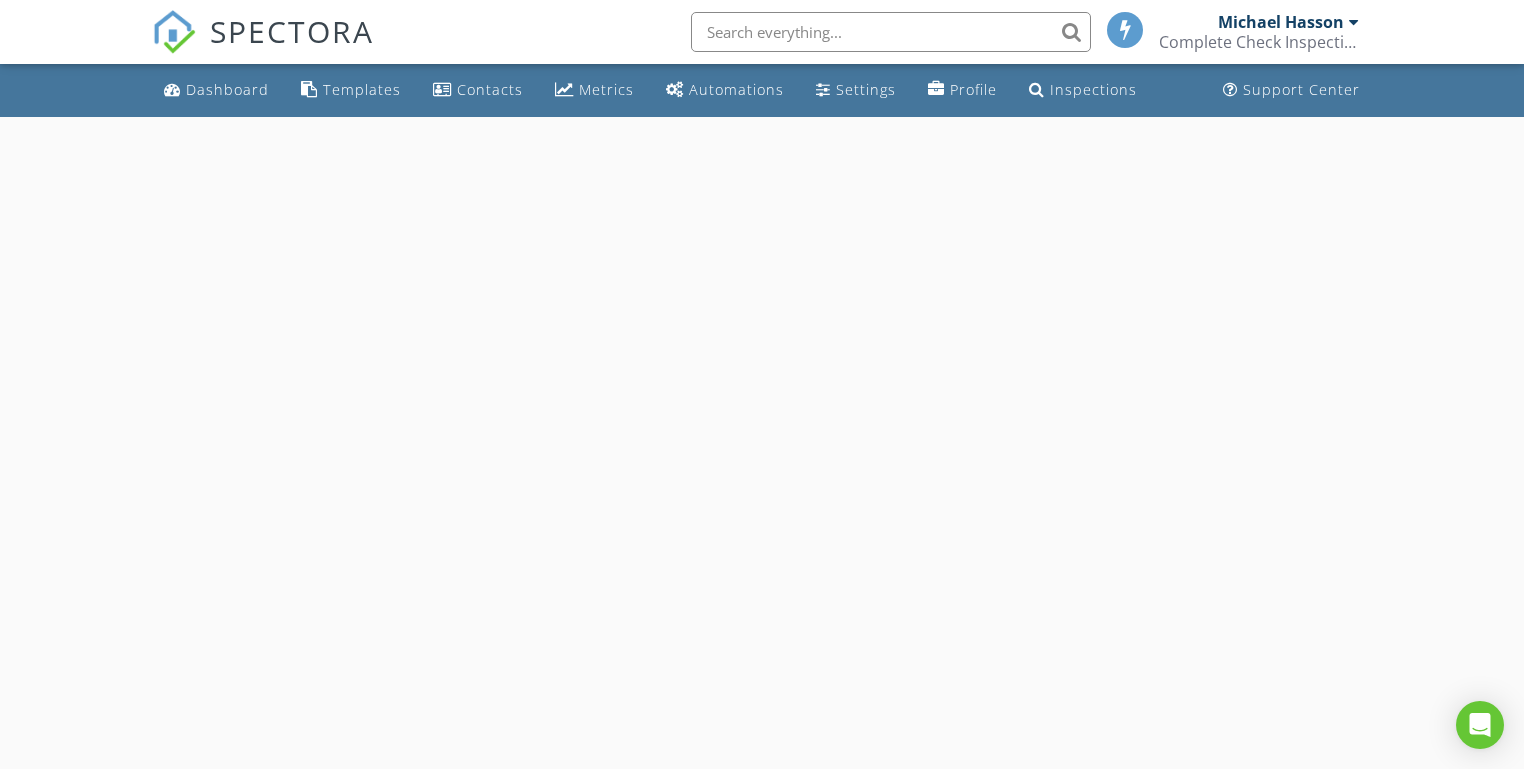 scroll, scrollTop: 0, scrollLeft: 0, axis: both 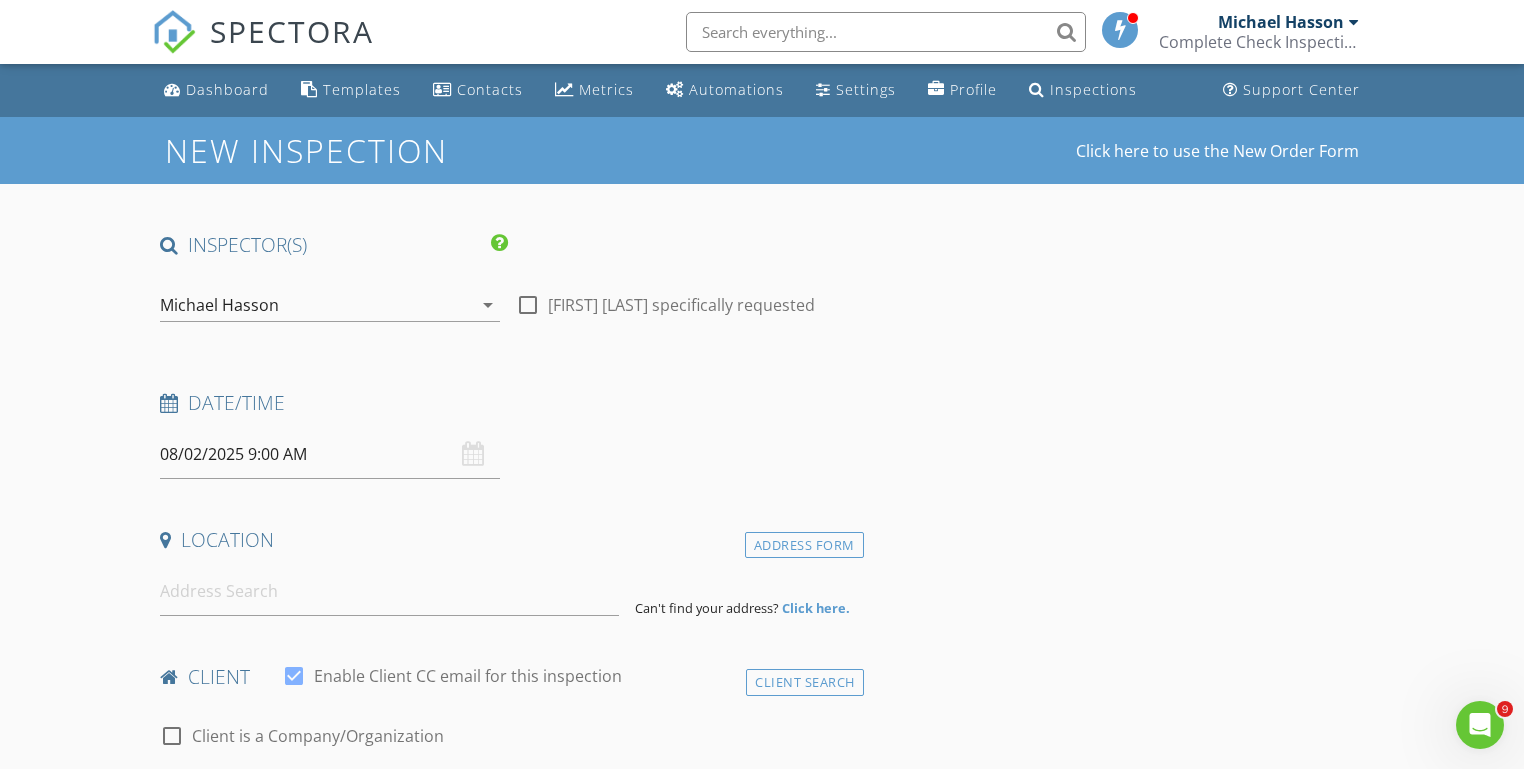 click on "Michael Hasson" at bounding box center (219, 305) 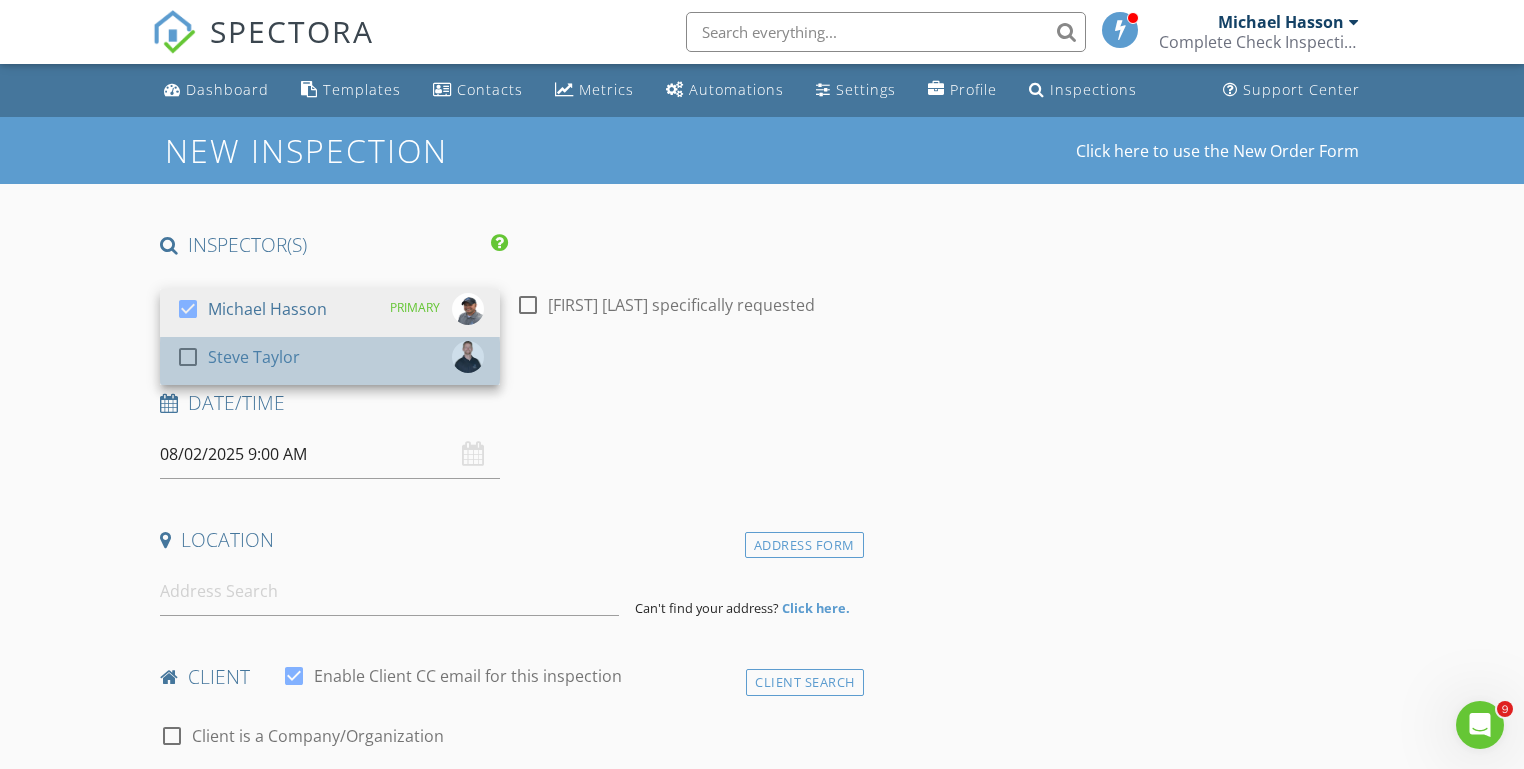 click on "Steve Taylor" at bounding box center [254, 357] 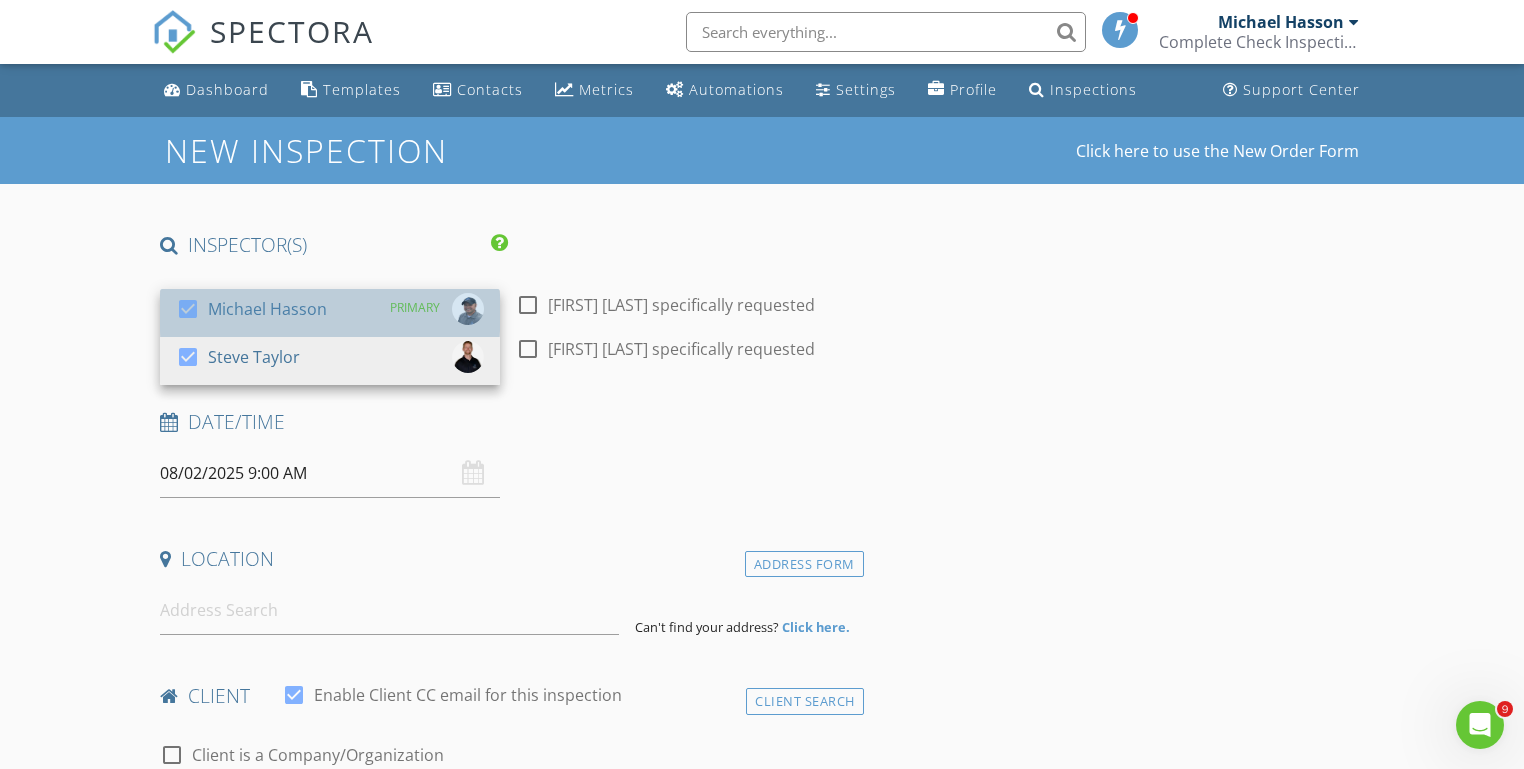 click on "Michael Hasson" at bounding box center (267, 309) 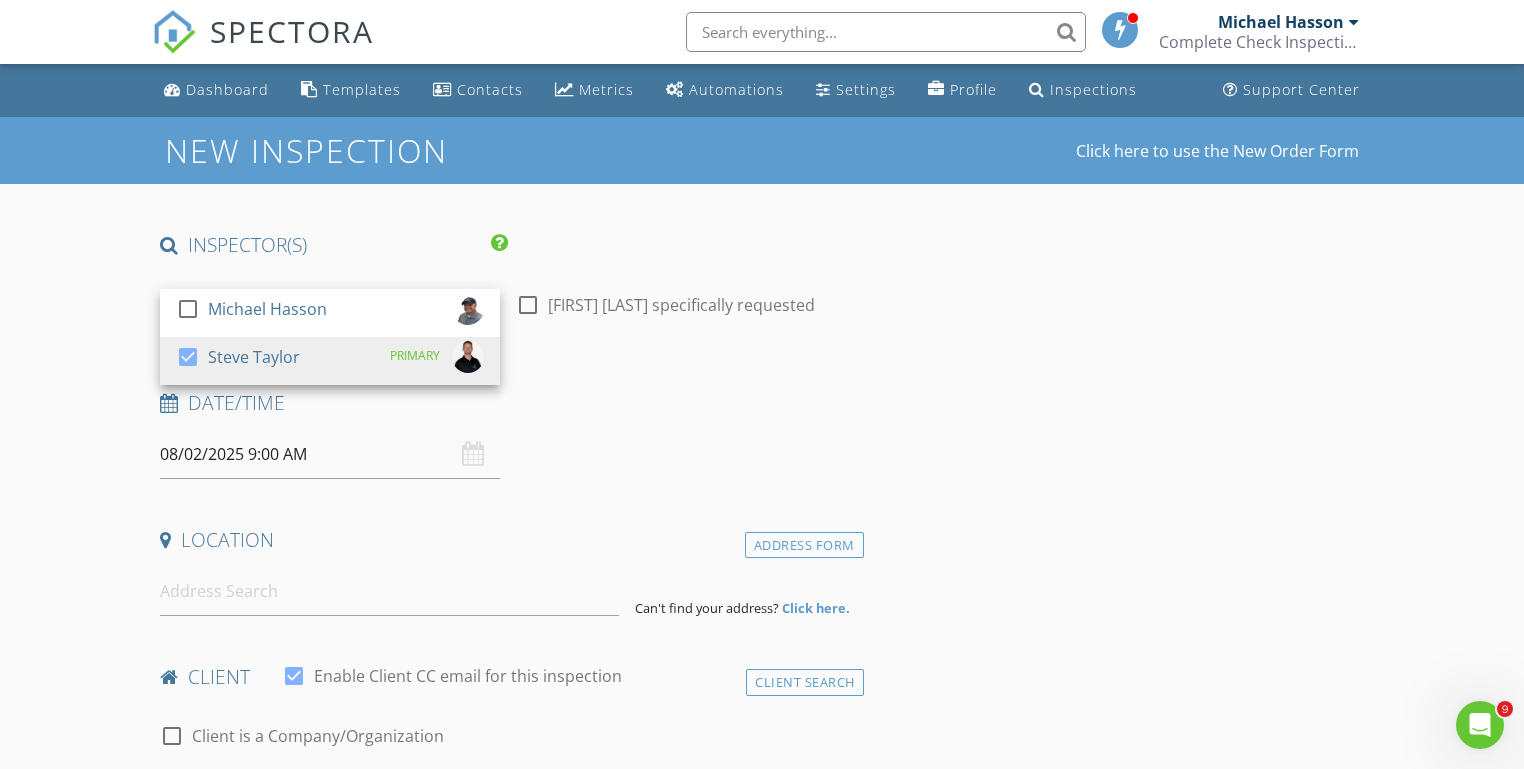click on "New Inspection
Click here to use the New Order Form
INSPECTOR(S)
check_box_outline_blank   [FIRST] [LAST]     check_box   [FIRST] [LAST]   PRIMARY   [FIRST] [LAST] arrow_drop_down   check_box_outline_blank [FIRST] [LAST] specifically requested
Date/Time
08/02/2025 9:00 AM
Location
Address Form       Can't find your address?   Click here.
client
check_box Enable Client CC email for this inspection   Client Search     check_box_outline_blank Client is a Company/Organization     First Name   Last Name   Email   CC Email   Phone           Notes   Private Notes
ADDITIONAL client
SERVICES
check_box_outline_blank   Full Service Home Inspection   check_box_outline_blank   Electrical Inspection Only   check_box_outline_blank   Air Quality Lab Test (3 Samples)" at bounding box center (762, 1667) 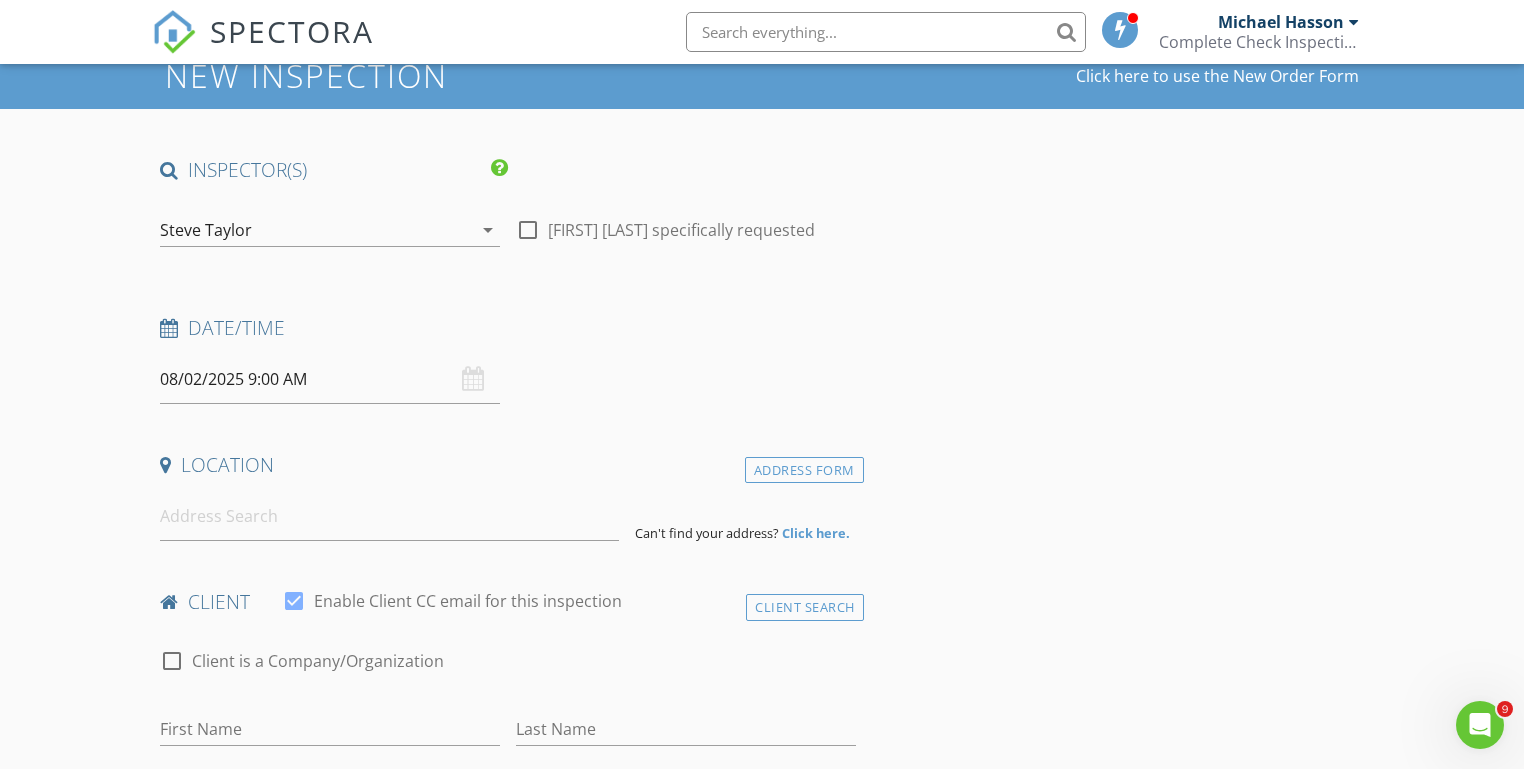 scroll, scrollTop: 158, scrollLeft: 0, axis: vertical 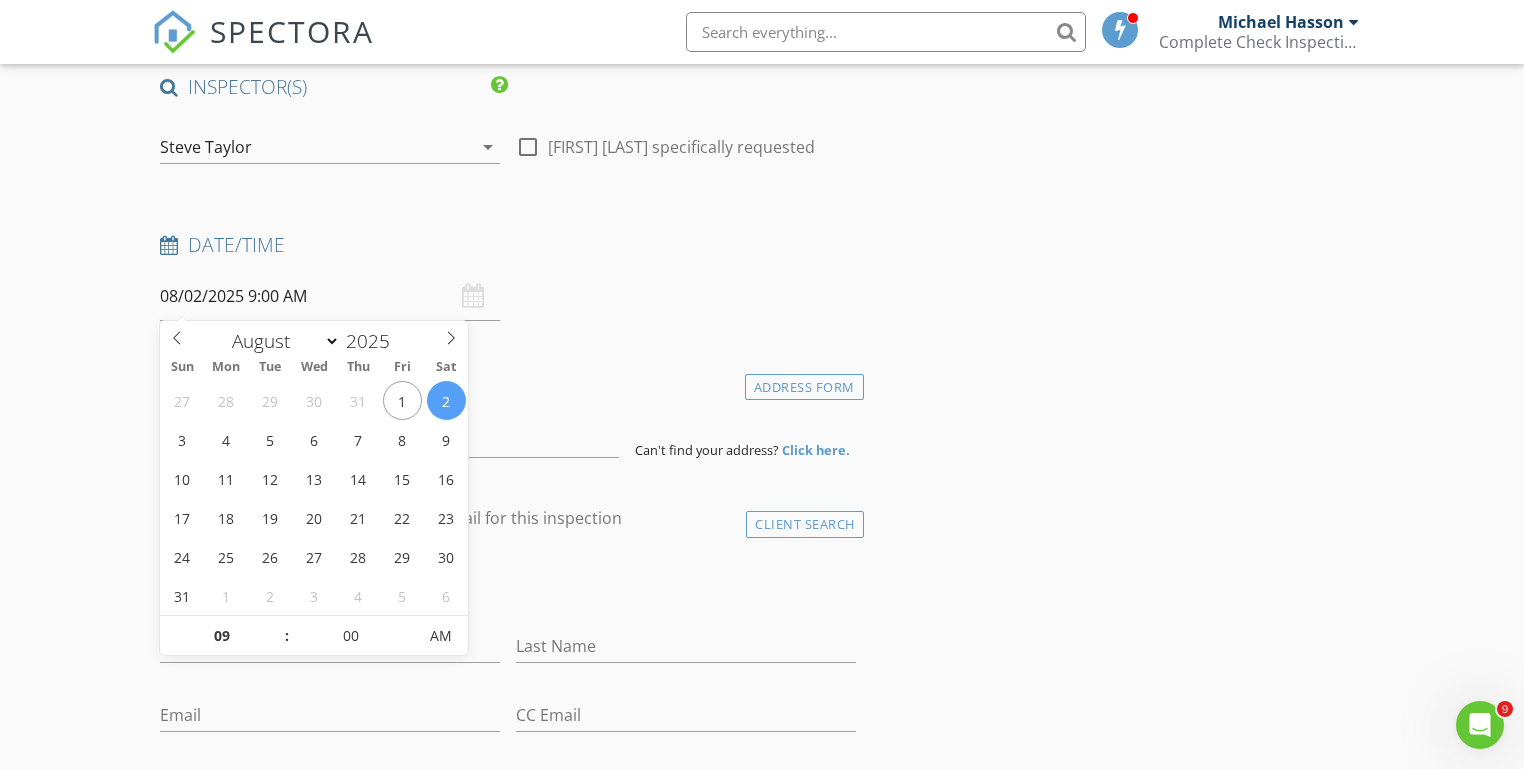 click on "08/02/2025 9:00 AM" at bounding box center (330, 296) 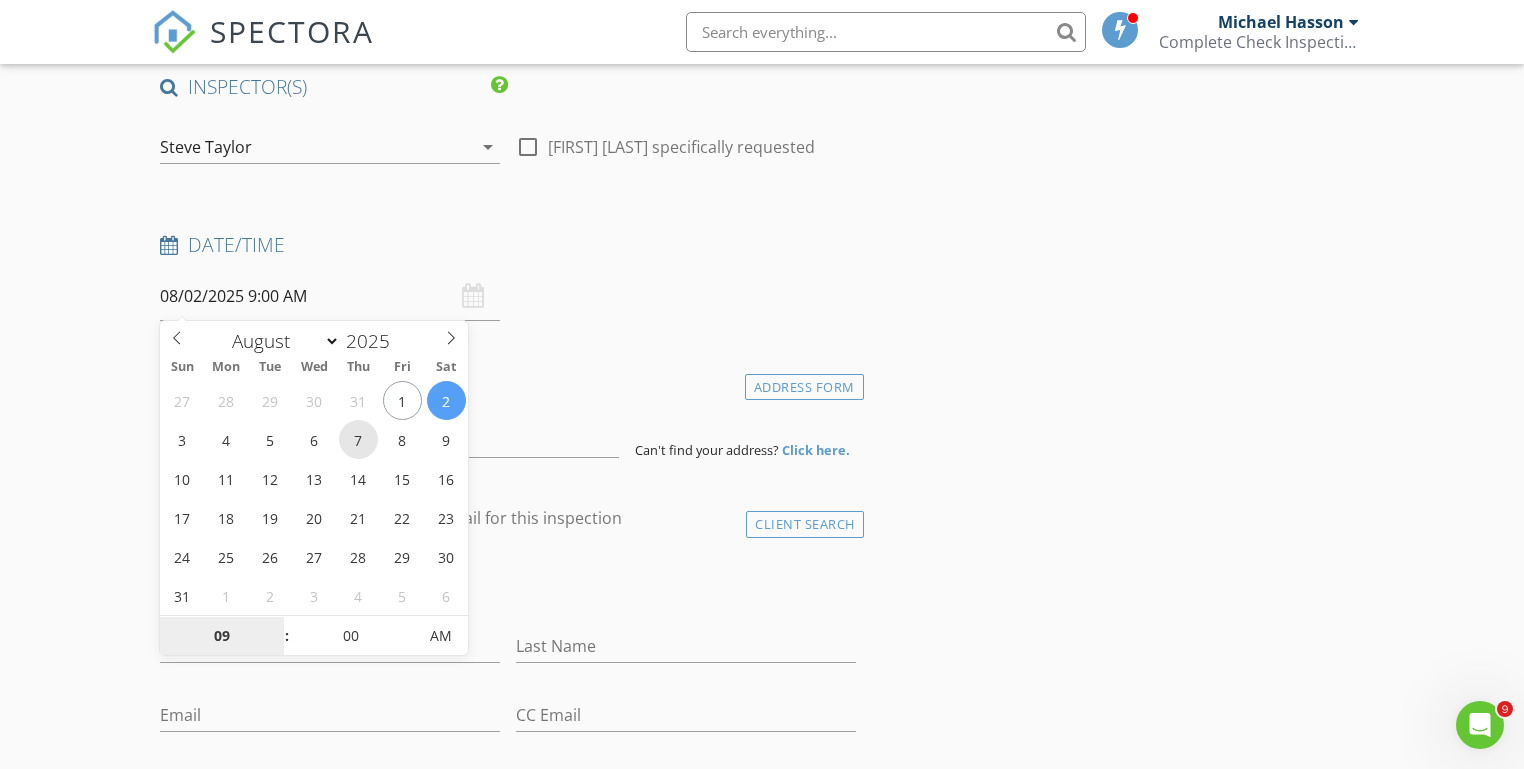 type on "08/07/2025 9:00 AM" 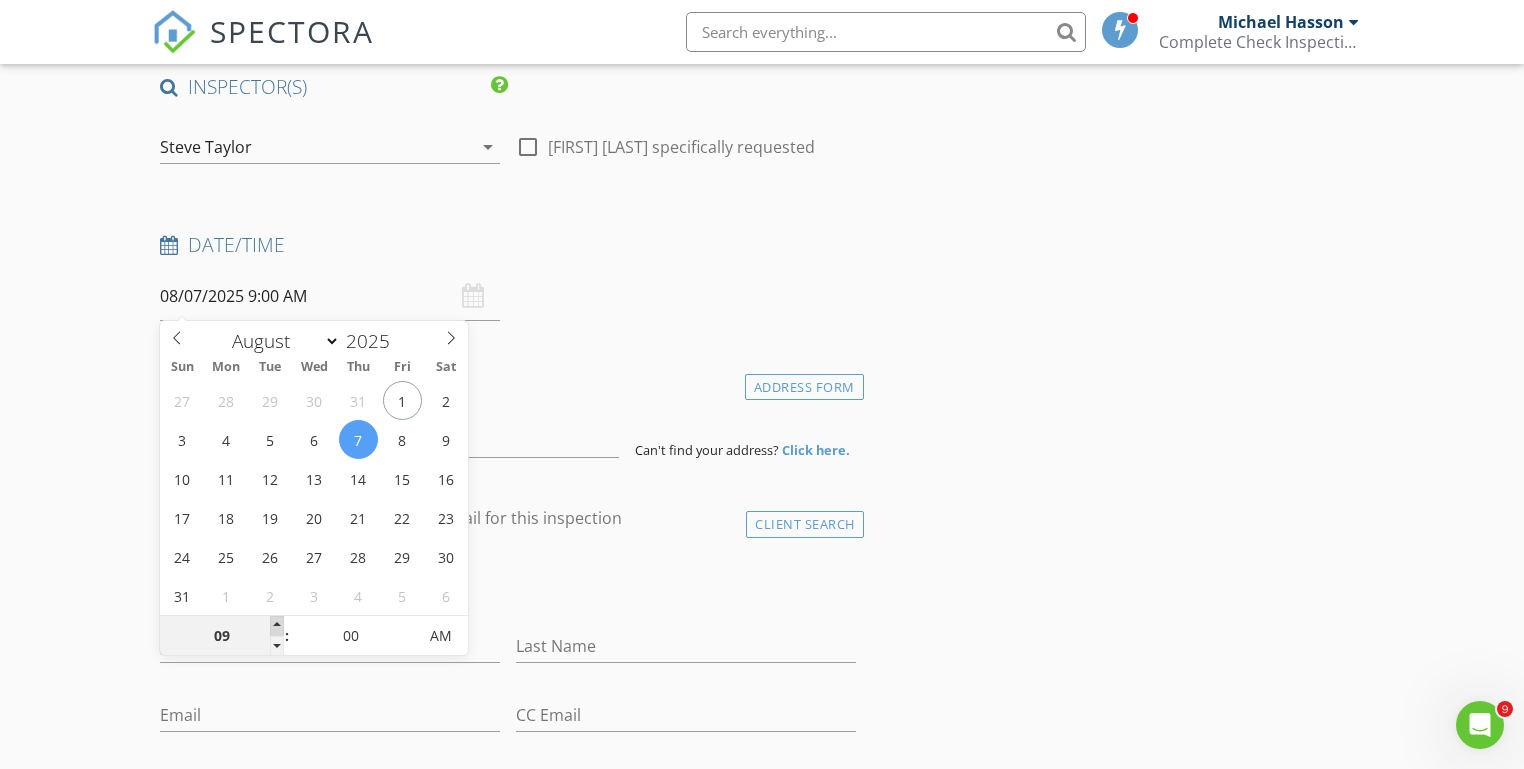 type on "10" 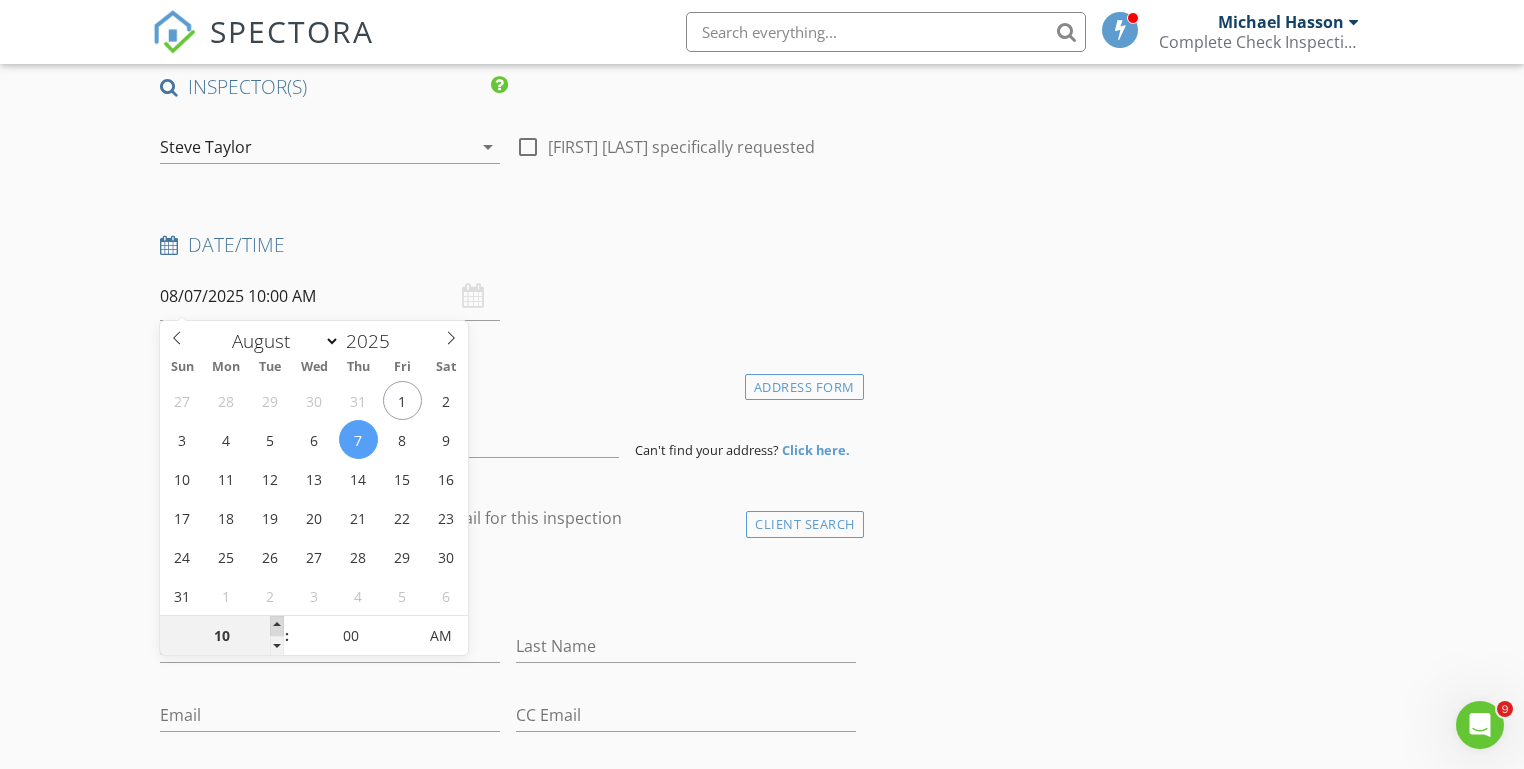 click at bounding box center (277, 626) 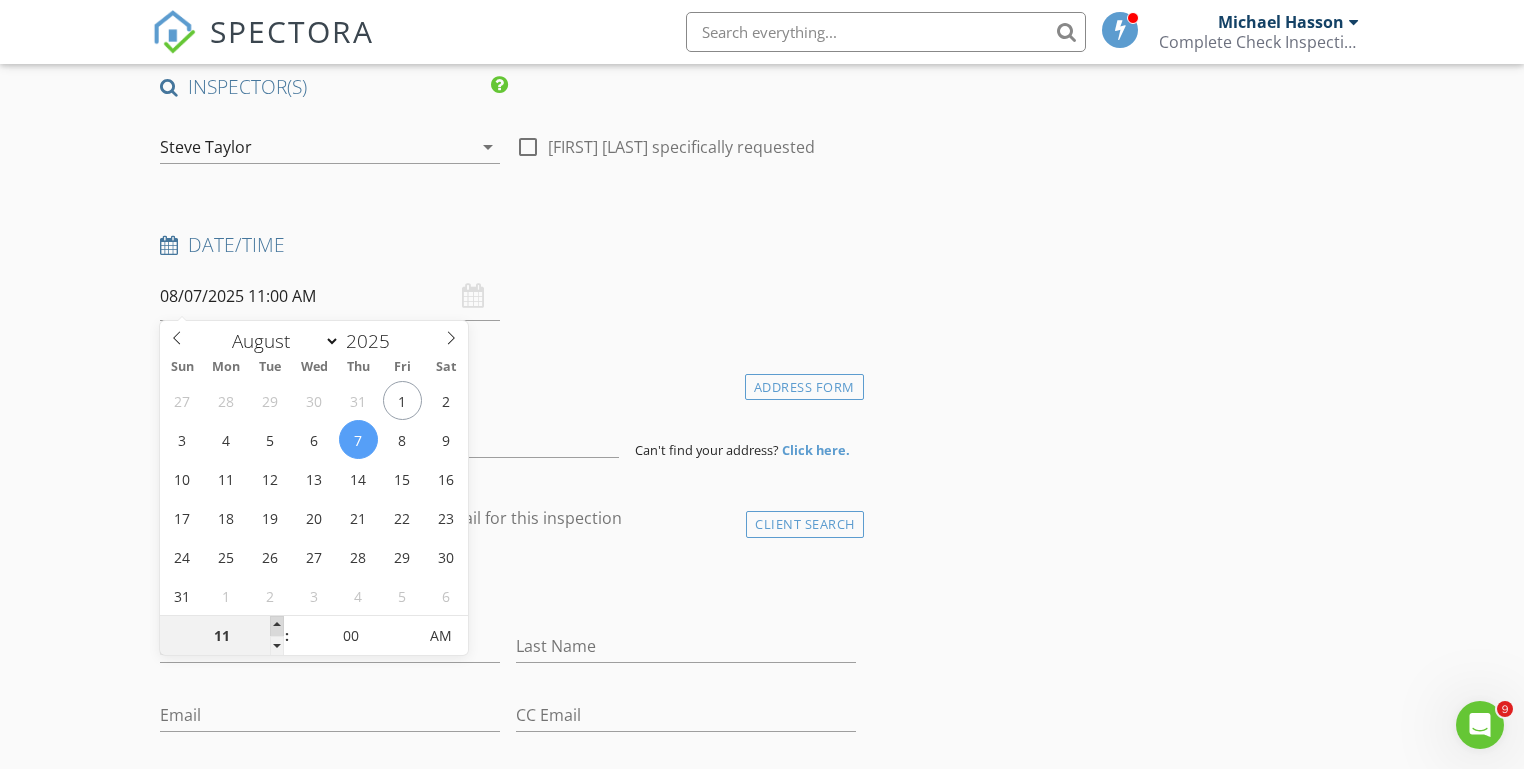 click at bounding box center [277, 626] 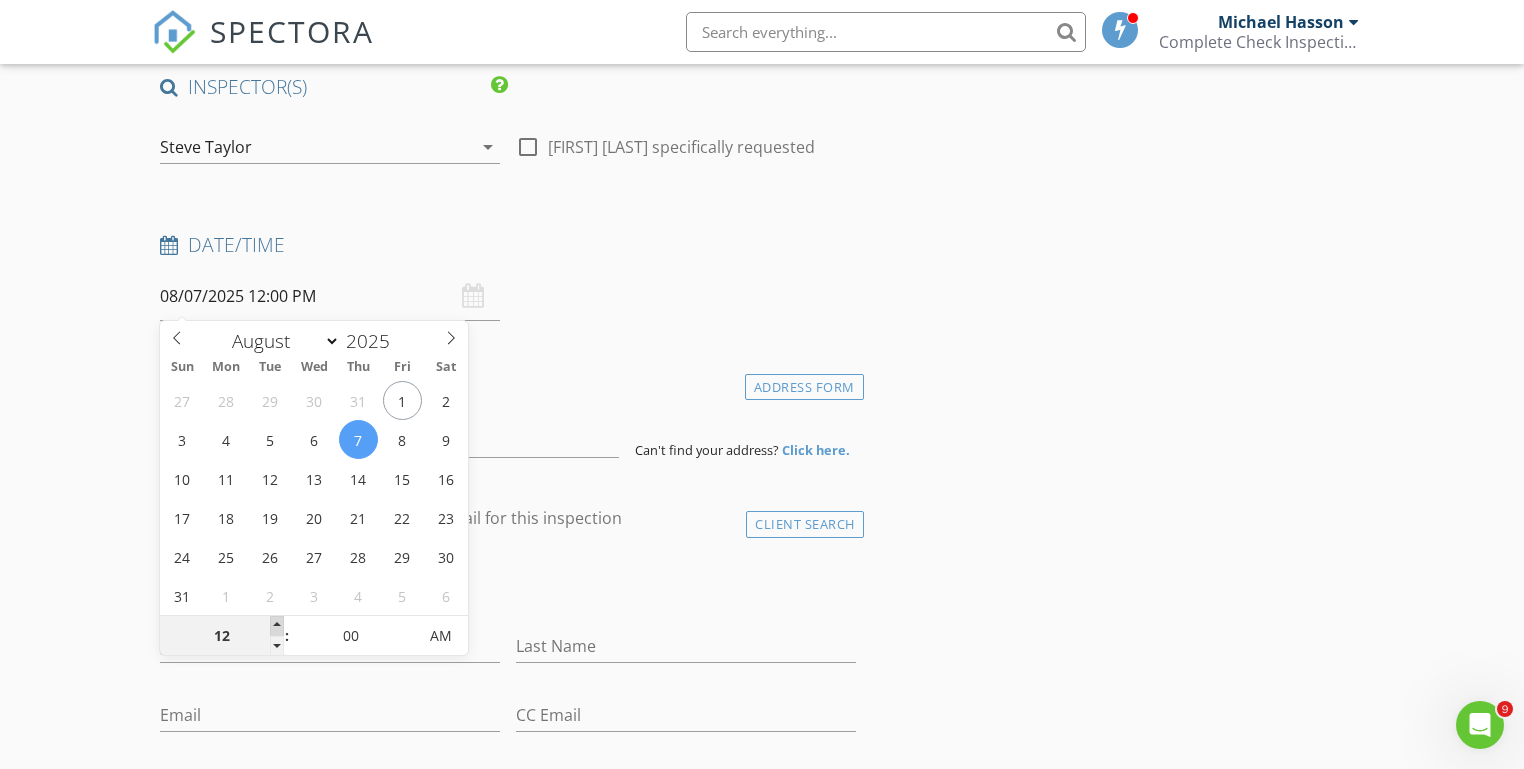 click at bounding box center (277, 626) 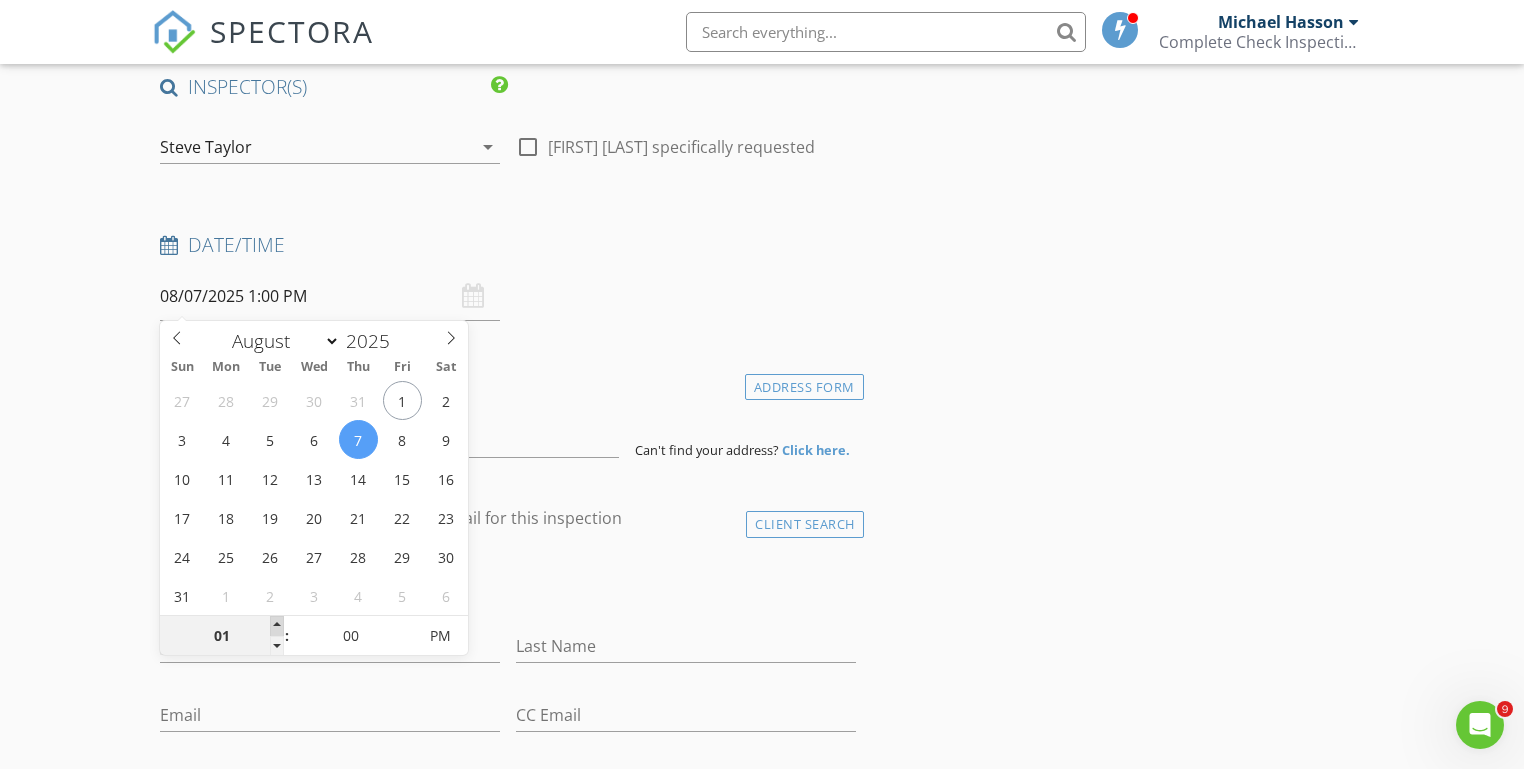 click at bounding box center [277, 626] 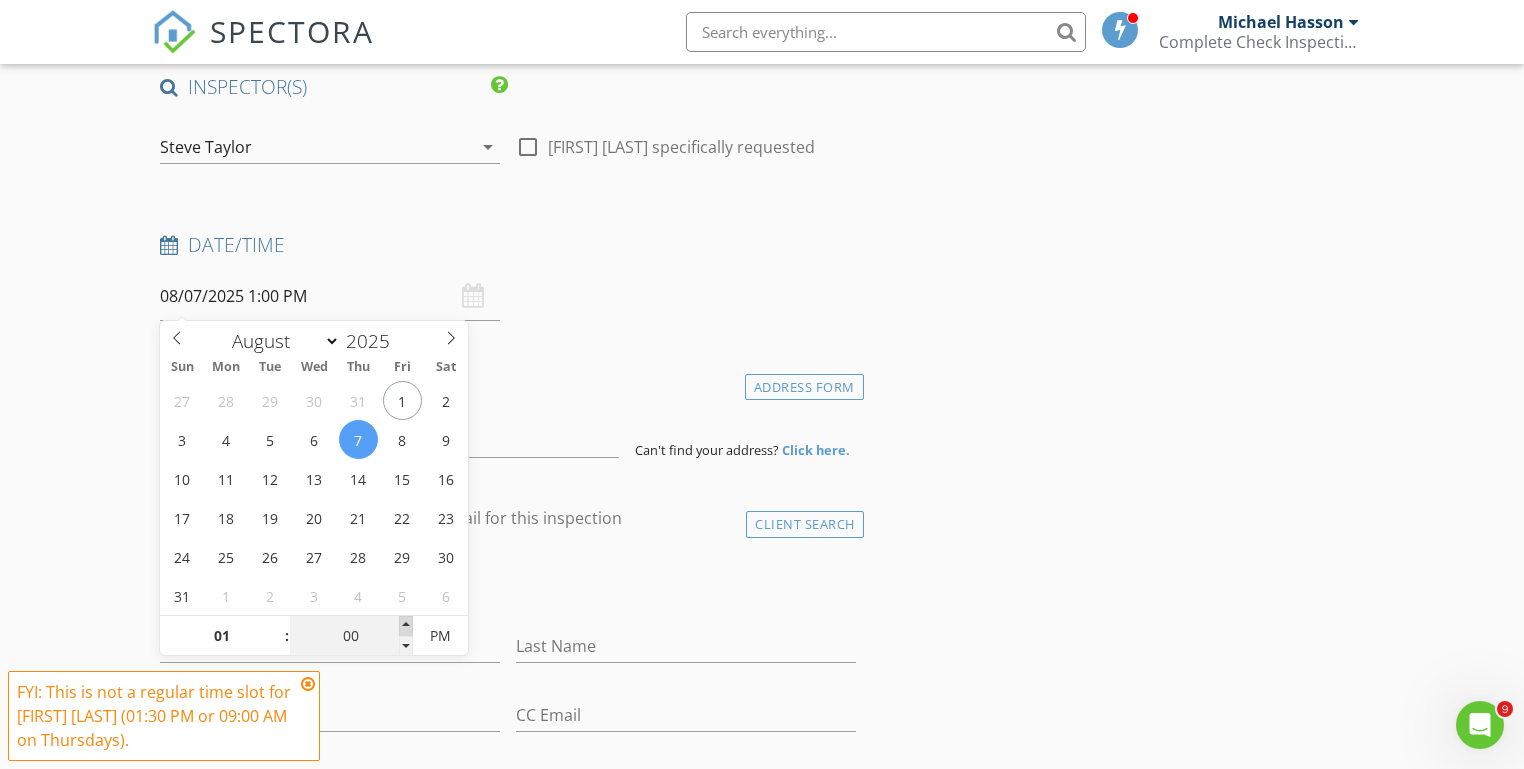type on "05" 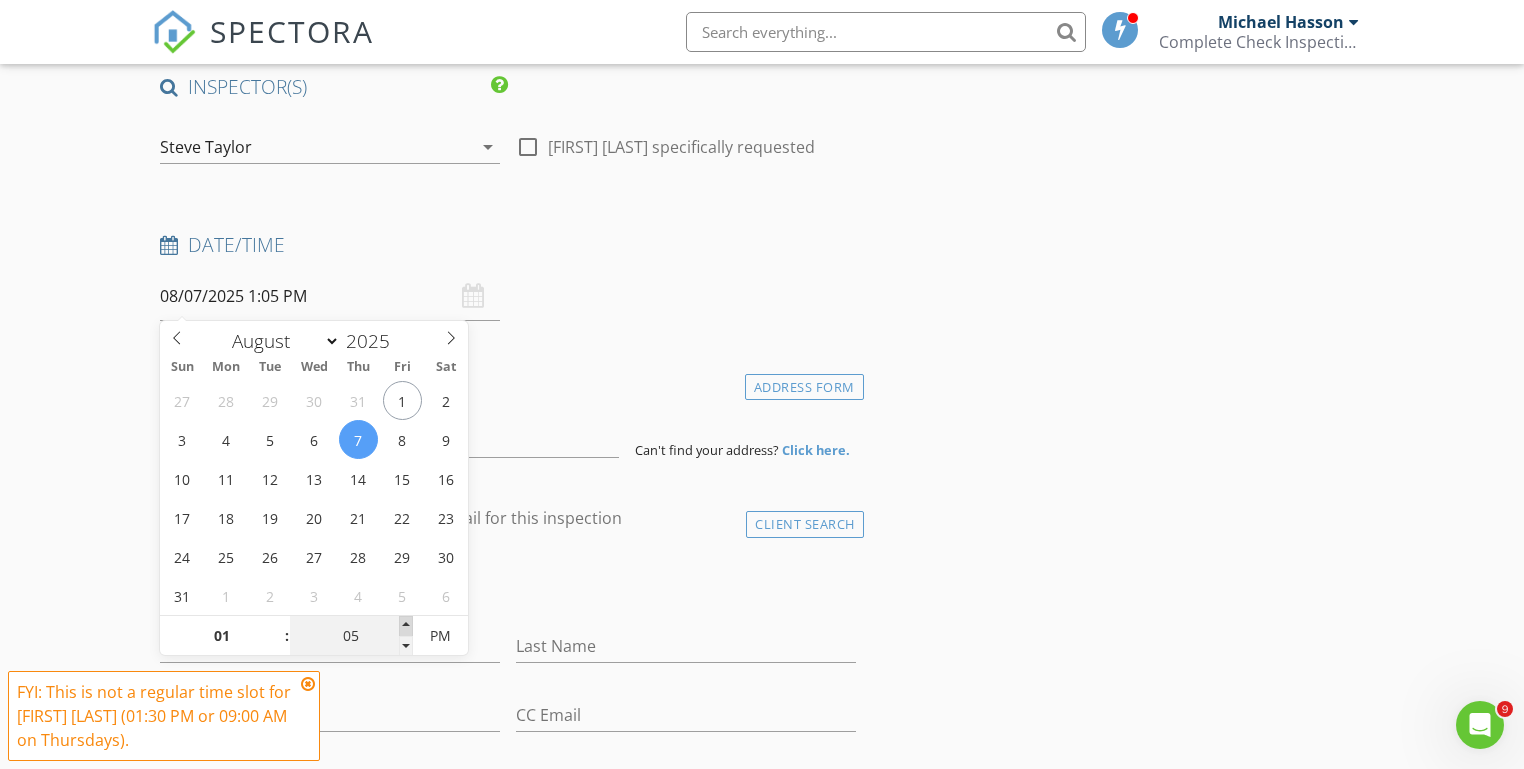 click at bounding box center (406, 626) 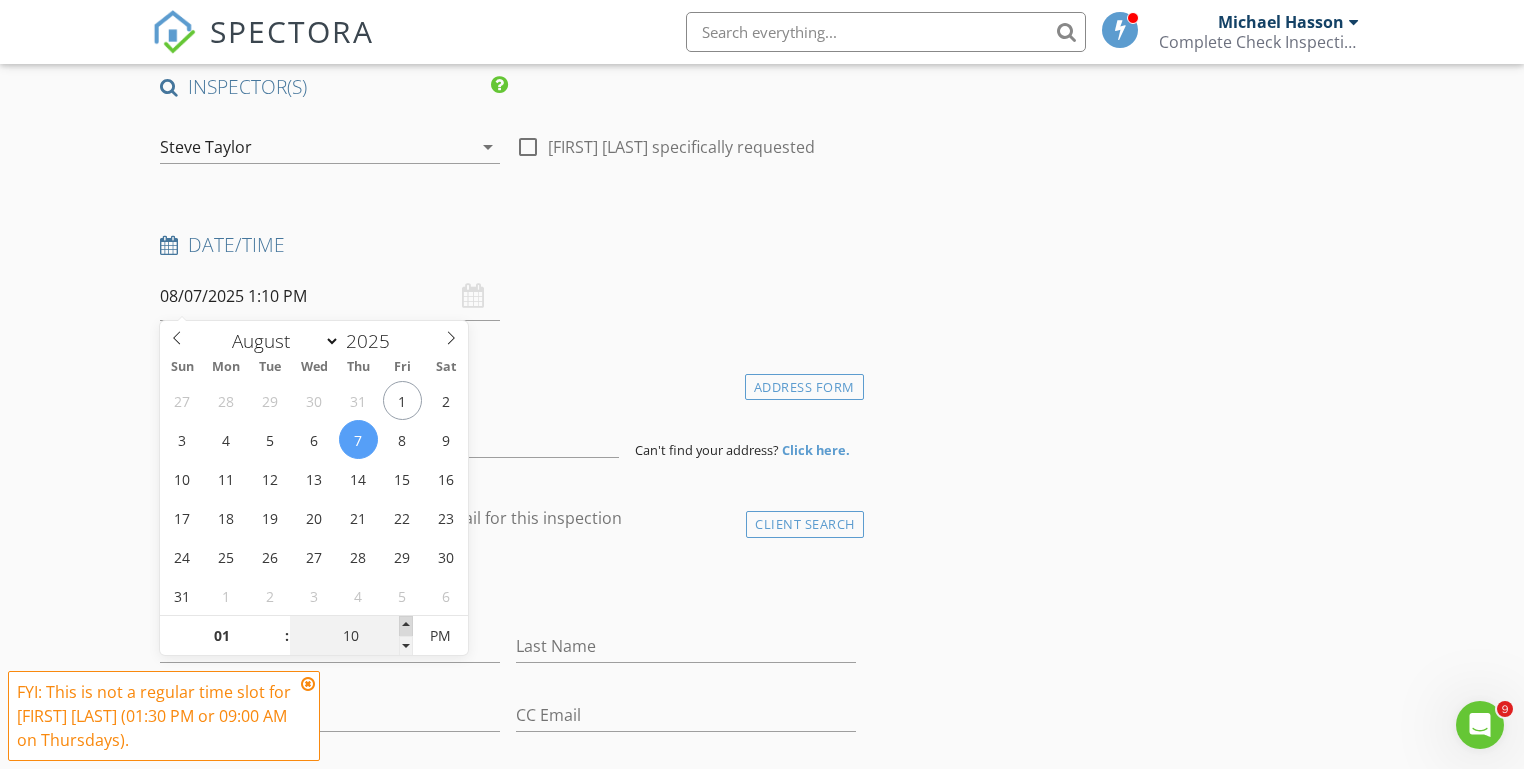 click at bounding box center [406, 626] 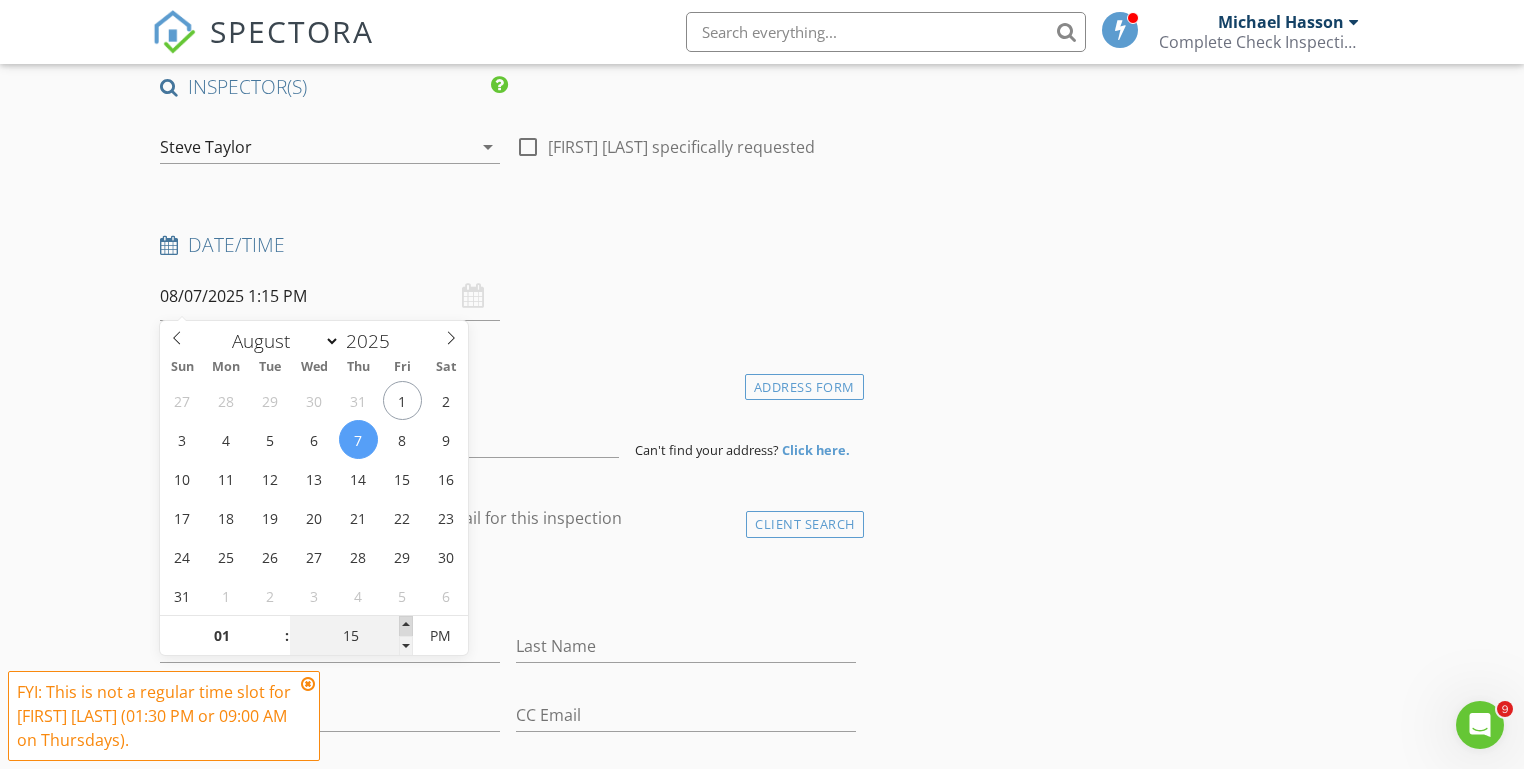 click at bounding box center (406, 626) 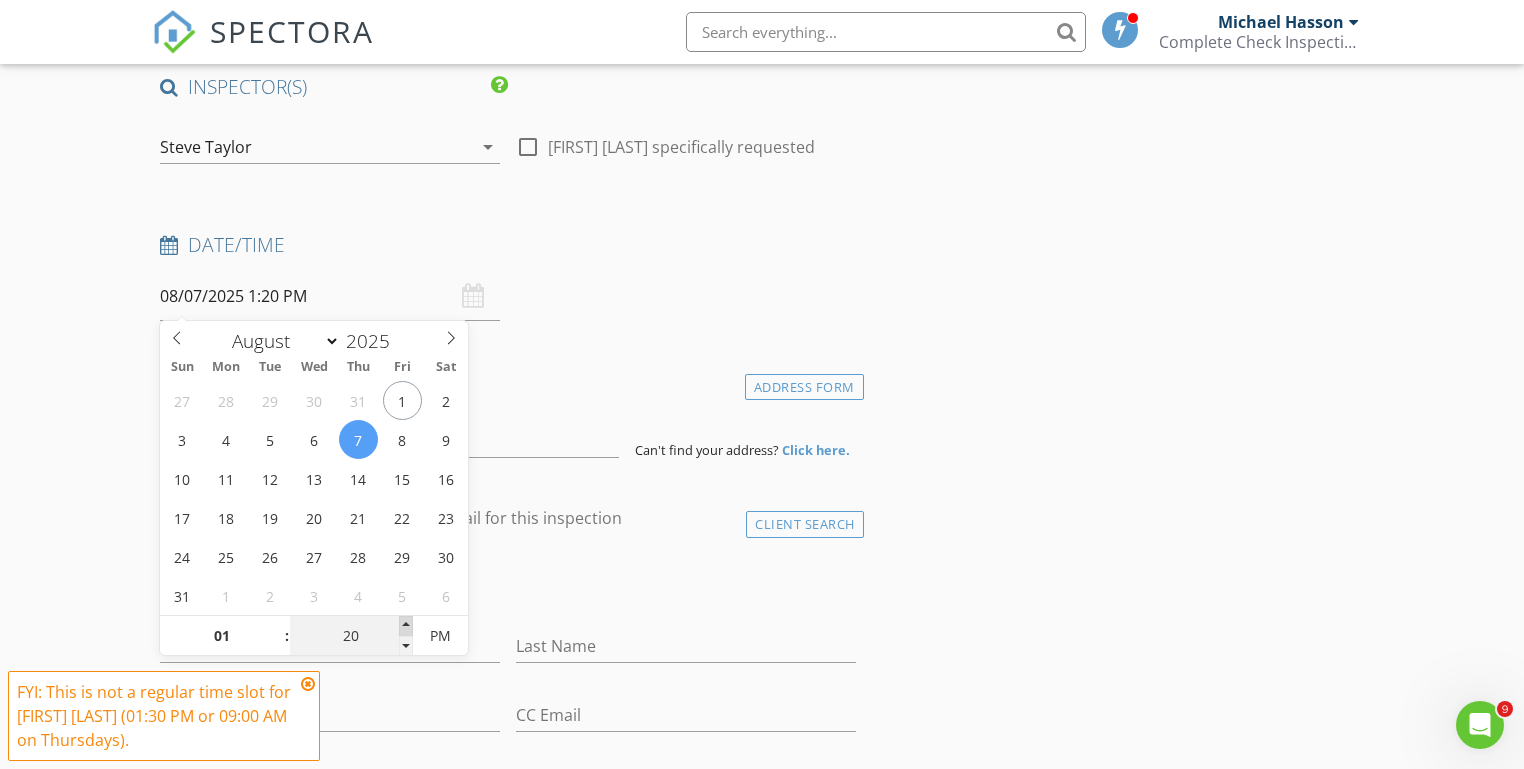 click at bounding box center [406, 626] 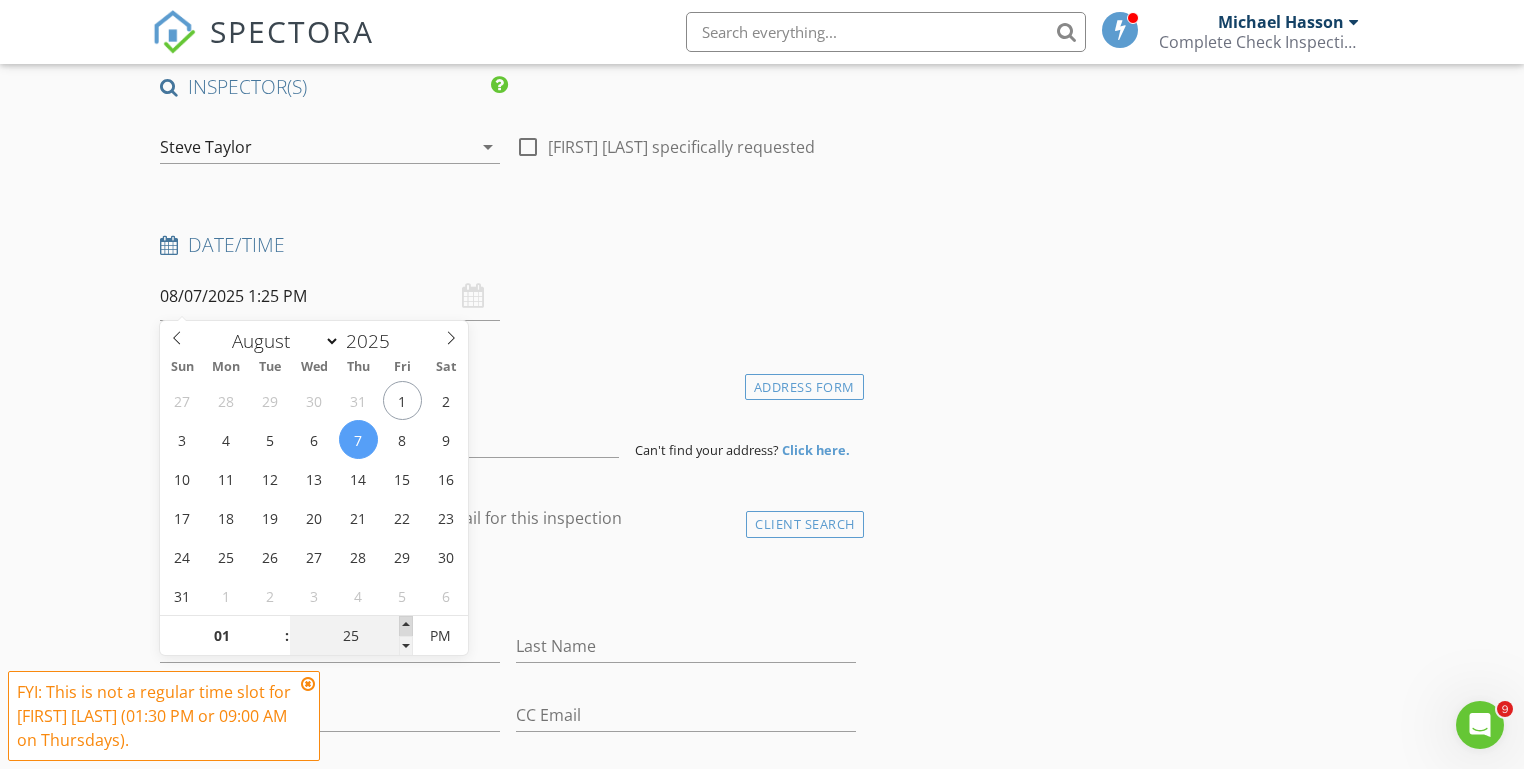 click at bounding box center (406, 626) 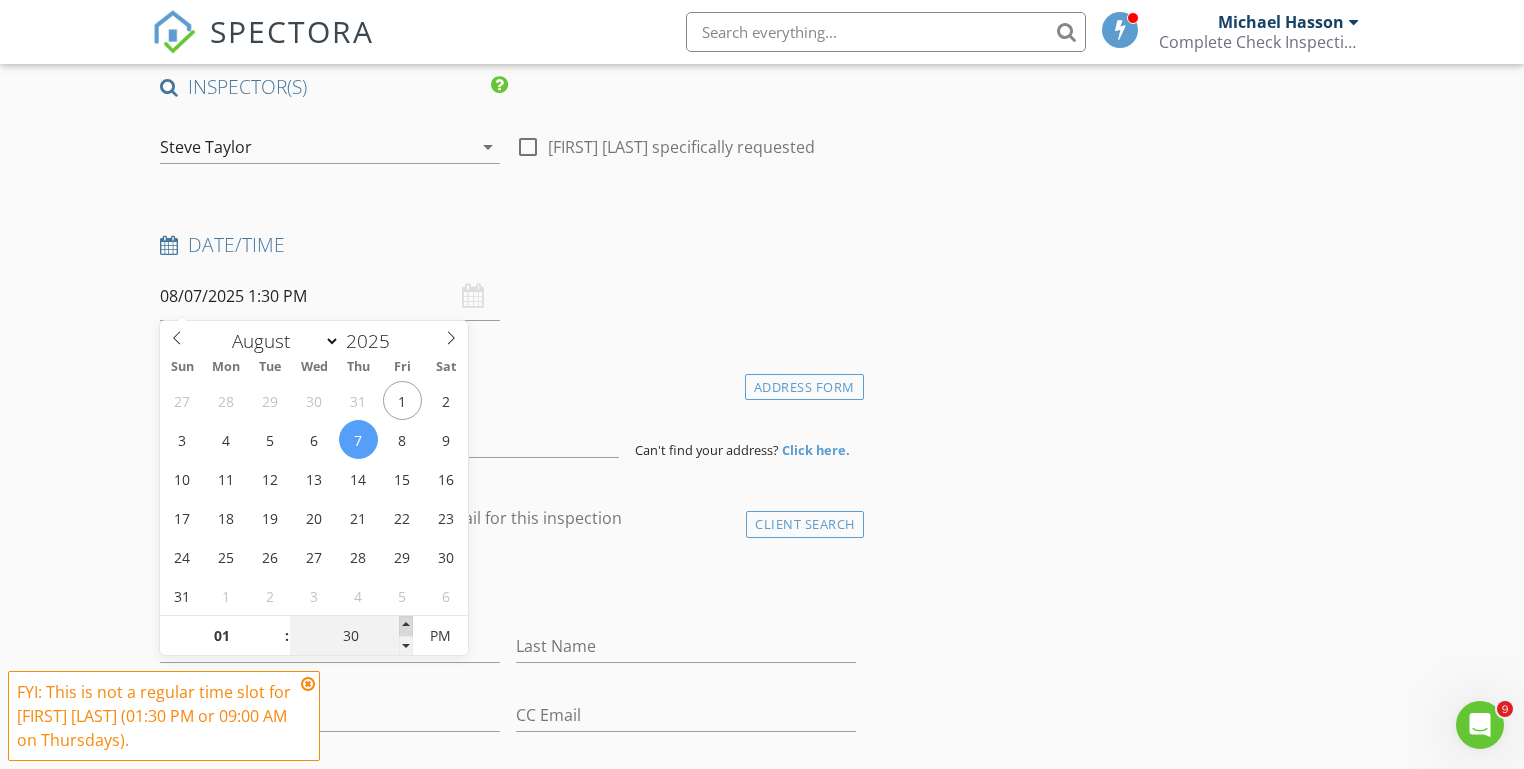 click at bounding box center [406, 626] 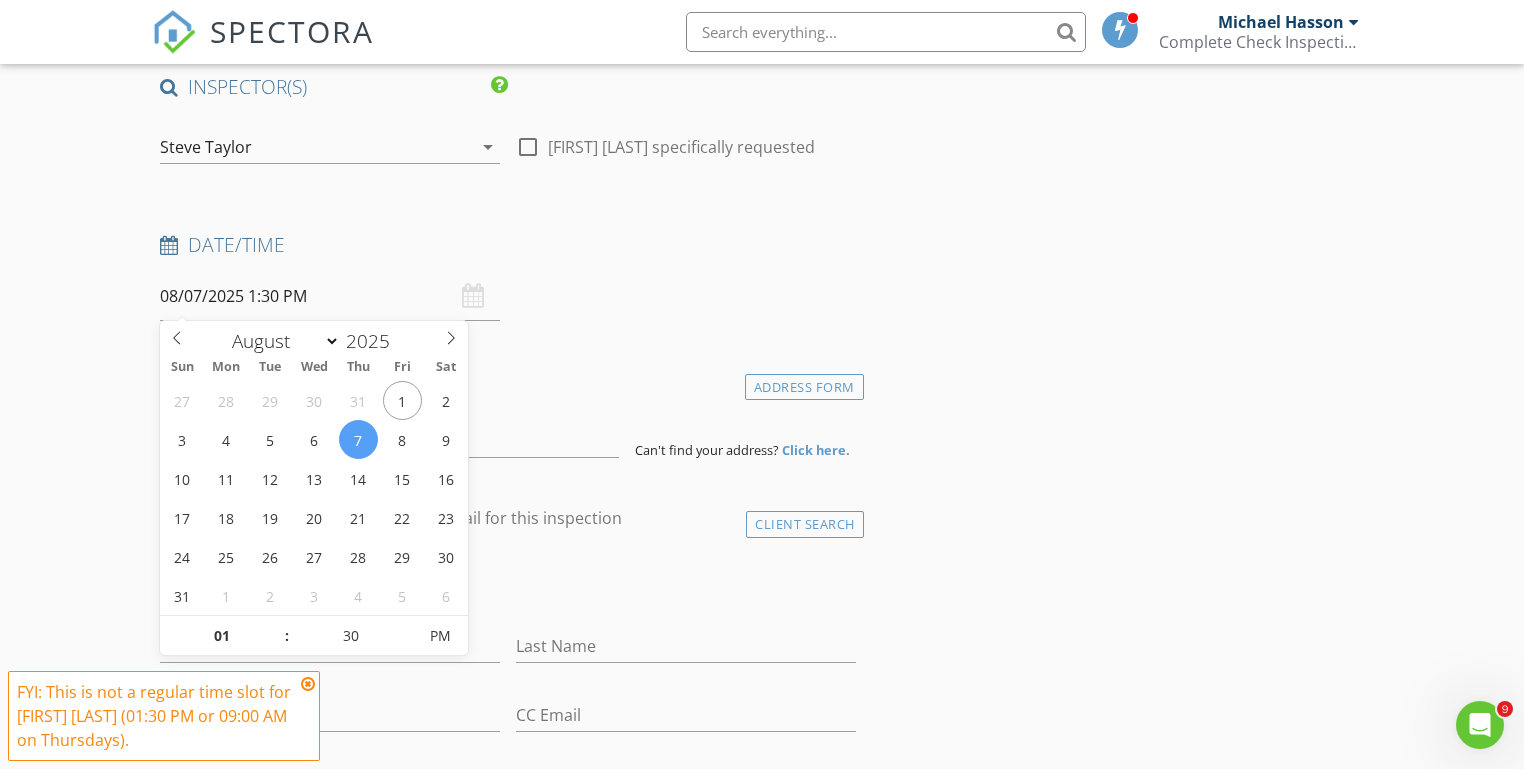 click at bounding box center (308, 684) 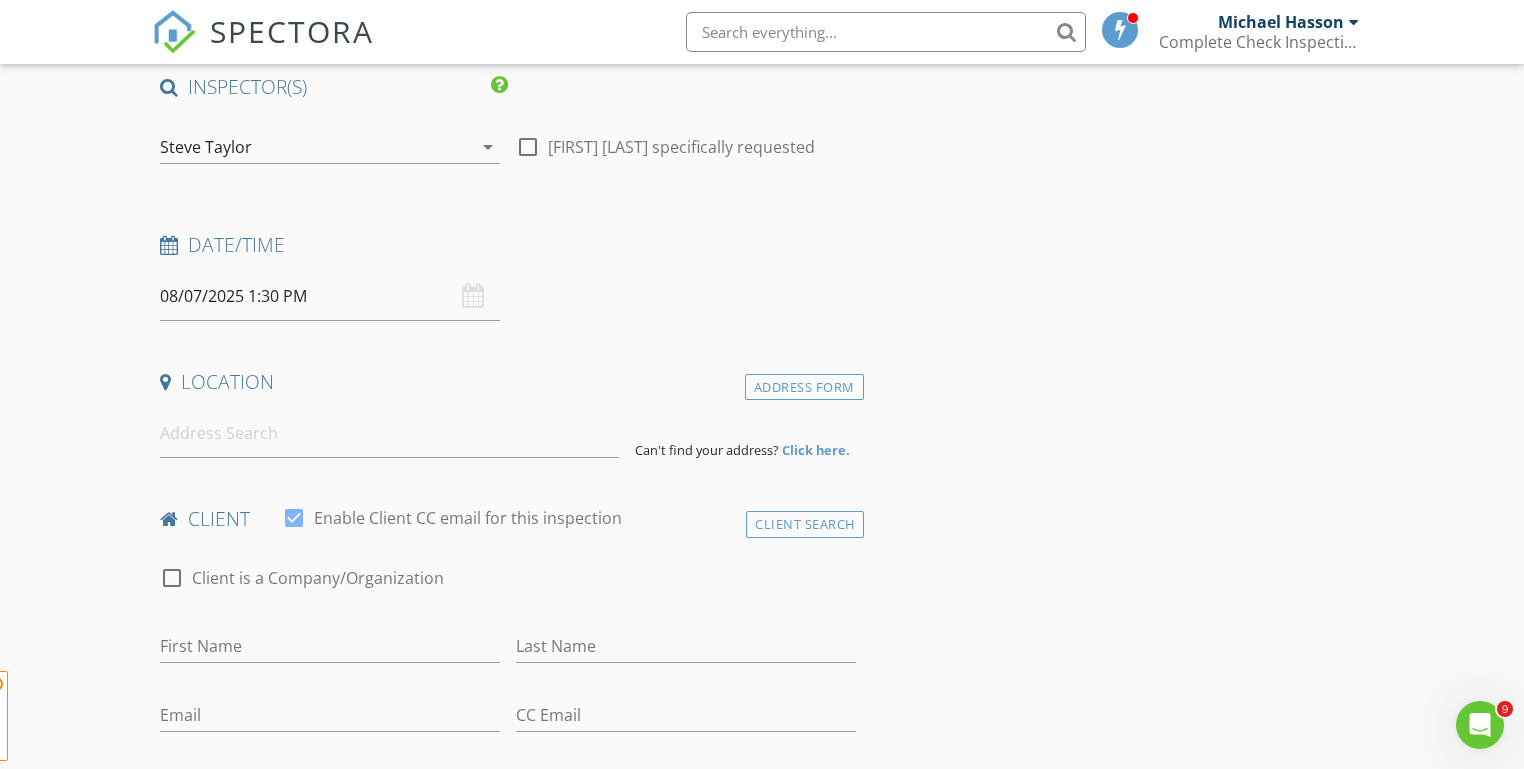 click on "New Inspection
Click here to use the New Order Form
INSPECTOR(S)
check_box_outline_blank   Michael Hasson     check_box   Steve Taylor   PRIMARY   Steve Taylor arrow_drop_down   check_box_outline_blank Steve Taylor specifically requested
Date/Time
08/07/2025 1:30 PM
Location
Address Form       Can't find your address?   Click here.
client
check_box Enable Client CC email for this inspection   Client Search     check_box_outline_blank Client is a Company/Organization     First Name   Last Name   Email   CC Email   Phone           Notes   Private Notes
ADD ADDITIONAL client
SERVICES
check_box_outline_blank   Full Service Home Inspection   check_box_outline_blank   Electrical Inspection Only   check_box_outline_blank   Air Quality Lab Test (3 Samples)" at bounding box center (762, 1509) 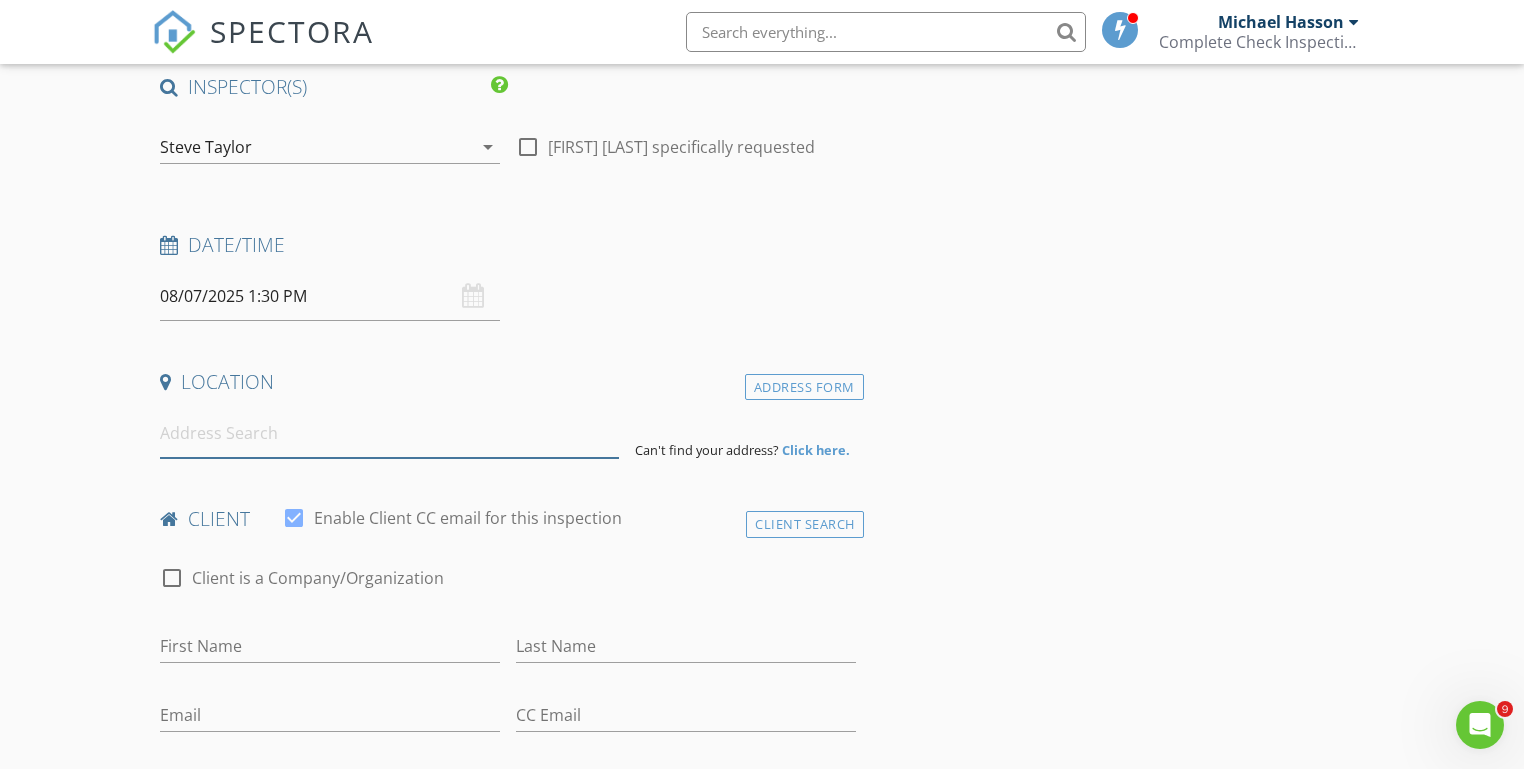 click at bounding box center (389, 433) 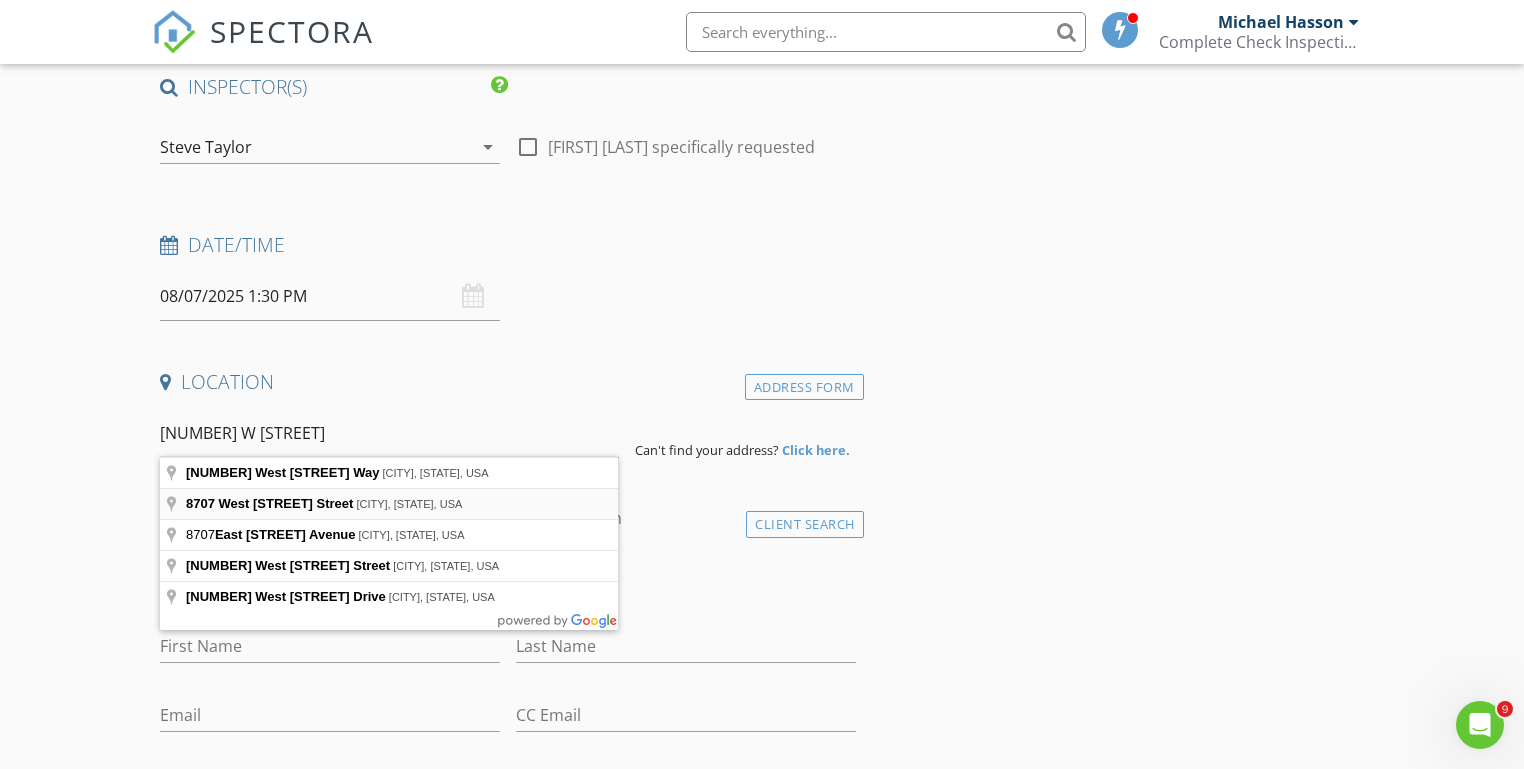 type on "8707 West Chamblee Street, Star, ID, USA" 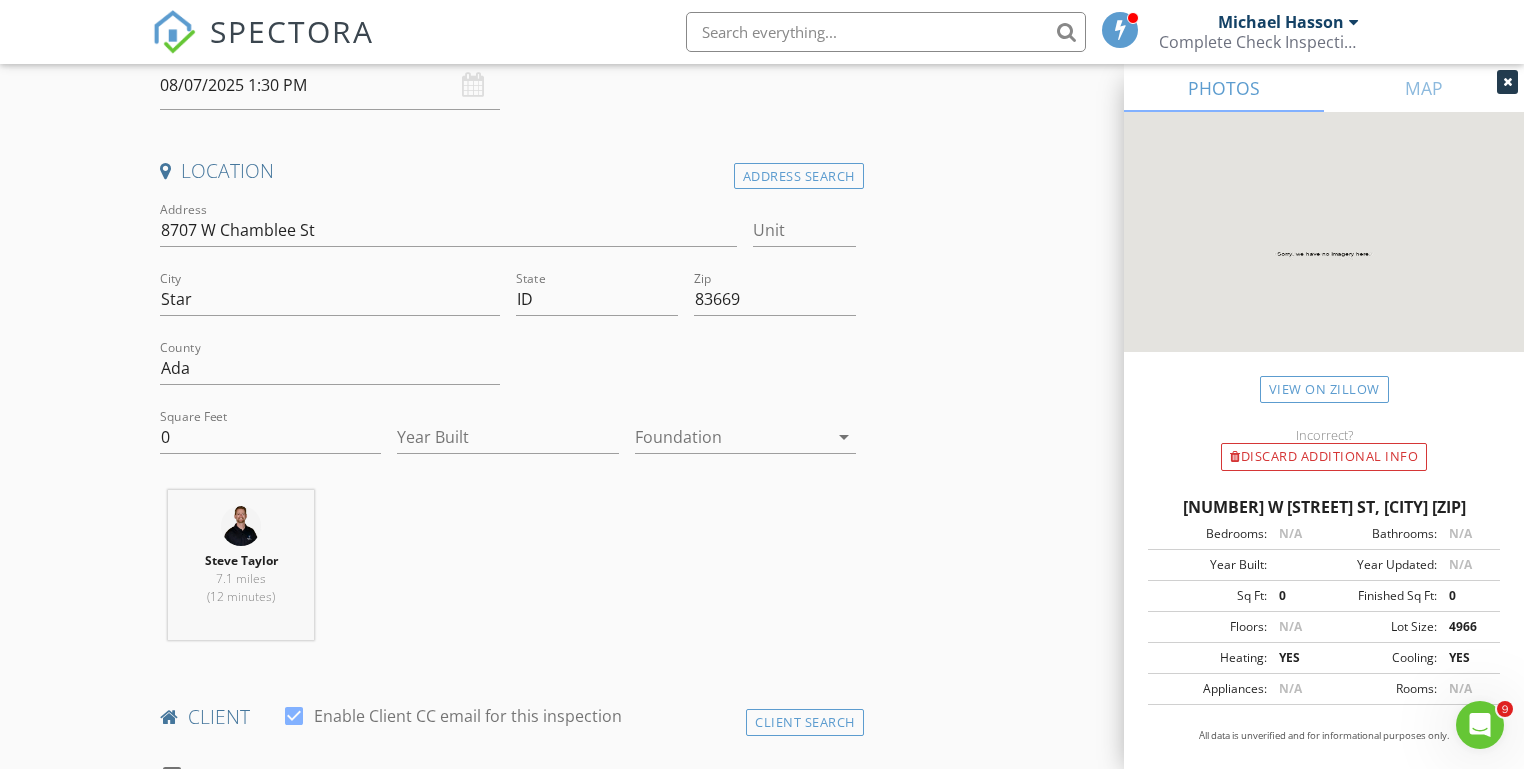scroll, scrollTop: 377, scrollLeft: 0, axis: vertical 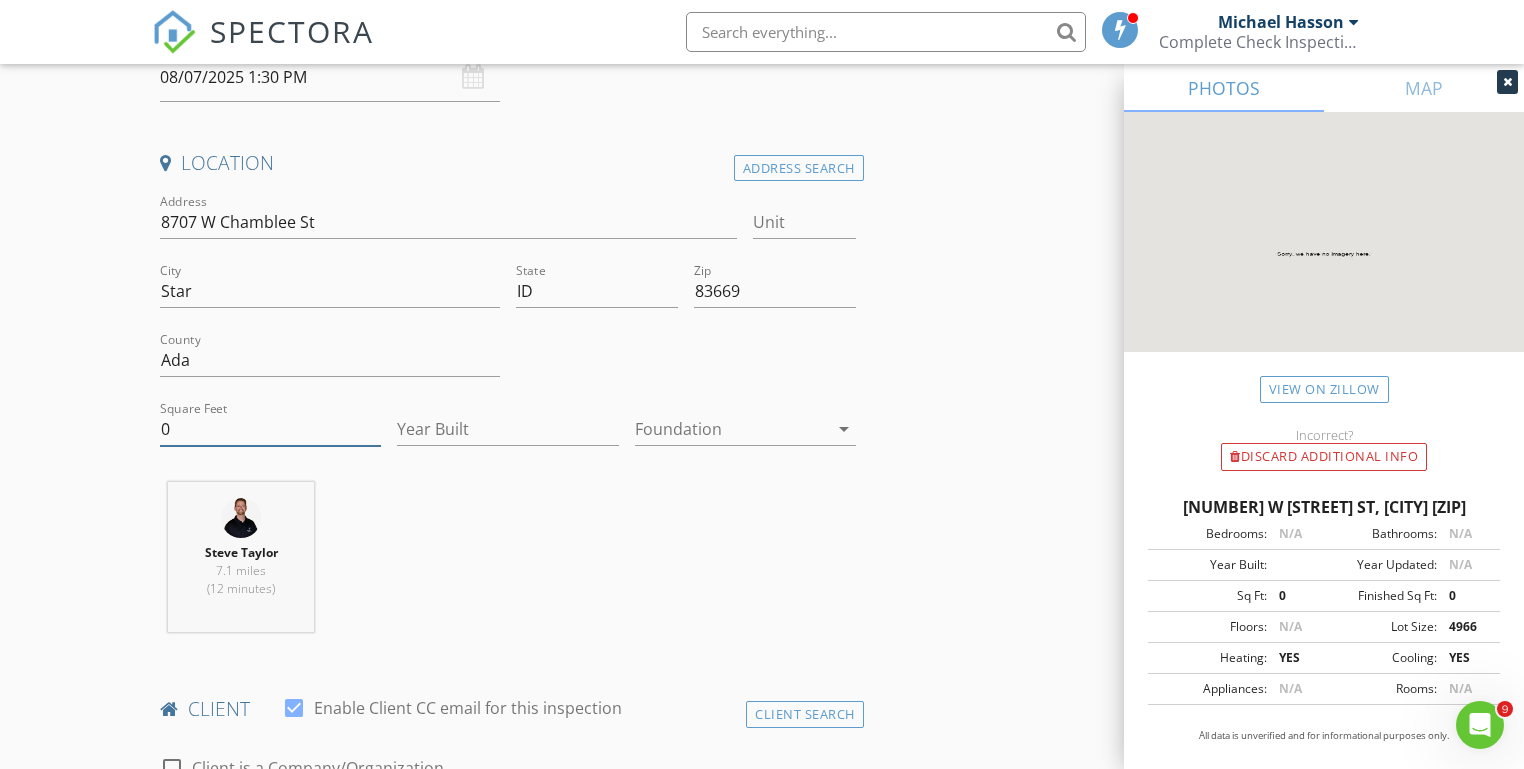 click on "0" at bounding box center [270, 429] 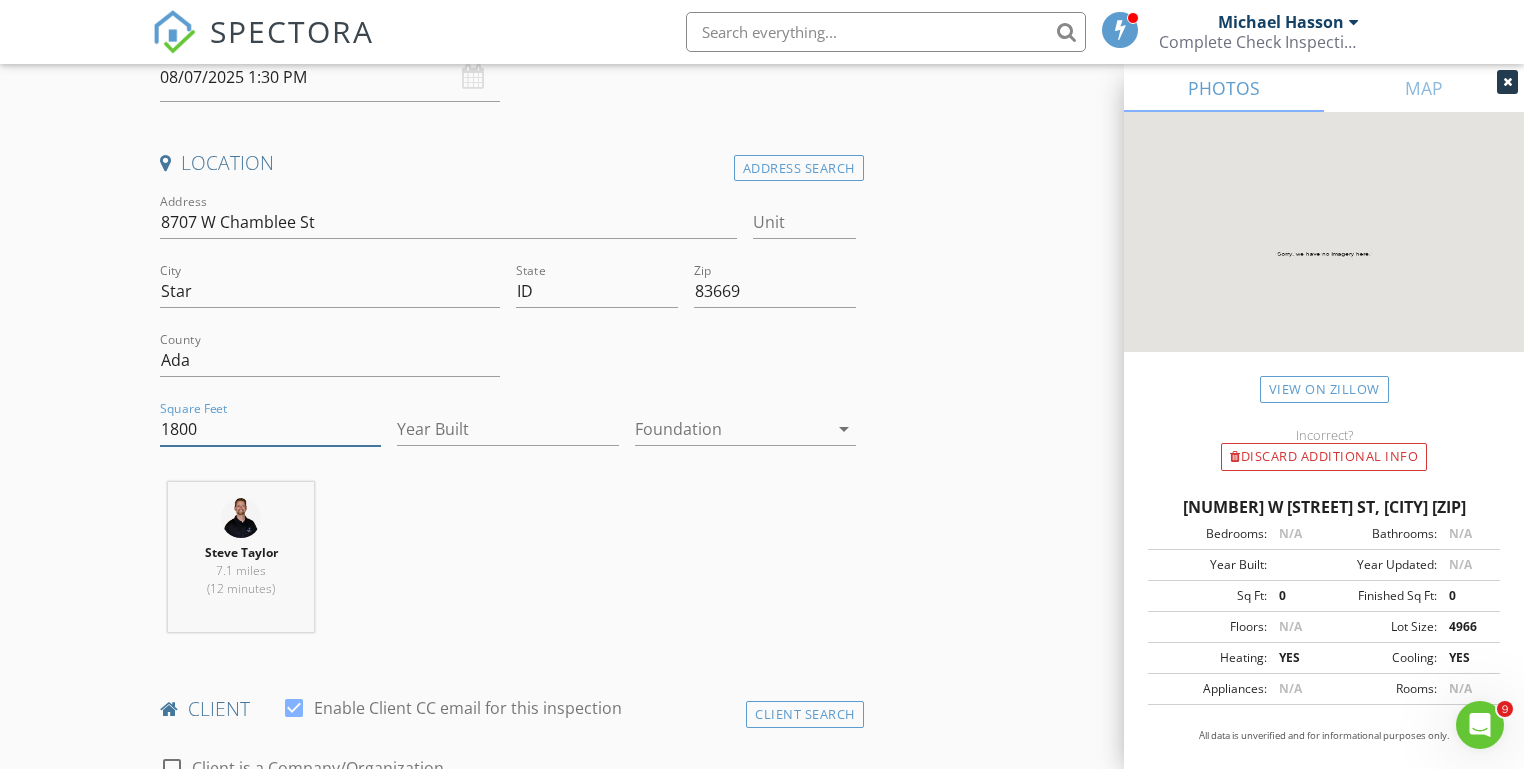 type on "1800" 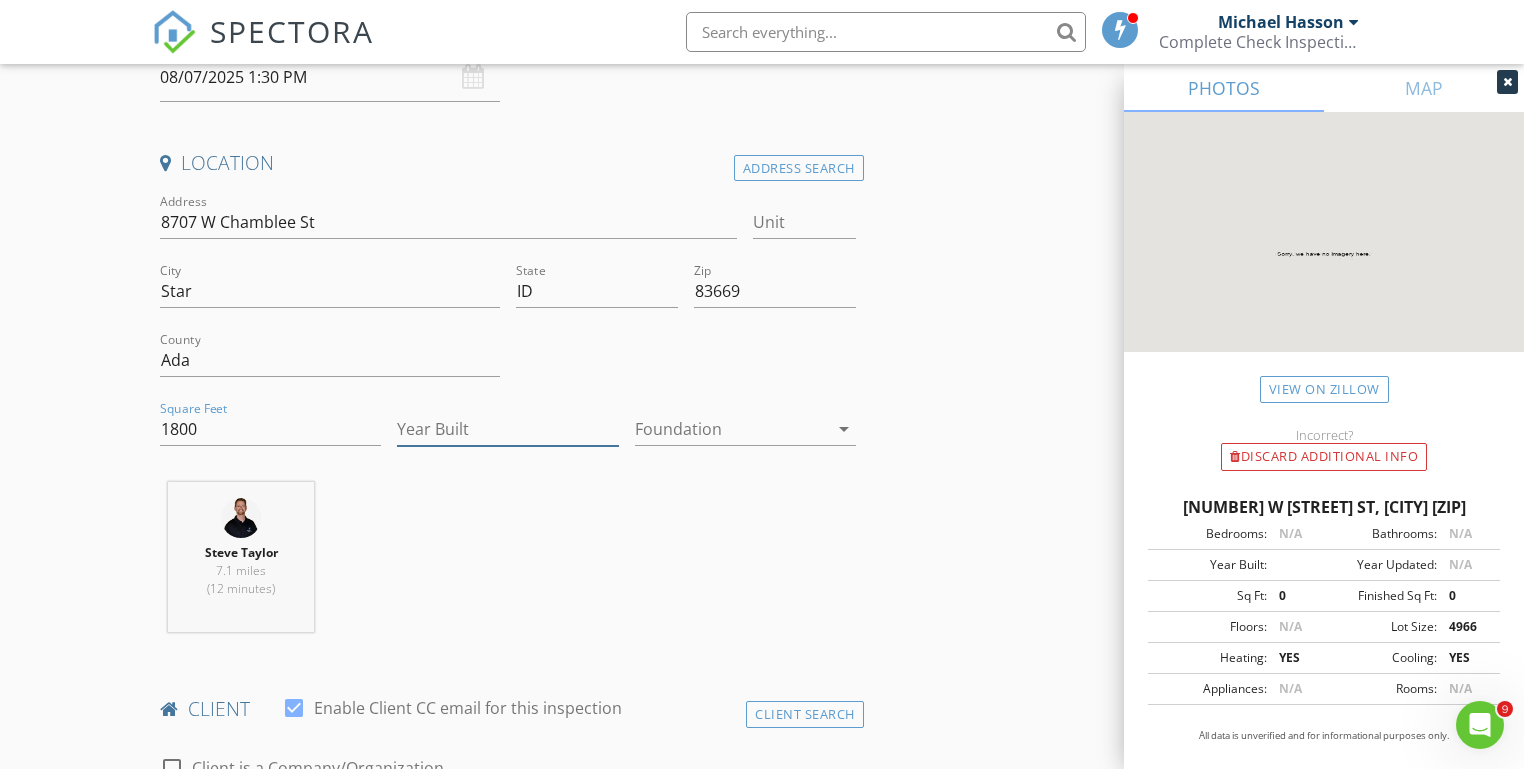 click on "Year Built" at bounding box center [507, 429] 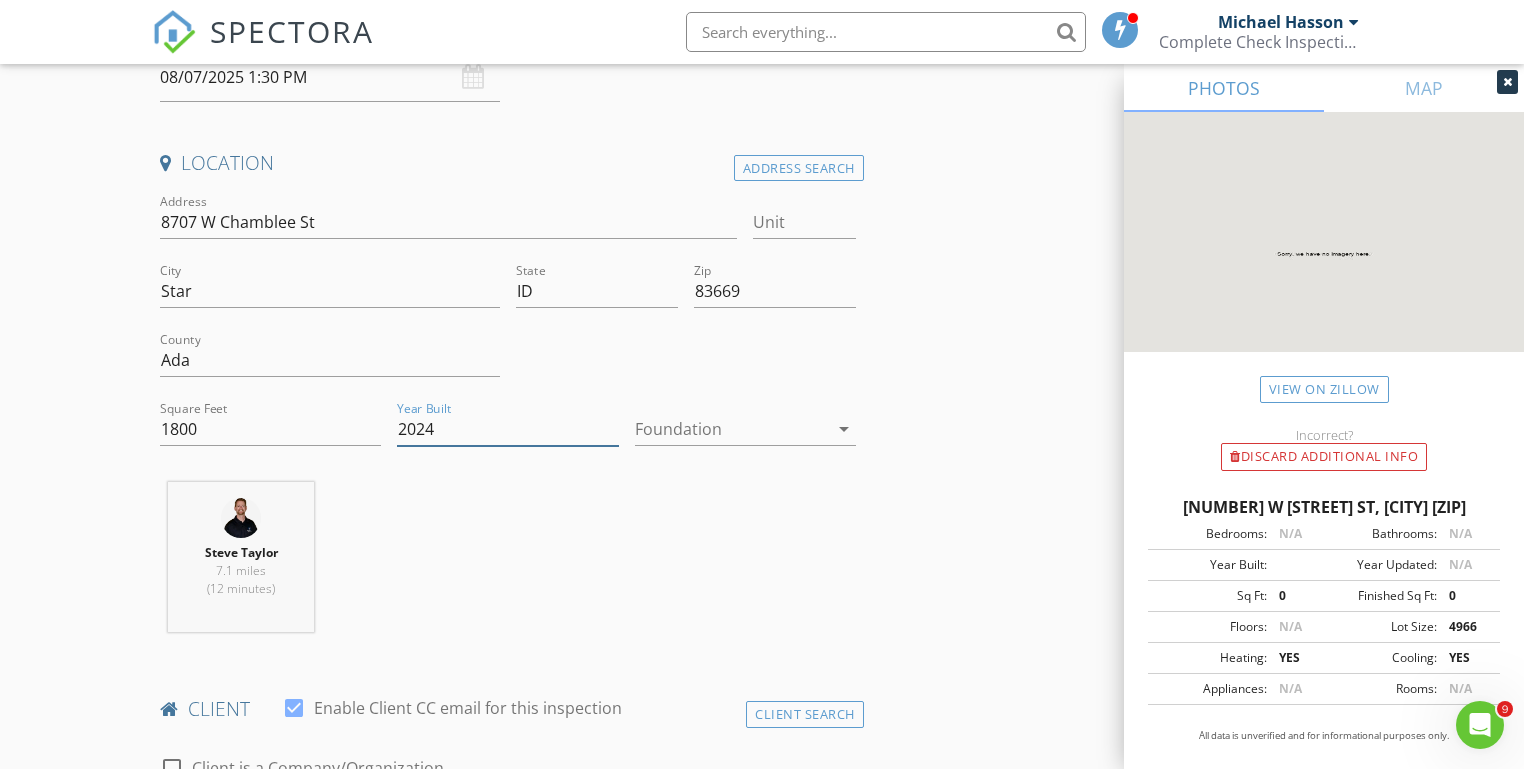 type on "2024" 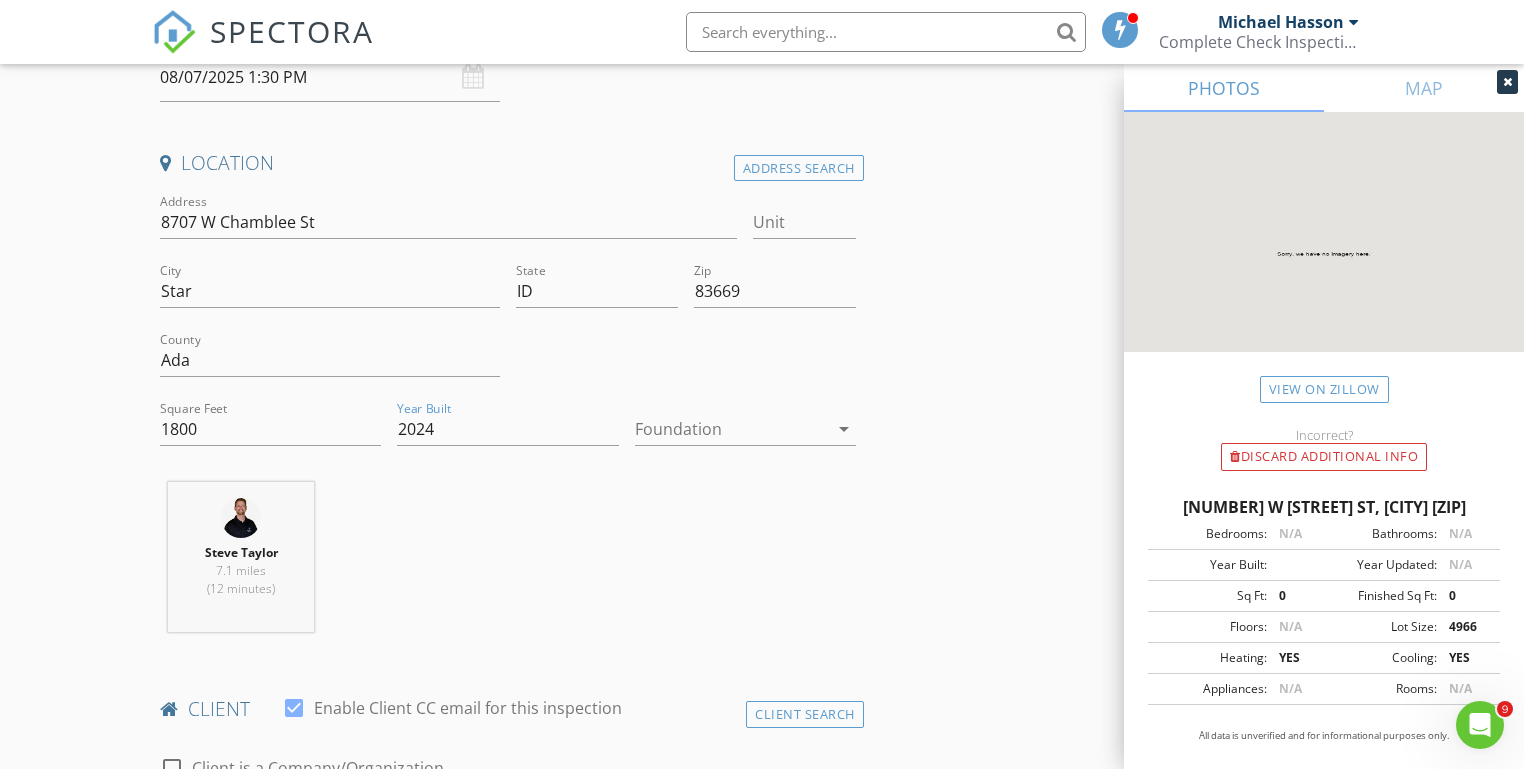 click on "New Inspection
Click here to use the New Order Form
INSPECTOR(S)
check_box_outline_blank   Michael Hasson     check_box   Steve Taylor   PRIMARY   Steve Taylor arrow_drop_down   check_box_outline_blank Steve Taylor specifically requested
Date/Time
08/07/2025 1:30 PM
Location
Address Search       Address 8707 W Chamblee St   Unit   City Star   State ID   Zip 83669   County Ada     Square Feet 1800   Year Built 2024   Foundation arrow_drop_down     Steve Taylor     7.1 miles     (12 minutes)
client
check_box Enable Client CC email for this inspection   Client Search     check_box_outline_blank Client is a Company/Organization     First Name   Last Name   Email   CC Email   Phone           Notes   Private Notes
ADD ADDITIONAL client
SERVICES" at bounding box center (762, 1495) 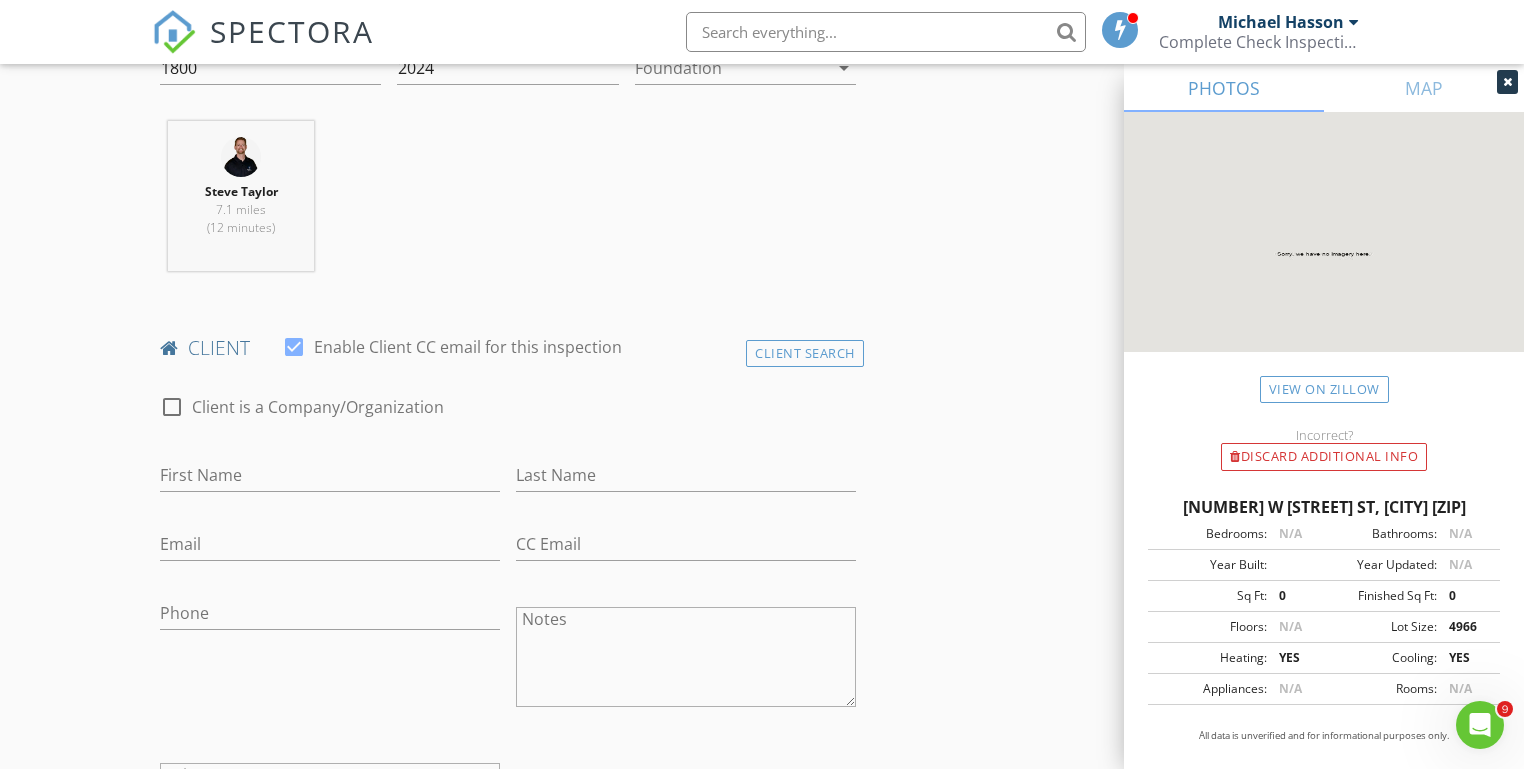scroll, scrollTop: 1024, scrollLeft: 0, axis: vertical 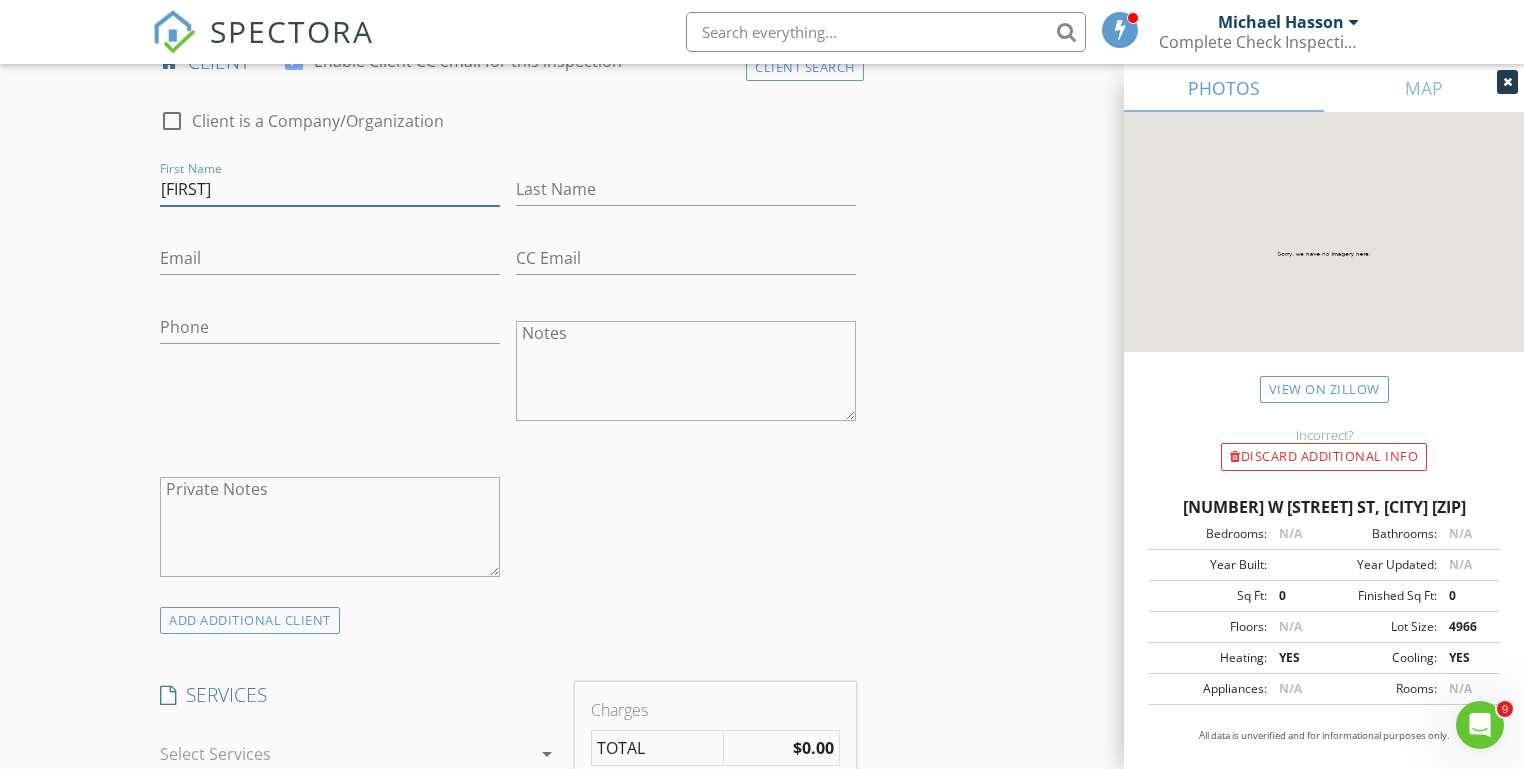 type on "Les" 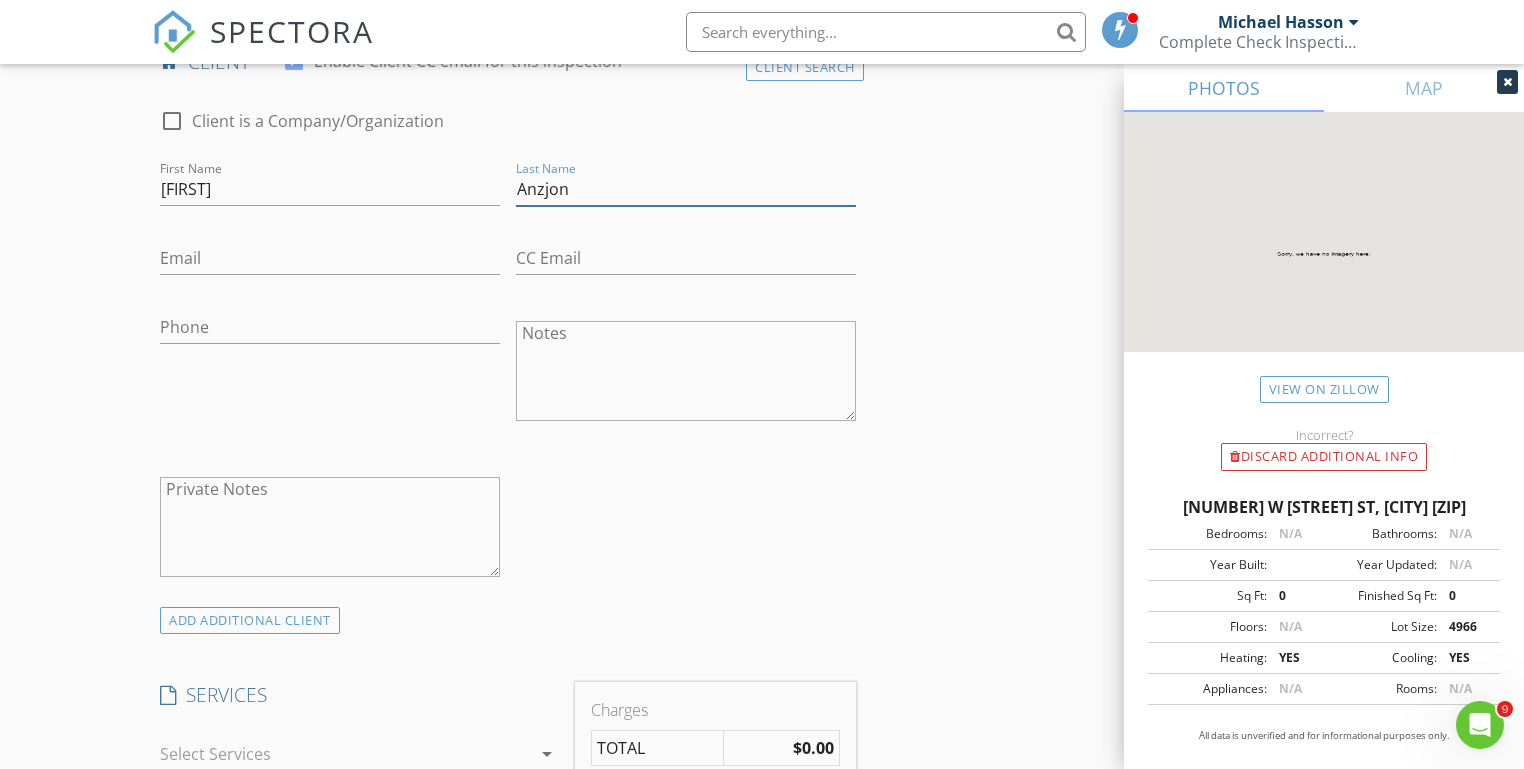 type on "Anzjon" 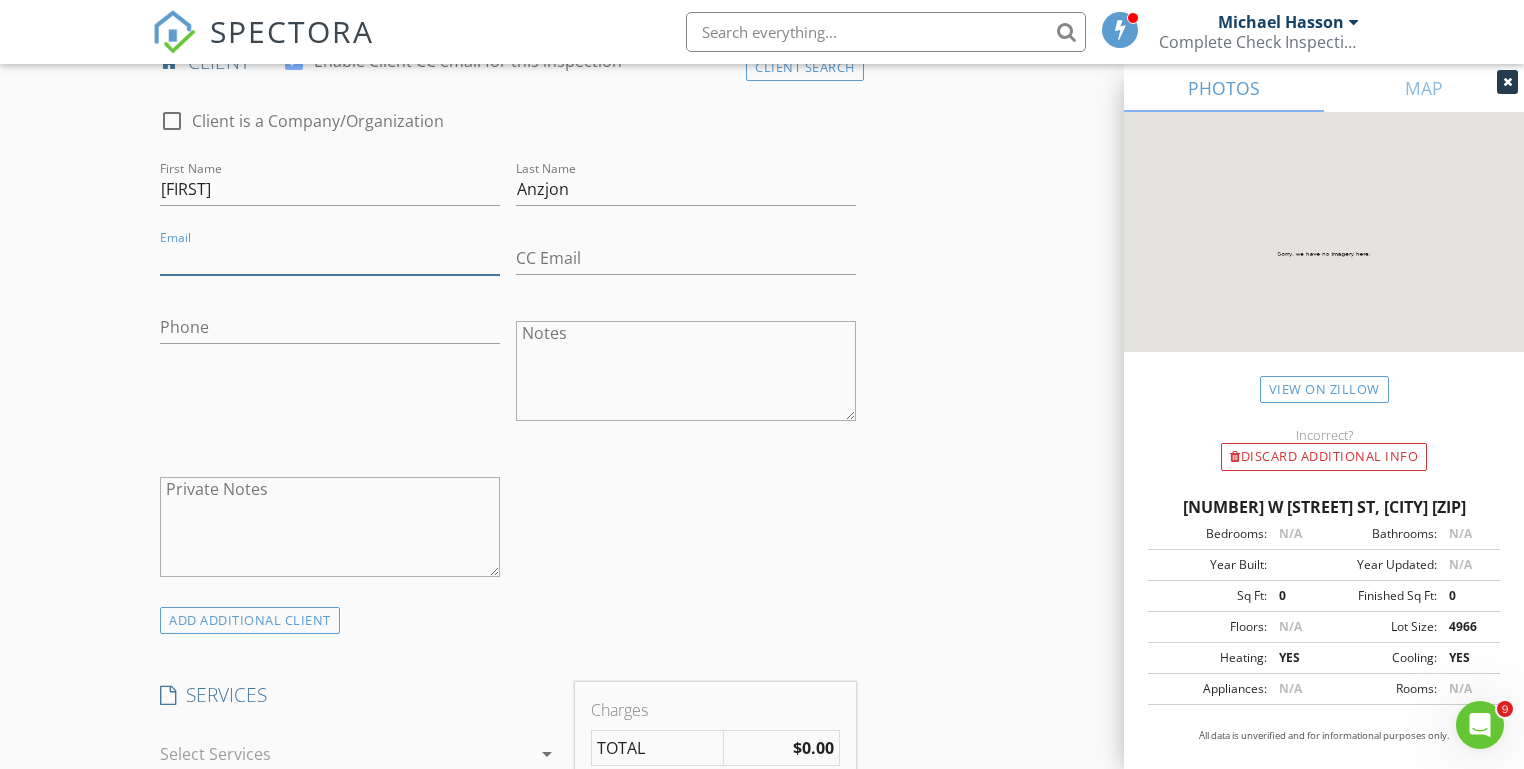click on "Email" at bounding box center [330, 258] 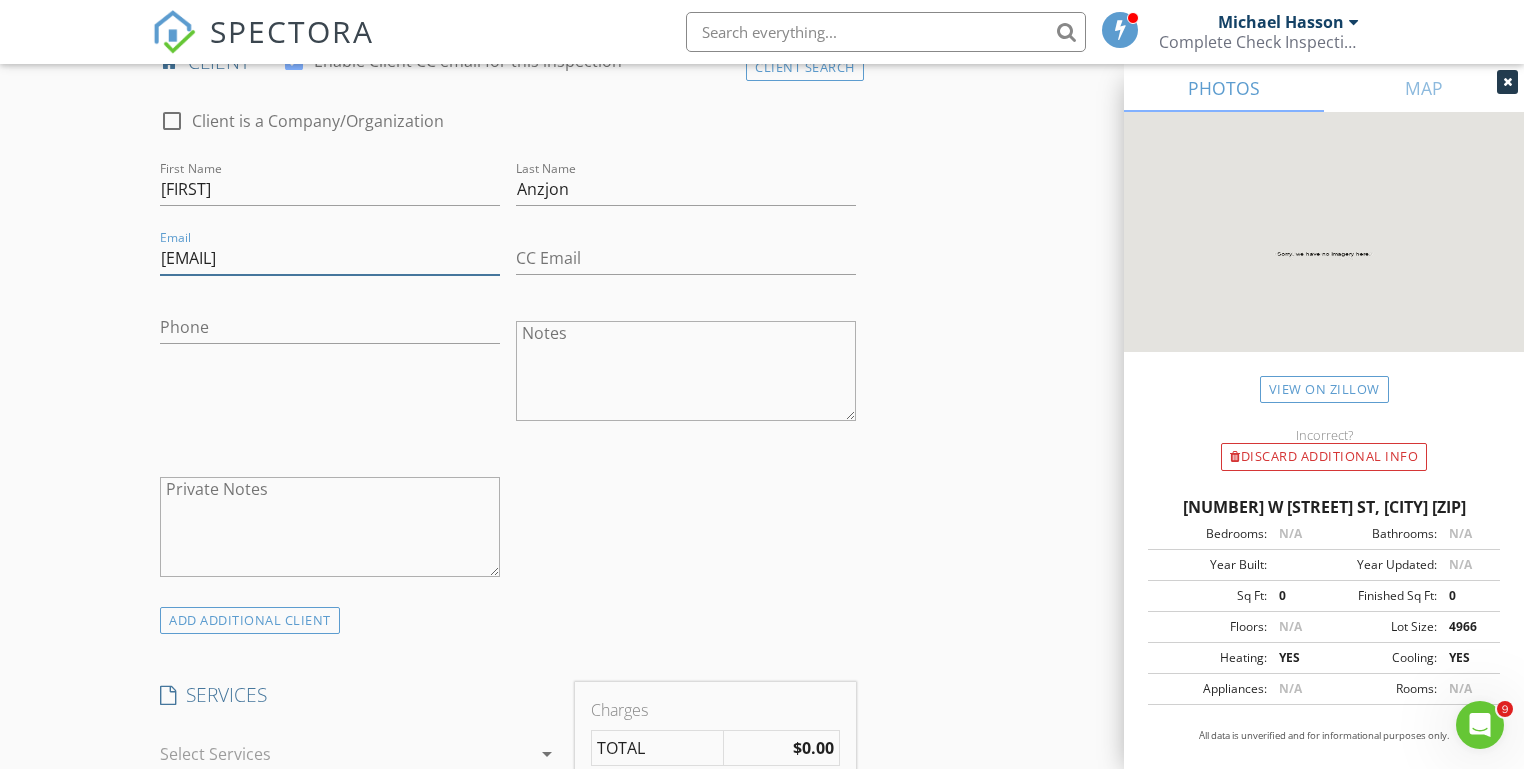 type on "lesanzjon@gmail.com" 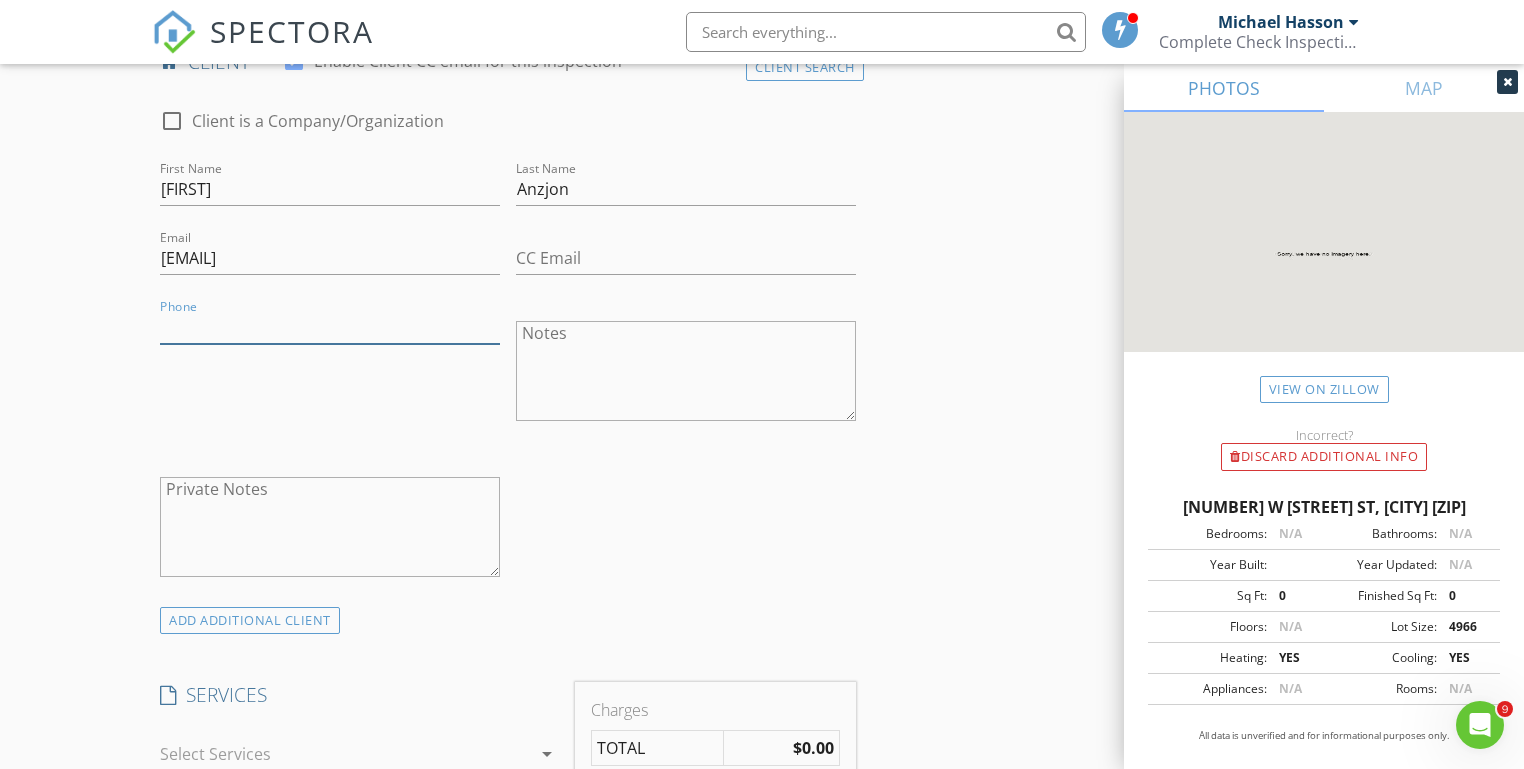 click on "Phone" at bounding box center [330, 327] 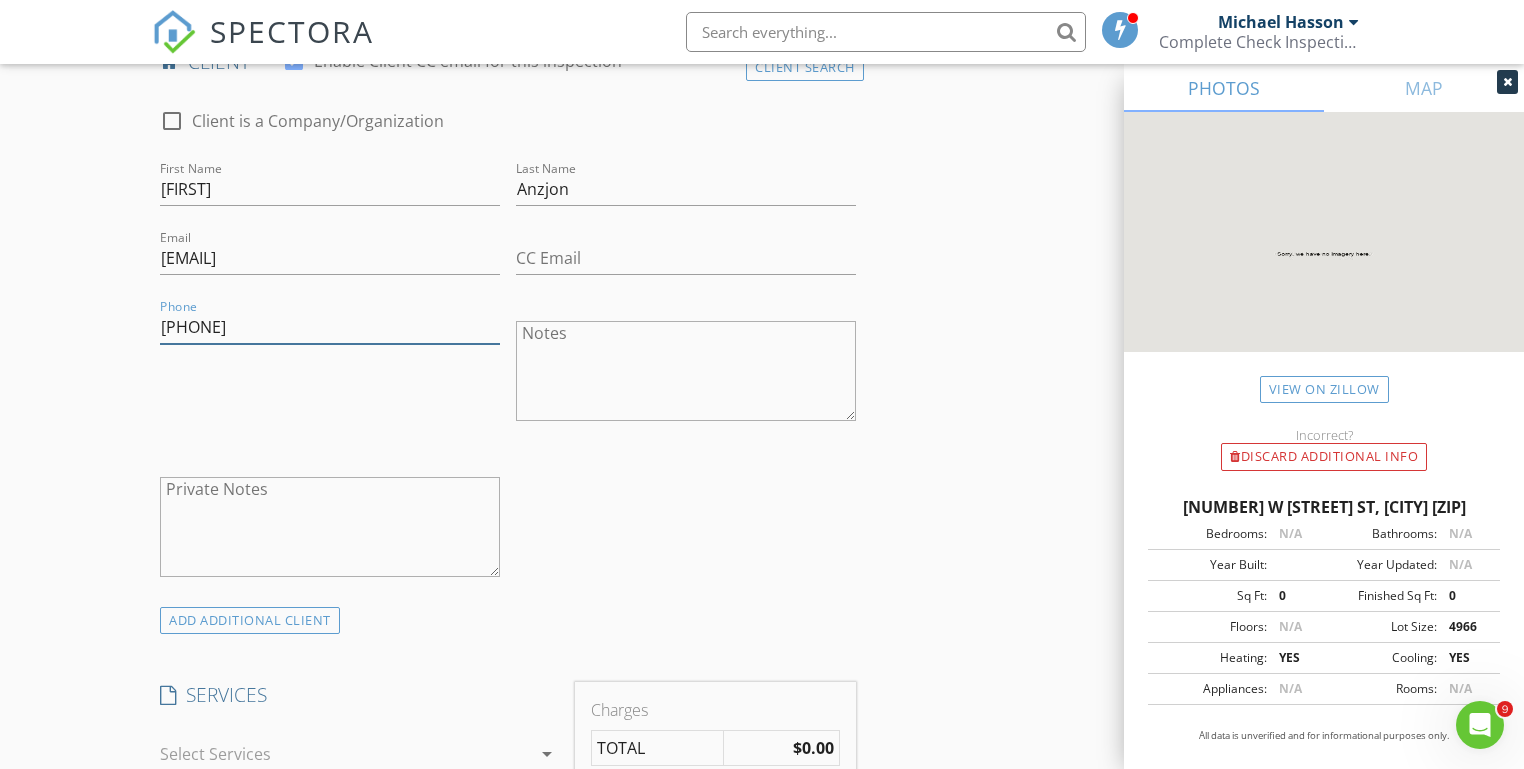 type on "478-396-7613" 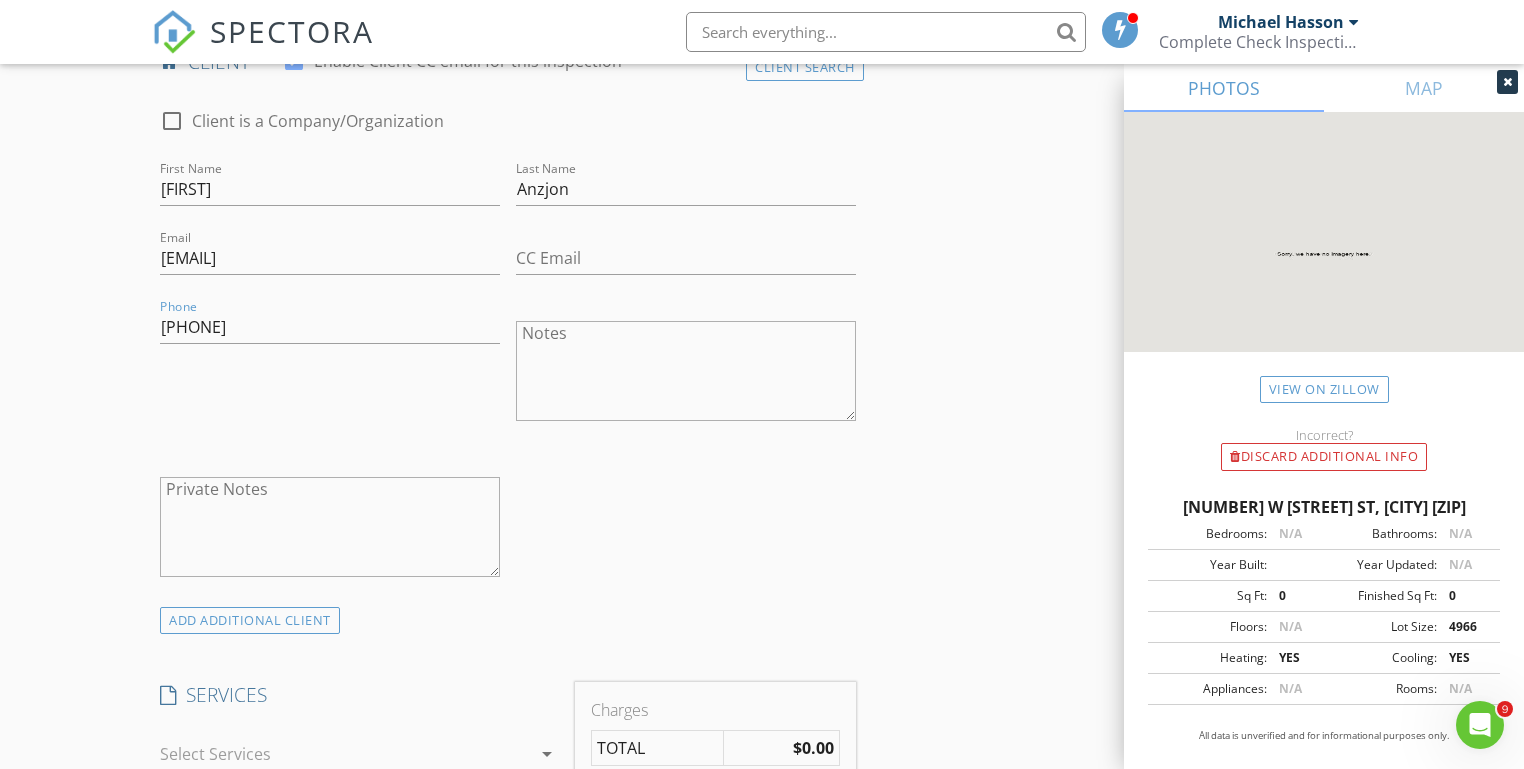 click on "New Inspection
Click here to use the New Order Form
INSPECTOR(S)
check_box_outline_blank   Michael Hasson     check_box   Steve Taylor   PRIMARY   Steve Taylor arrow_drop_down   check_box_outline_blank Steve Taylor specifically requested
Date/Time
08/07/2025 1:30 PM
Location
Address Search       Address 8707 W Chamblee St   Unit   City Star   State ID   Zip 83669   County Ada     Square Feet 1800   Year Built 2024   Foundation arrow_drop_down     Steve Taylor     7.1 miles     (12 minutes)
client
check_box Enable Client CC email for this inspection   Client Search     check_box_outline_blank Client is a Company/Organization     First Name Les   Last Name Anzjon   Email lesanzjon@gmail.com   CC Email   Phone 478-396-7613           Notes   Private Notes
ADD ADDITIONAL client" at bounding box center [762, 848] 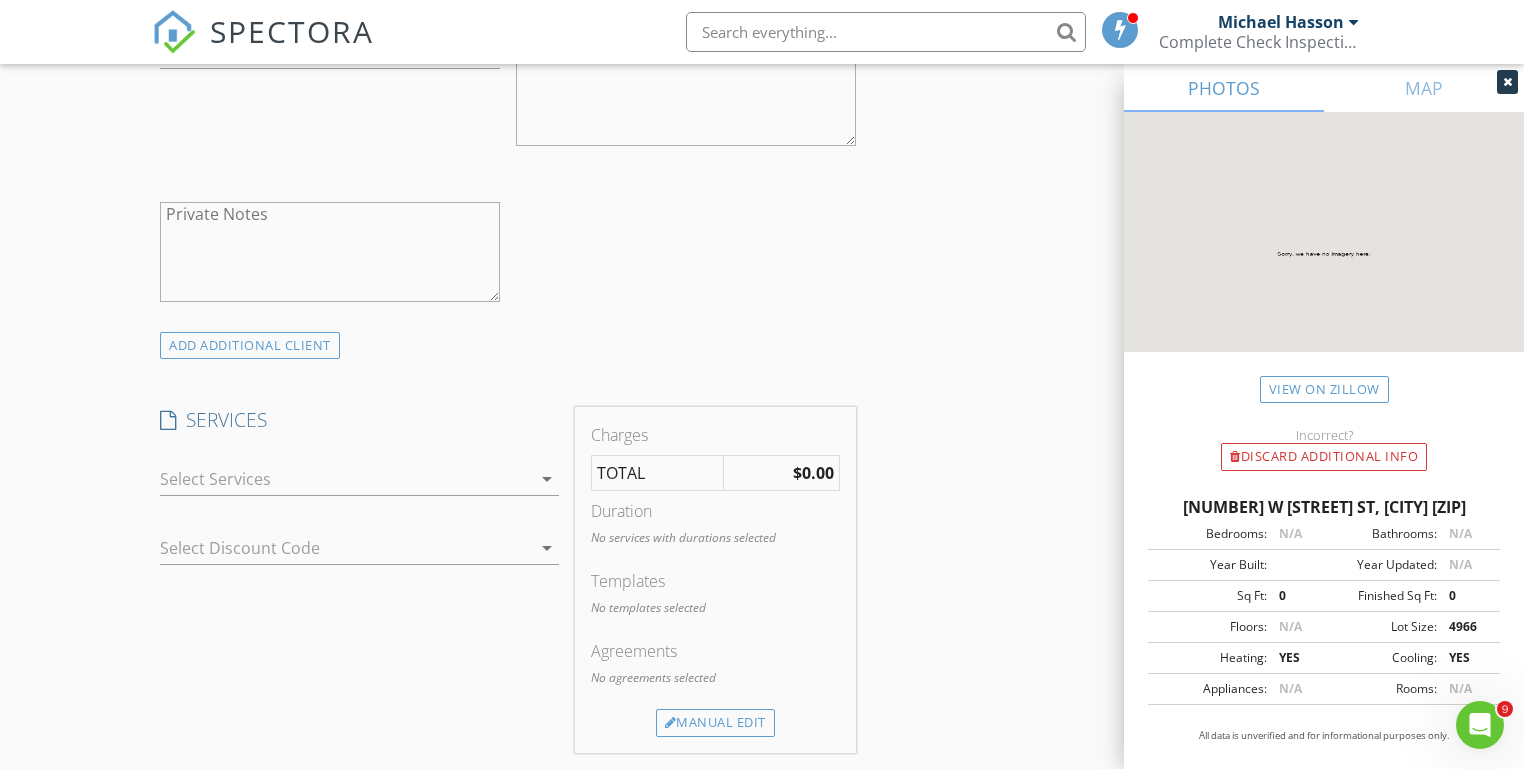 scroll, scrollTop: 1416, scrollLeft: 0, axis: vertical 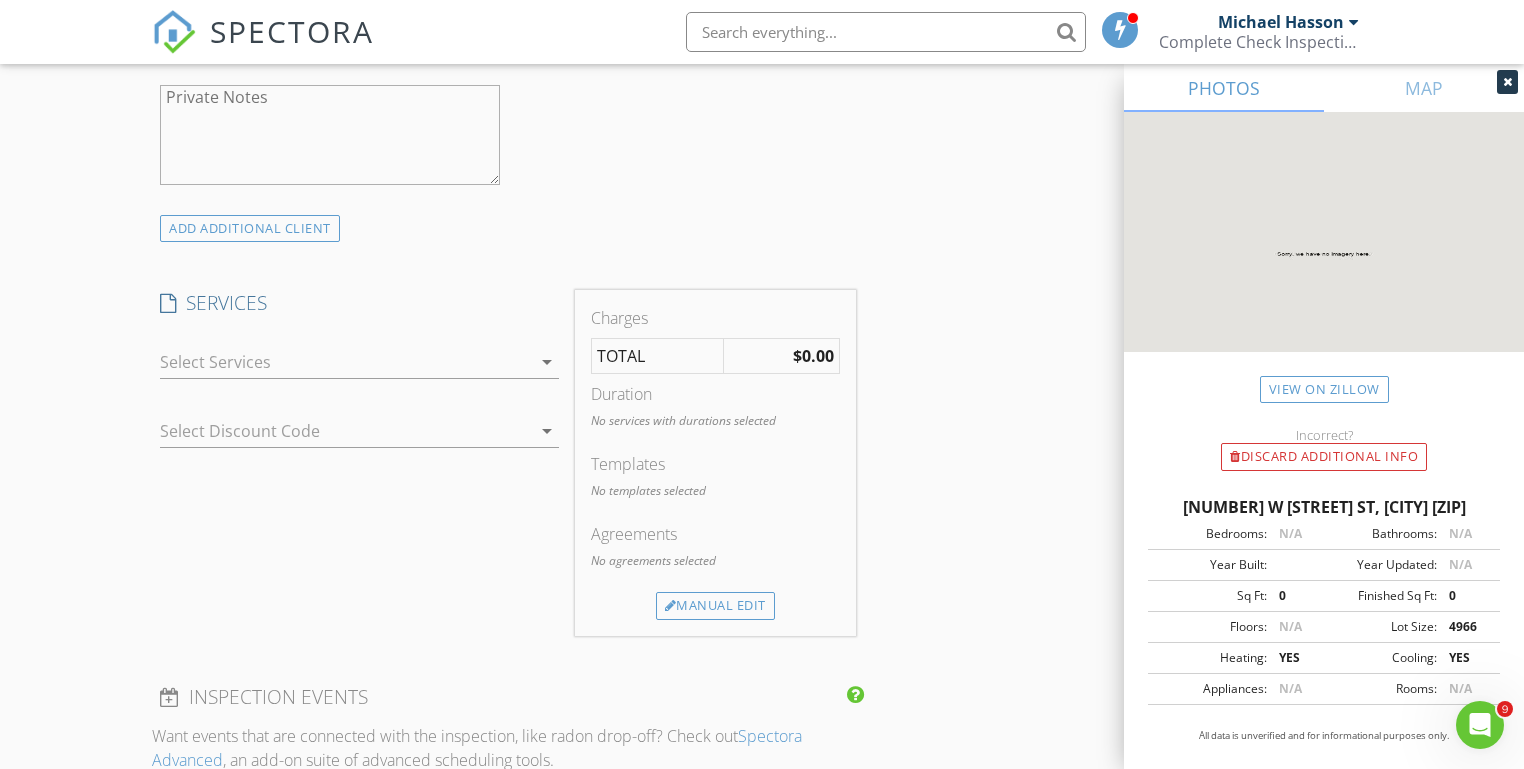 click at bounding box center (345, 362) 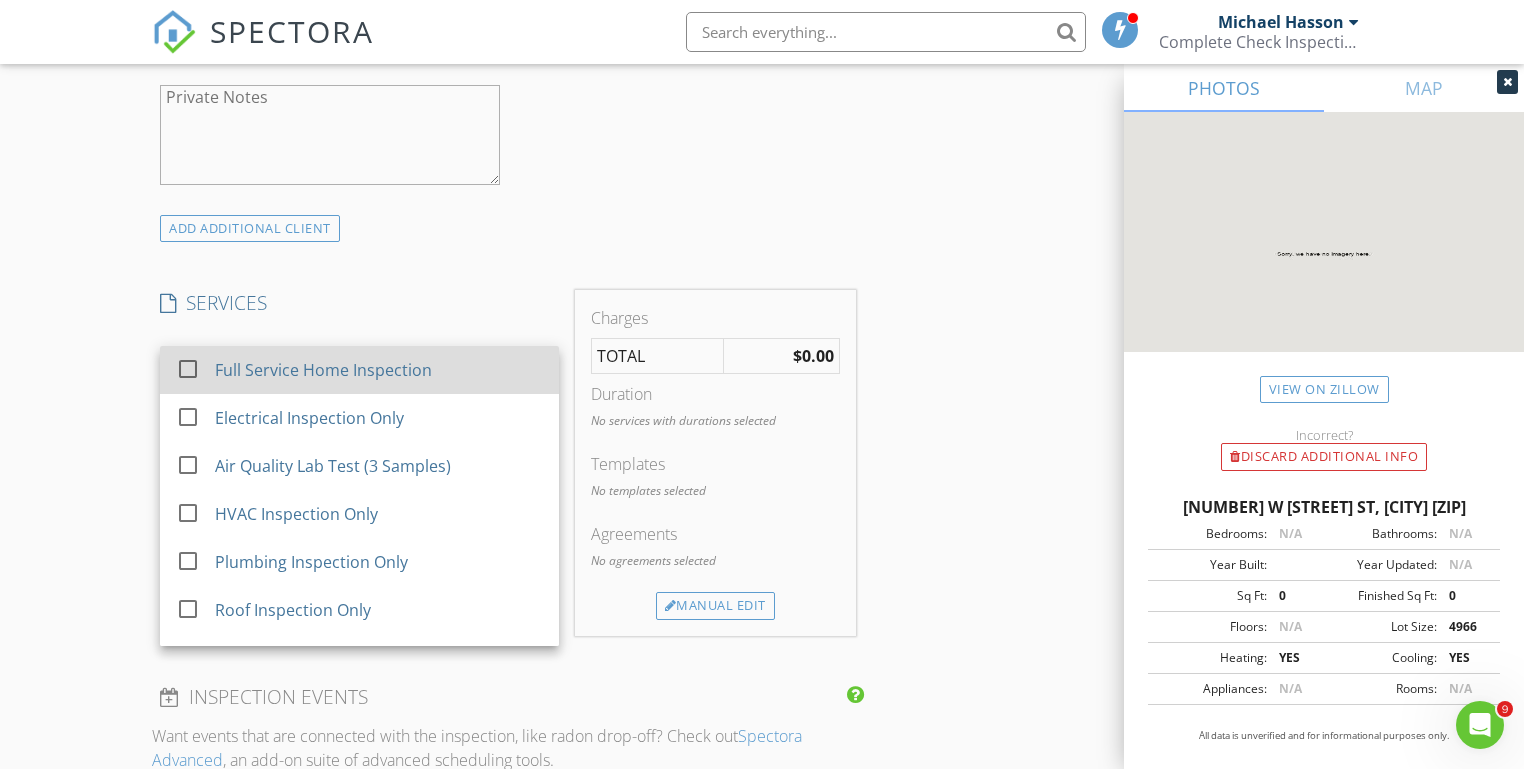 click on "Full Service Home Inspection" at bounding box center [323, 370] 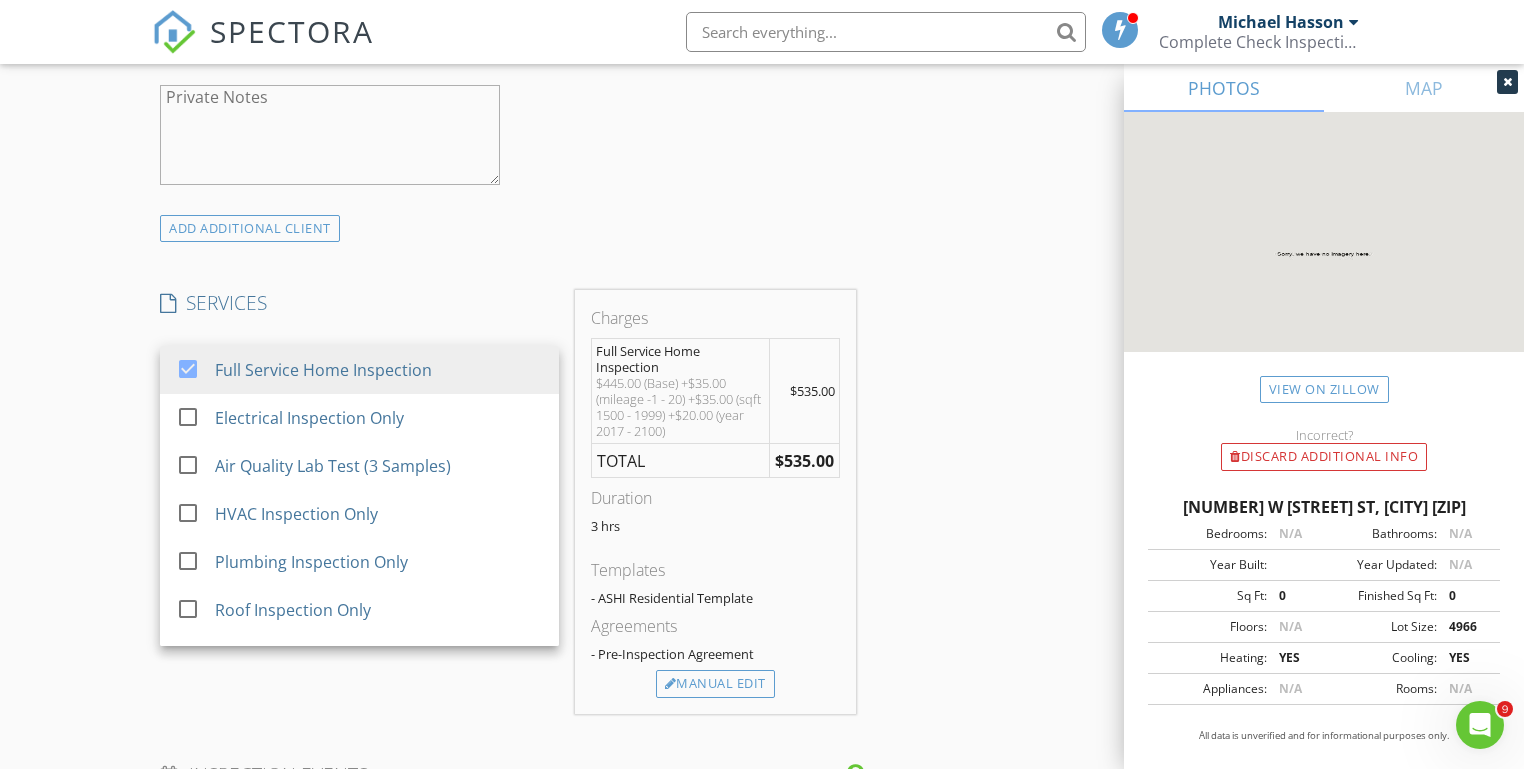 click on "New Inspection
Click here to use the New Order Form
INSPECTOR(S)
check_box_outline_blank   Michael Hasson     check_box   Steve Taylor   PRIMARY   Steve Taylor arrow_drop_down   check_box_outline_blank Steve Taylor specifically requested
Date/Time
08/07/2025 1:30 PM
Location
Address Search       Address 8707 W Chamblee St   Unit   City Star   State ID   Zip 83669   County Ada     Square Feet 1800   Year Built 2024   Foundation arrow_drop_down     Steve Taylor     7.1 miles     (12 minutes)
client
check_box Enable Client CC email for this inspection   Client Search     check_box_outline_blank Client is a Company/Organization     First Name Les   Last Name Anzjon   Email lesanzjon@gmail.com   CC Email   Phone 478-396-7613           Notes   Private Notes
ADD ADDITIONAL client
check_box" at bounding box center [762, 495] 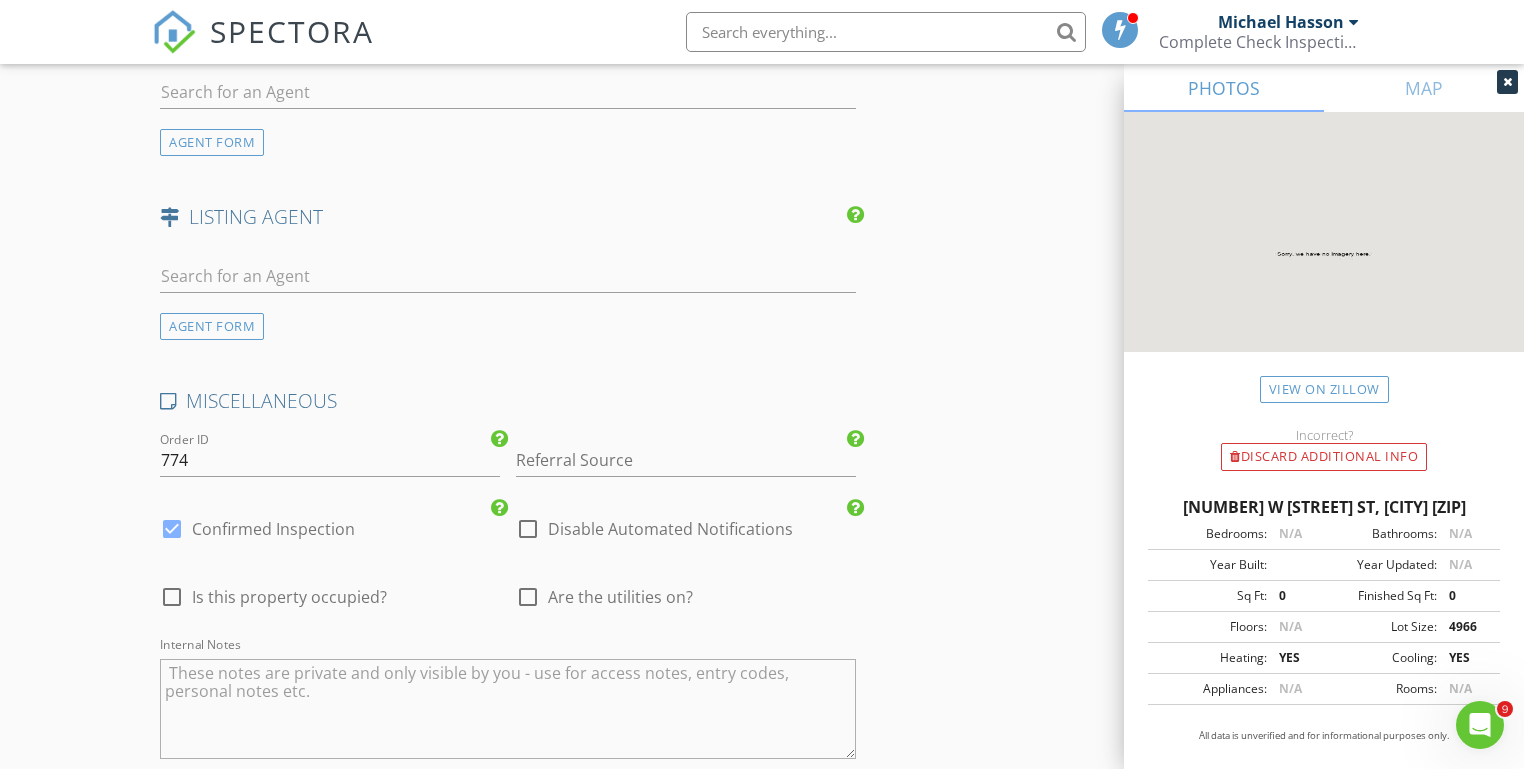 scroll, scrollTop: 2566, scrollLeft: 0, axis: vertical 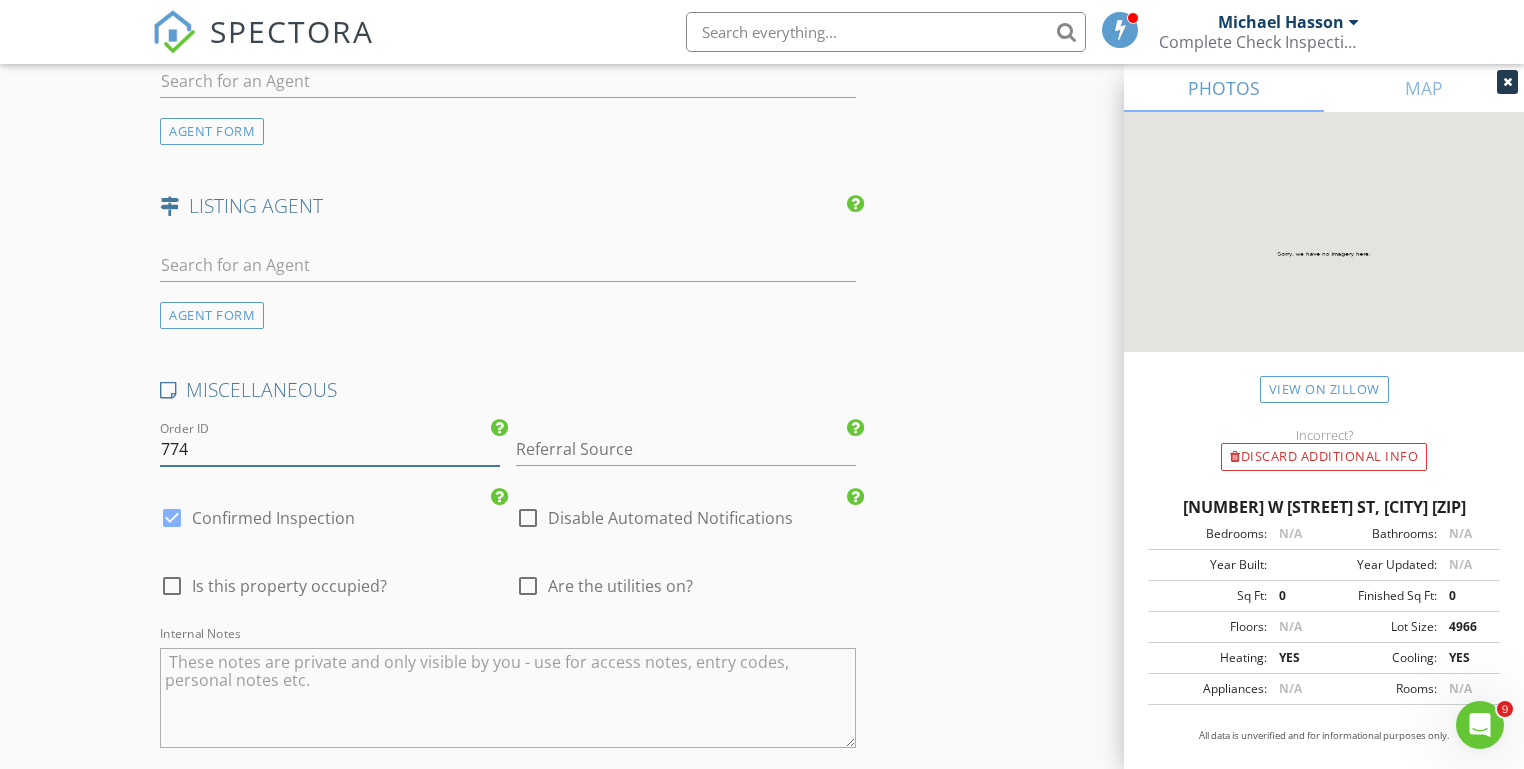 click on "774" at bounding box center (330, 449) 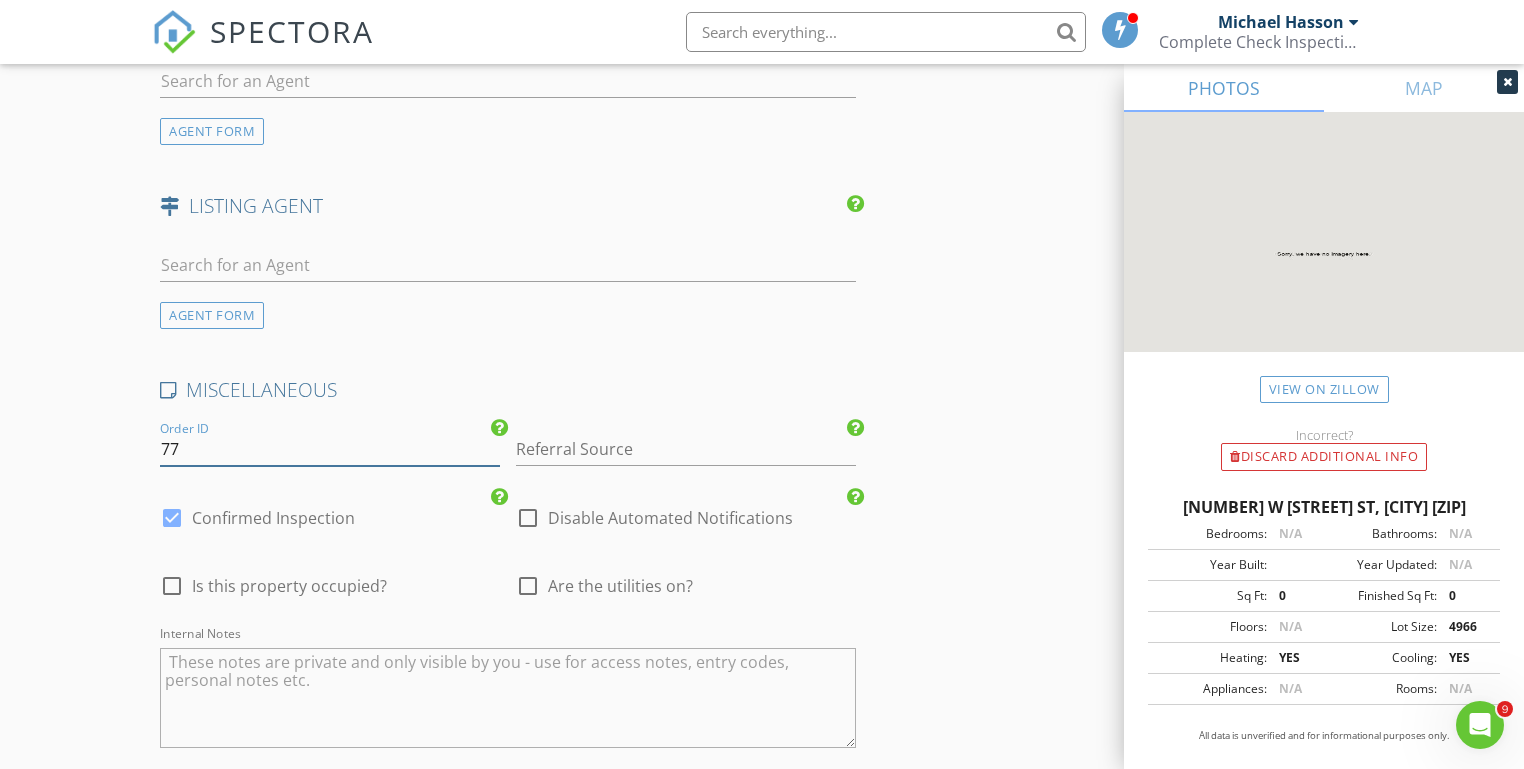type on "7" 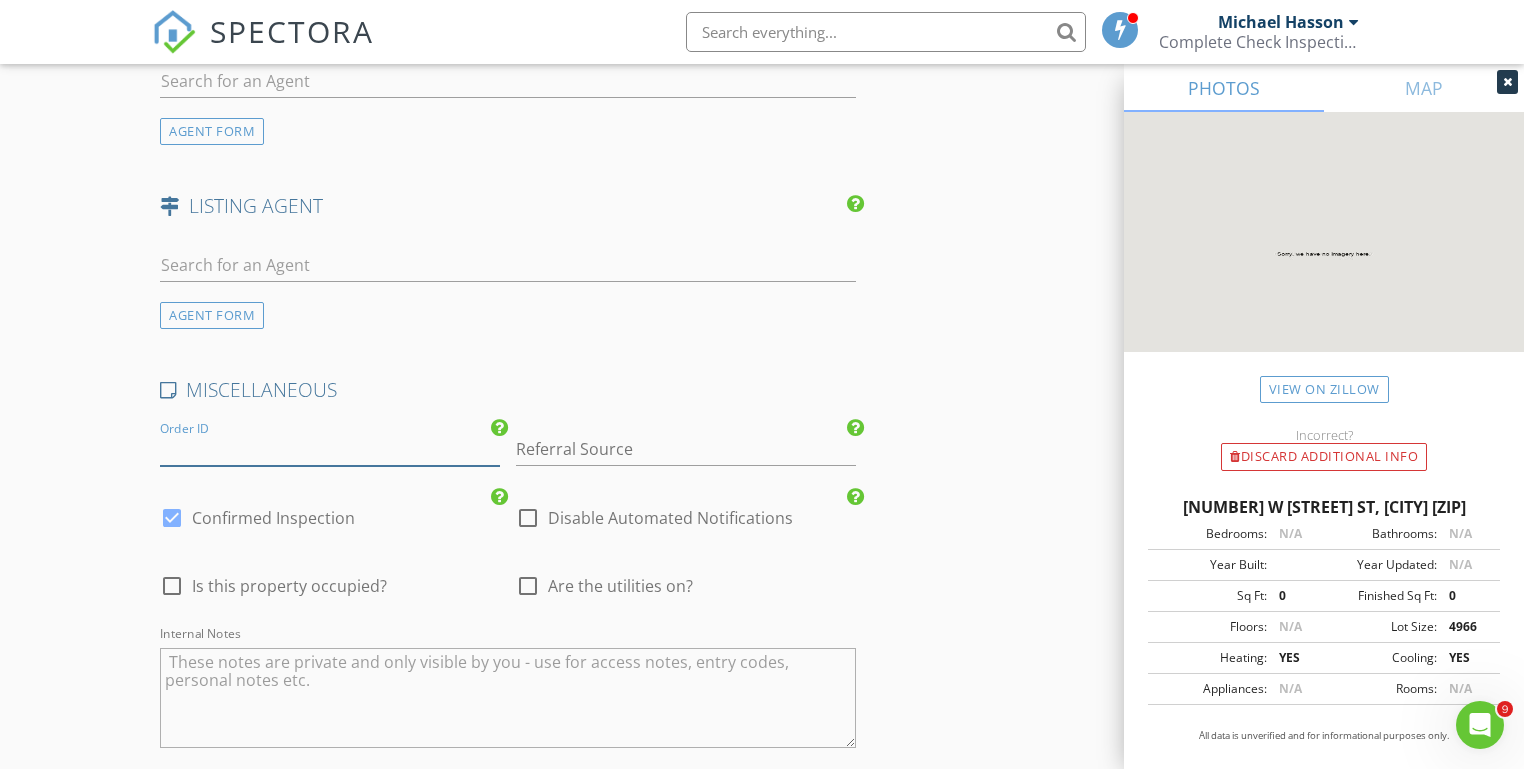 type 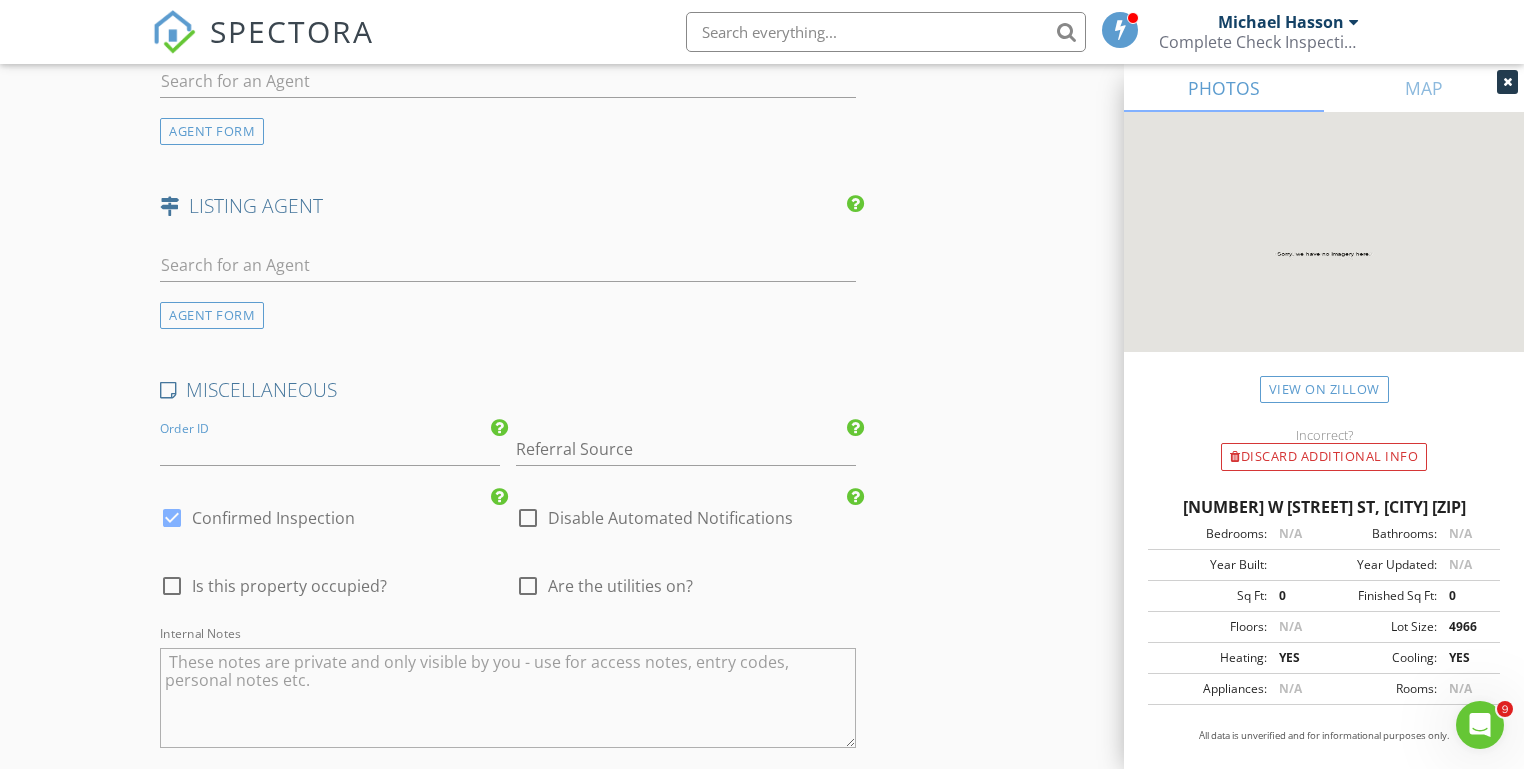 click at bounding box center (528, 586) 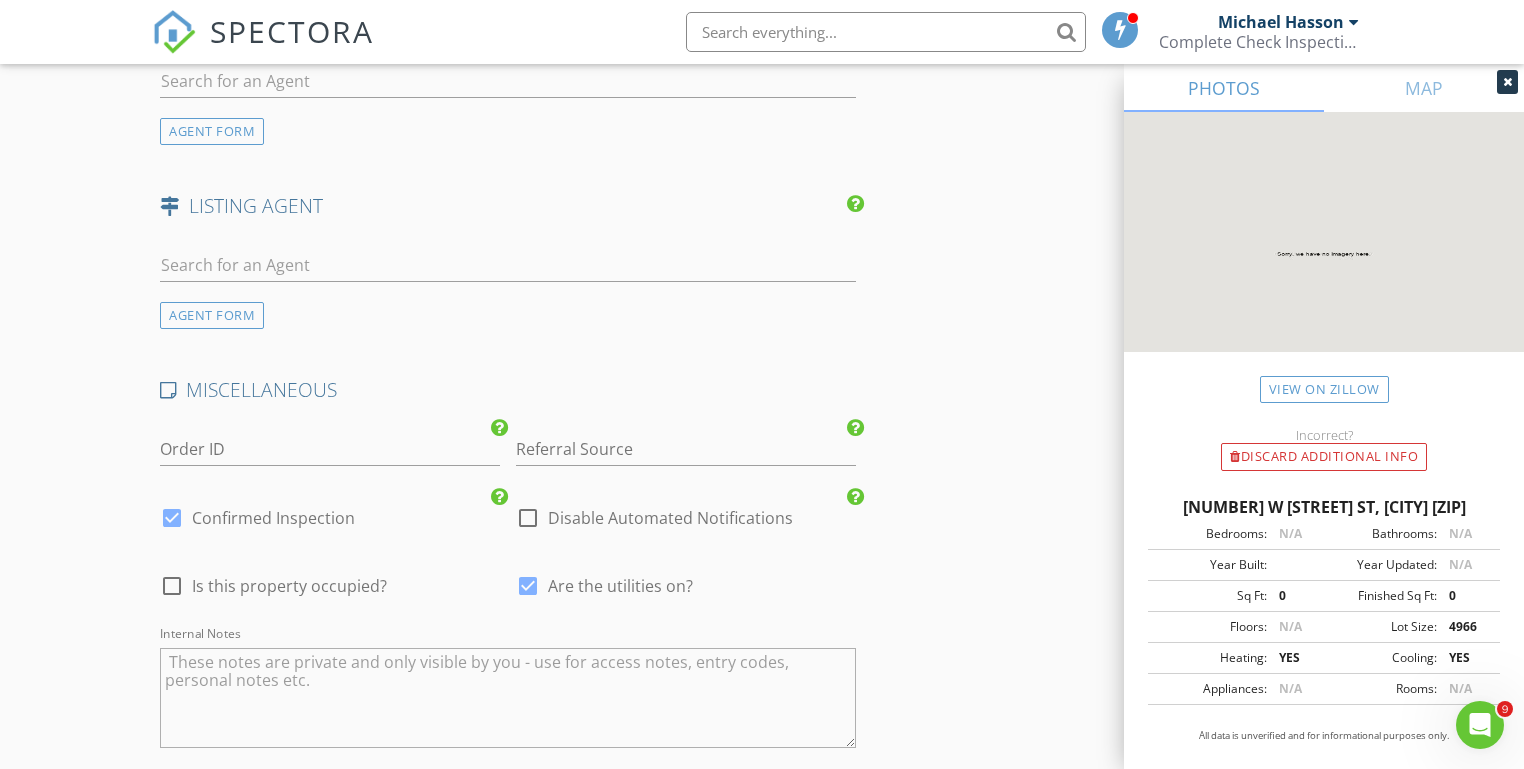 click at bounding box center [172, 586] 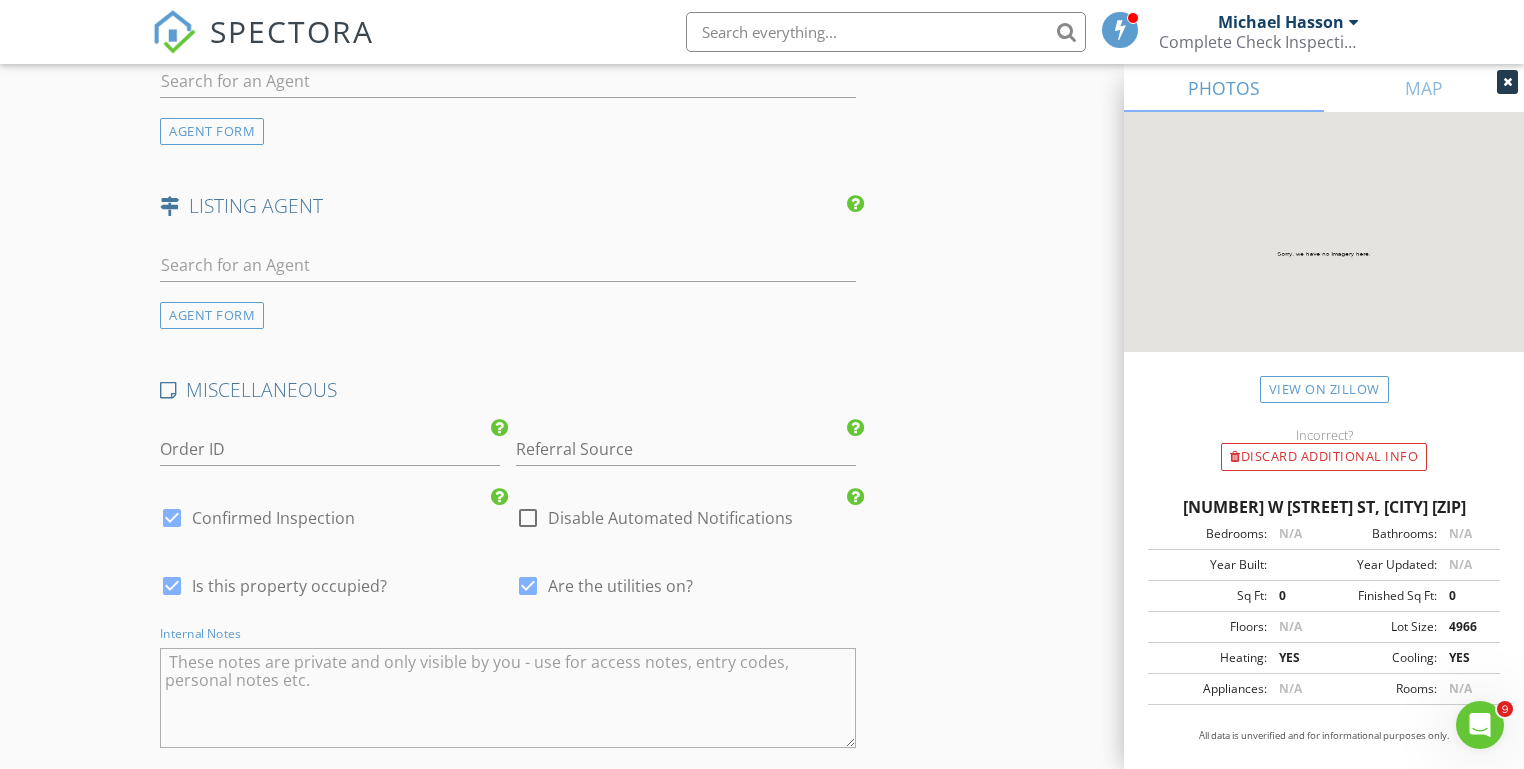 click at bounding box center [507, 698] 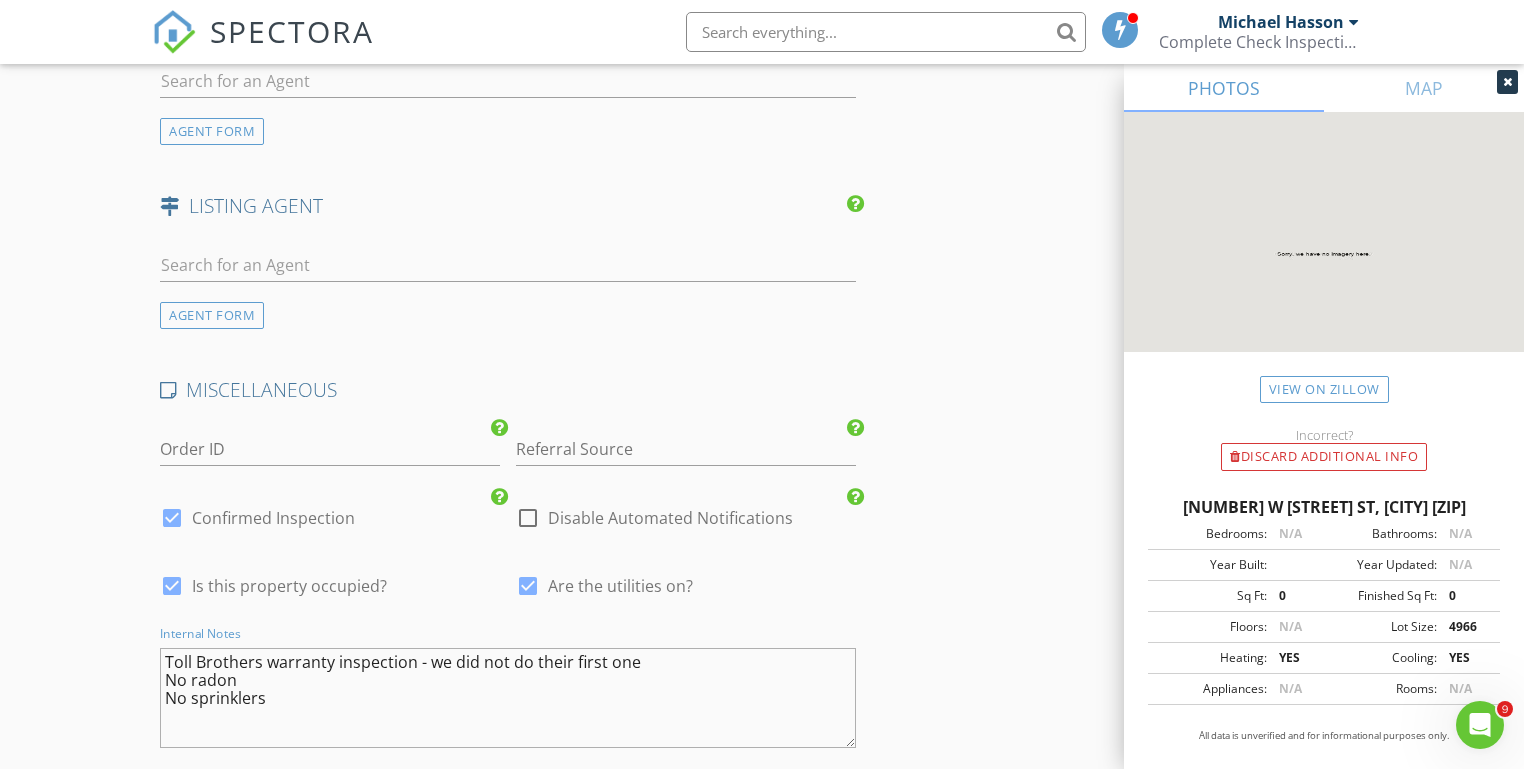 type on "Toll Brothers warranty inspection - we did not do their first one
No radon
No sprinklers" 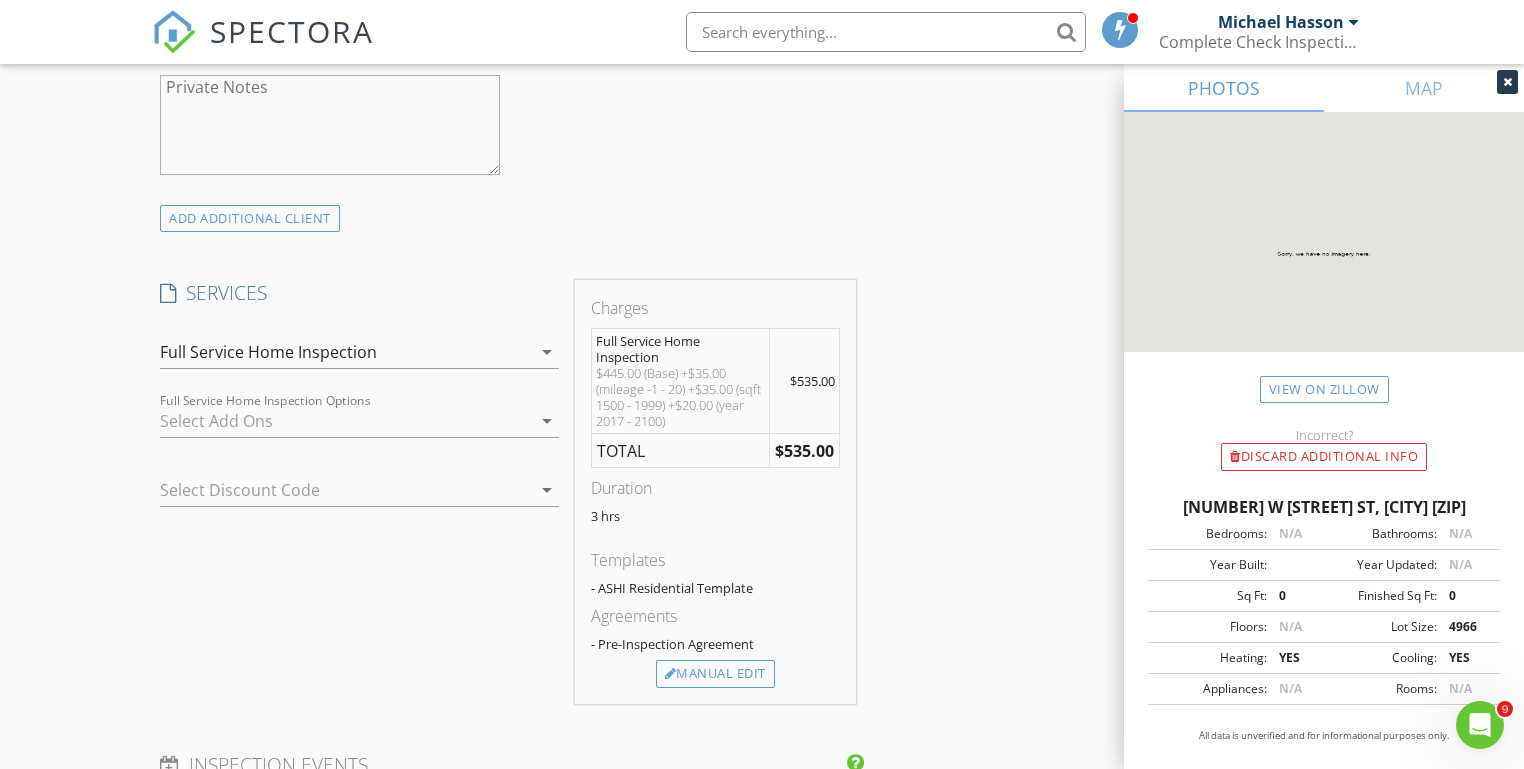 scroll, scrollTop: 1425, scrollLeft: 0, axis: vertical 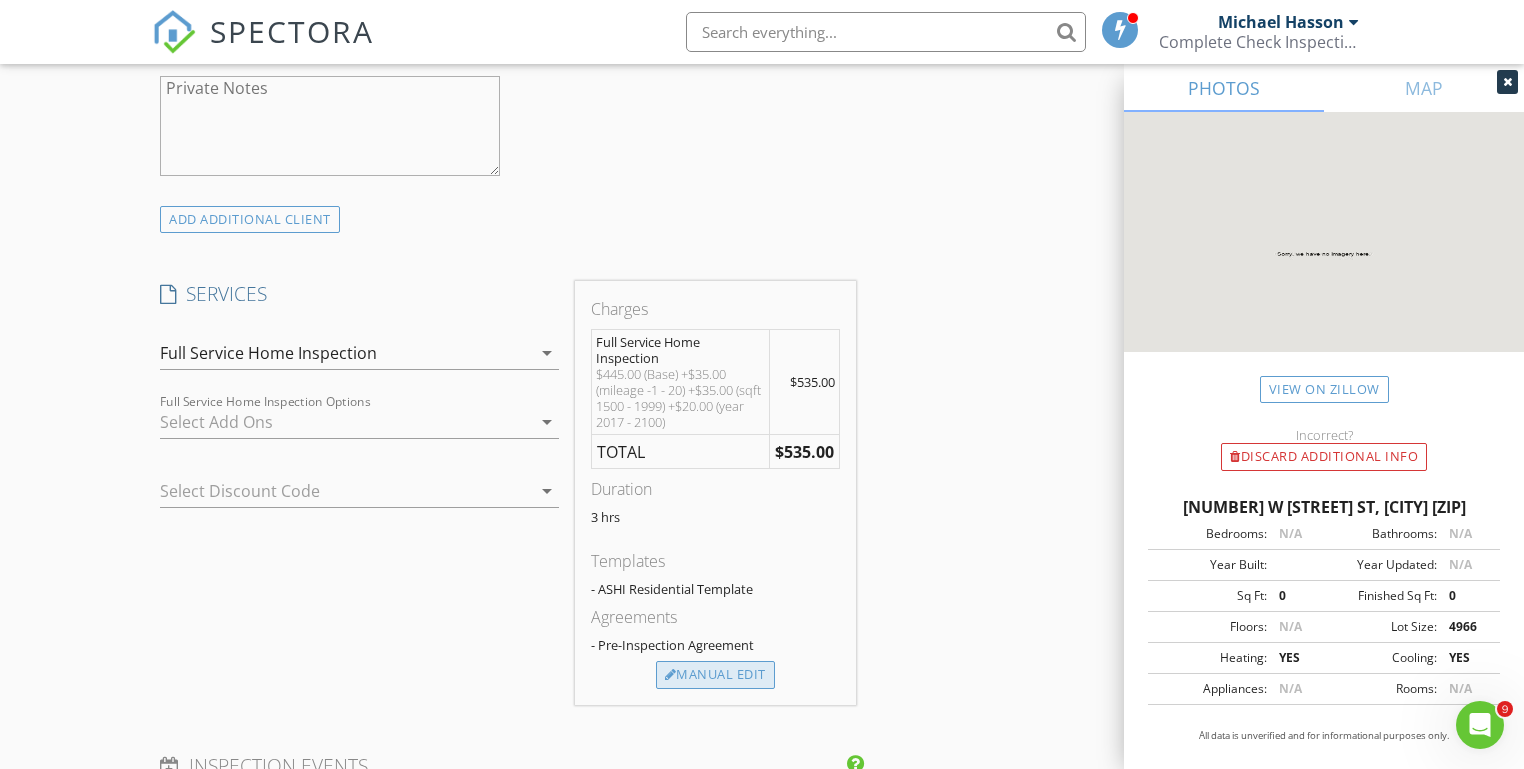 click on "Manual Edit" at bounding box center (715, 675) 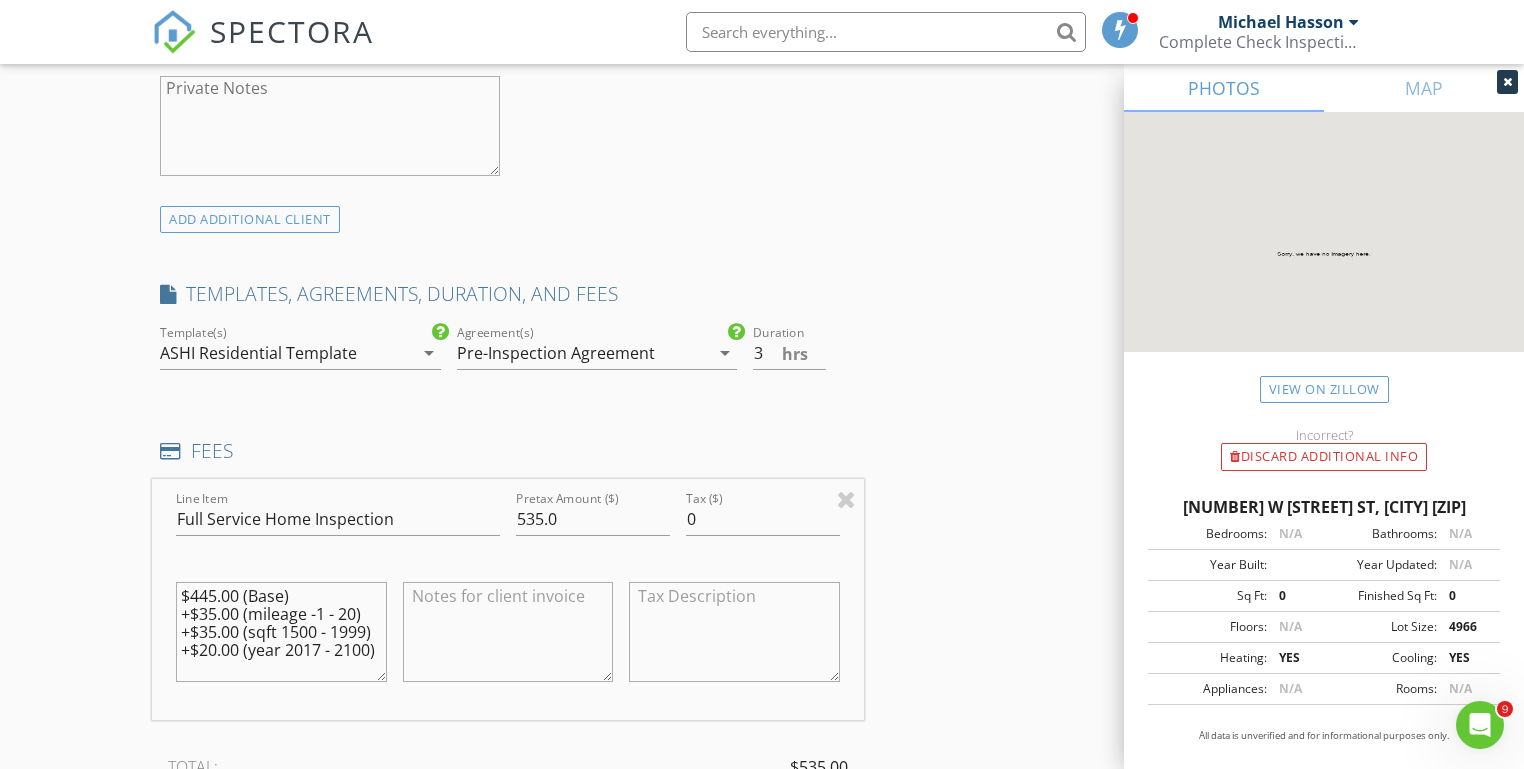 click on "New Inspection
Click here to use the New Order Form
INSPECTOR(S)
check_box_outline_blank   Michael Hasson     check_box   Steve Taylor   PRIMARY   Steve Taylor arrow_drop_down   check_box_outline_blank Steve Taylor specifically requested
Date/Time
08/07/2025 1:30 PM
Location
Address Search       Address 8707 W Chamblee St   Unit   City Star   State ID   Zip 83669   County Ada     Square Feet 1800   Year Built 2024   Foundation arrow_drop_down     Steve Taylor     7.1 miles     (12 minutes)
client
check_box Enable Client CC email for this inspection   Client Search     check_box_outline_blank Client is a Company/Organization     First Name Les   Last Name Anzjon   Email lesanzjon@gmail.com   CC Email   Phone 478-396-7613           Notes   Private Notes
ADD ADDITIONAL client
check_box" at bounding box center [762, 556] 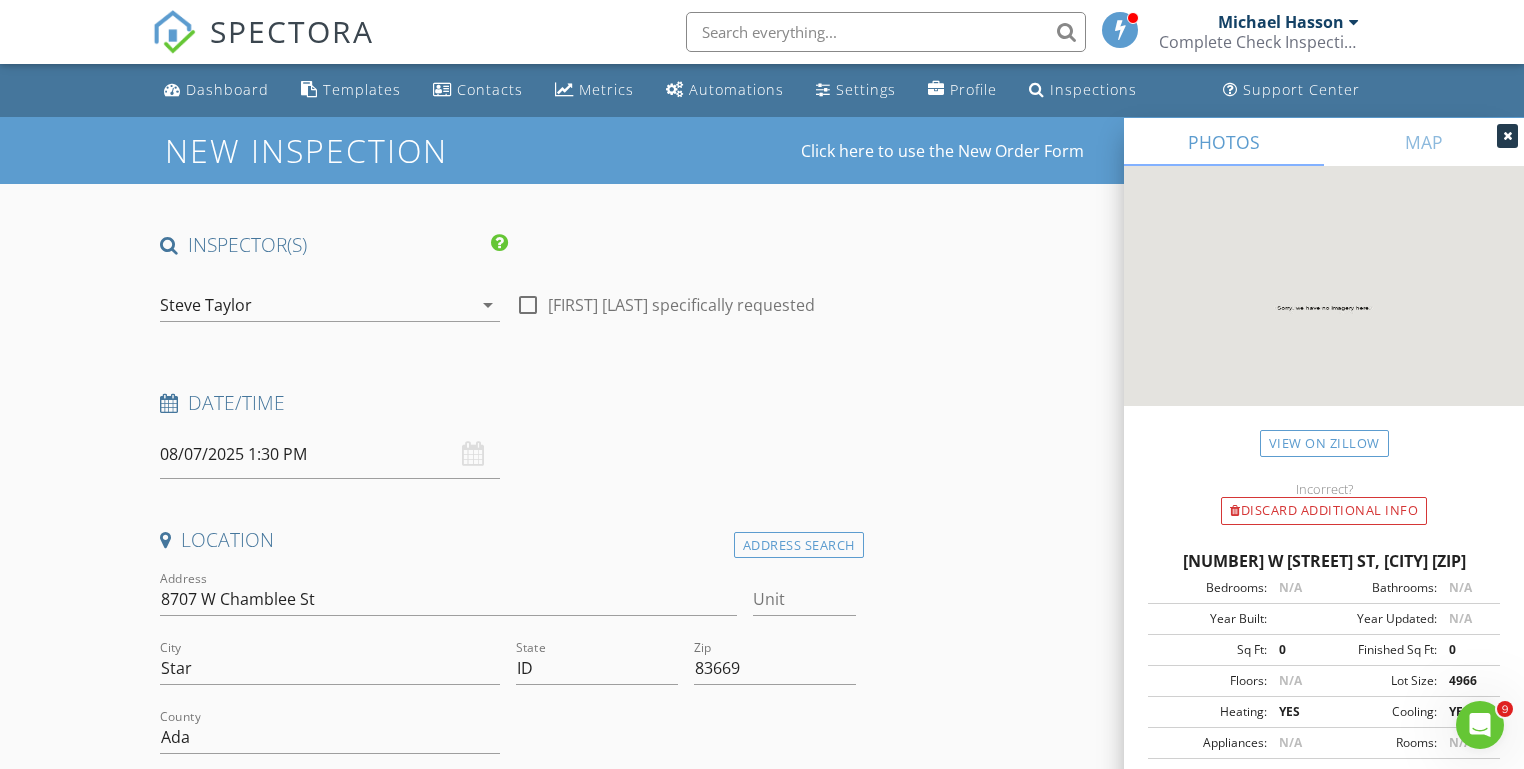 scroll, scrollTop: 0, scrollLeft: 0, axis: both 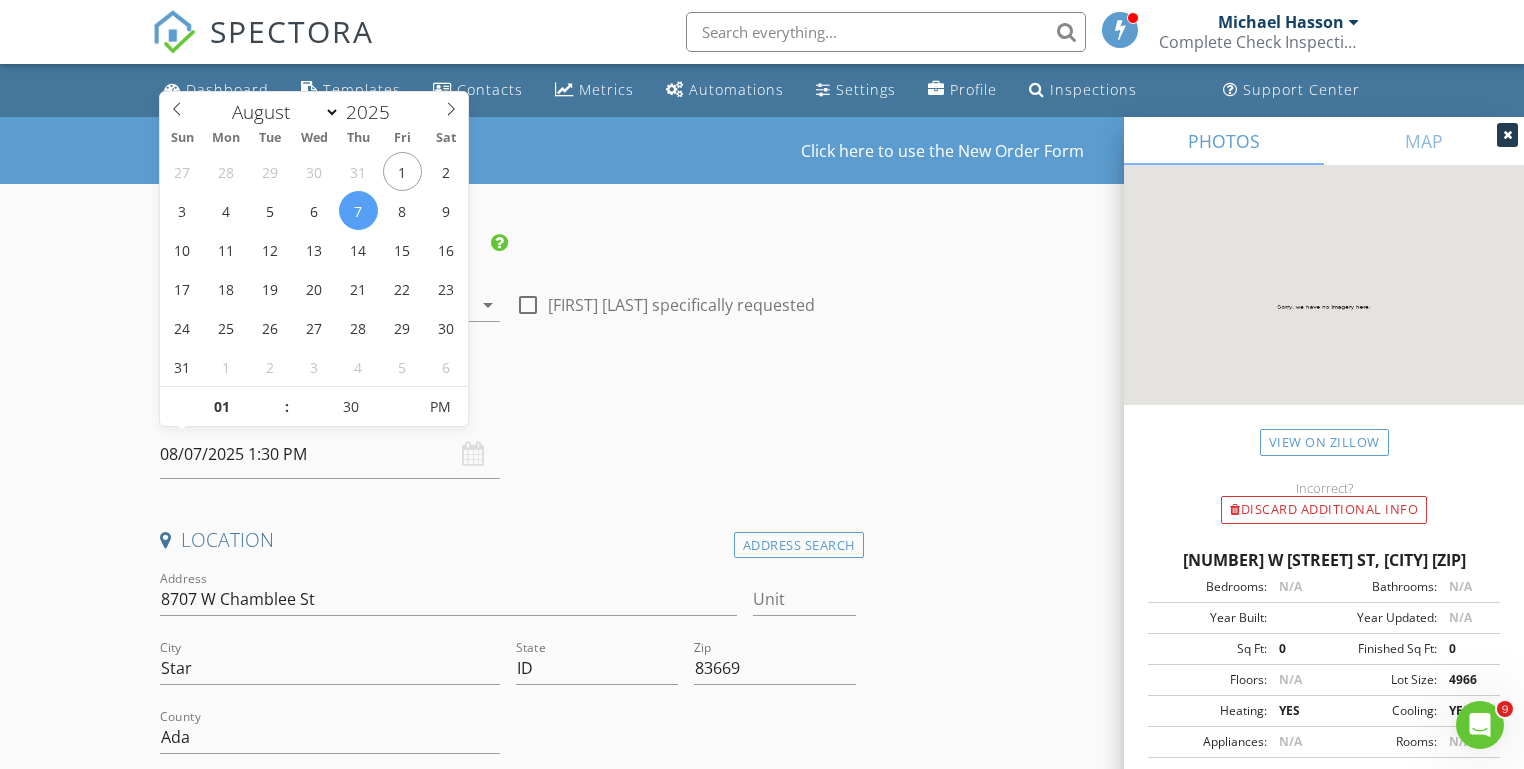 click on "08/07/2025 1:30 PM" at bounding box center [330, 454] 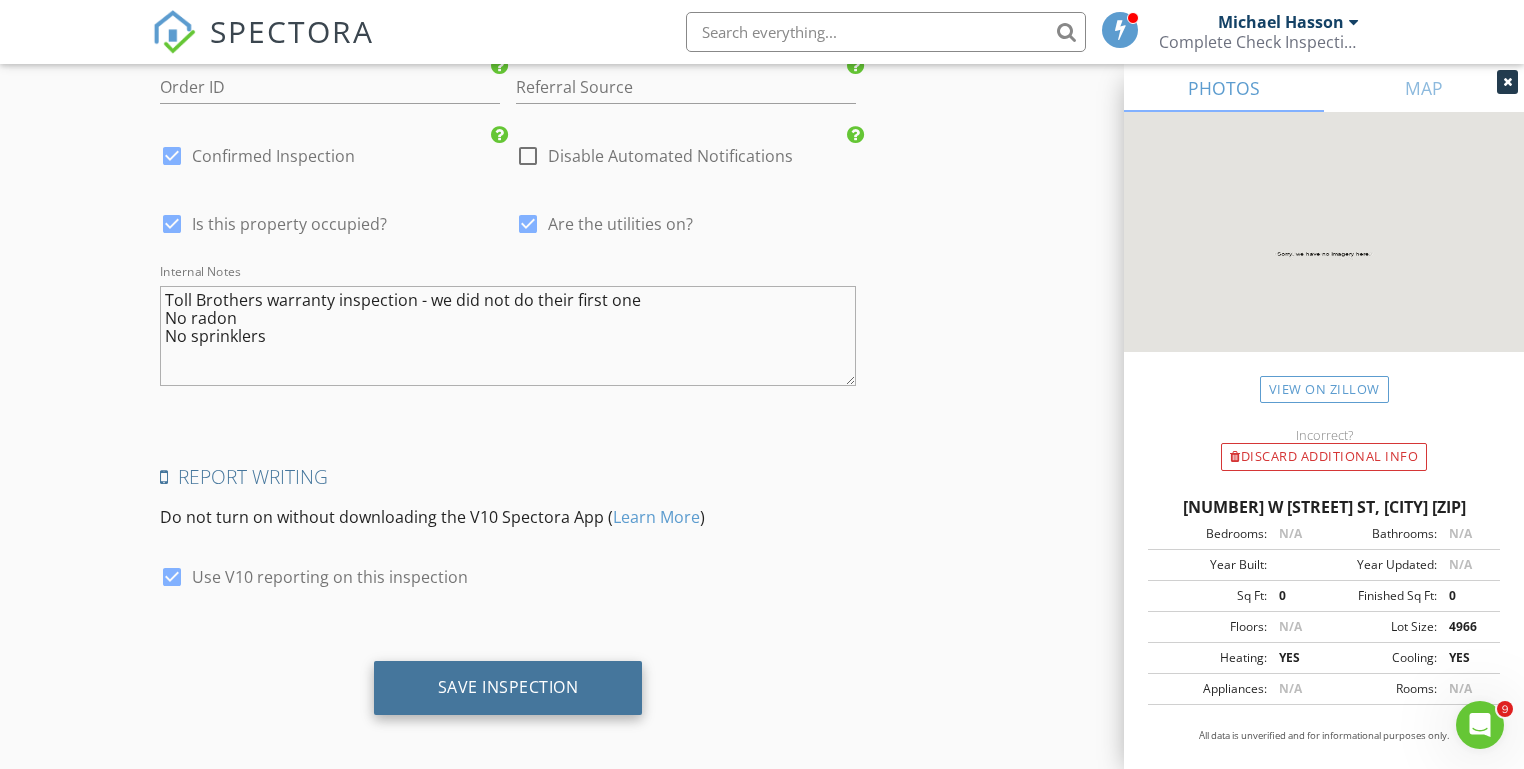 scroll, scrollTop: 3067, scrollLeft: 0, axis: vertical 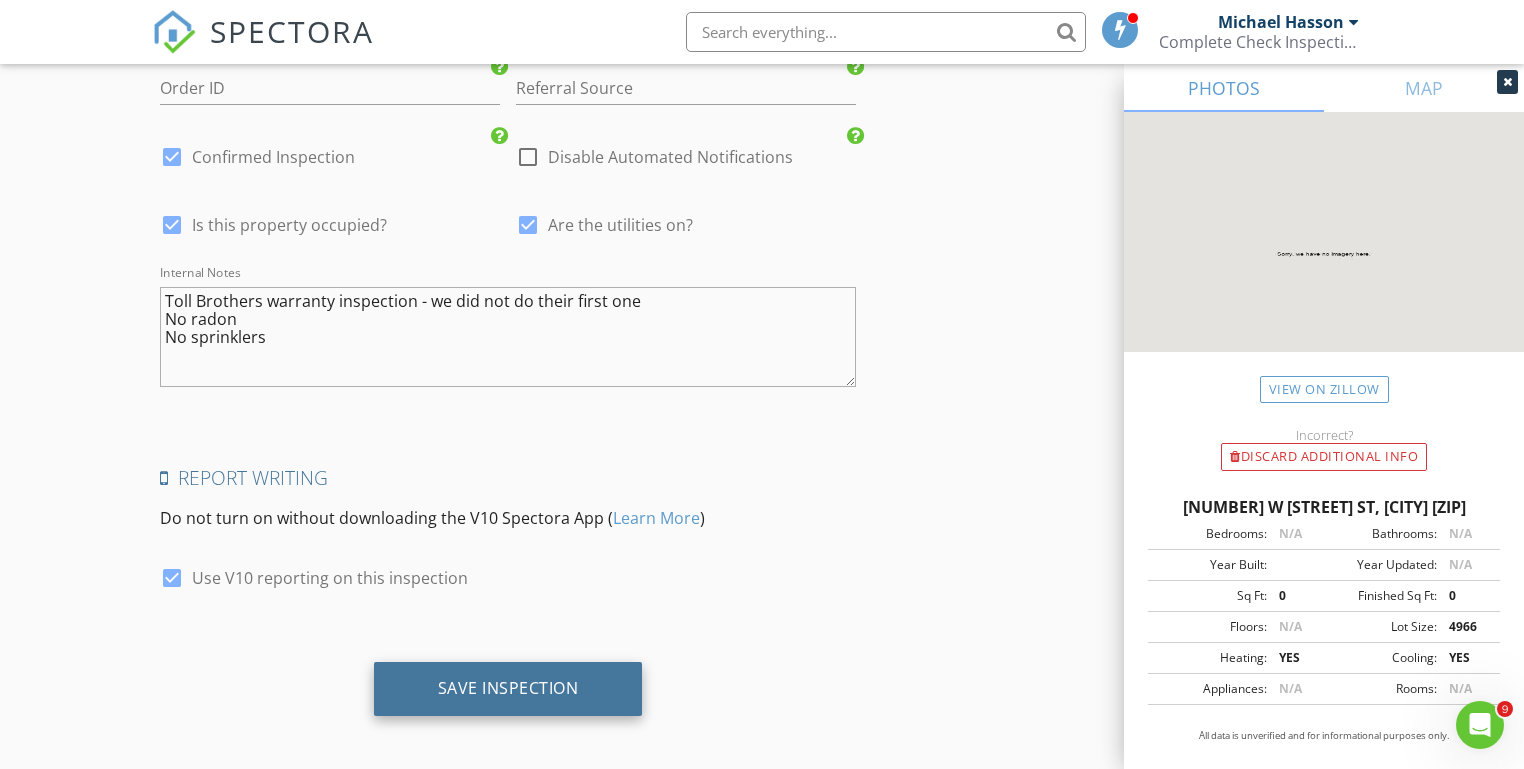 click on "Save Inspection" at bounding box center (508, 688) 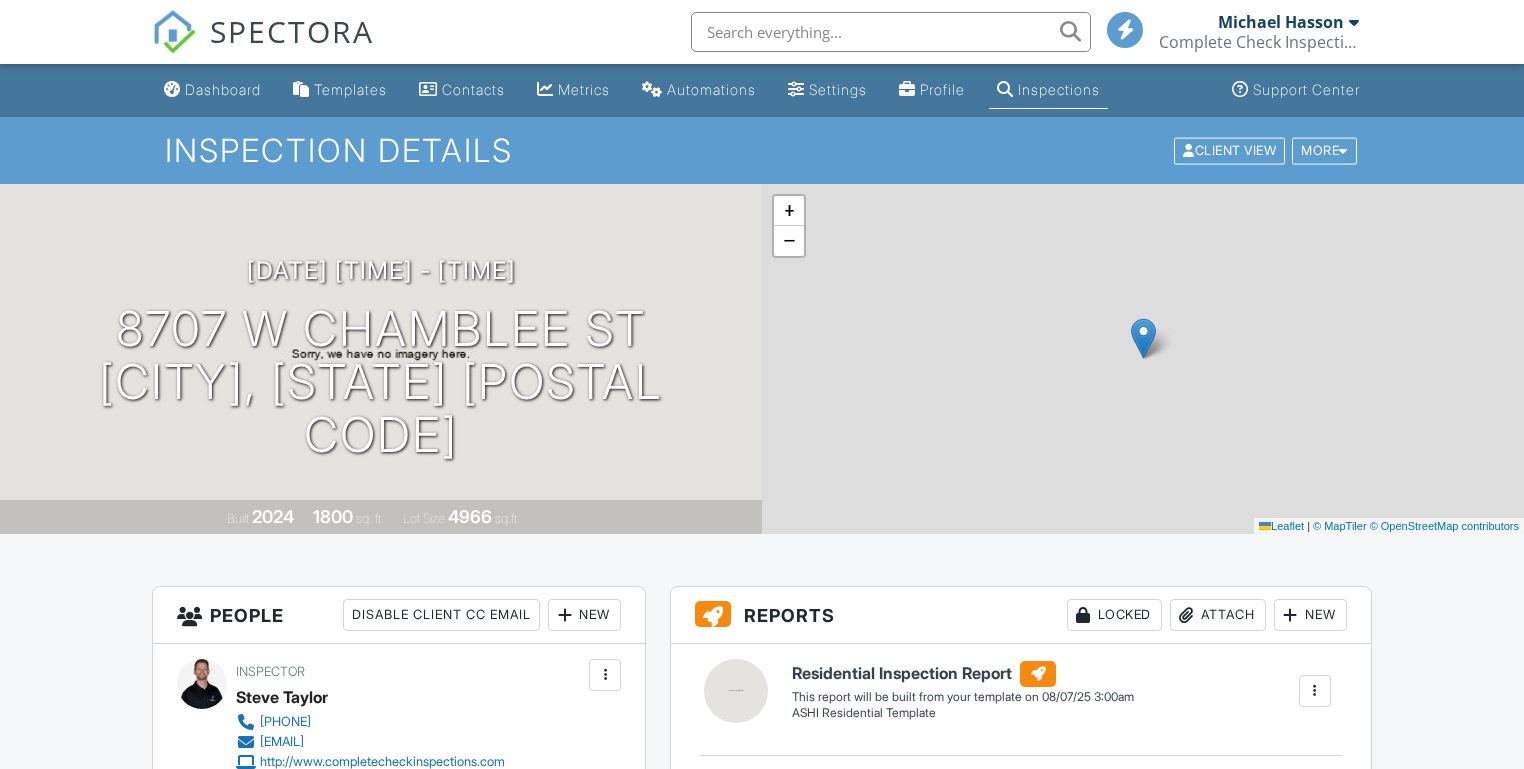scroll, scrollTop: 0, scrollLeft: 0, axis: both 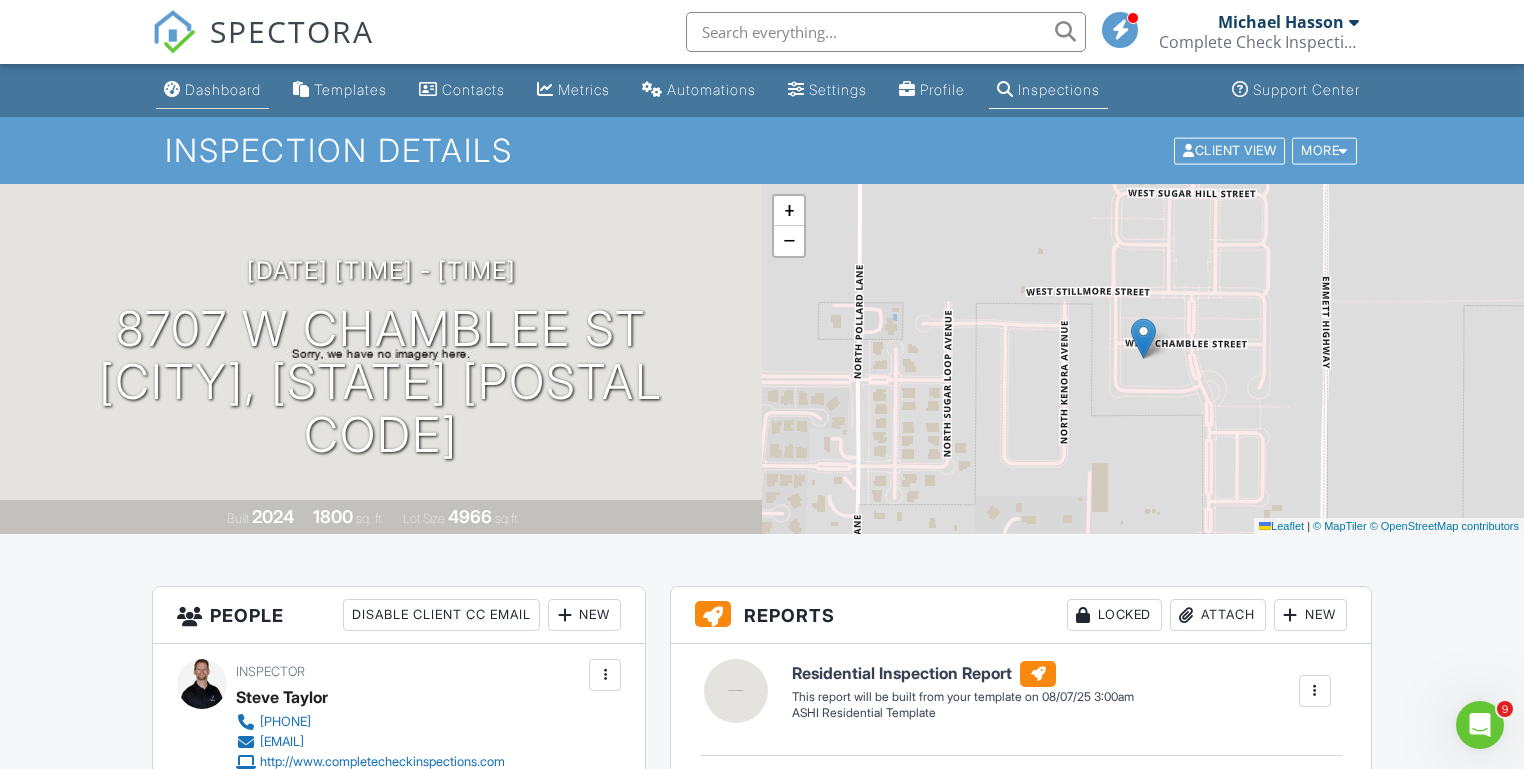 click on "Dashboard" at bounding box center (223, 89) 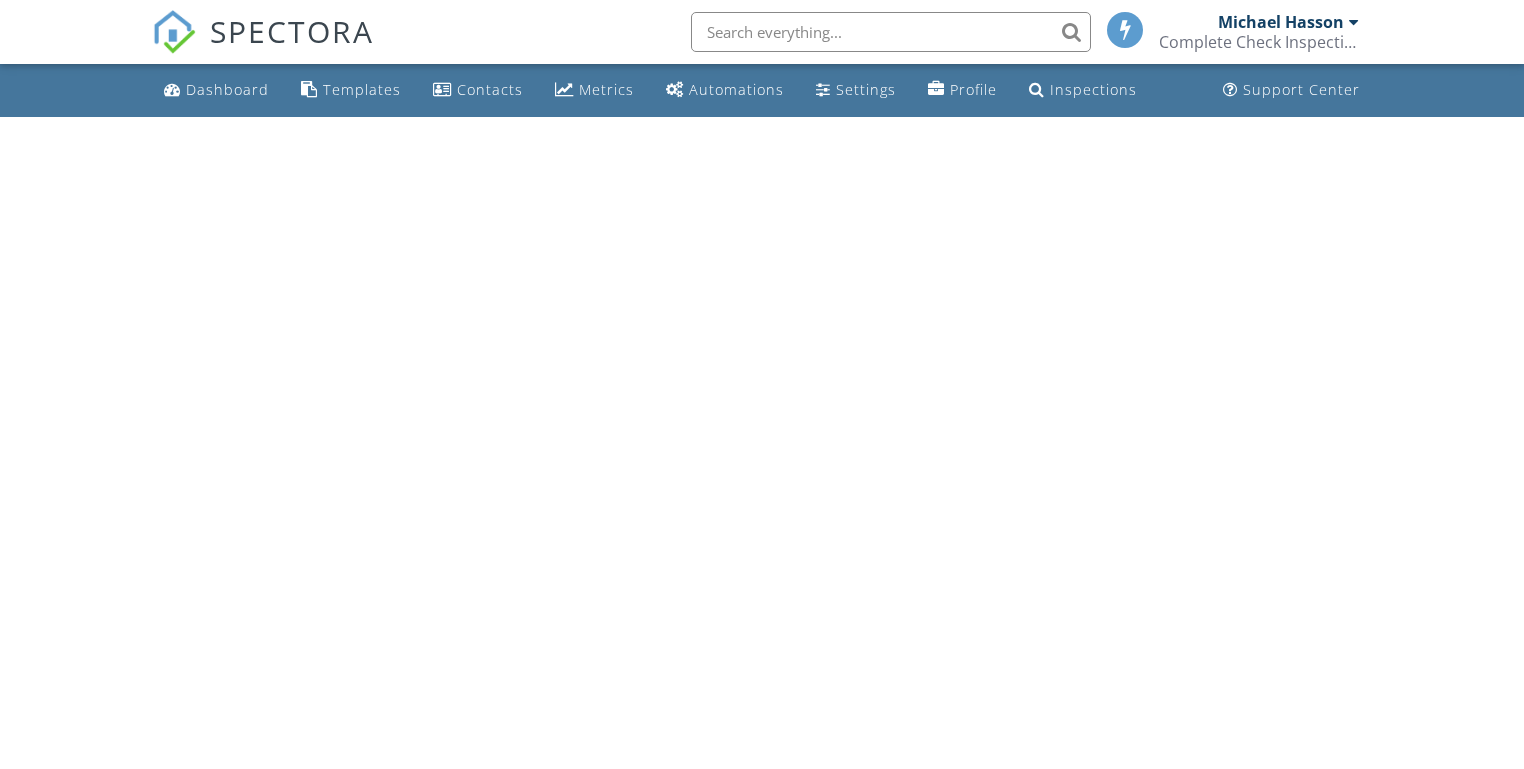scroll, scrollTop: 0, scrollLeft: 0, axis: both 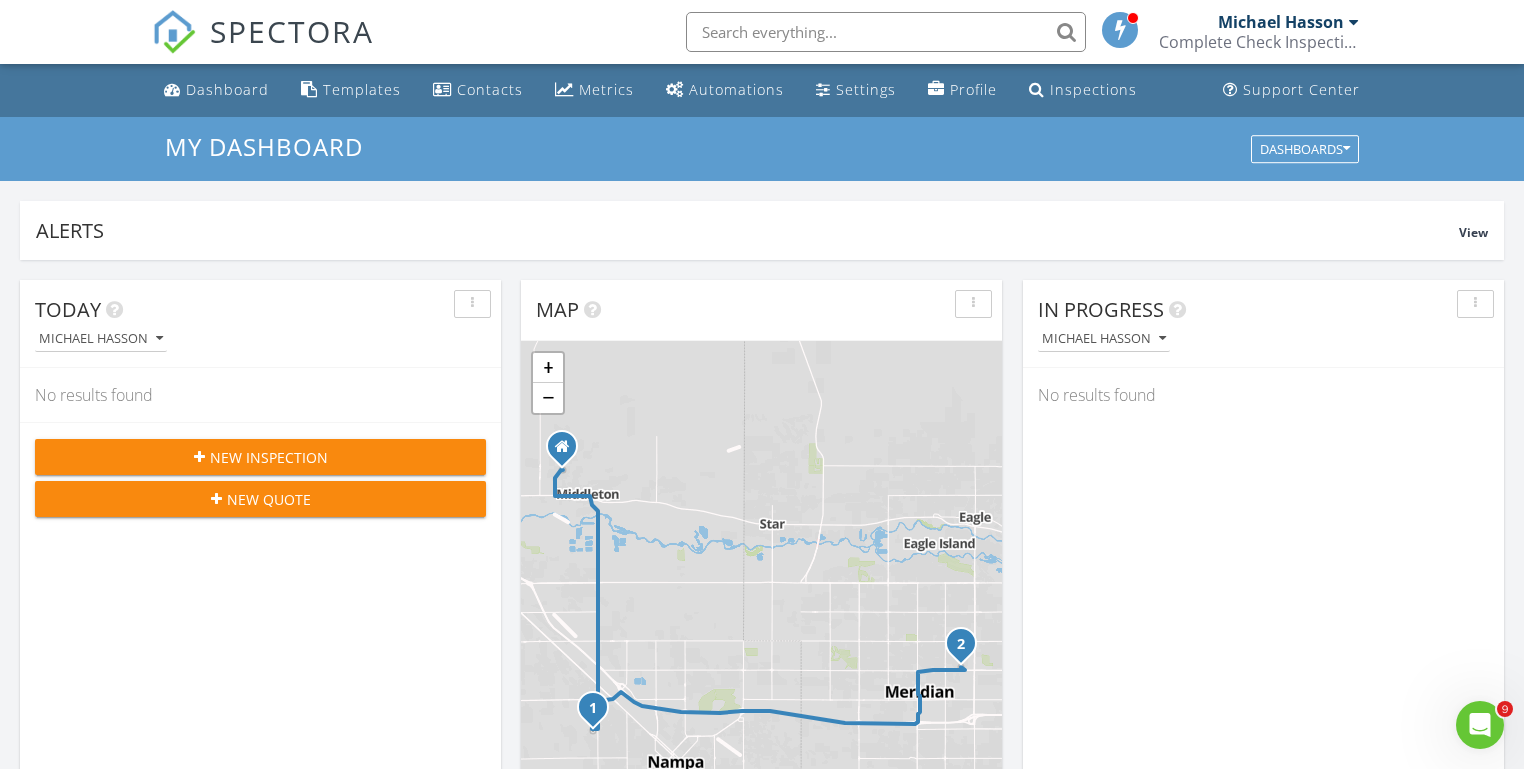 click on "Today
[FIRST] [LAST]
No results found       New Inspection     New Quote         Map               1 2 + − [STREET], [STREET], [STREET], [STREET] [TIME], [TIME] Head southwest on [STREET] [METERS] Turn right onto [STREET] [METERS] Turn right onto [STREET] [METERS] Turn left to stay on [STREET] [METERS] Turn left onto [STREET] [METERS] Turn left onto [STREET] [METERS] Turn left onto [STREET] [METERS] Turn left onto [STREET] [METERS] Continue onto [STREET] ([ID]) [METERS] Turn right onto [STREET] [METERS] Turn right onto [STREET] [METERS] You have arrived at your 1st destination, on the left [METERS] Head west on [STREET] [METERS] Turn right onto [STREET] [METERS] Turn right onto [STREET] [METERS] Turn right [METERS] Turn left [METERS] Turn left onto [STREET] [METERS] Turn right onto [STREET] ([ID]) [METERS] Continue onto [STREET] ([ID]) [METERS] [METERS] [METERS] [METERS]" at bounding box center (762, 1170) 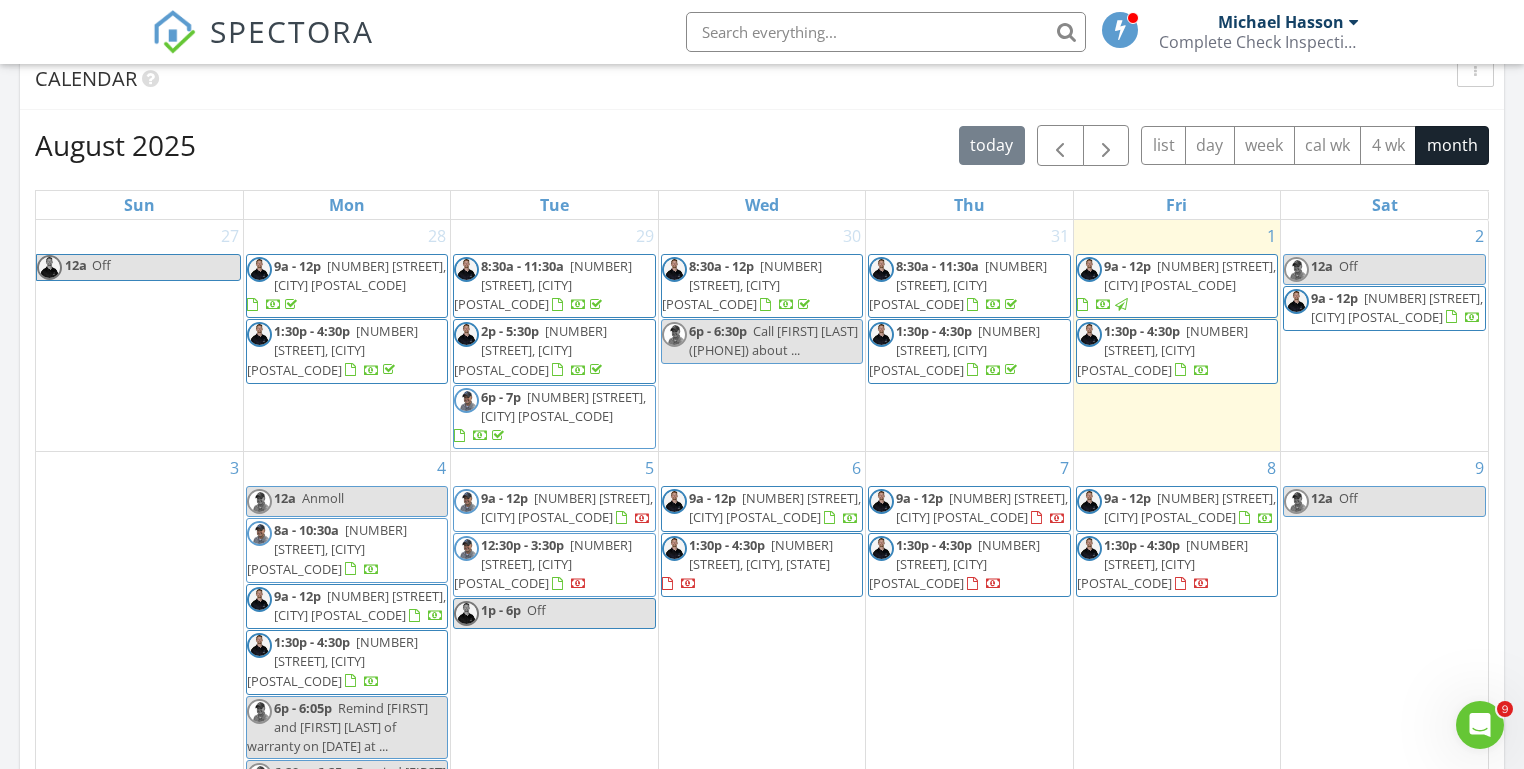 scroll, scrollTop: 834, scrollLeft: 0, axis: vertical 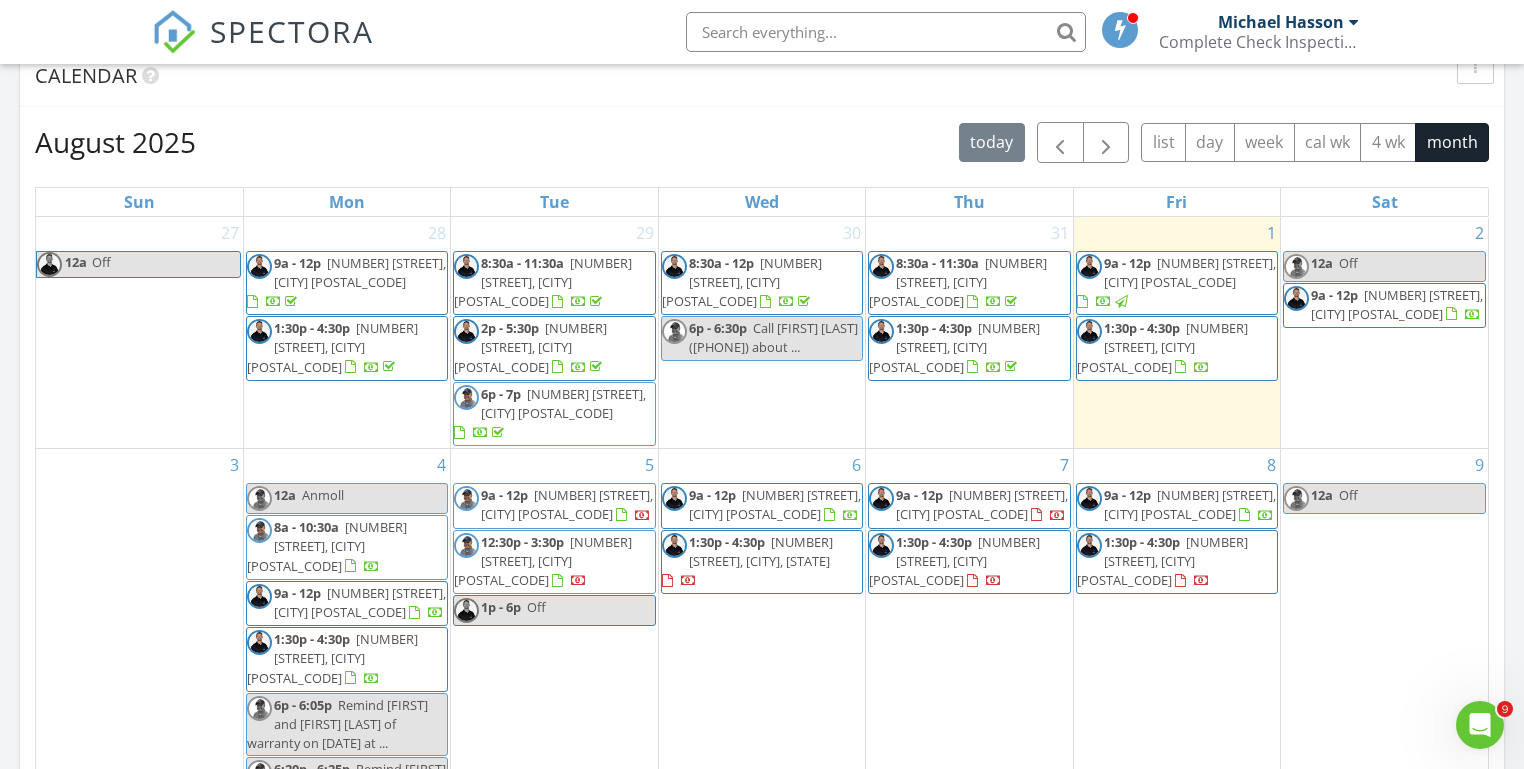 click on "Today
[PERSON]
No results found       New Inspection     New Quote         Map               1 2 + − [STREET], [STREET], [STREET] [DISTANCE], [TIME] Head southwest on [STREET] [DISTANCE] Turn right onto [STREET] [DISTANCE] Turn right onto [STREET] [DISTANCE] Turn left to stay on [STREET] [DISTANCE] Turn left onto [STREET] [DISTANCE] Turn left onto [STREET] [DISTANCE] Turn left onto [STREET] [DISTANCE] Continue onto [STREET] ([STATE]) [DISTANCE] Turn right onto [STREET] [DISTANCE] Turn right onto [STREET] [DISTANCE] You have arrived at your 1st destination, on the left [DISTANCE] Head west on [STREET] [DISTANCE] Turn right onto [STREET] [DISTANCE] Turn right onto [STREET] [DISTANCE] Turn right [DISTANCE] Turn left [DISTANCE] Turn left onto [STREET] [DISTANCE] Turn right onto [STREET] ([STATE]) [DISTANCE] Continue onto [STREET] ([STATE]) [DISTANCE] [DISTANCE] [DISTANCE] [DISTANCE]" at bounding box center (762, 336) 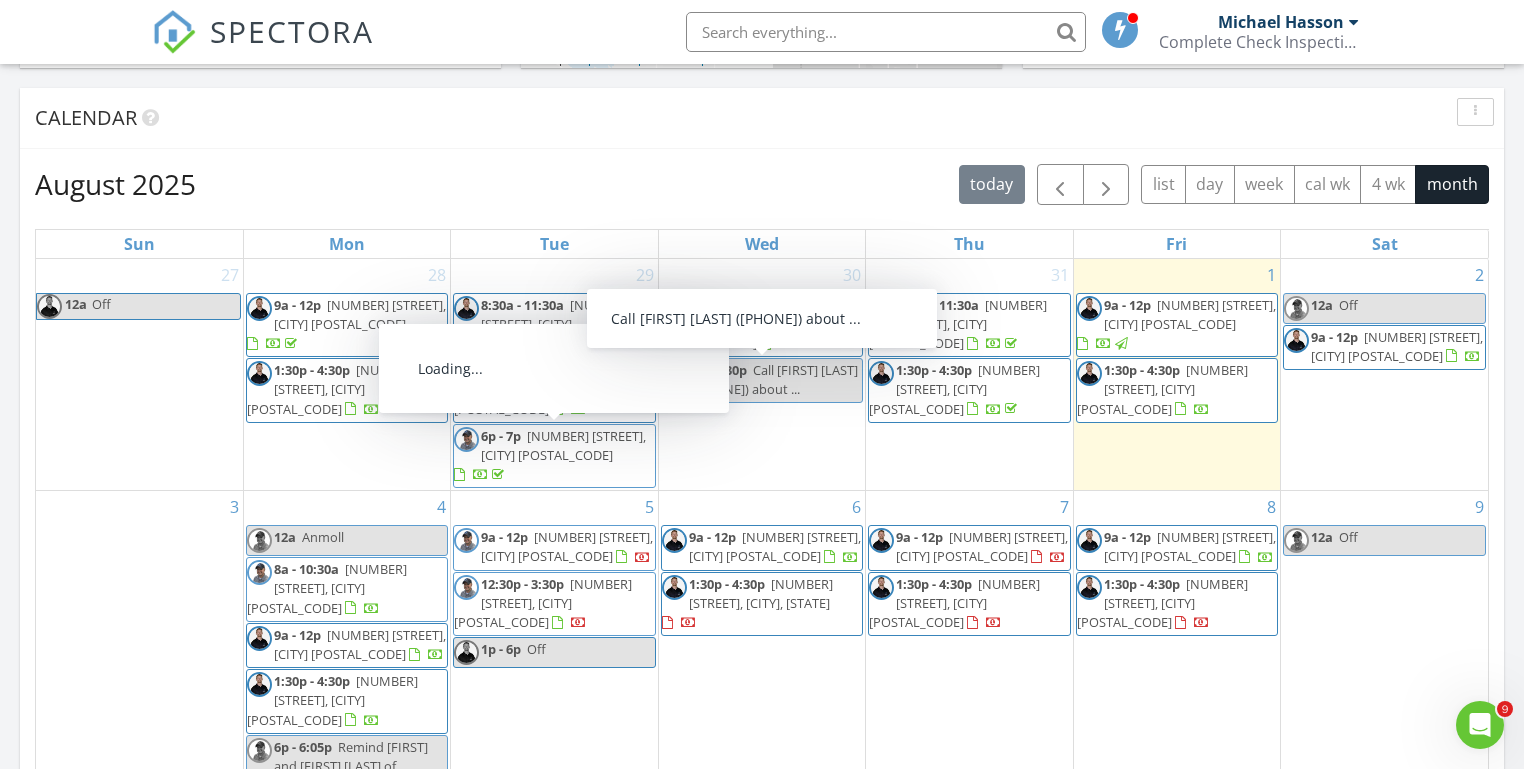 scroll, scrollTop: 761, scrollLeft: 0, axis: vertical 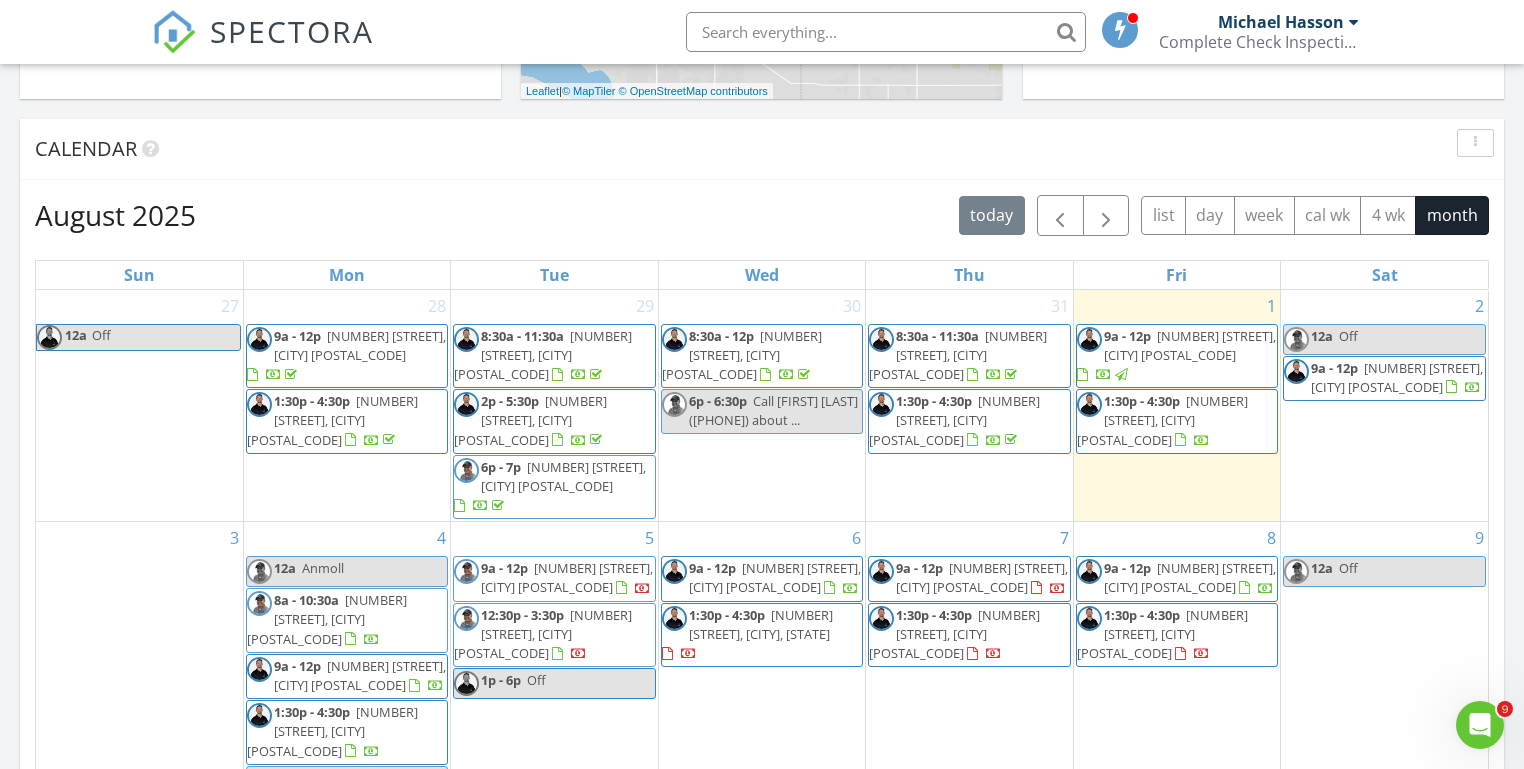 click on "Today
Michael Hasson
No results found       New Inspection     New Quote         Map               1 2 + − Middleton Road, North Middleton Road, Vietnam Veterans Memorial Highway, East Fairview Avenue 43.1 km, 47 min Head southwest on Windmill Springs Court 55 m Turn right onto Stallion Springs Way 55 m Turn right onto West Highlands Parkway 15 m Turn left to stay on West Highlands Parkway 25 m Turn left onto West Highlands Parkway 550 m Turn left onto Hartley Lane 1 km Turn left onto West Main Street 2 km Continue onto Star Boulevard (ID 44) 250 m Turn right onto South Middleton Road 15 km Turn right onto Orchard Avenue 300 m You have arrived at your 1st destination, on the left 0 m Head west on Orchard Avenue 25 m Turn right onto North Barn Owl Avenue 60 m Turn right onto West Kite Street 300 m Turn right 300 m Turn left 70 m Turn left onto North Middleton Road 1.5 km Turn right onto West Karcher Road (ID 55) 800 m Continue onto State Highway 55 (ID 55) 450 m 600 m 15 km 550 m" at bounding box center (762, 409) 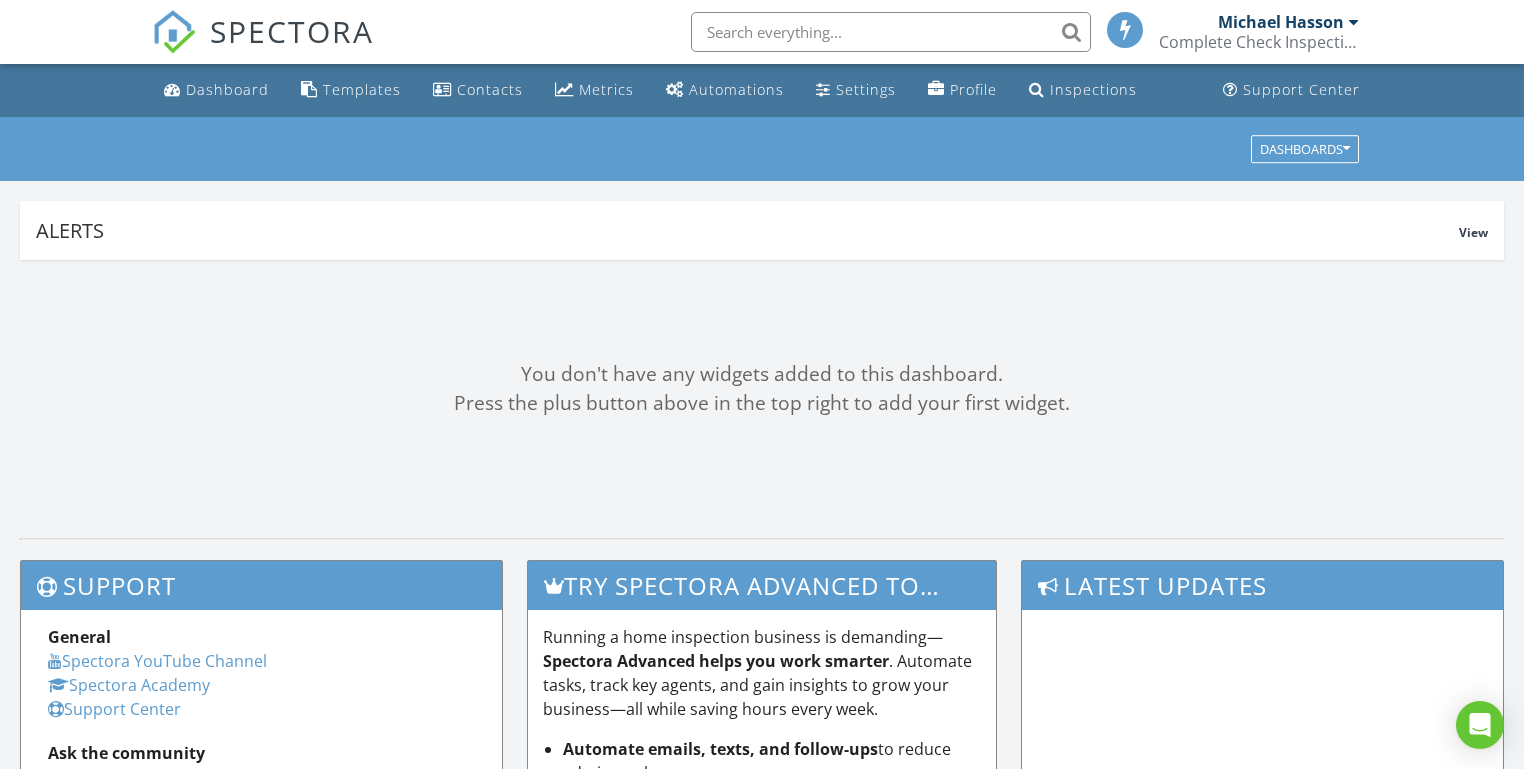 scroll, scrollTop: 0, scrollLeft: 0, axis: both 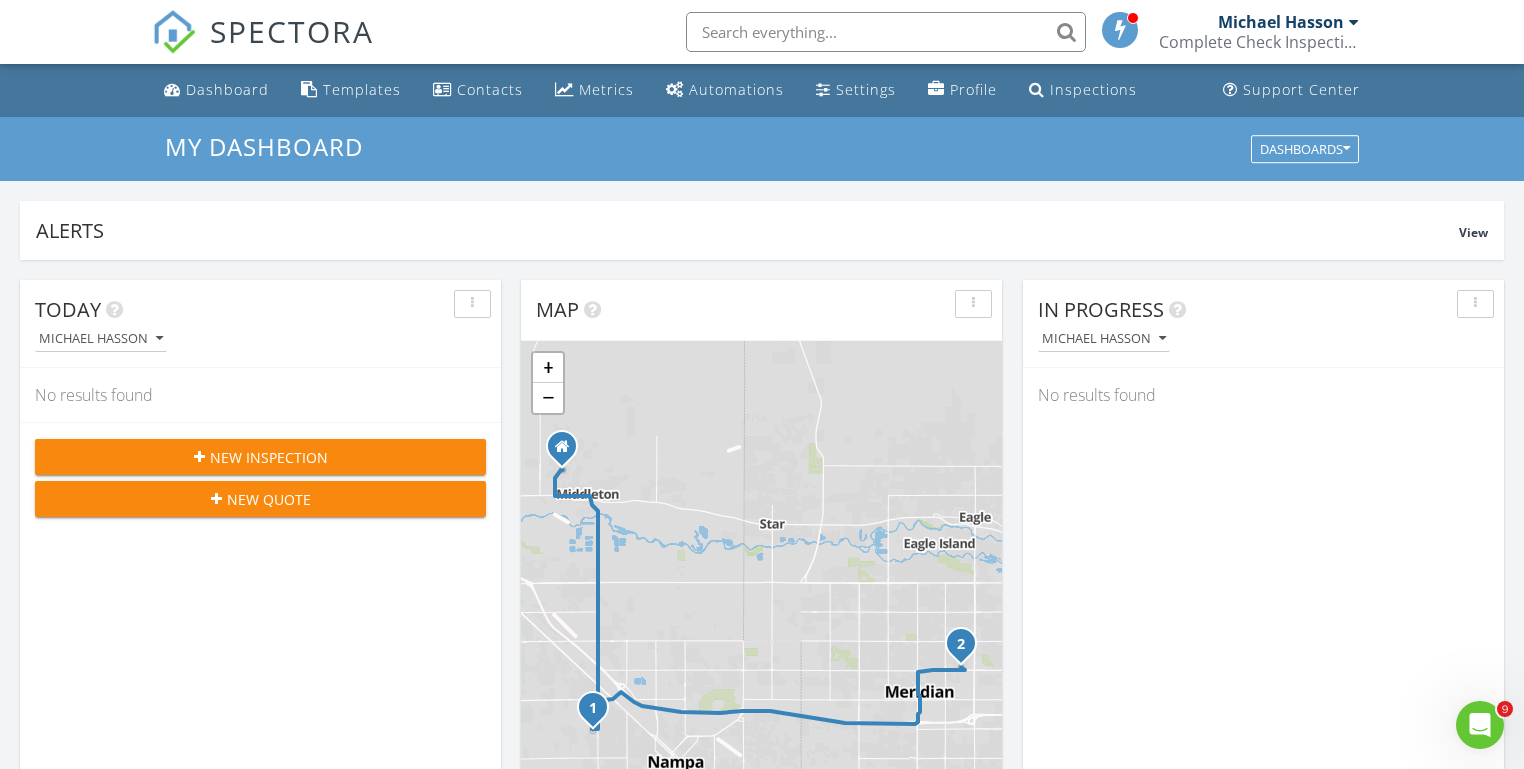 click on "Today
[FIRST] [LAST]
No results found       New Inspection     New Quote         Map               1 2 + − [STREET], [STREET], [STREET], [STREET] [TIME], [TIME] Head southwest on [STREET] [METERS] Turn right onto [STREET] [METERS] Turn right onto [STREET] [METERS] Turn left to stay on [STREET] [METERS] Turn left onto [STREET] [METERS] Turn left onto [STREET] [METERS] Turn left onto [STREET] [METERS] Turn left onto [STREET] [METERS] Continue onto [STREET] ([ID]) [METERS] Turn right onto [STREET] [METERS] Turn right onto [STREET] [METERS] You have arrived at your 1st destination, on the left [METERS] Head west on [STREET] [METERS] Turn right onto [STREET] [METERS] Turn right onto [STREET] [METERS] Turn right [METERS] Turn left [METERS] Turn left onto [STREET] [METERS] Turn right onto [STREET] ([ID]) [METERS] Continue onto [STREET] ([ID]) [METERS] [METERS] [METERS] [METERS]" at bounding box center [762, 1170] 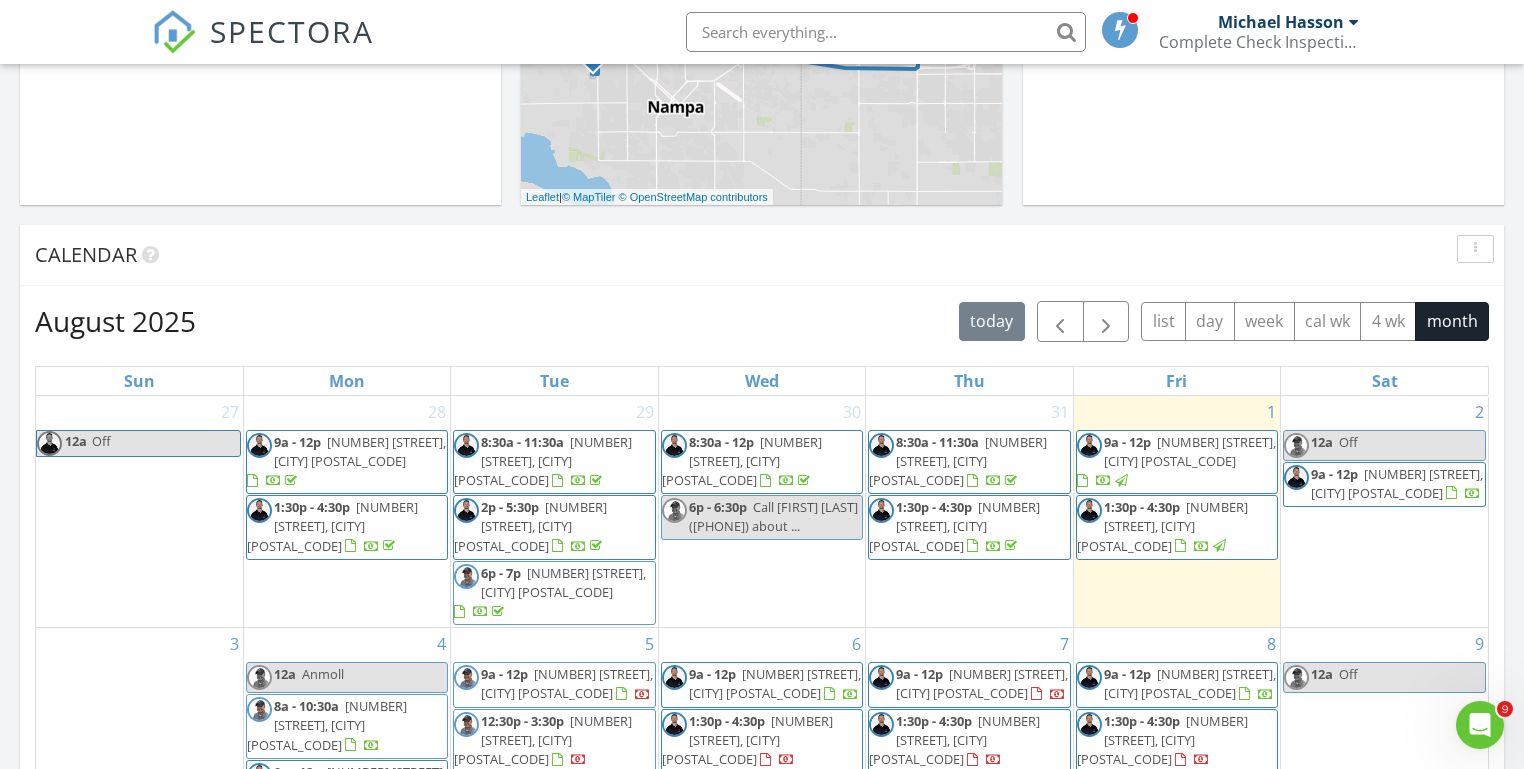scroll, scrollTop: 666, scrollLeft: 0, axis: vertical 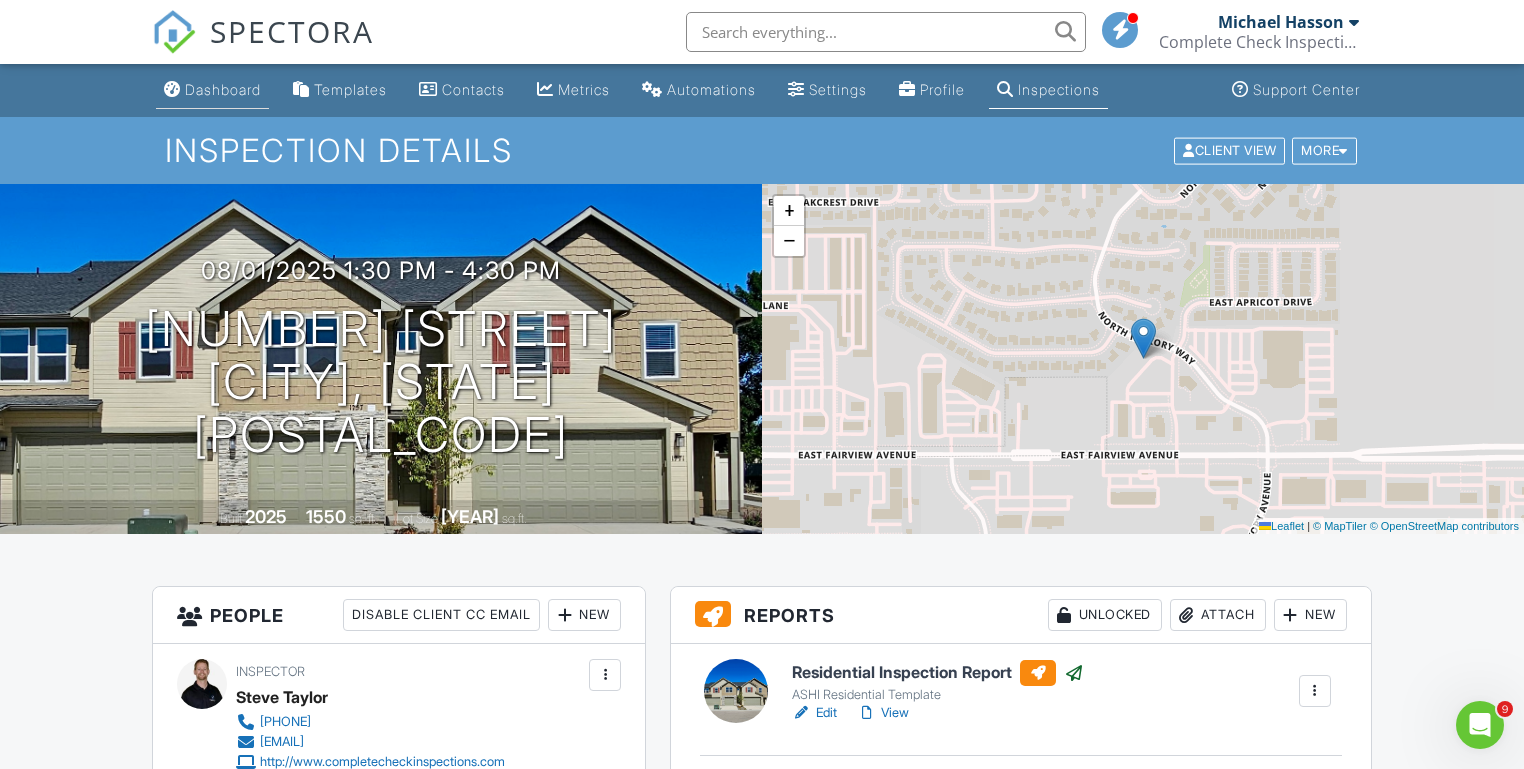 click on "Dashboard" at bounding box center [223, 89] 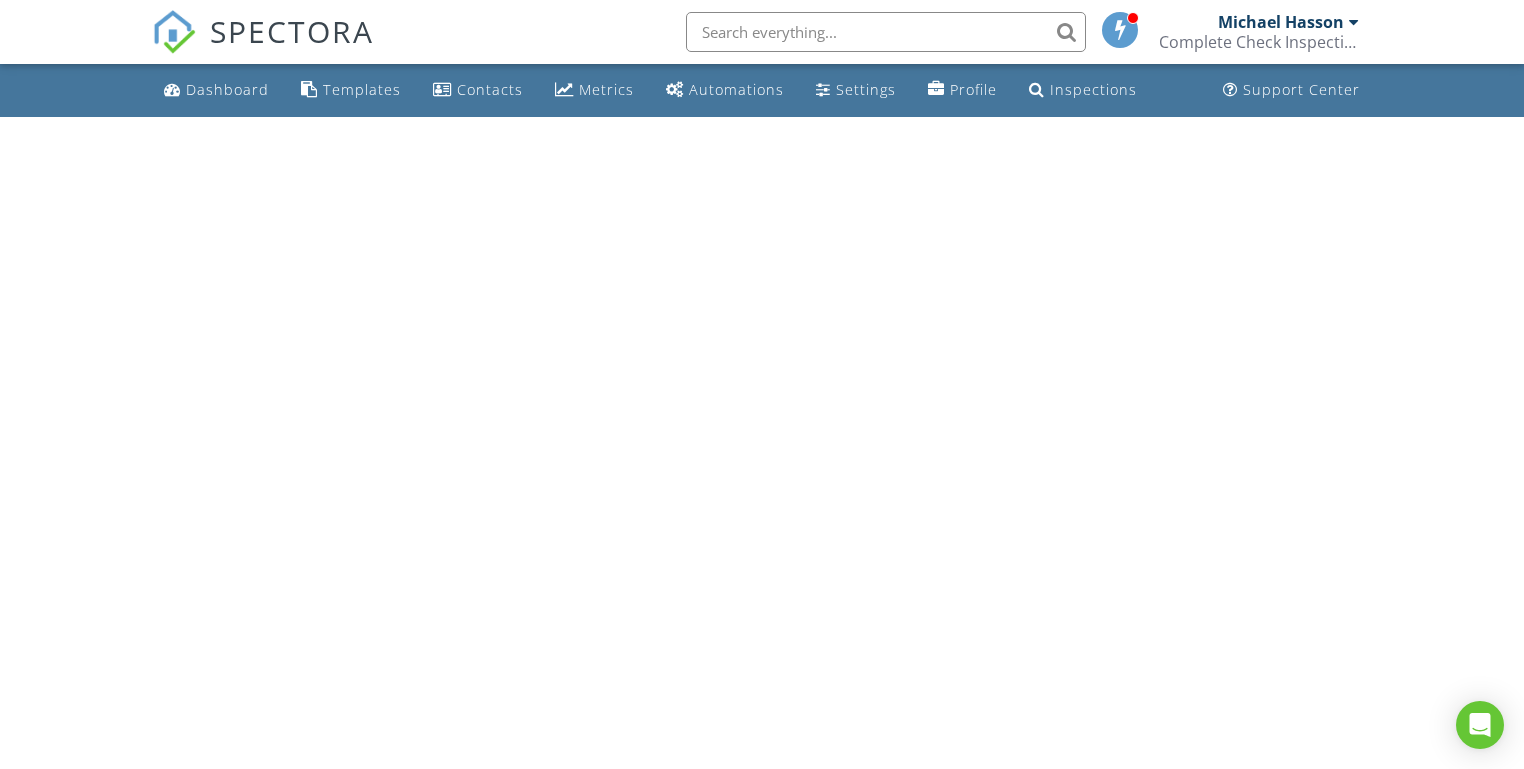scroll, scrollTop: 0, scrollLeft: 0, axis: both 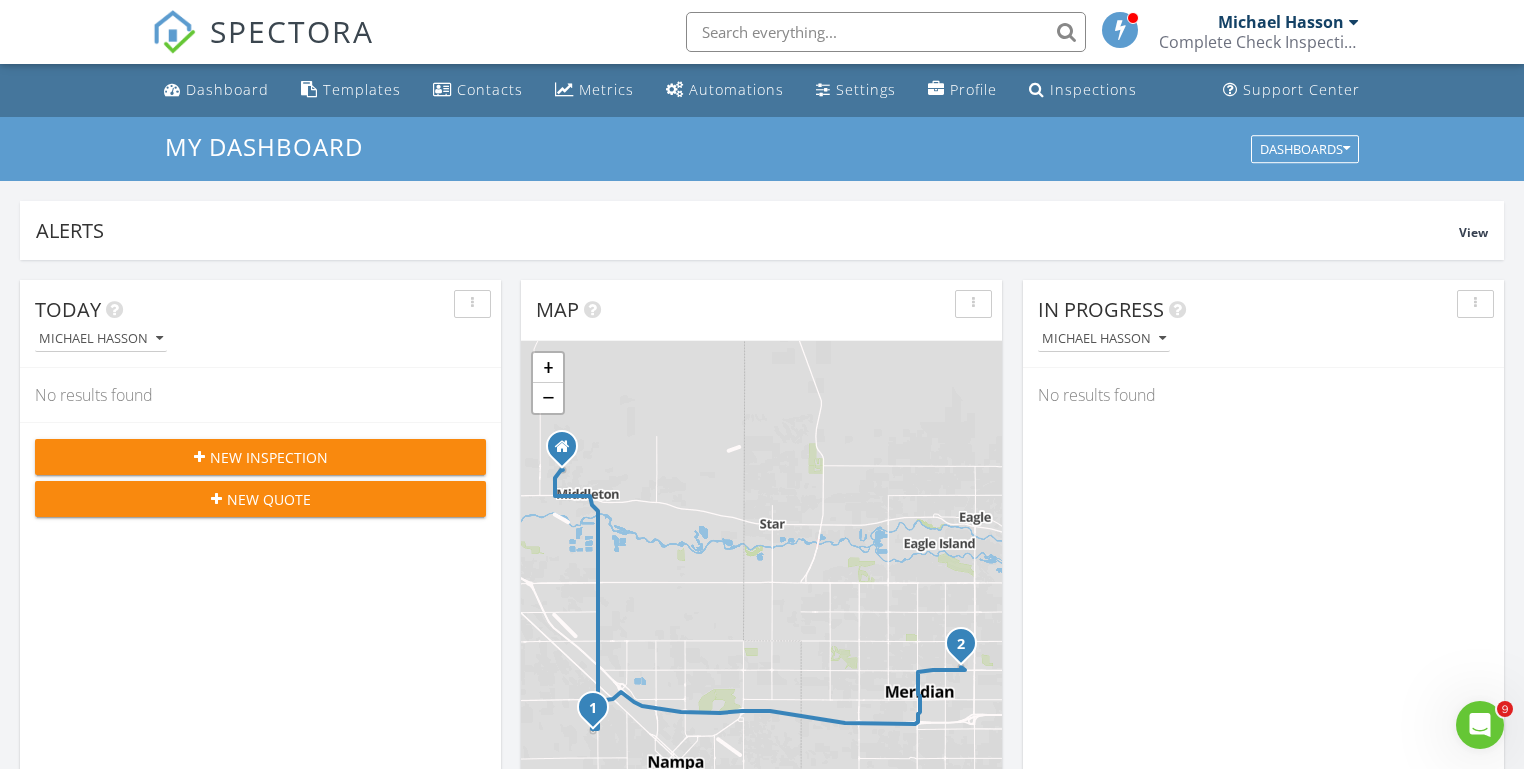 click on "Today
[PERSON]
No results found       New Inspection     New Quote         Map               1 2 + − [STREET], [STREET], [STREET] [DISTANCE], [TIME] Head southwest on [STREET] [DISTANCE] Turn right onto [STREET] [DISTANCE] Turn right onto [STREET] [DISTANCE] Turn left to stay on [STREET] [DISTANCE] Turn left onto [STREET] [DISTANCE] Turn left onto [STREET] [DISTANCE] Turn left onto [STREET] [DISTANCE] Continue onto [STREET] ([STATE]) [DISTANCE] Turn right onto [STREET] [DISTANCE] Turn right onto [STREET] [DISTANCE] You have arrived at your 1st destination, on the left [DISTANCE] Head west on [STREET] [DISTANCE] Turn right onto [STREET] [DISTANCE] Turn right onto [STREET] [DISTANCE] Turn right [DISTANCE] Turn left [DISTANCE] Turn left onto [STREET] [DISTANCE] Turn right onto [STREET] ([STATE]) [DISTANCE] Continue onto [STREET] ([STATE]) [DISTANCE] [DISTANCE] [DISTANCE] [DISTANCE]" at bounding box center [762, 1170] 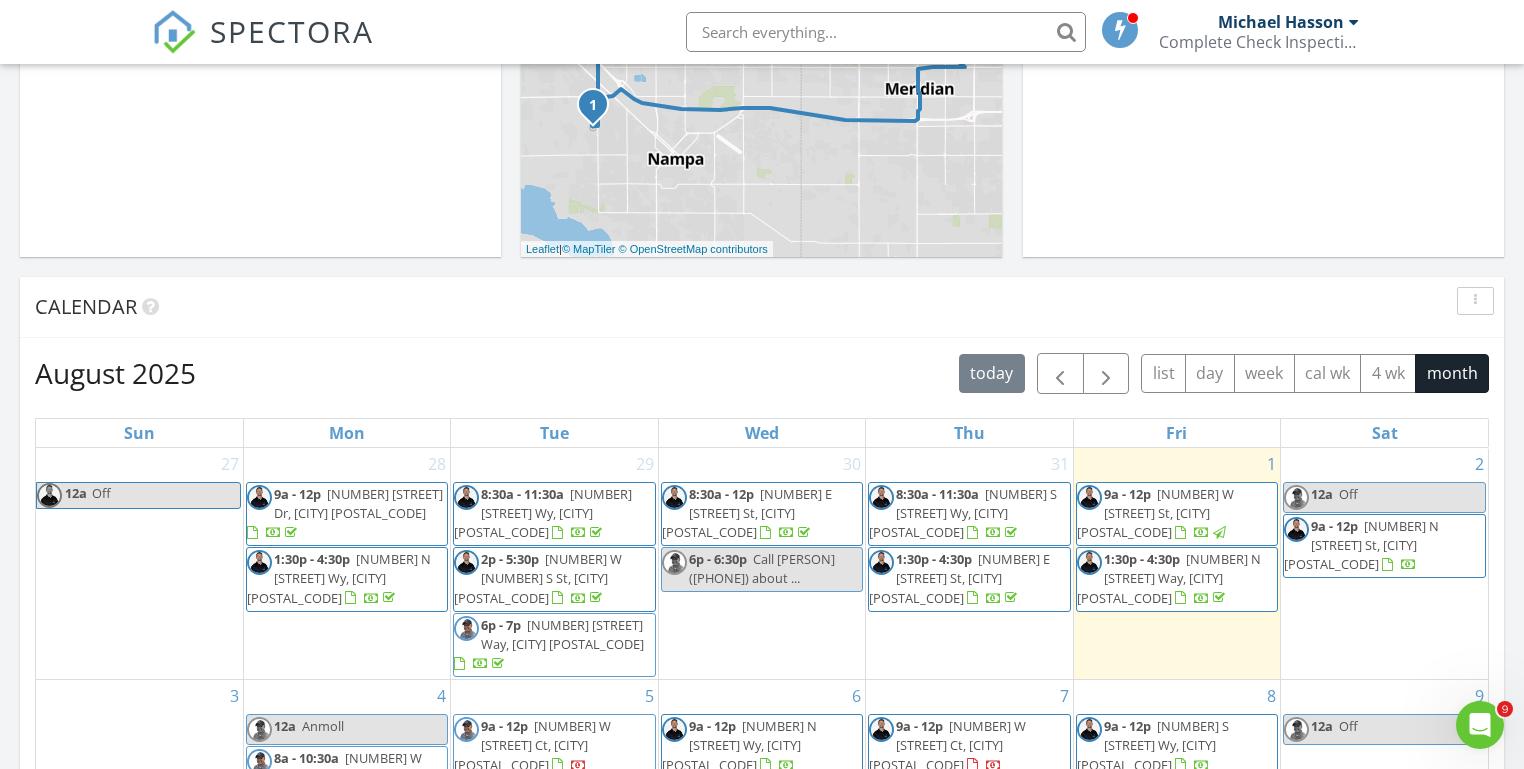 scroll, scrollTop: 625, scrollLeft: 0, axis: vertical 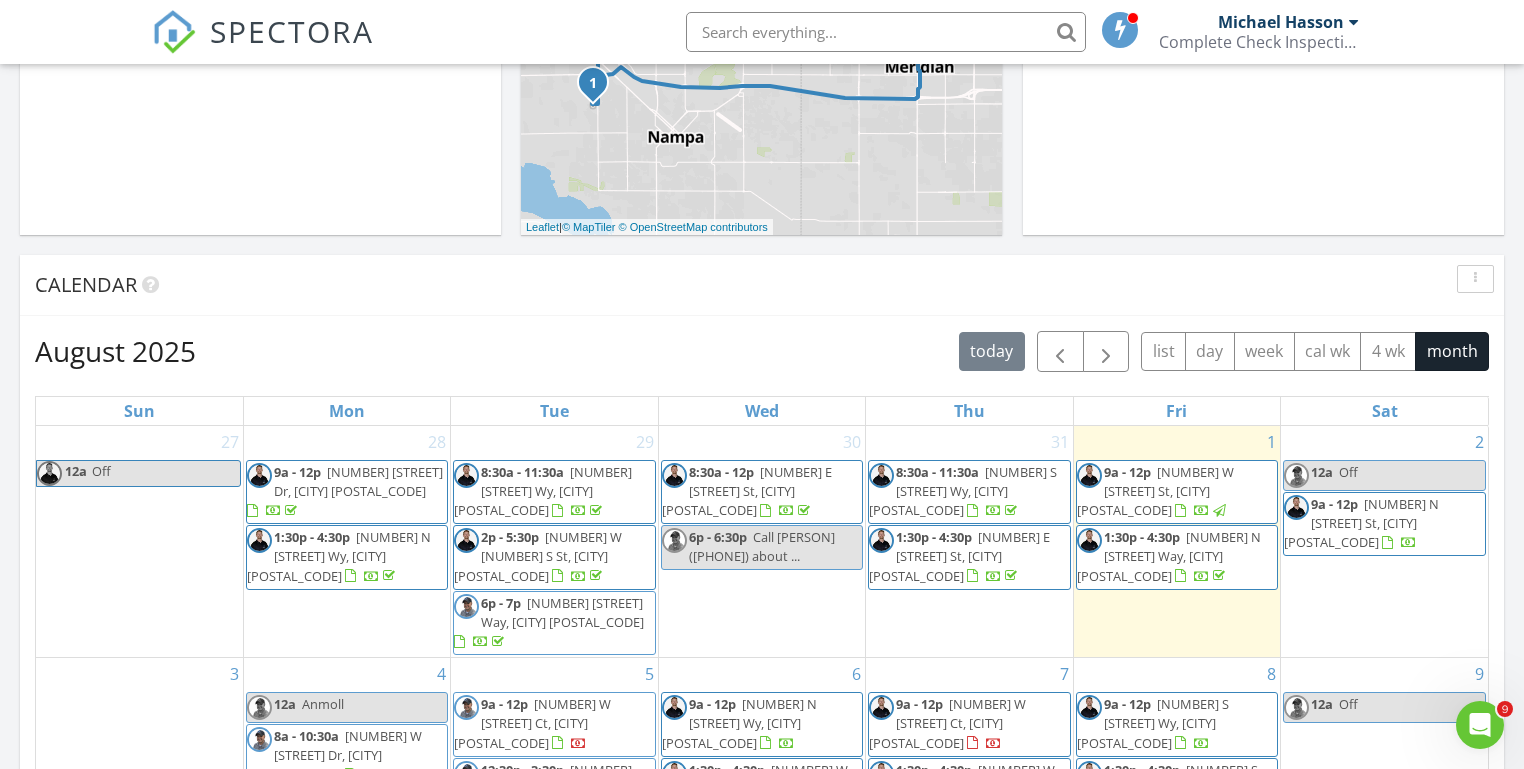 click on "Today
[PERSON]
No results found       New Inspection     New Quote         Map               1 2 + − [STREET], [STREET], [STREET] [DISTANCE], [TIME] Head southwest on [STREET] [DISTANCE] Turn right onto [STREET] [DISTANCE] Turn right onto [STREET] [DISTANCE] Turn left to stay on [STREET] [DISTANCE] Turn left onto [STREET] [DISTANCE] Turn left onto [STREET] [DISTANCE] Turn left onto [STREET] [DISTANCE] Continue onto [STREET] ([STATE]) [DISTANCE] Turn right onto [STREET] [DISTANCE] Turn right onto [STREET] [DISTANCE] You have arrived at your 1st destination, on the left [DISTANCE] Head west on [STREET] [DISTANCE] Turn right onto [STREET] [DISTANCE] Turn right onto [STREET] [DISTANCE] Turn right [DISTANCE] Turn left [DISTANCE] Turn left onto [STREET] [DISTANCE] Turn right onto [STREET] ([STATE]) [DISTANCE] Continue onto [STREET] ([STATE]) [DISTANCE] [DISTANCE] [DISTANCE] [DISTANCE]" at bounding box center [762, 545] 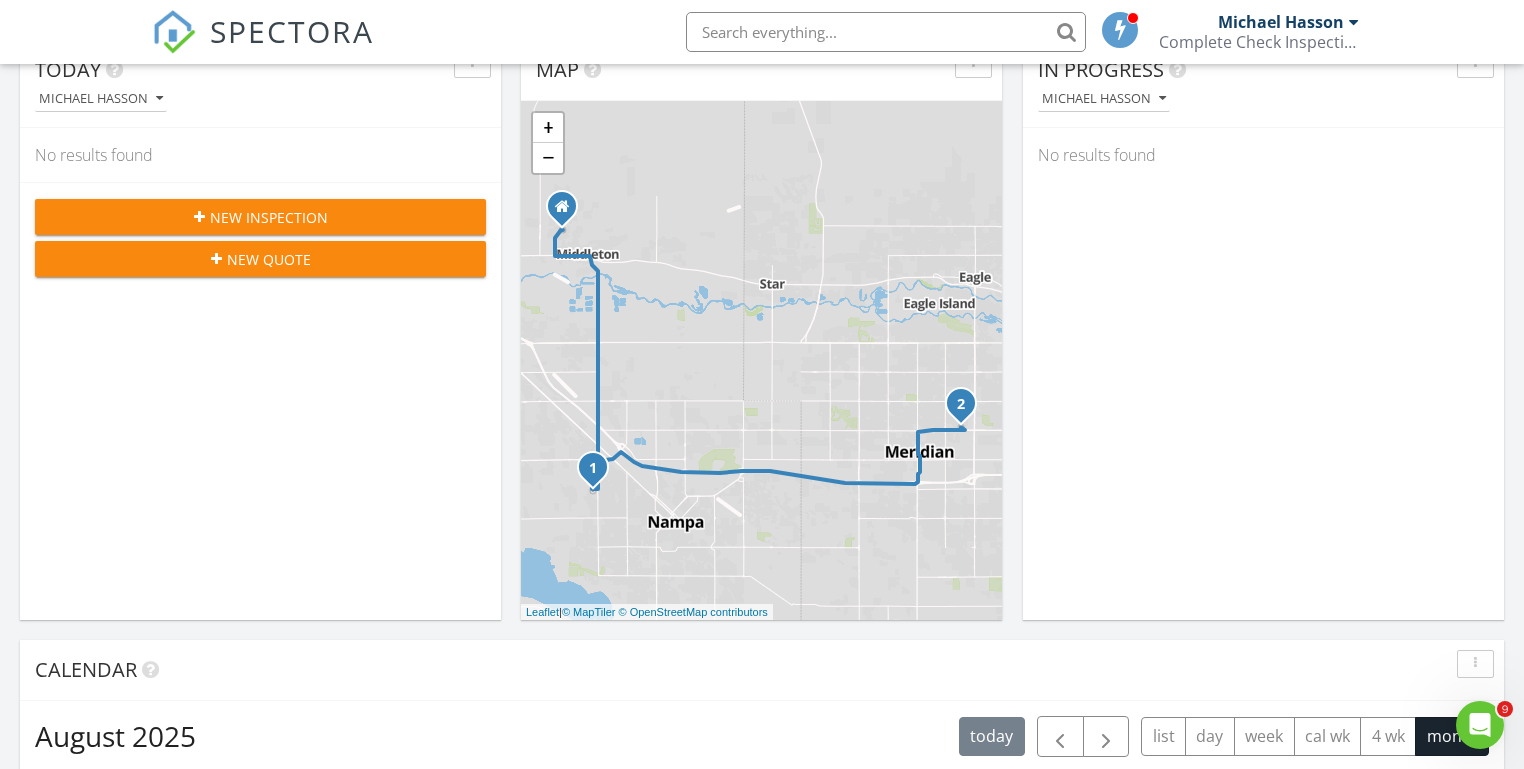 scroll, scrollTop: 204, scrollLeft: 0, axis: vertical 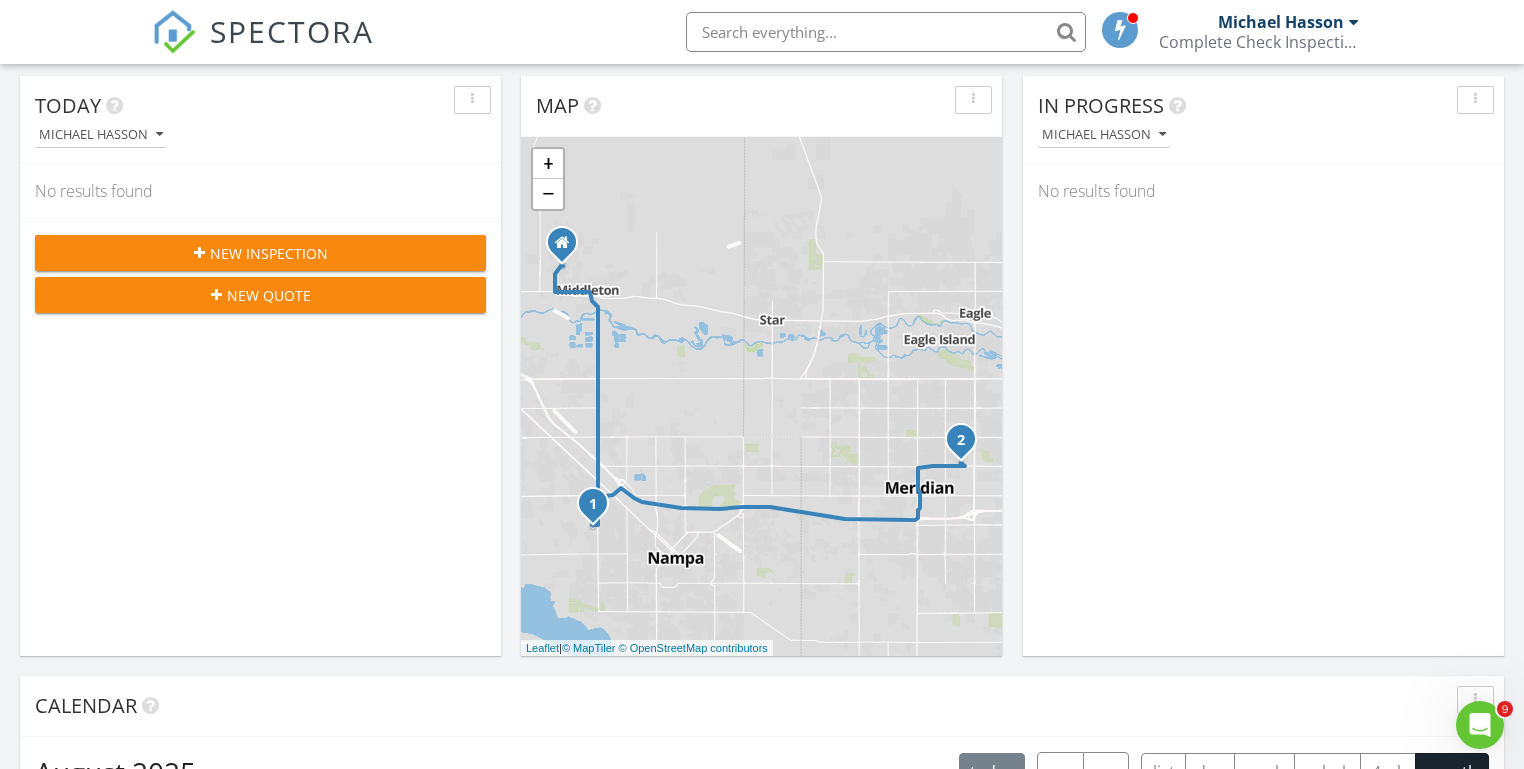 click on "New Inspection     New Quote" at bounding box center (260, 273) 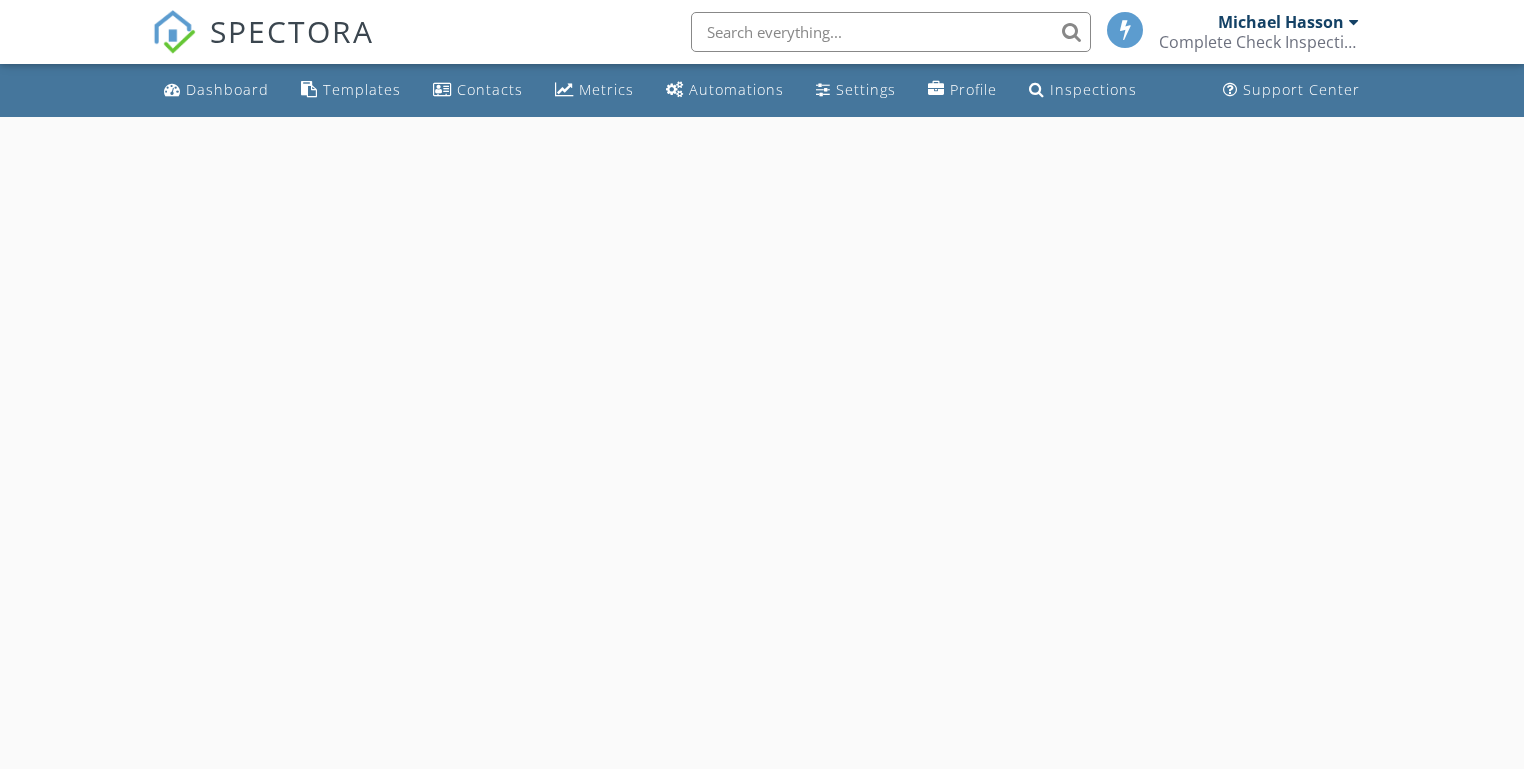 scroll, scrollTop: 0, scrollLeft: 0, axis: both 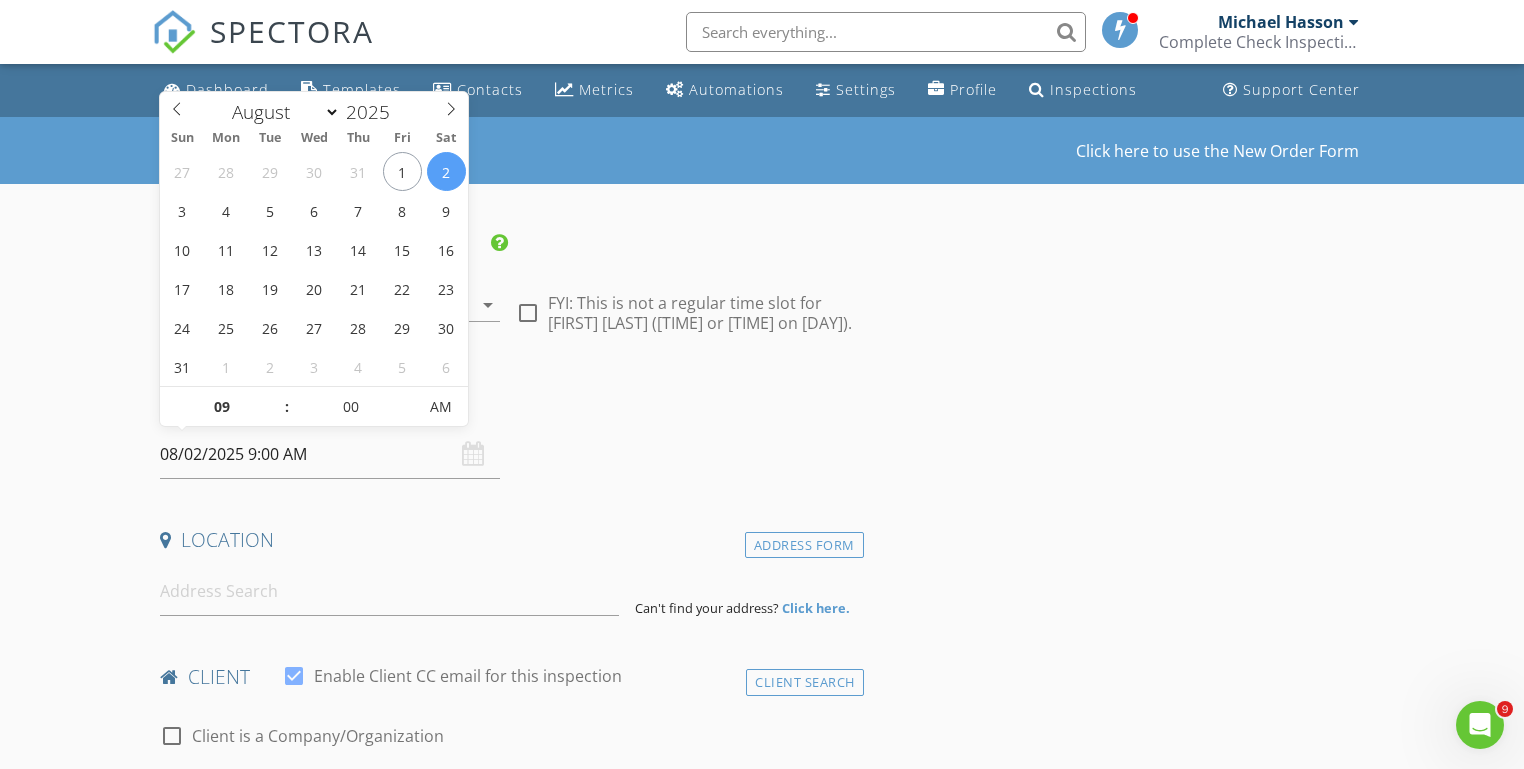 click on "08/02/2025 9:00 AM" at bounding box center (330, 454) 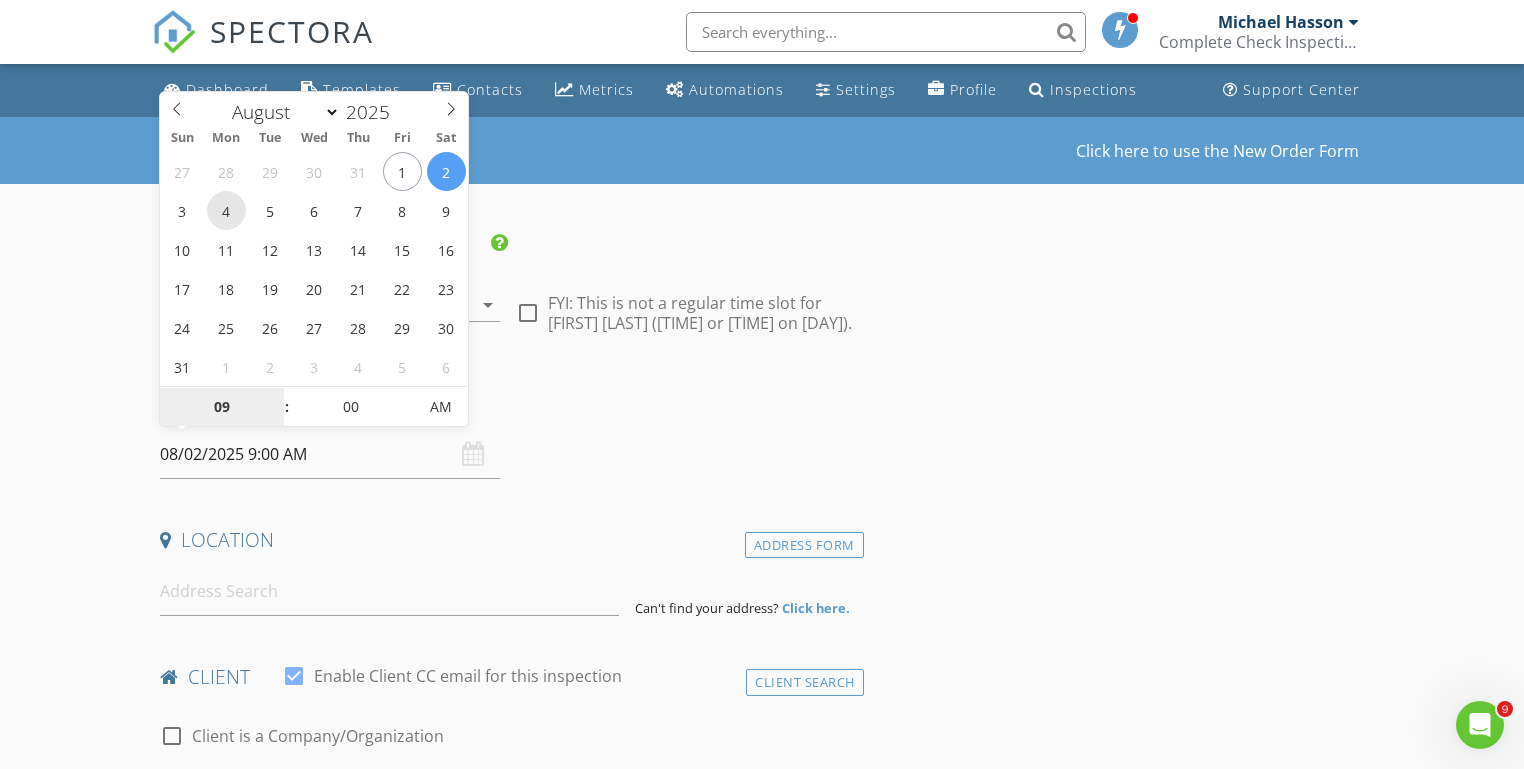 type on "08/04/2025 9:00 AM" 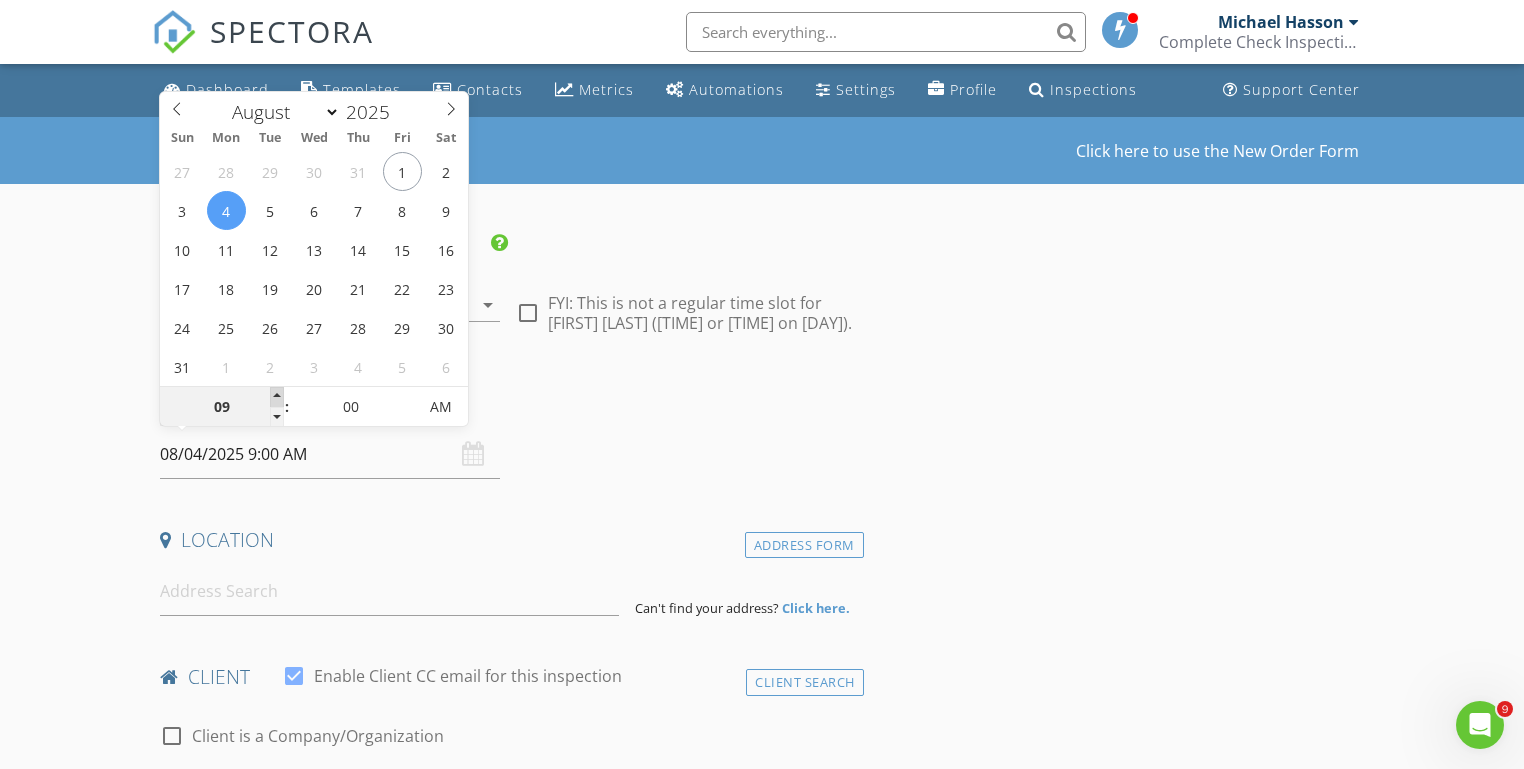 type on "10" 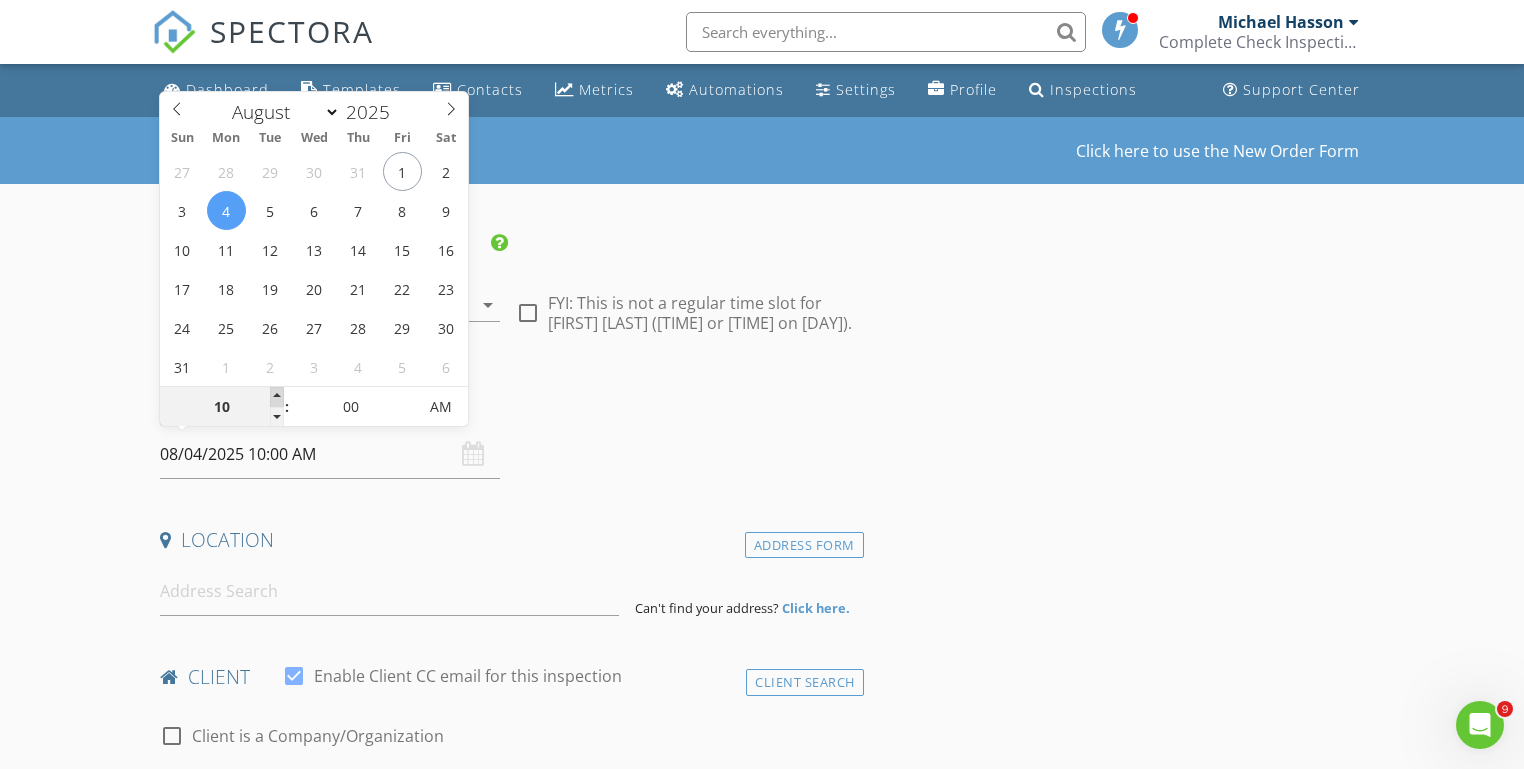 click at bounding box center (277, 397) 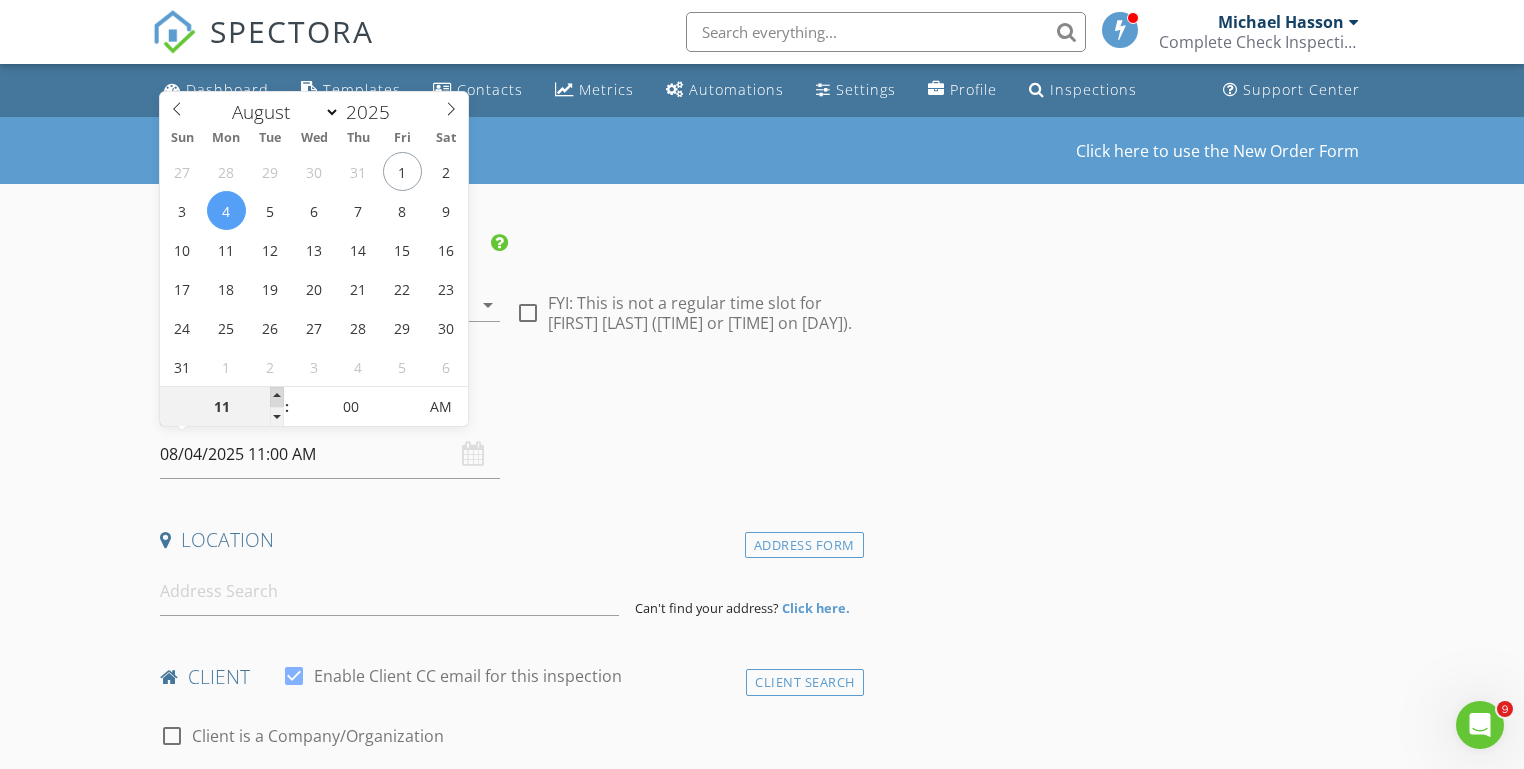 click at bounding box center (277, 397) 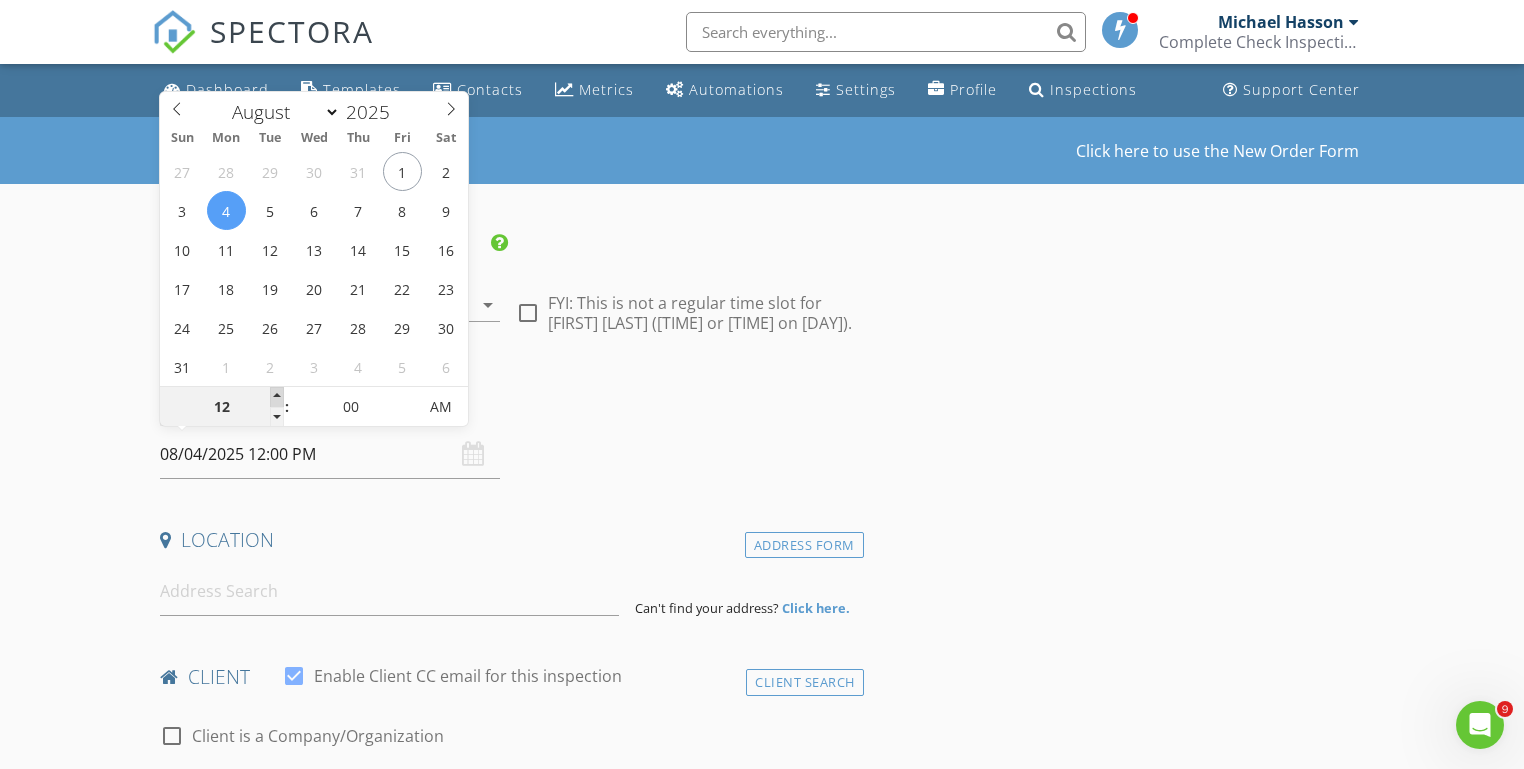 click at bounding box center [277, 397] 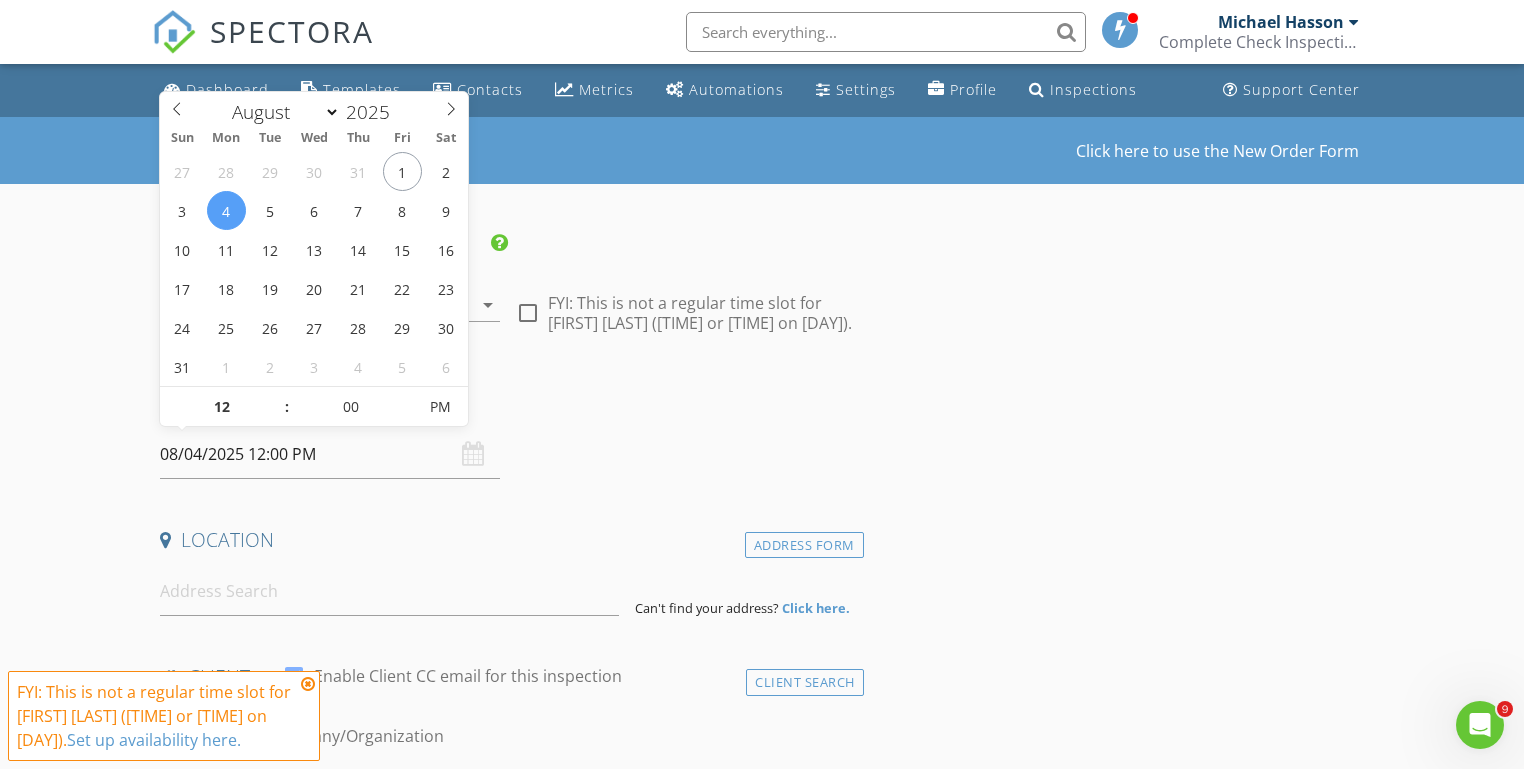 click on "New Inspection
Click here to use the New Order Form
INSPECTOR(S)
check_box   [FIRST] [LAST]   PRIMARY   check_box_outline_blank   [FIRST] [LAST]     [FIRST] [LAST] arrow_drop_down   check_box_outline_blank [FIRST] [LAST] specifically requested
Date/Time
[DATE] [TIME]
Location
Address Form       Can't find your address?   Click here.
client
check_box Enable Client CC email for this inspection   Client Search     check_box_outline_blank Client is a Company/Organization     First Name   Last Name   Email   CC Email   Phone           Notes   Private Notes
ADDITIONAL client
SERVICES
check_box_outline_blank   Full Service Home Inspection   check_box_outline_blank   Electrical Inspection Only   check_box_outline_blank   Air Quality Lab Test (3 Samples)" at bounding box center (762, 1667) 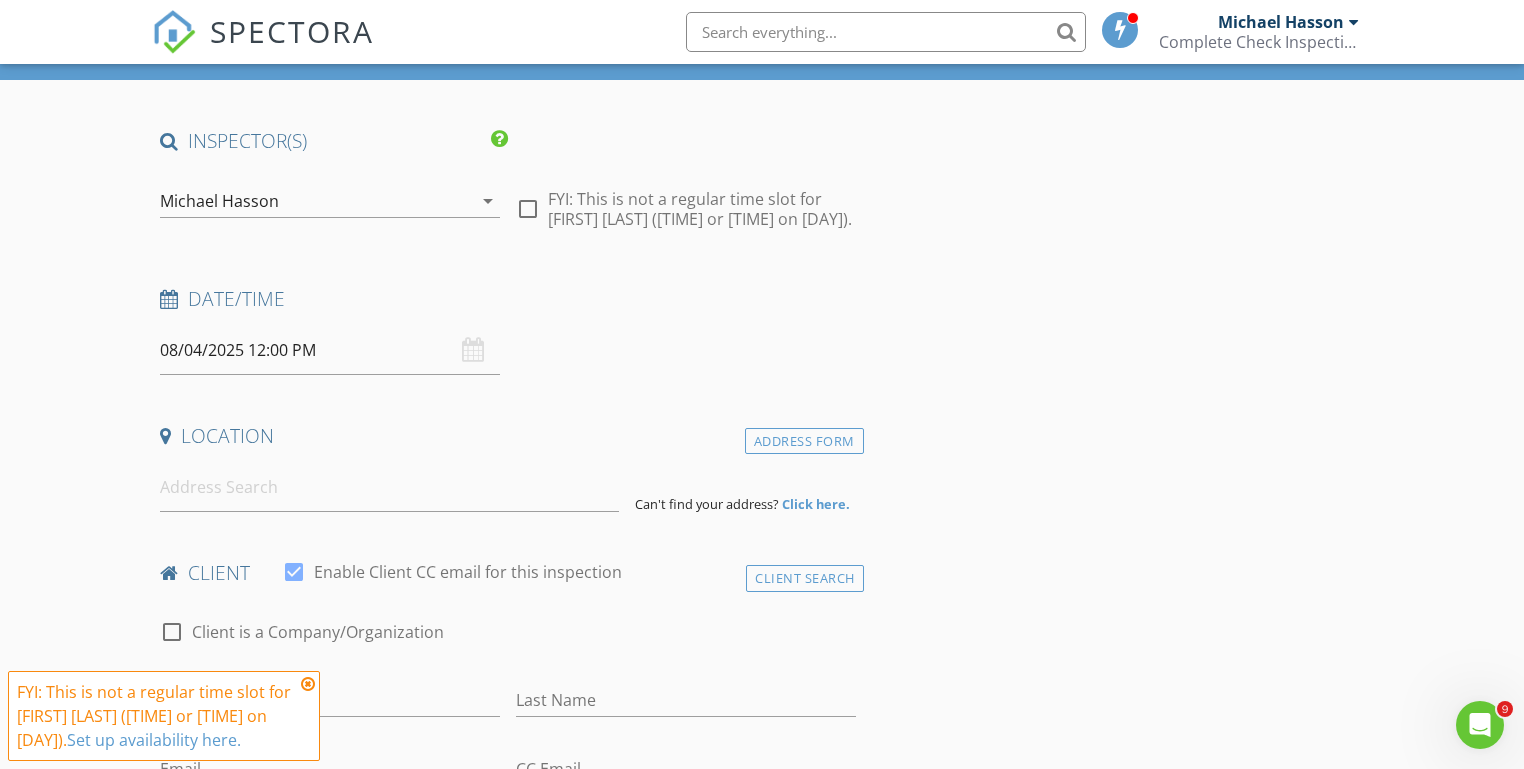 scroll, scrollTop: 172, scrollLeft: 0, axis: vertical 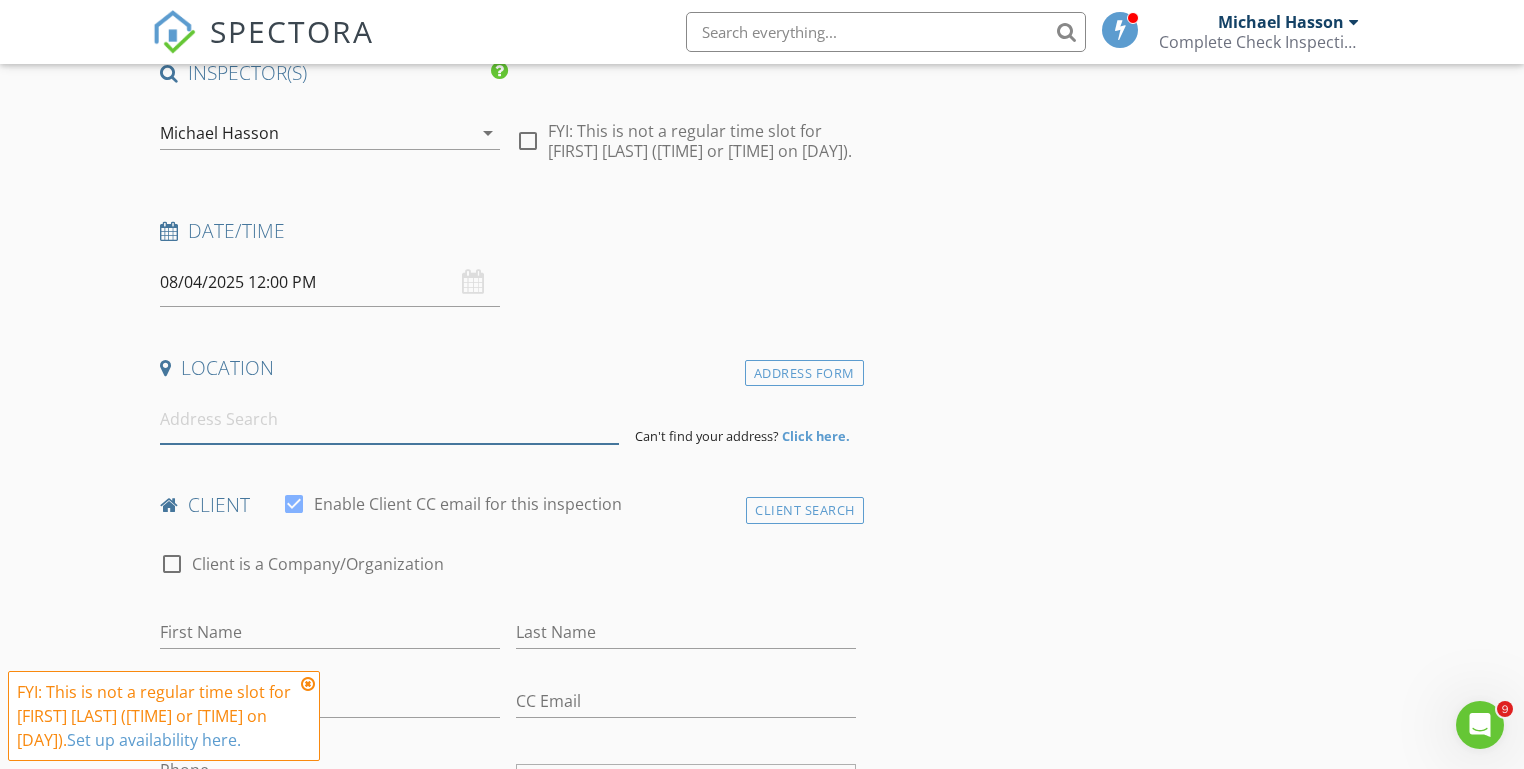 click at bounding box center [389, 419] 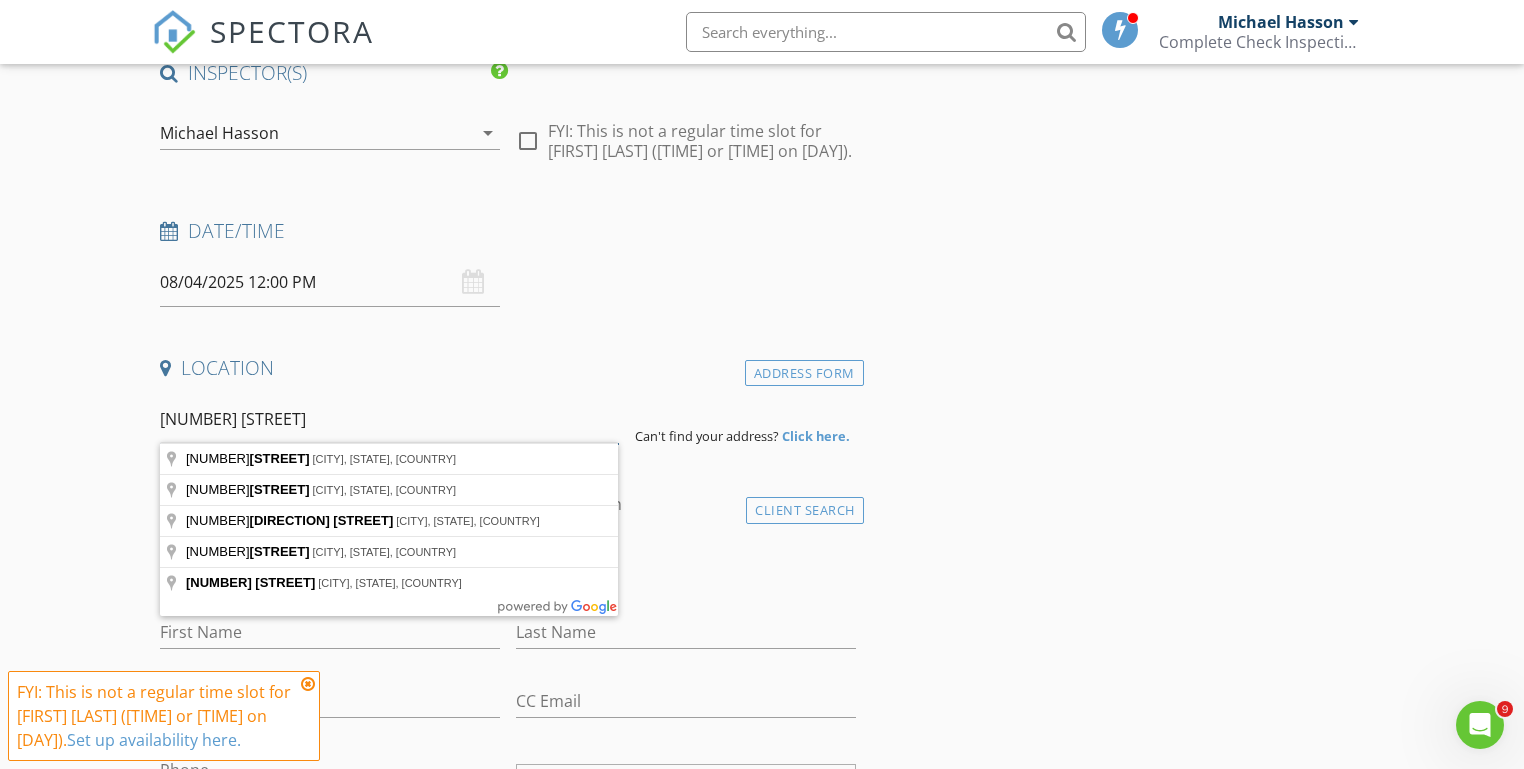 click on "[NUMBER] [STREET]" at bounding box center (389, 419) 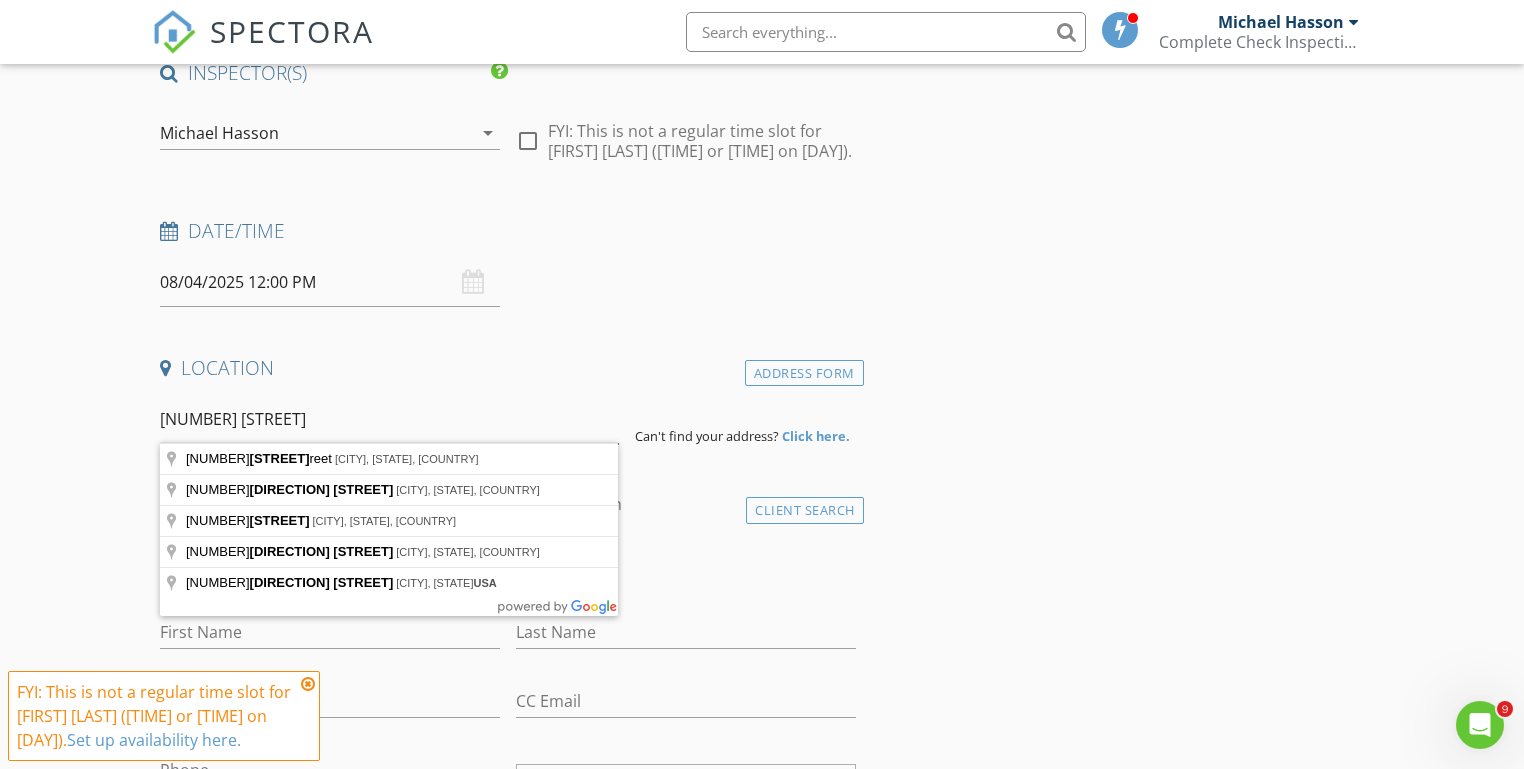 click on "[NUMBER] [STREET]" at bounding box center [389, 419] 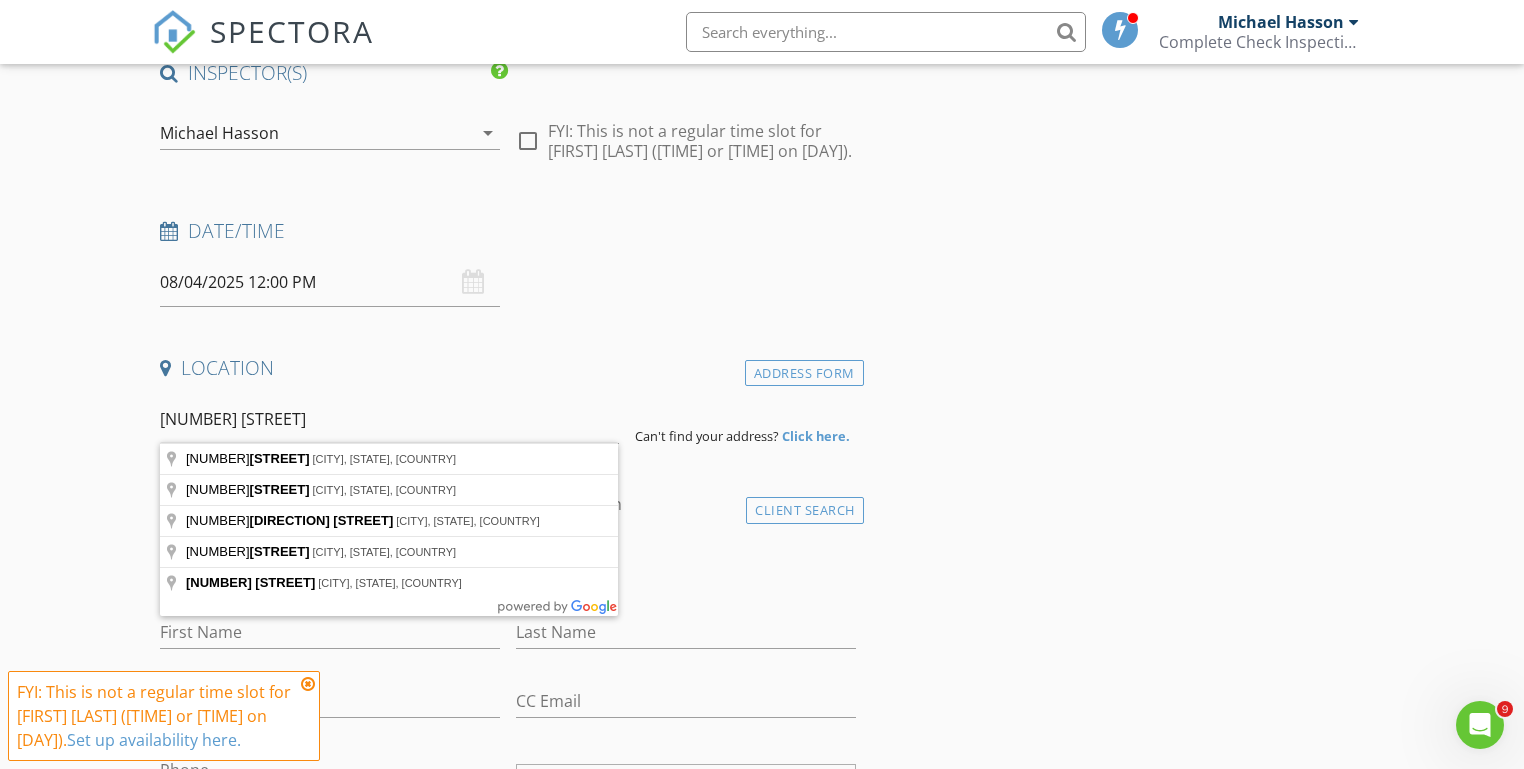 click on "Click here." at bounding box center (816, 436) 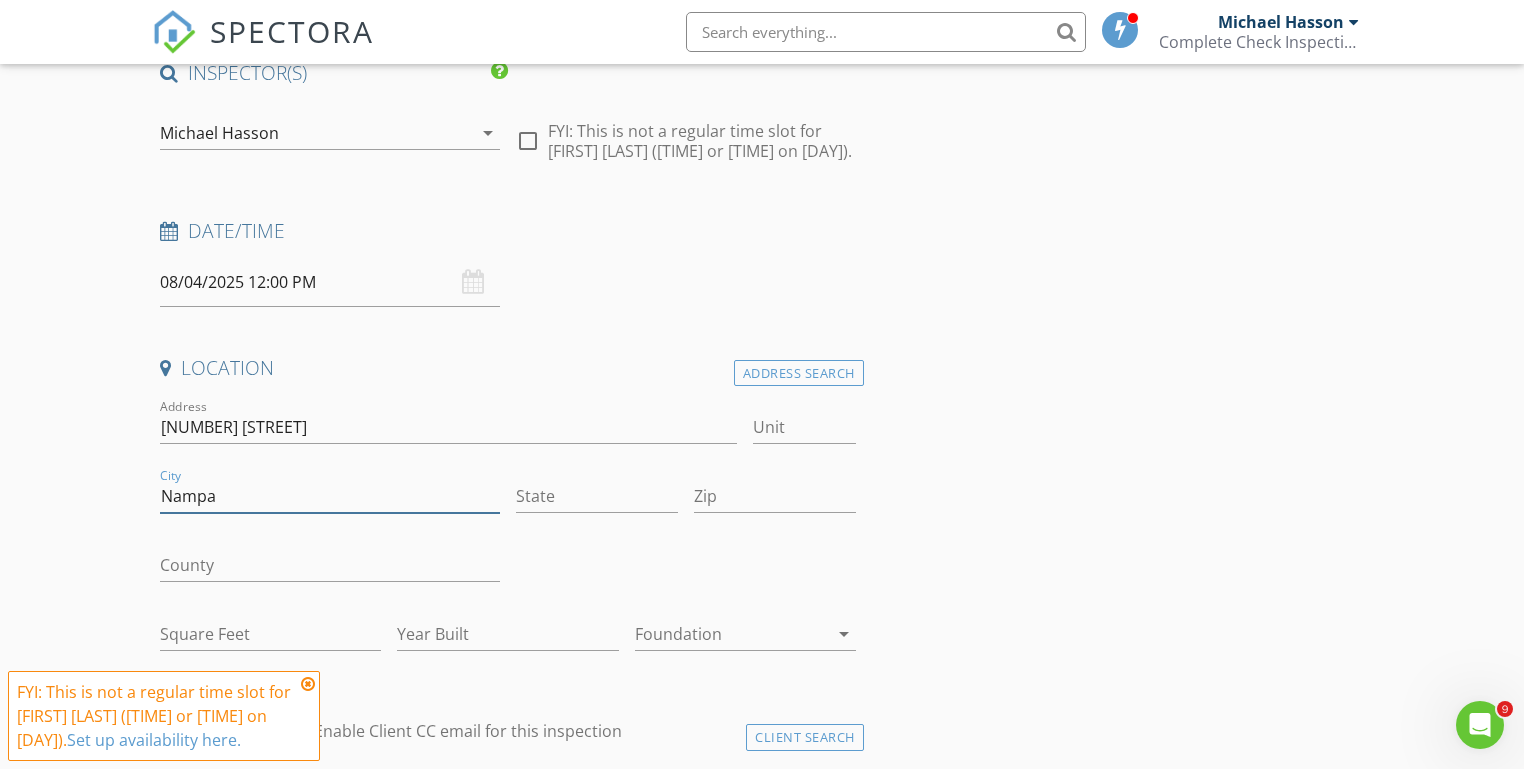 type on "Nampa" 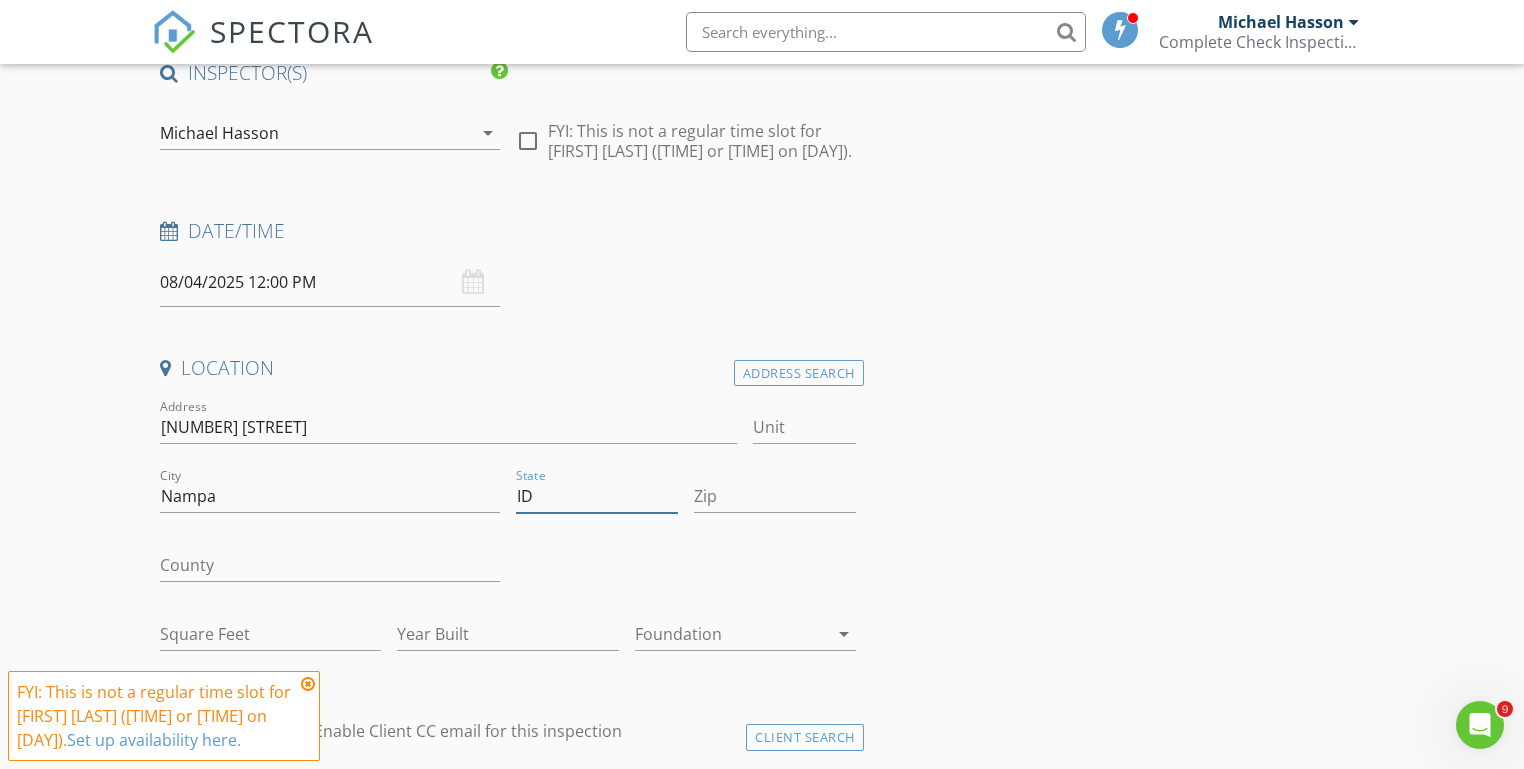 type on "ID" 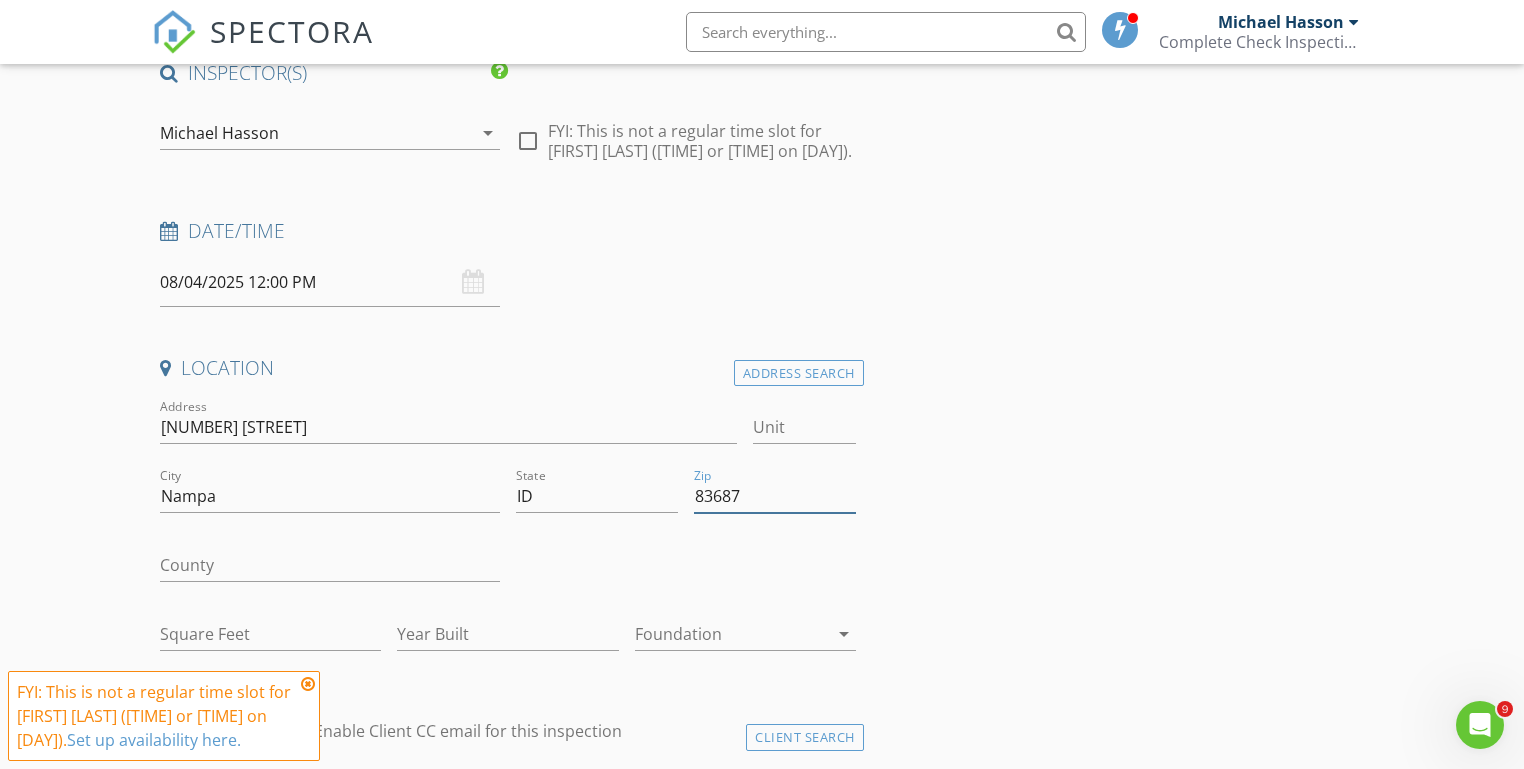 type on "83687" 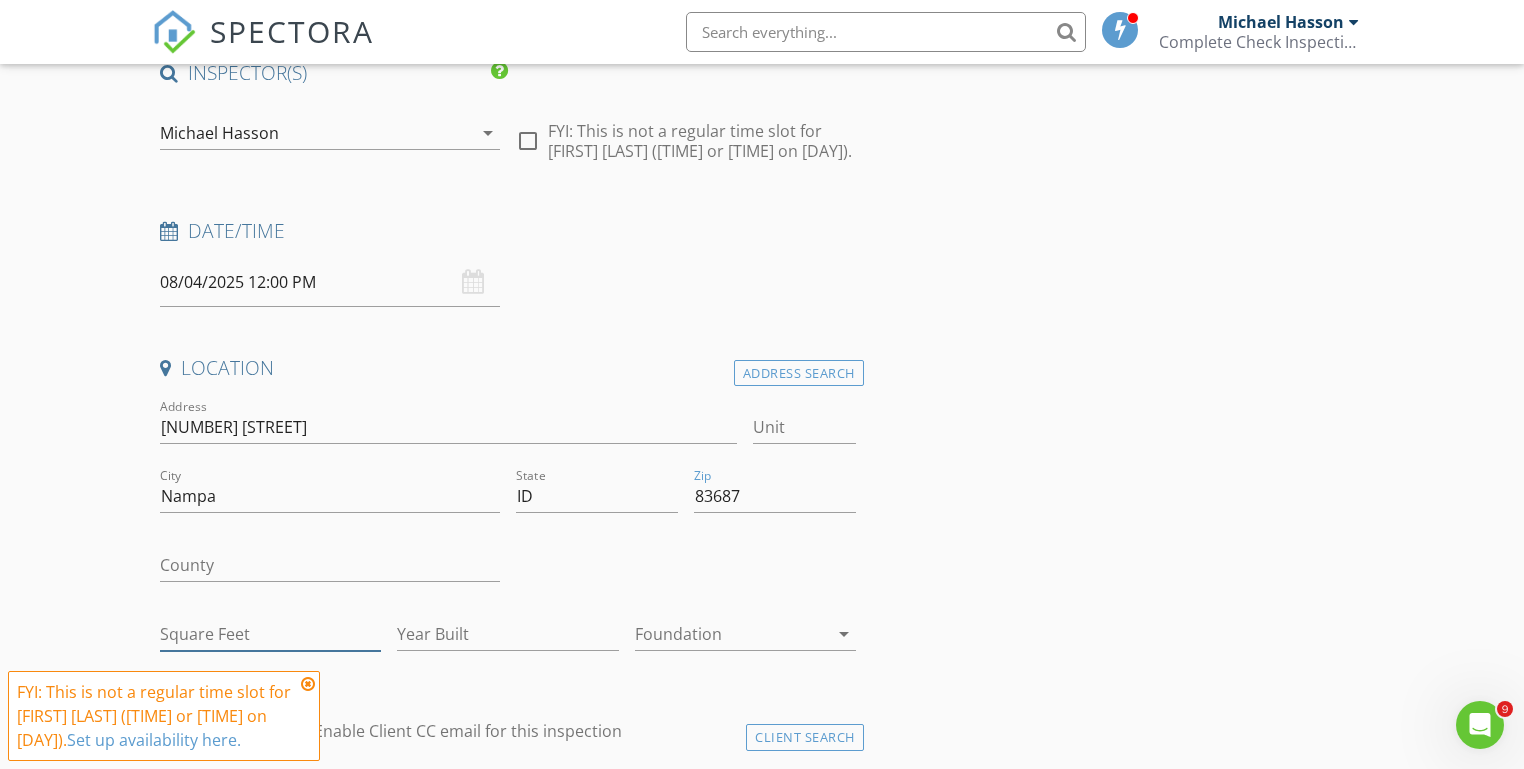 click on "Square Feet" at bounding box center [270, 634] 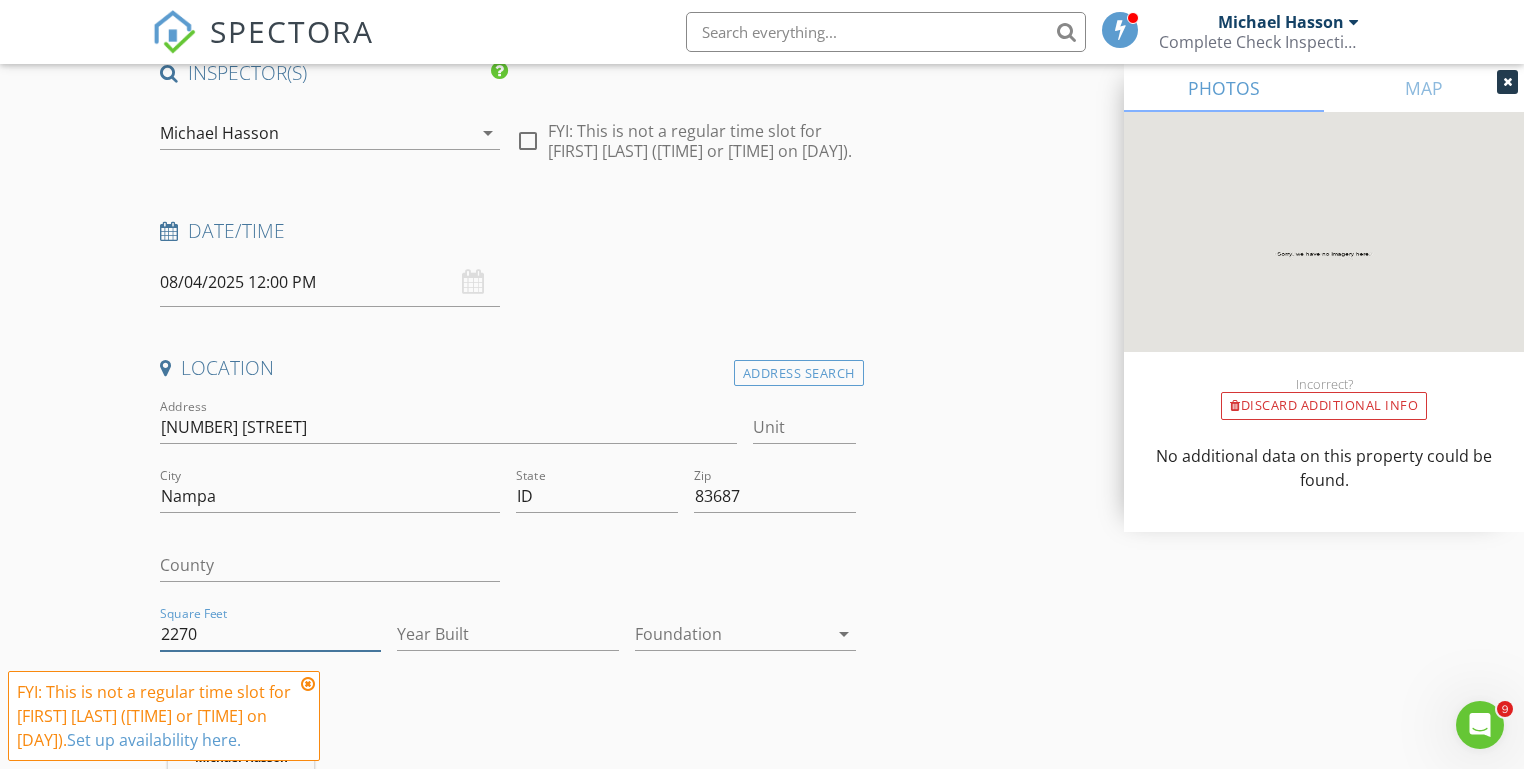 type on "2270" 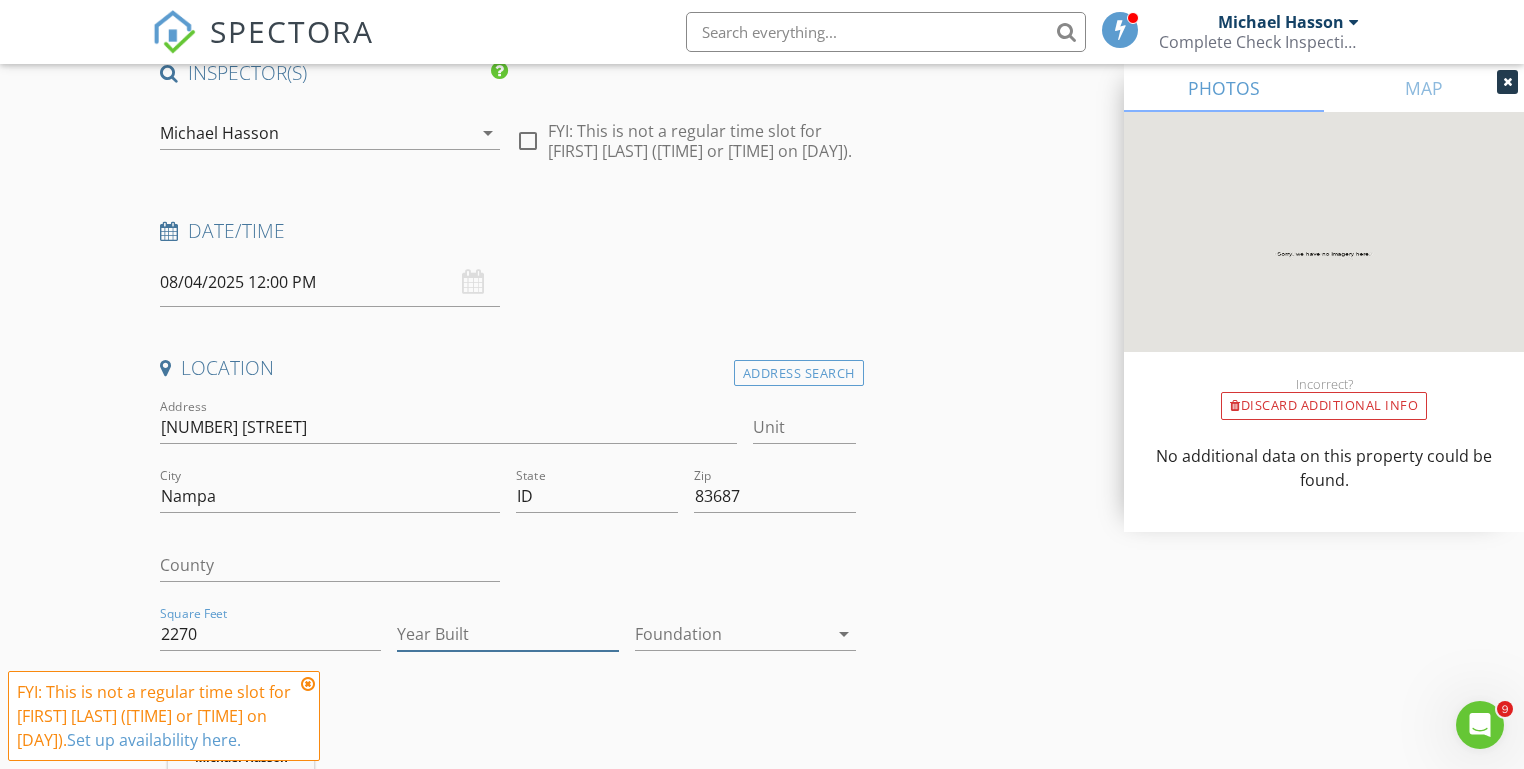 click on "Year Built" at bounding box center (507, 634) 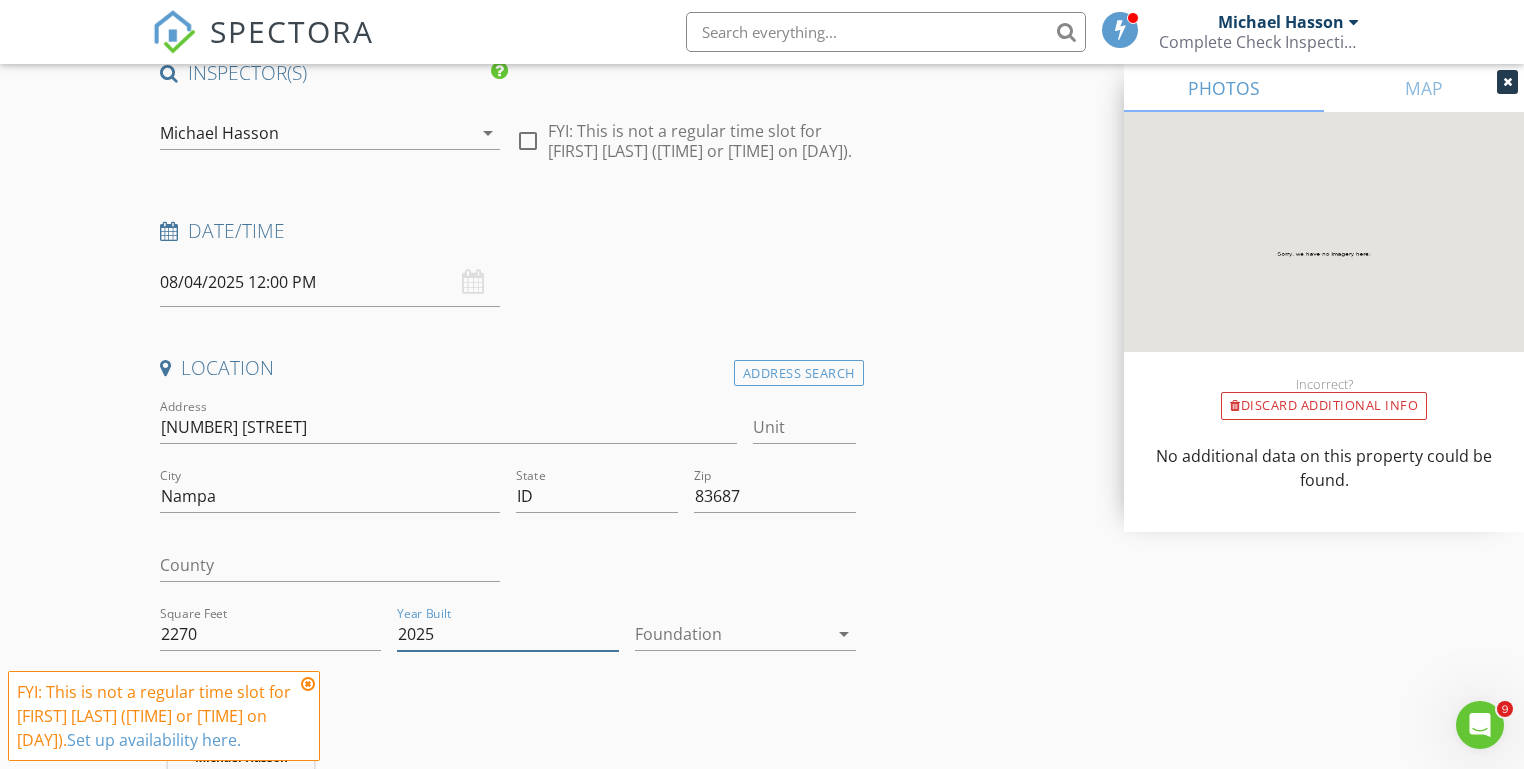 type on "2025" 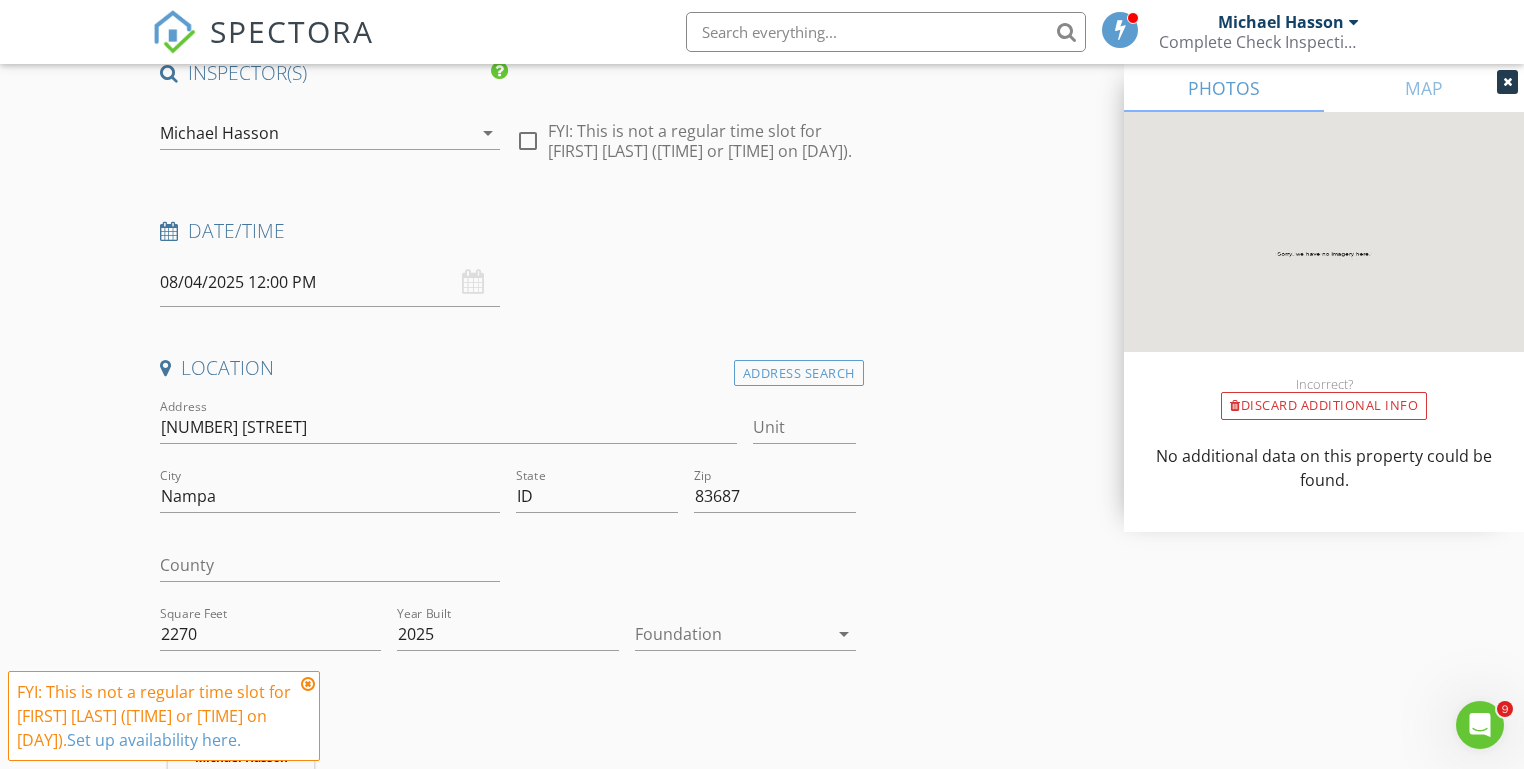 click on "New Inspection
Click here to use the New Order Form
INSPECTOR(S)
check_box   [FIRST] [LAST]   PRIMARY   check_box_outline_blank   [FIRST] [LAST]     [FIRST] [LAST] arrow_drop_down   check_box_outline_blank [FIRST] [LAST] specifically requested
Date/Time
[DATE] [TIME]
Location
Address Search       Address [NUMBER] [STREET]   Unit   City [CITY]   State [STATE]   Zip [ZIP]   County     Square Feet [NUMBER]   Year Built [NUMBER]   Foundation arrow_drop_down     [FIRST] [LAST]     [NUMBER] miles     ([NUMBER] minutes)
client
check_box Enable Client CC email for this inspection   Client Search     check_box_outline_blank Client is a Company/Organization     First Name   Last Name   Email   CC Email   Phone           Notes   Private Notes
ADDITIONAL client
SERVICES" at bounding box center (762, 1700) 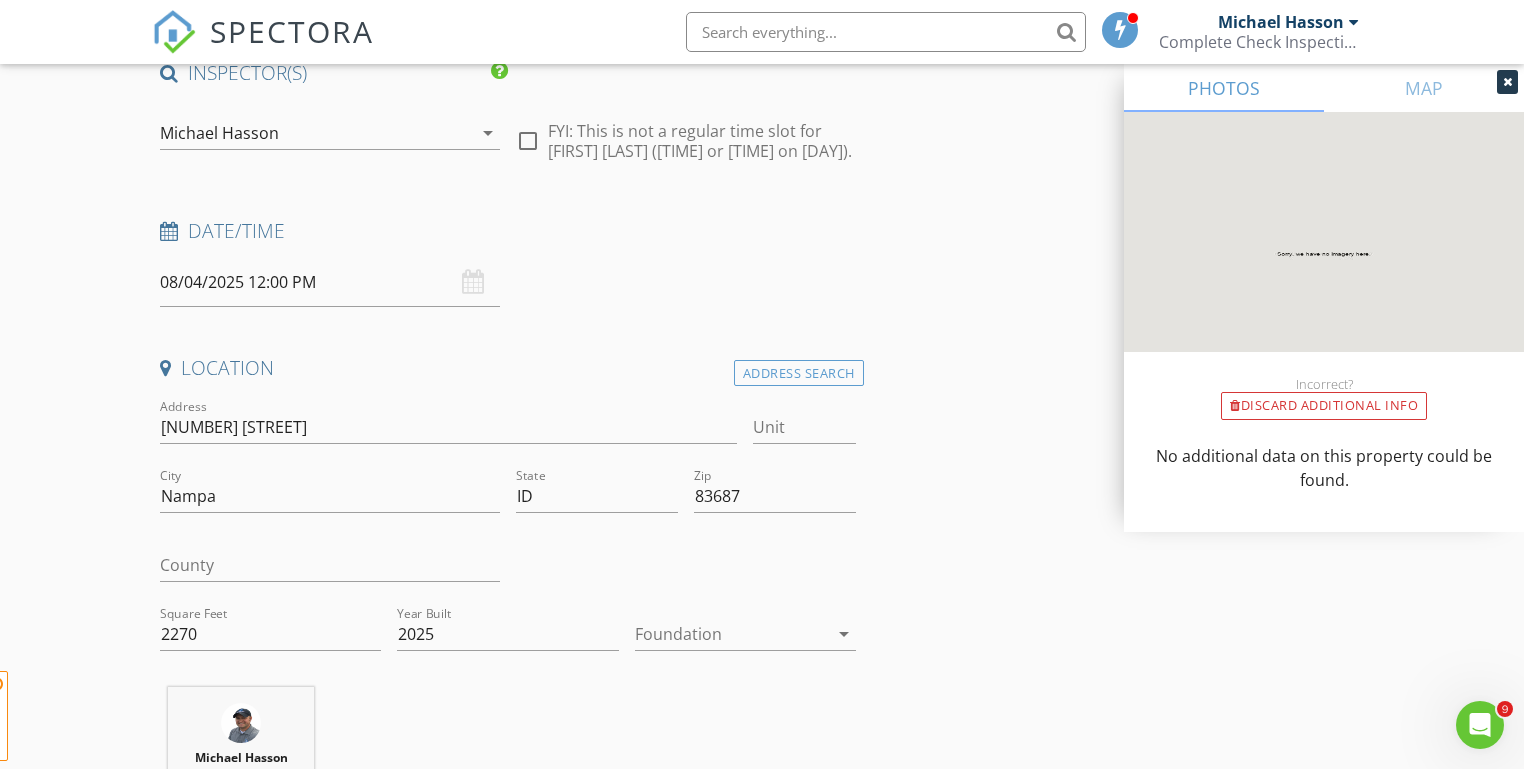 click on "New Inspection
Click here to use the New Order Form
INSPECTOR(S)
check_box   [FIRST] [LAST]   PRIMARY   check_box_outline_blank   [FIRST] [LAST]     [FIRST] [LAST] arrow_drop_down   check_box_outline_blank [FIRST] [LAST] specifically requested
Date/Time
[DATE] [TIME]
Location
Address Search       Address [NUMBER] [STREET]   Unit   City [CITY]   State [STATE]   Zip [ZIP]   County     Square Feet [NUMBER]   Year Built [NUMBER]   Foundation arrow_drop_down     [FIRST] [LAST]     [NUMBER] miles     ([NUMBER] minutes)
client
check_box Enable Client CC email for this inspection   Client Search     check_box_outline_blank Client is a Company/Organization     First Name   Last Name   Email   CC Email   Phone           Notes   Private Notes
ADDITIONAL client
SERVICES" at bounding box center (762, 1700) 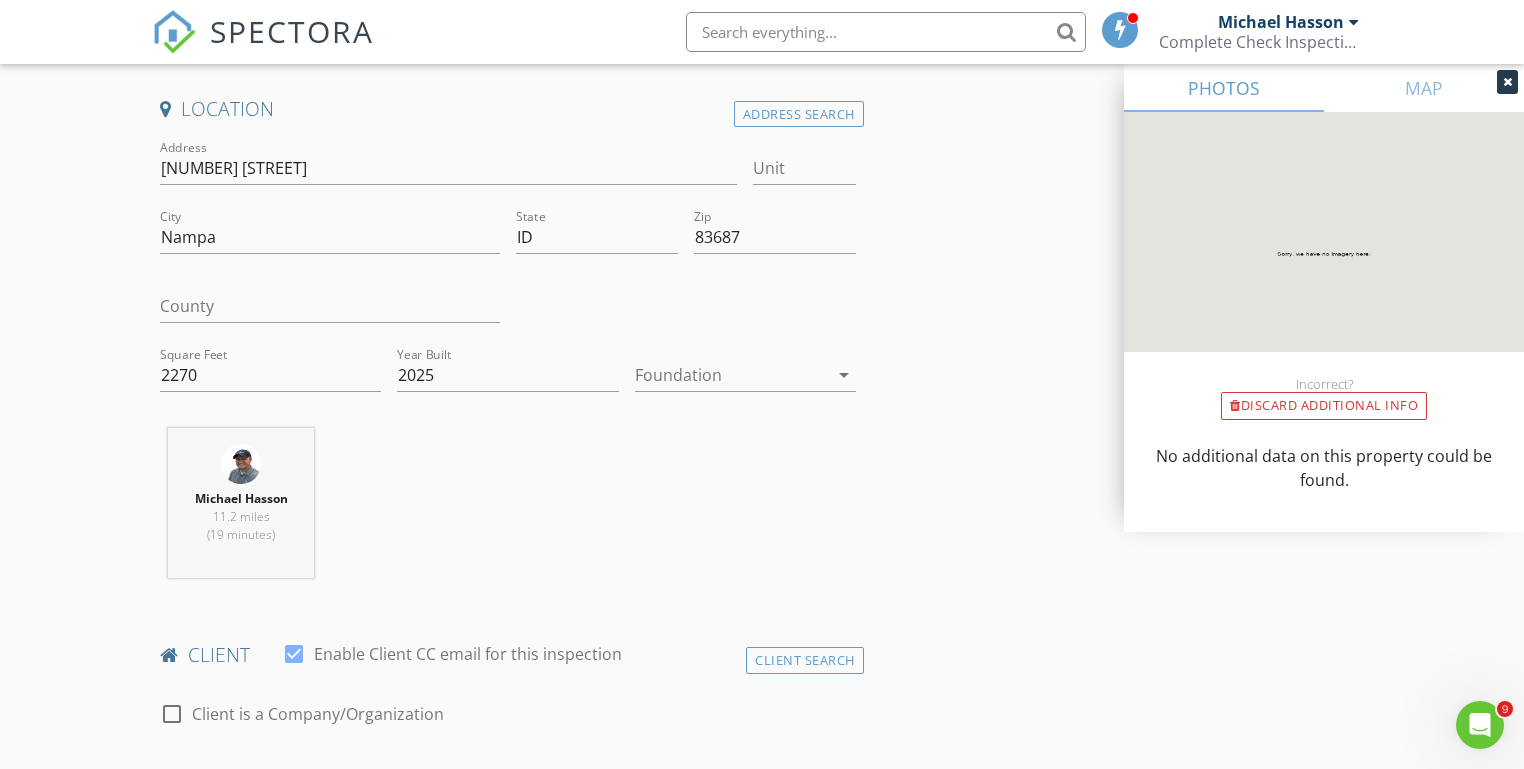 scroll, scrollTop: 427, scrollLeft: 0, axis: vertical 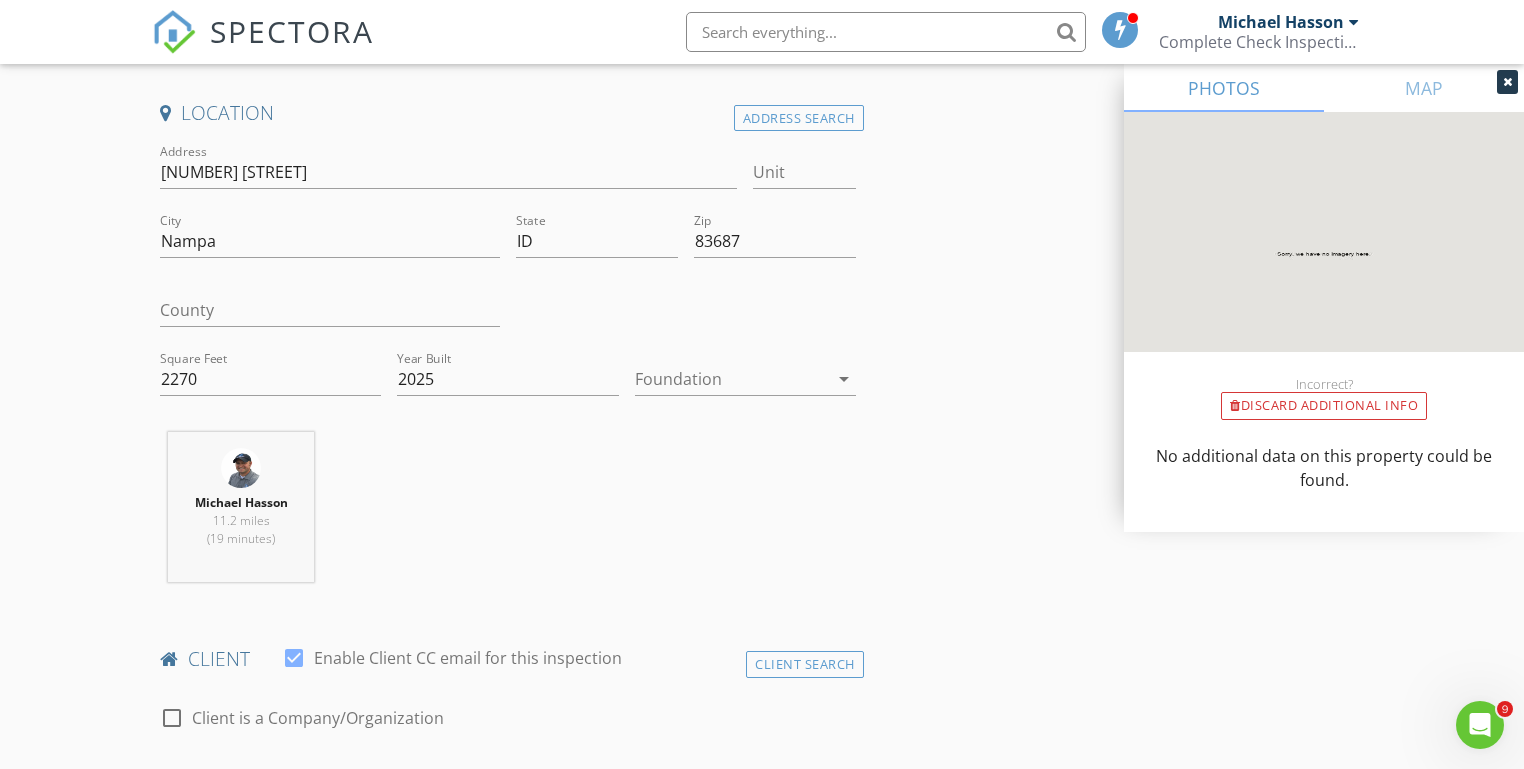 click on "New Inspection
Click here to use the New Order Form
INSPECTOR(S)
check_box   [FIRST] [LAST]   PRIMARY   check_box_outline_blank   [FIRST] [LAST]     [FIRST] [LAST] arrow_drop_down   check_box_outline_blank [FIRST] [LAST] specifically requested
Date/Time
[DATE] [TIME]
Location
Address Search       Address [NUMBER] [STREET]   Unit   City [CITY]   State [STATE]   Zip [ZIP]   County     Square Feet [NUMBER]   Year Built [NUMBER]   Foundation arrow_drop_down     [FIRST] [LAST]     [NUMBER] miles     ([NUMBER] minutes)
client
check_box Enable Client CC email for this inspection   Client Search     check_box_outline_blank Client is a Company/Organization     First Name   Last Name   Email   CC Email   Phone           Notes   Private Notes
ADDITIONAL client
SERVICES" at bounding box center [762, 1445] 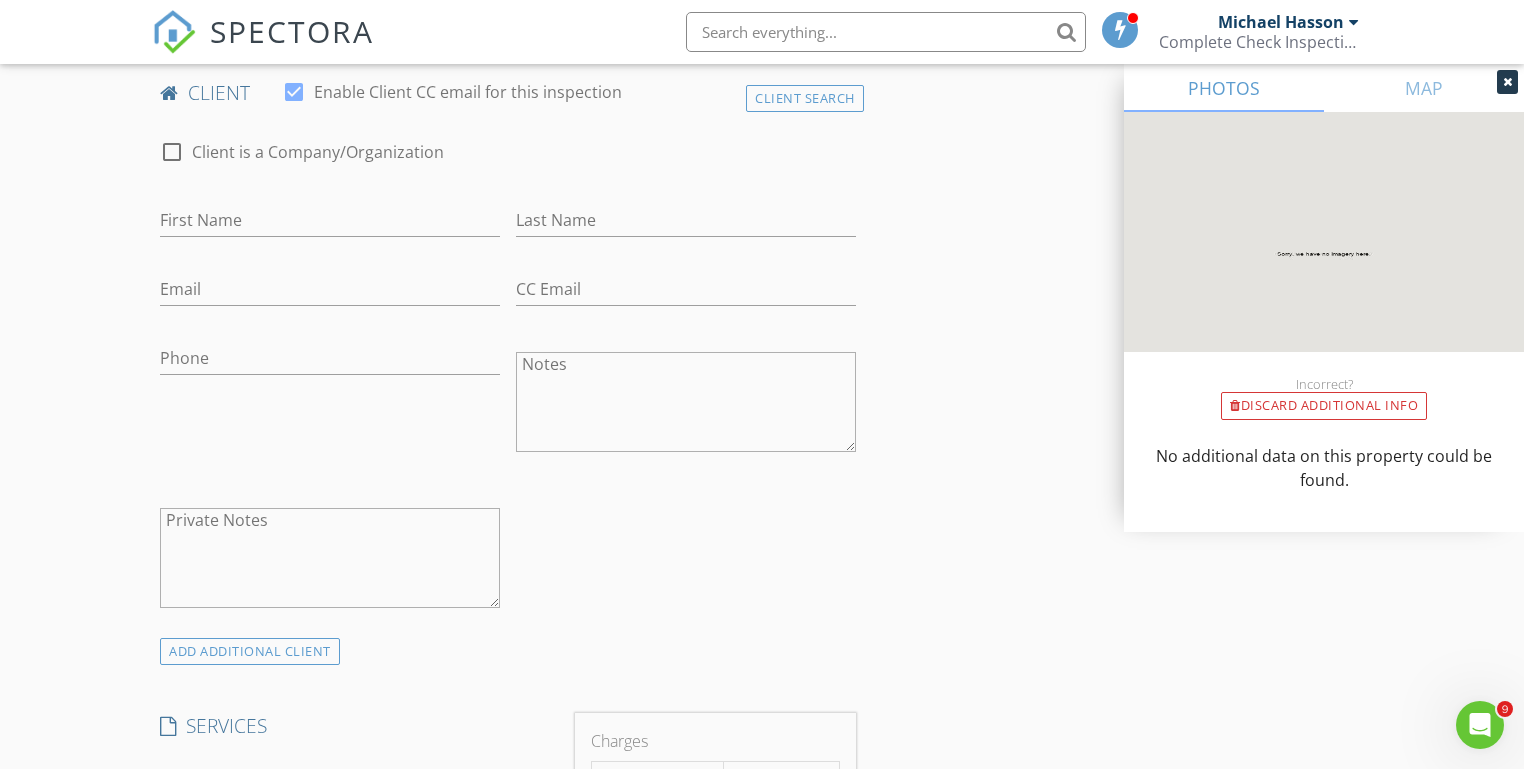 scroll, scrollTop: 976, scrollLeft: 0, axis: vertical 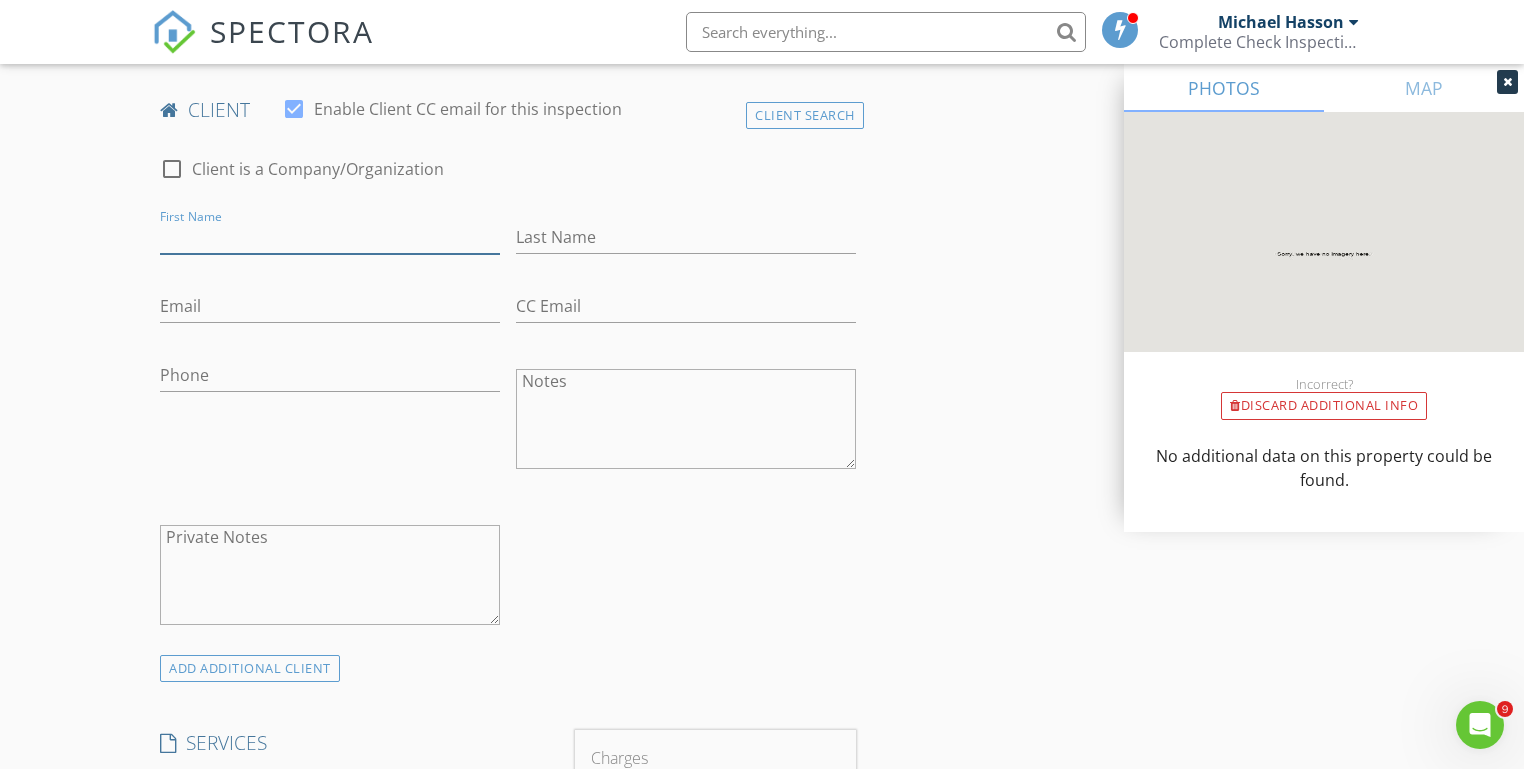 paste on "[FIRST]" 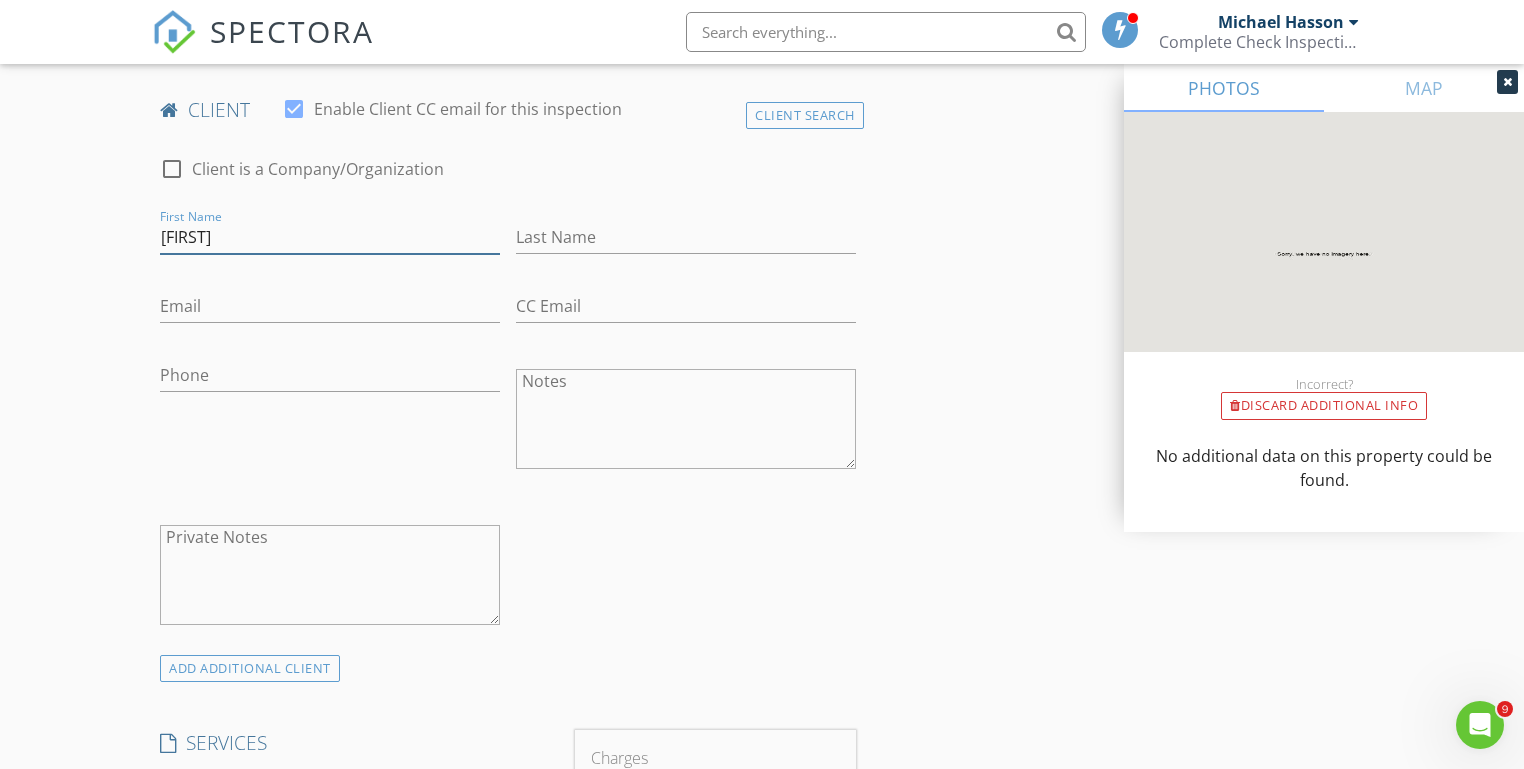type on "[FIRST]" 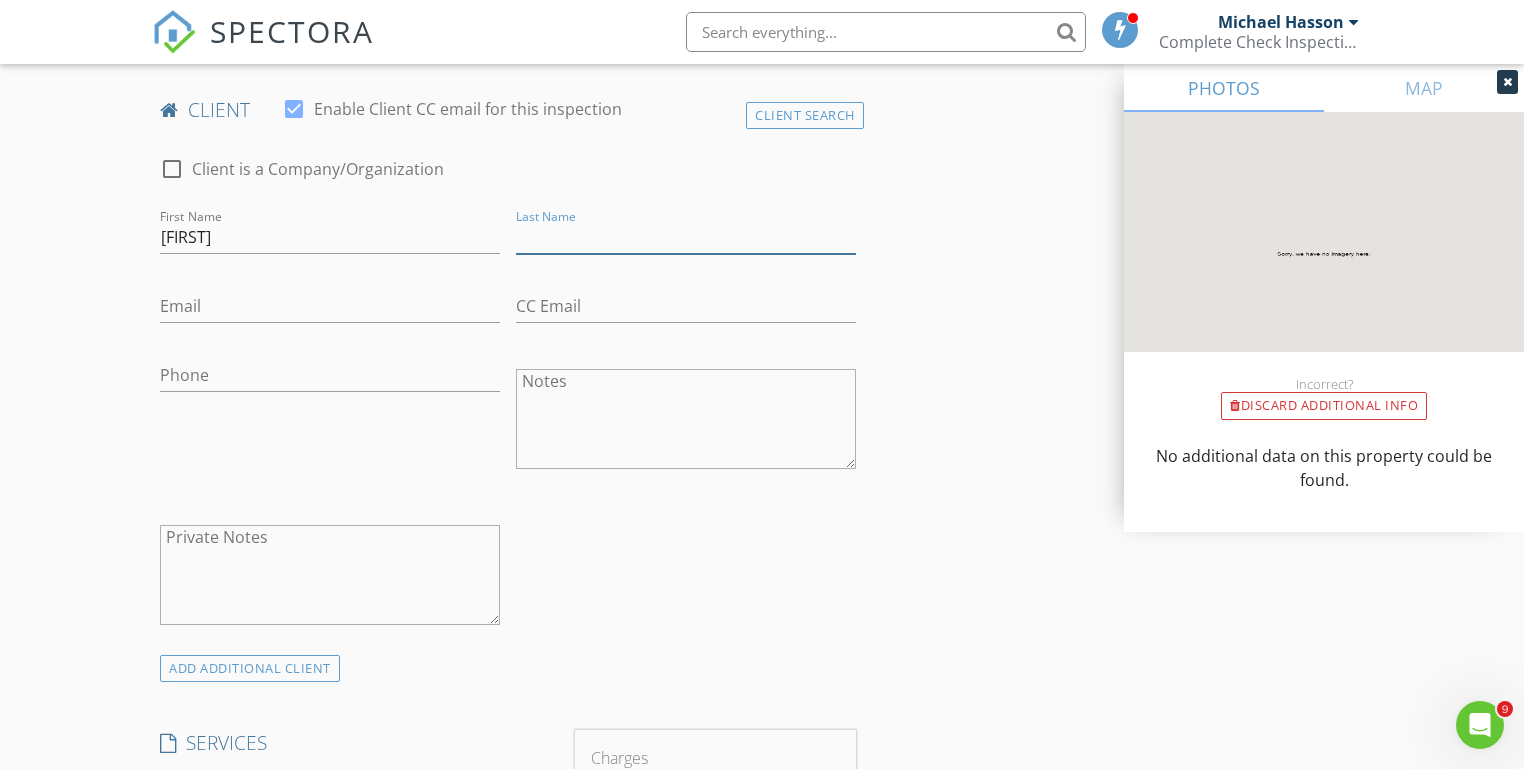paste on "Vempalli" 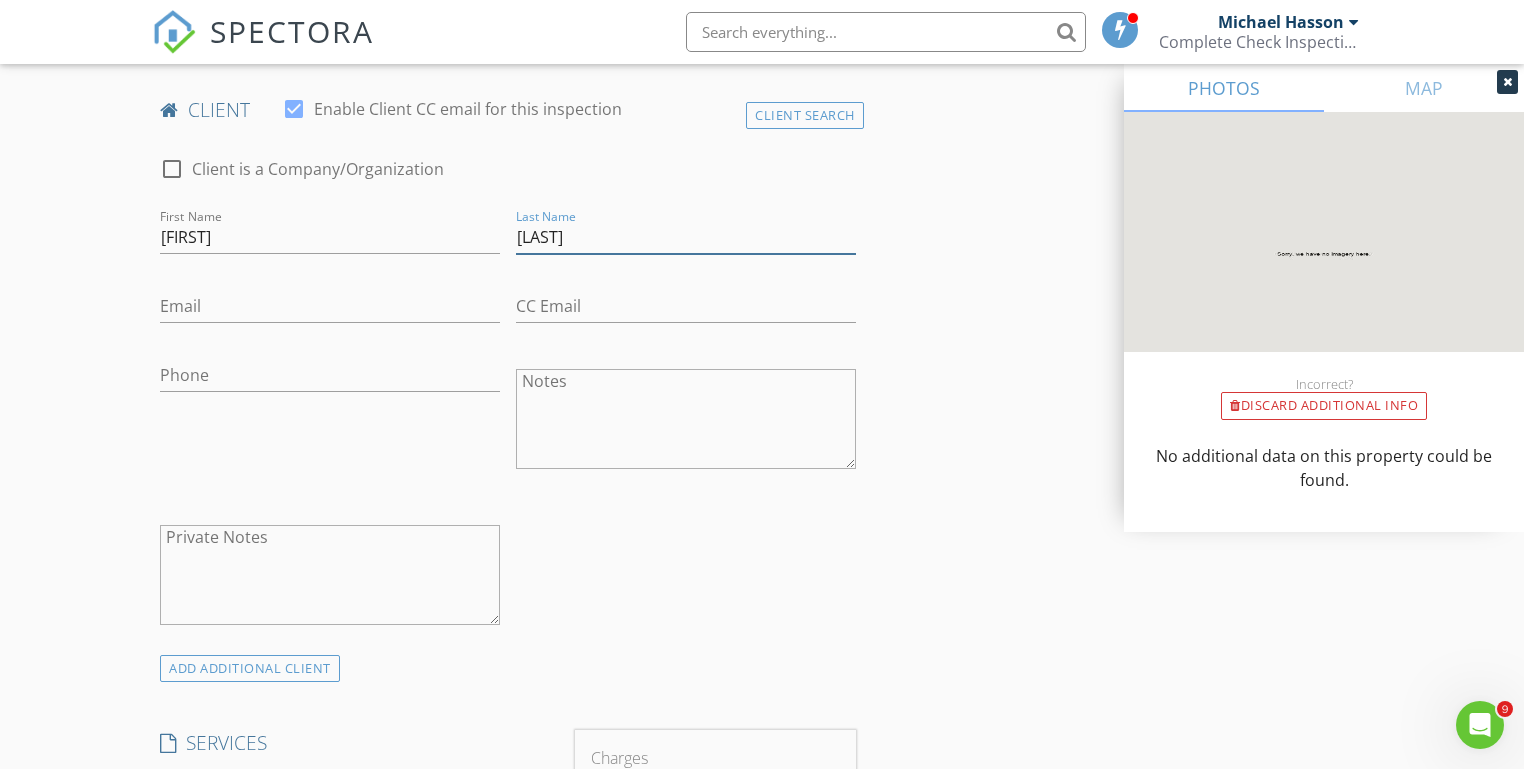 type on "Vempalli" 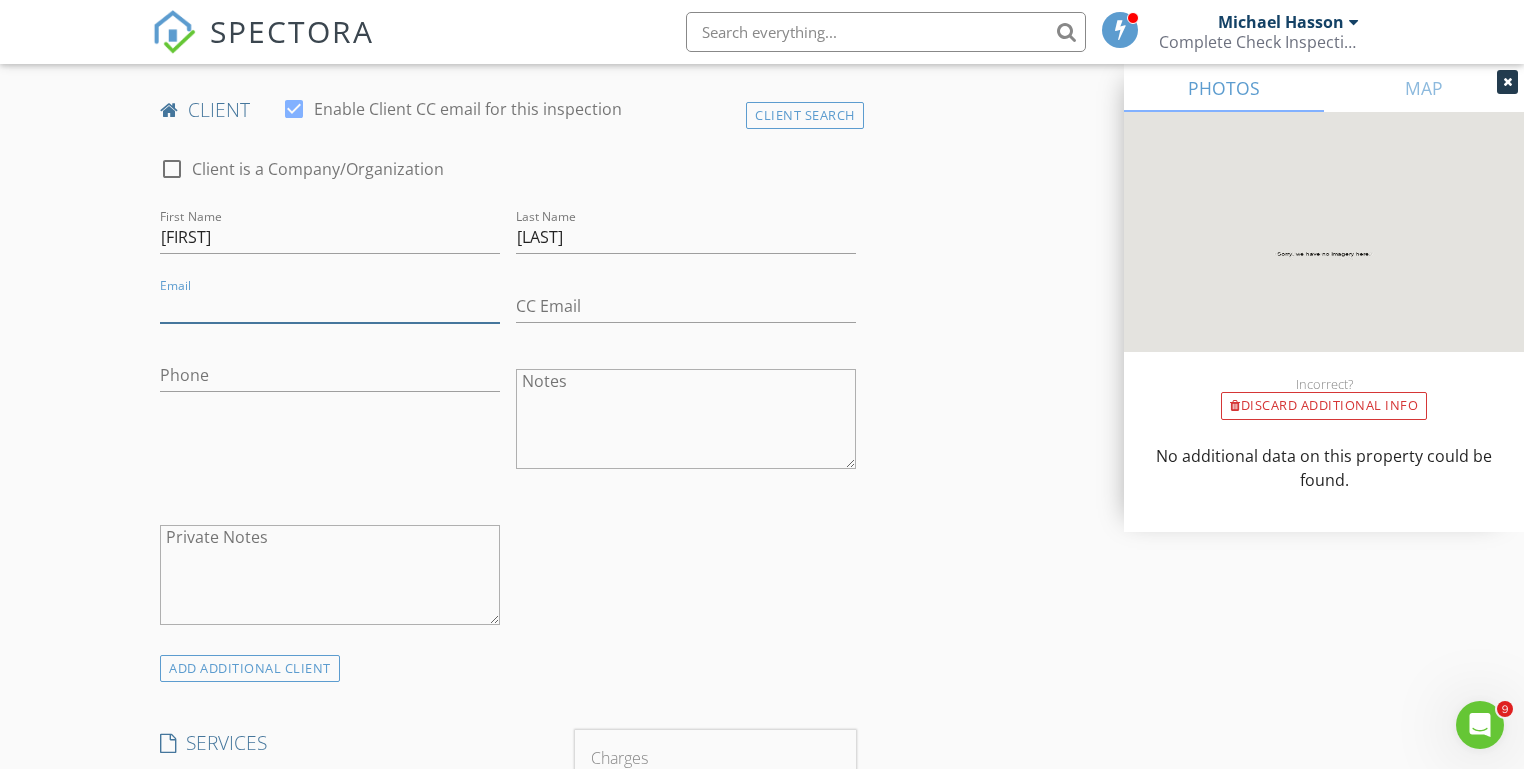 paste on "svarma2010@gmail.com" 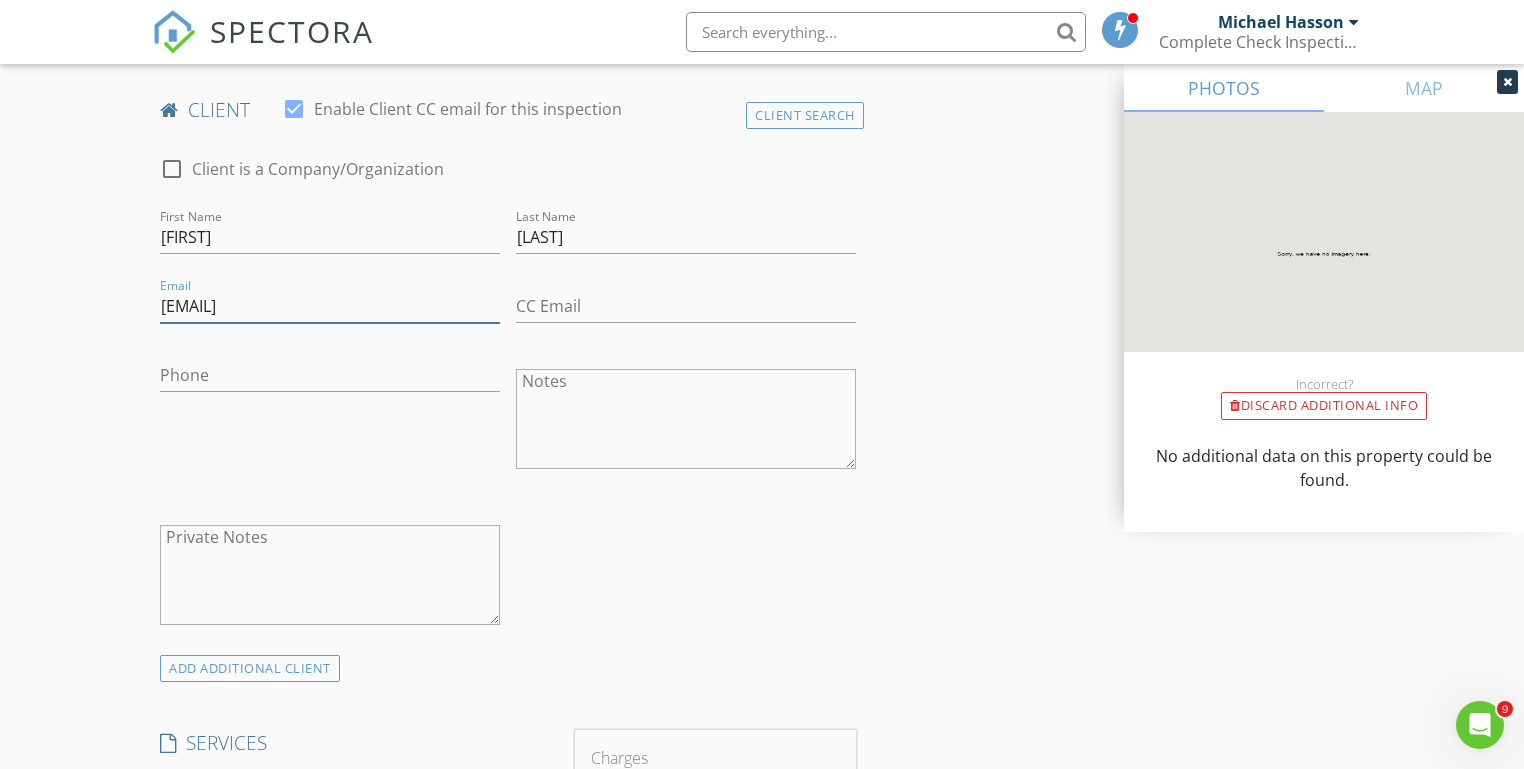type on "svarma2010@gmail.com" 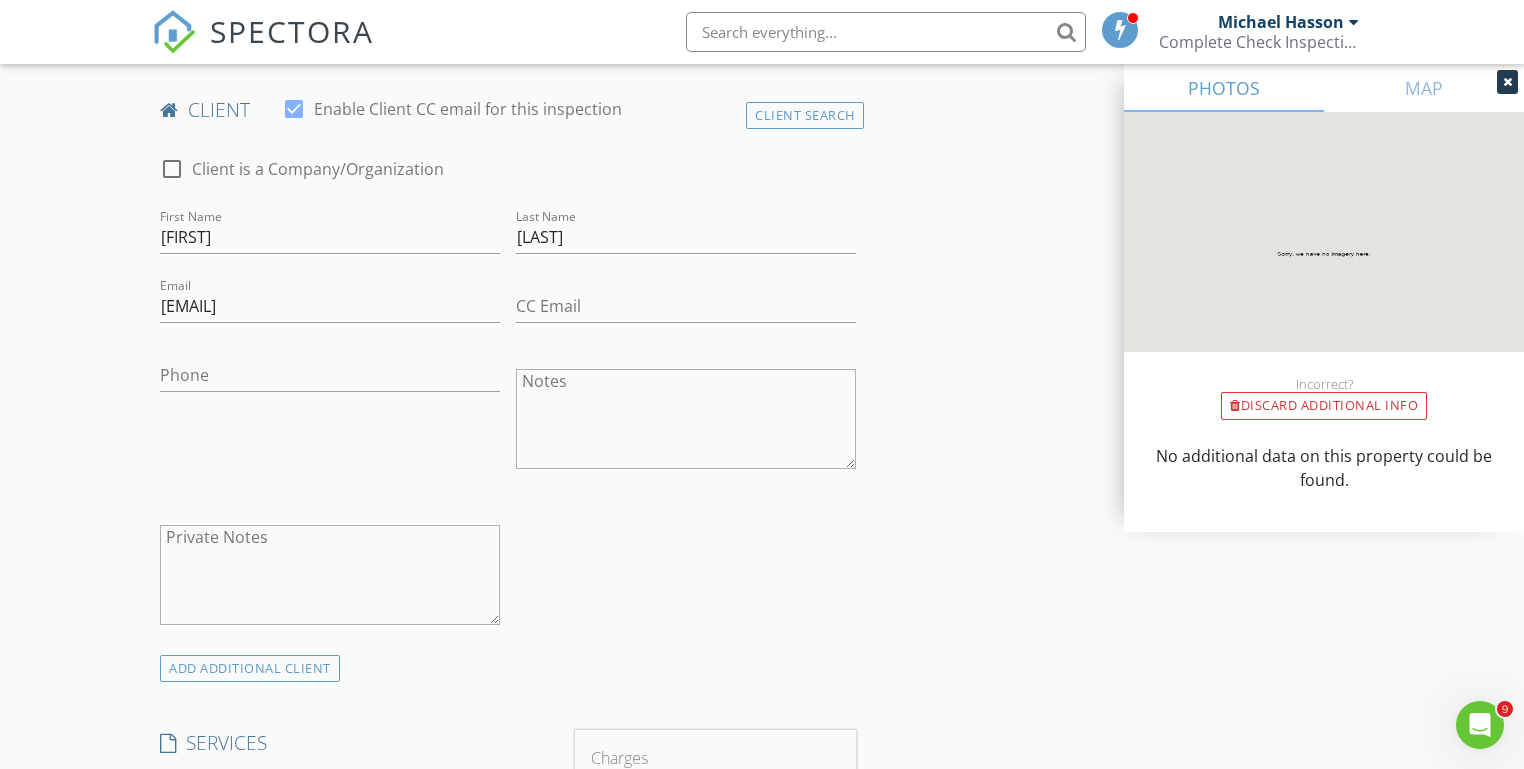 click on "New Inspection
Click here to use the New Order Form
INSPECTOR(S)
check_box   Michael Hasson   PRIMARY   check_box_outline_blank   Steve Taylor     Michael Hasson arrow_drop_down   check_box_outline_blank Michael Hasson specifically requested
Date/Time
08/04/2025 12:00 PM
Location
Address Search       Address 7505 E Edison St   Unit   City Nampa   State ID   Zip 83687   County     Square Feet 2270   Year Built 2025   Foundation arrow_drop_down     Michael Hasson     11.2 miles     (19 minutes)
client
check_box Enable Client CC email for this inspection   Client Search     check_box_outline_blank Client is a Company/Organization     First Name Sudharsan   Last Name Vempalli   Email svarma2010@gmail.com   CC Email   Phone           Notes   Private Notes
ADD ADDITIONAL client
check_box_outline_blank" at bounding box center (762, 896) 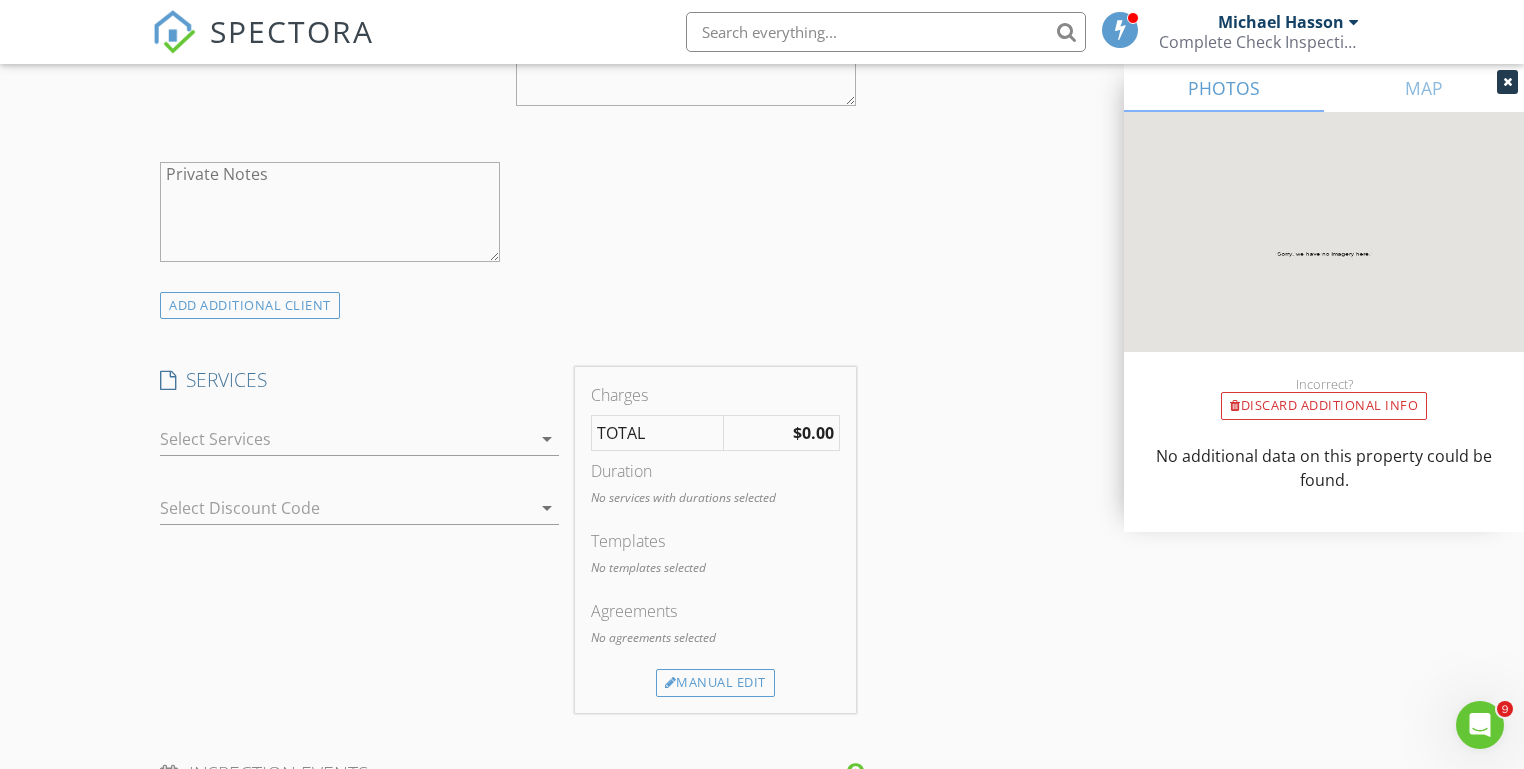 scroll, scrollTop: 1368, scrollLeft: 0, axis: vertical 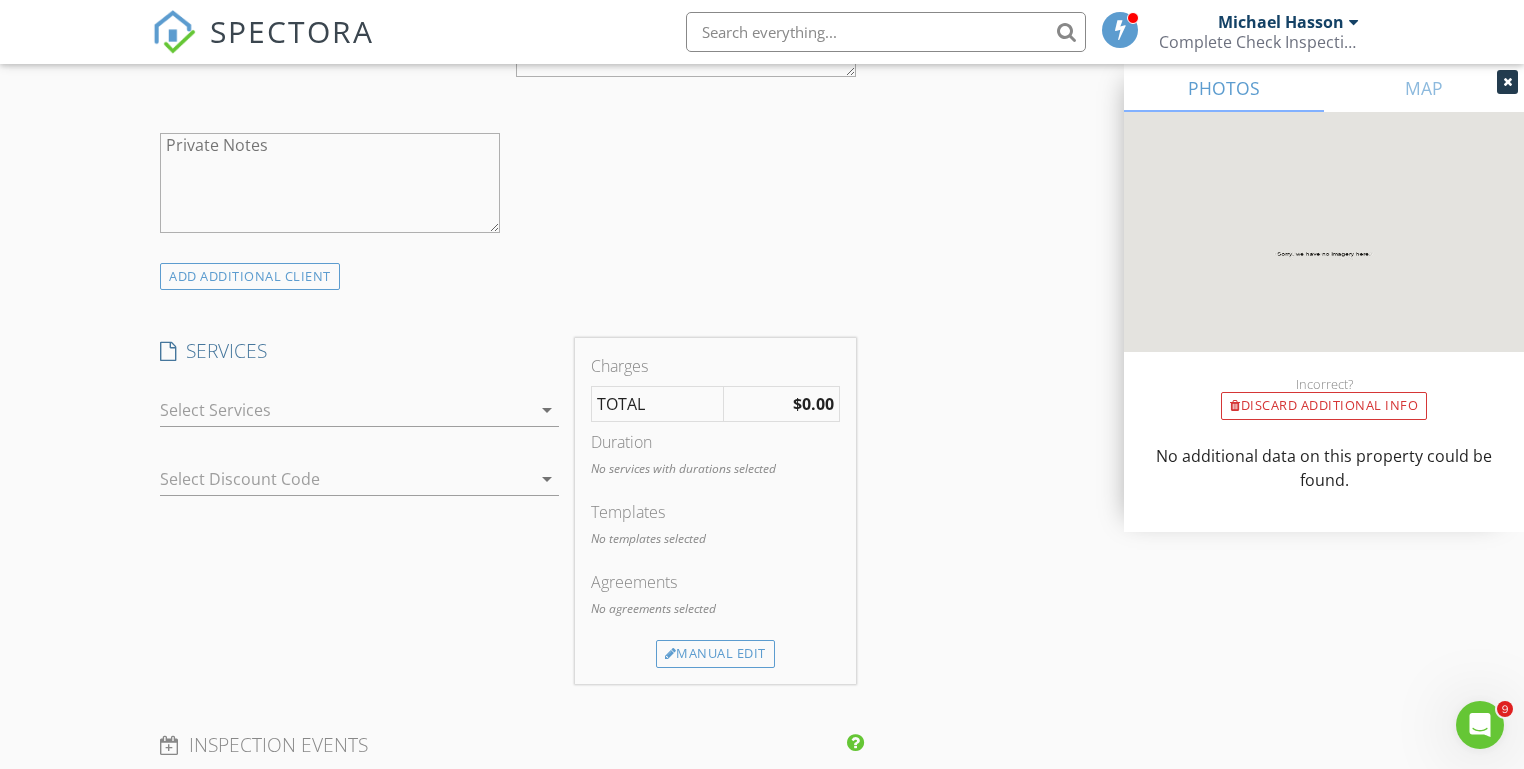 click at bounding box center [345, 410] 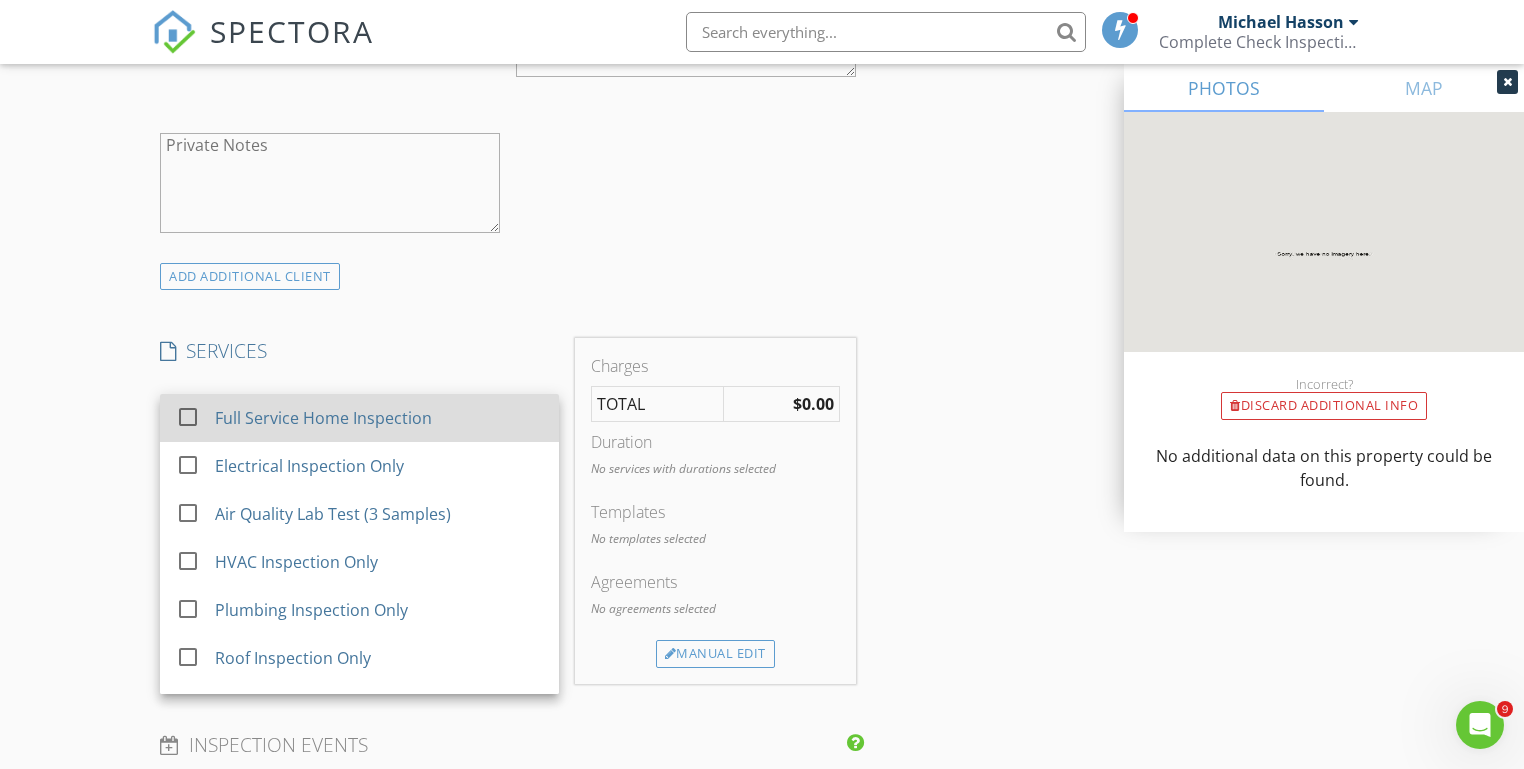 click on "Full Service Home Inspection" at bounding box center [323, 418] 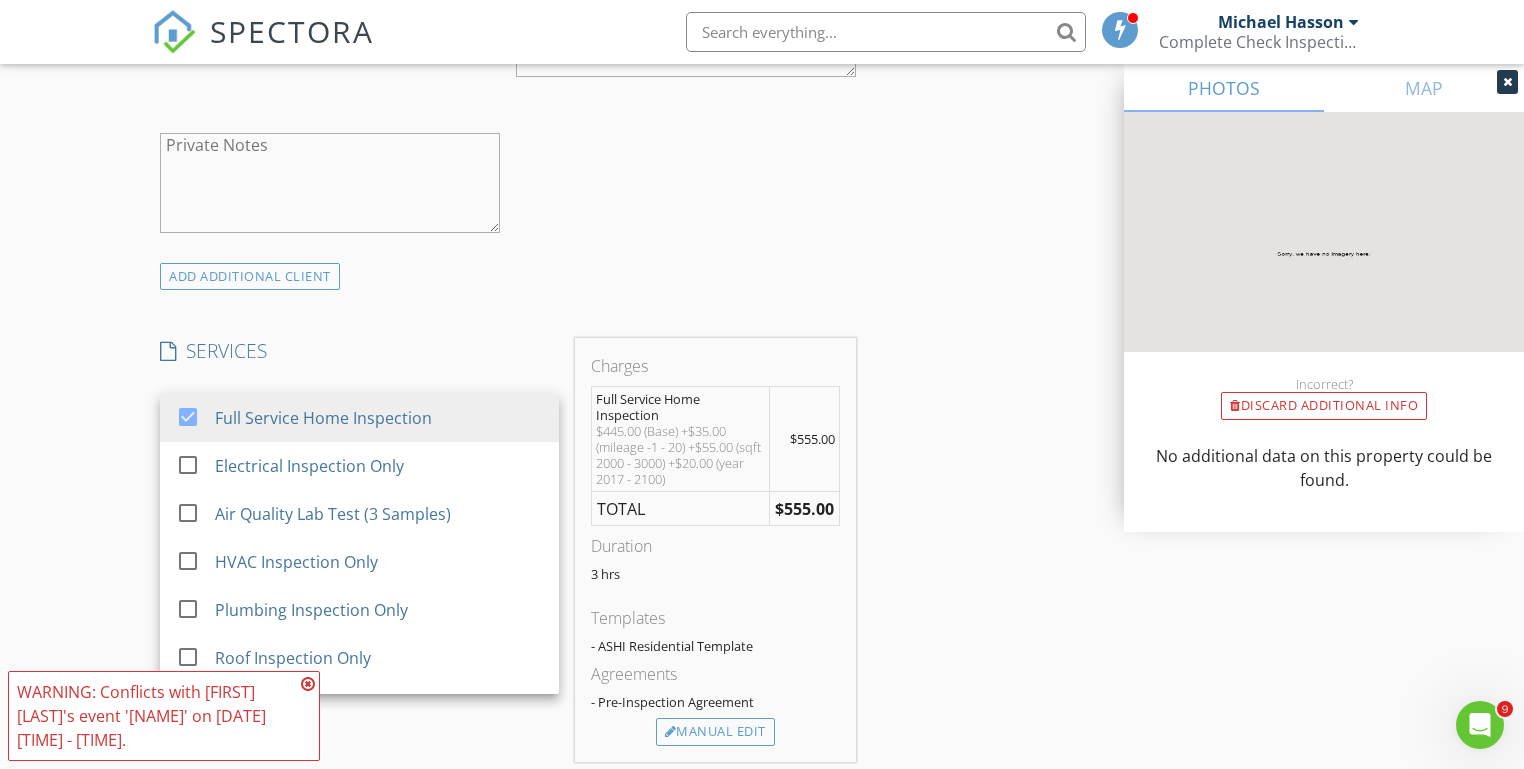 click on "New Inspection
Click here to use the New Order Form
INSPECTOR(S)
check_box   Michael Hasson   PRIMARY   check_box_outline_blank   Steve Taylor     Michael Hasson arrow_drop_down   check_box_outline_blank Michael Hasson specifically requested
Date/Time
08/04/2025 12:00 PM
Location
Address Search       Address 7505 E Edison St   Unit   City Nampa   State ID   Zip 83687   County     Square Feet 2270   Year Built 2025   Foundation arrow_drop_down     Michael Hasson     11.2 miles     (19 minutes)
client
check_box Enable Client CC email for this inspection   Client Search     check_box_outline_blank Client is a Company/Organization     First Name Sudharsan   Last Name Vempalli   Email svarma2010@gmail.com   CC Email   Phone           Notes   Private Notes
ADD ADDITIONAL client
check_box" at bounding box center [762, 543] 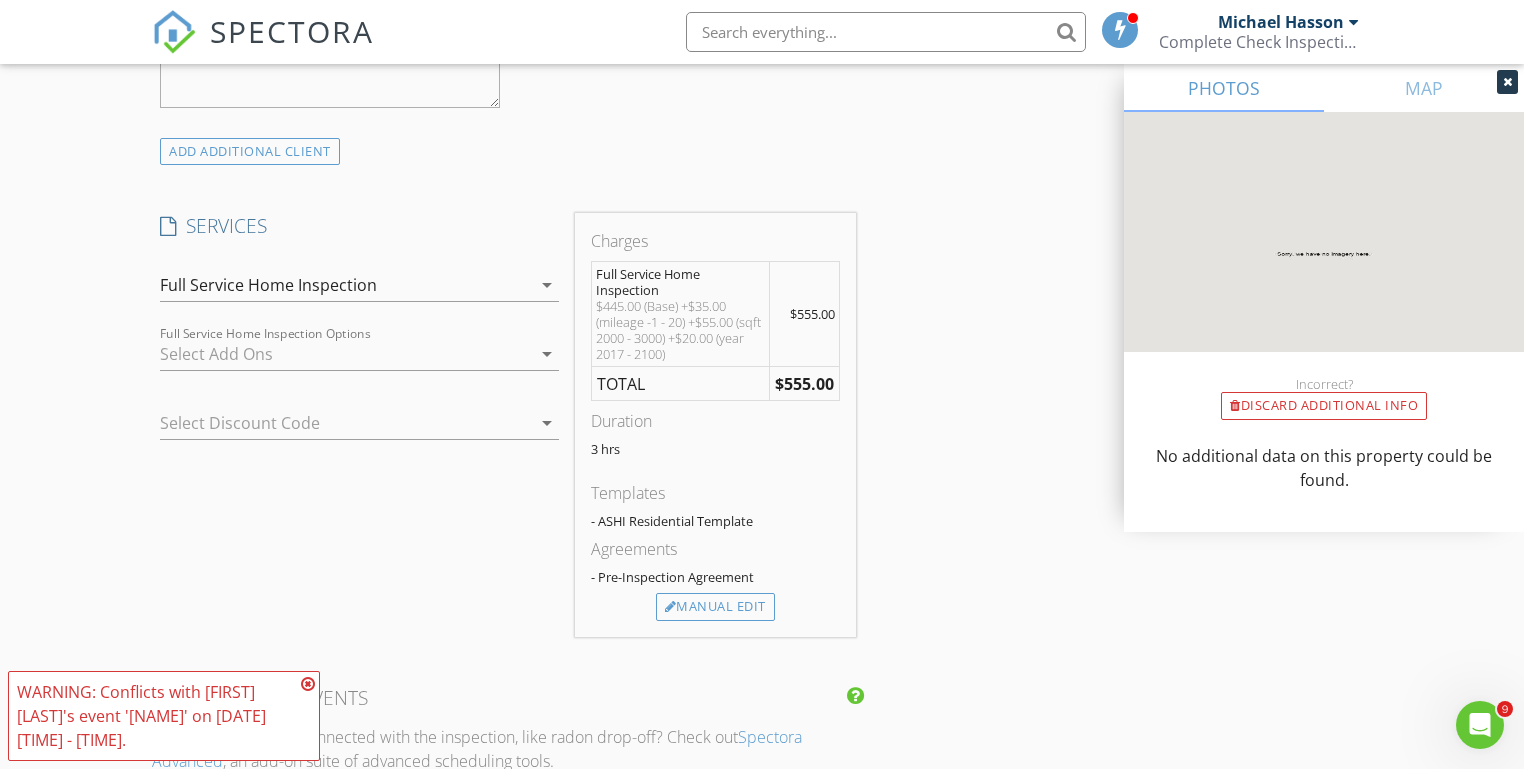 scroll, scrollTop: 1597, scrollLeft: 0, axis: vertical 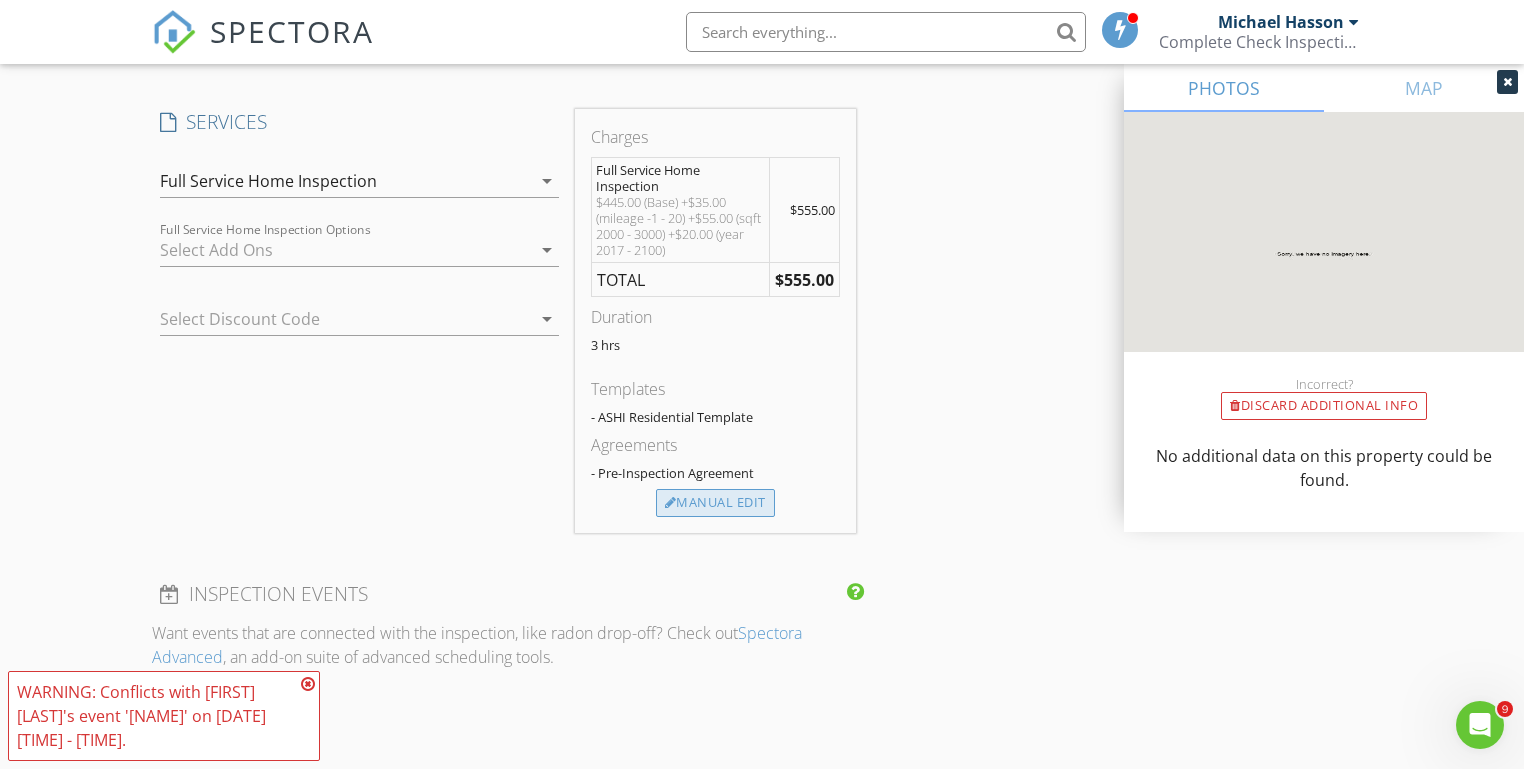 click on "Manual Edit" at bounding box center (715, 503) 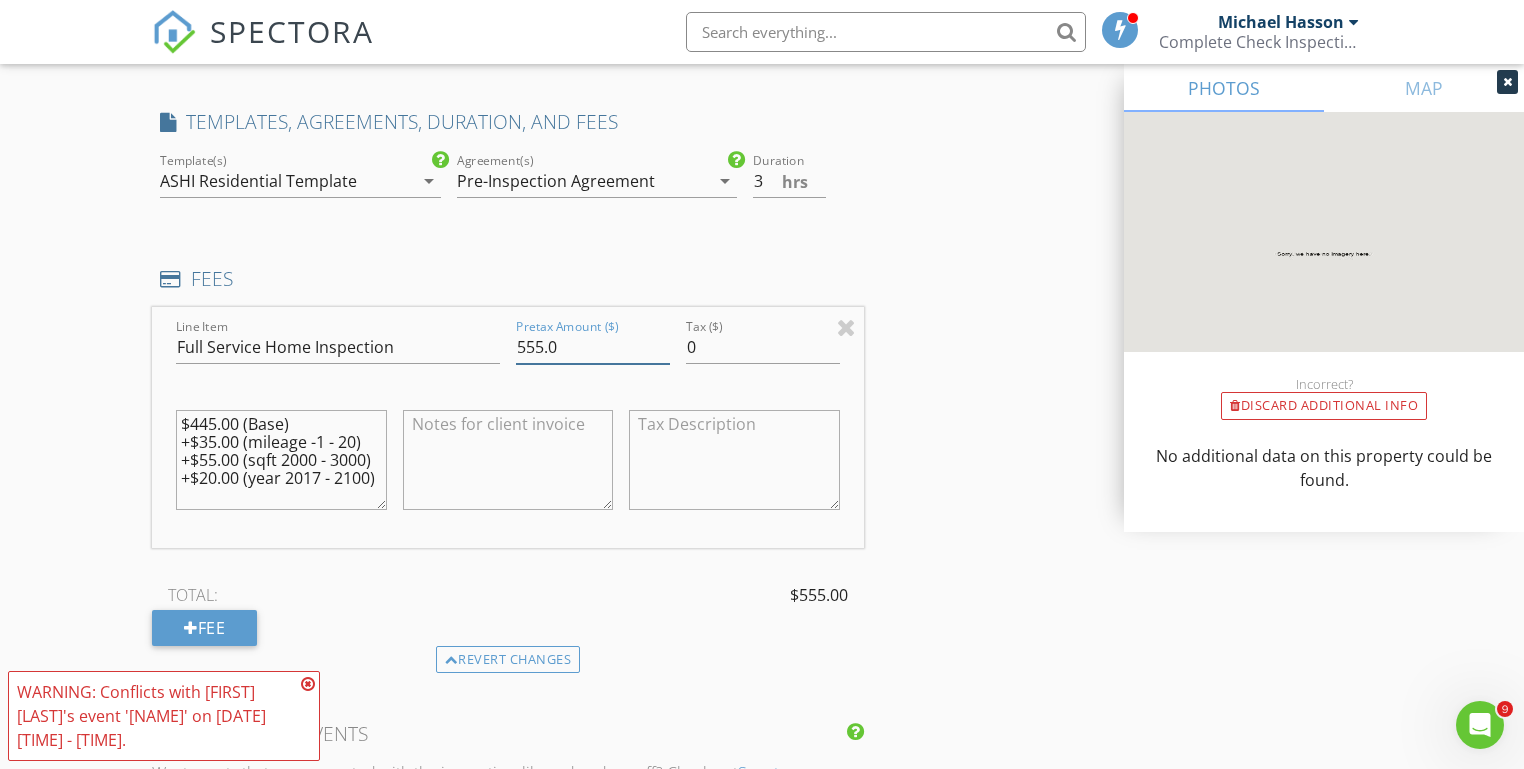 click on "555.0" at bounding box center [593, 347] 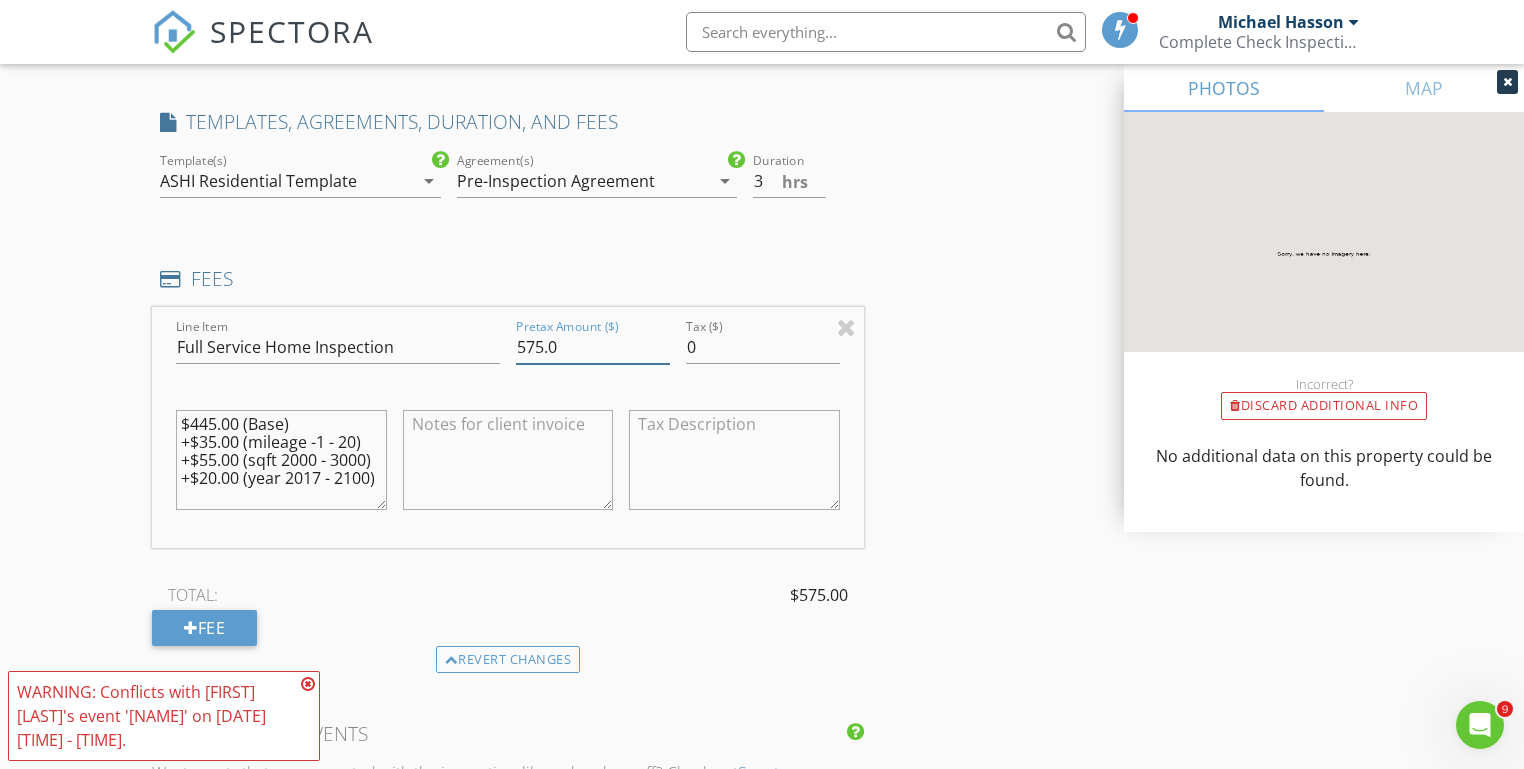 type on "575.0" 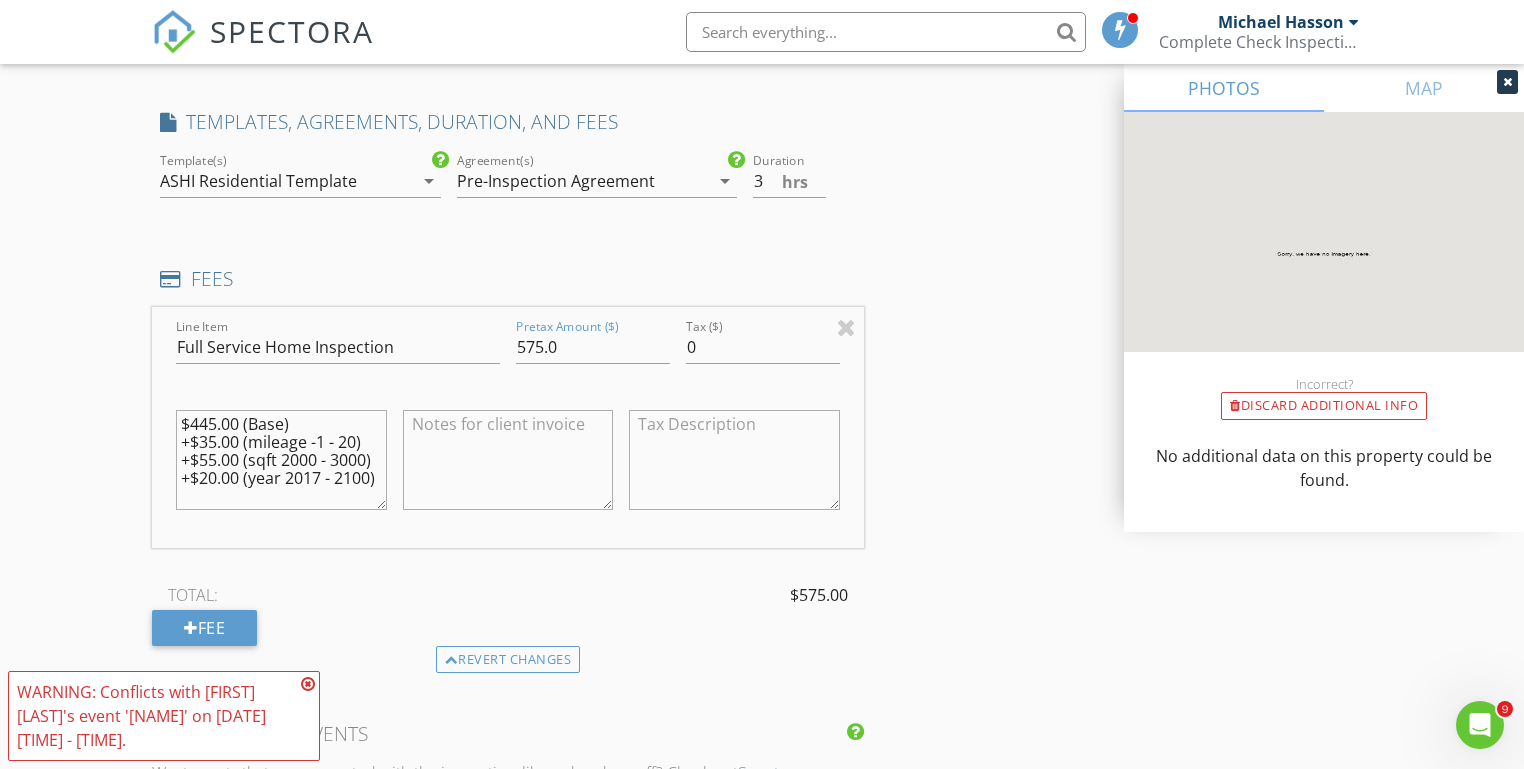 click on "$445.00 (Base)
+$35.00 (mileage -1 - 20)
+$55.00 (sqft 2000 - 3000)
+$20.00 (year 2017 - 2100)" at bounding box center [281, 460] 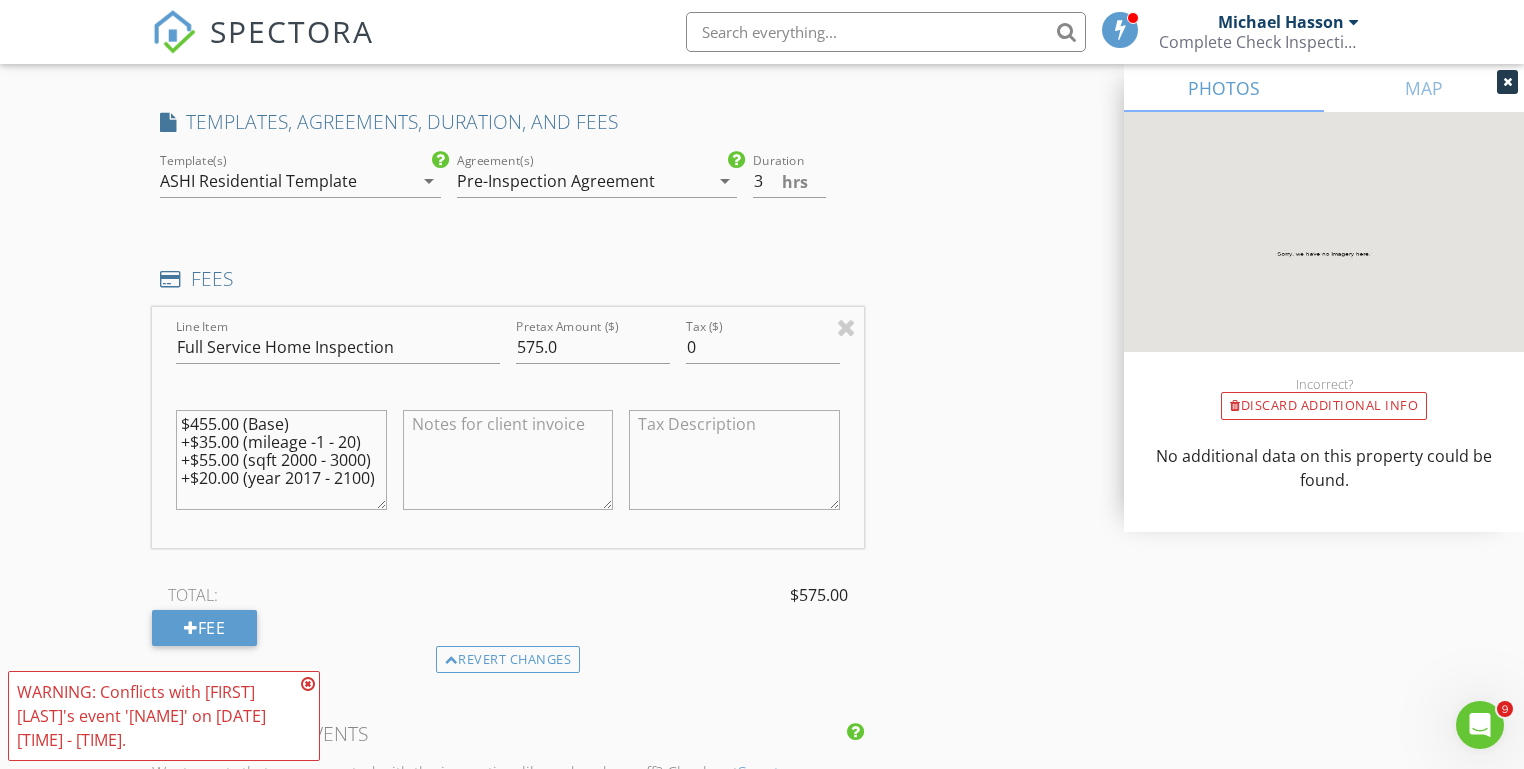 click on "$455.00 (Base)
+$35.00 (mileage -1 - 20)
+$55.00 (sqft 2000 - 3000)
+$20.00 (year 2017 - 2100)" at bounding box center [281, 460] 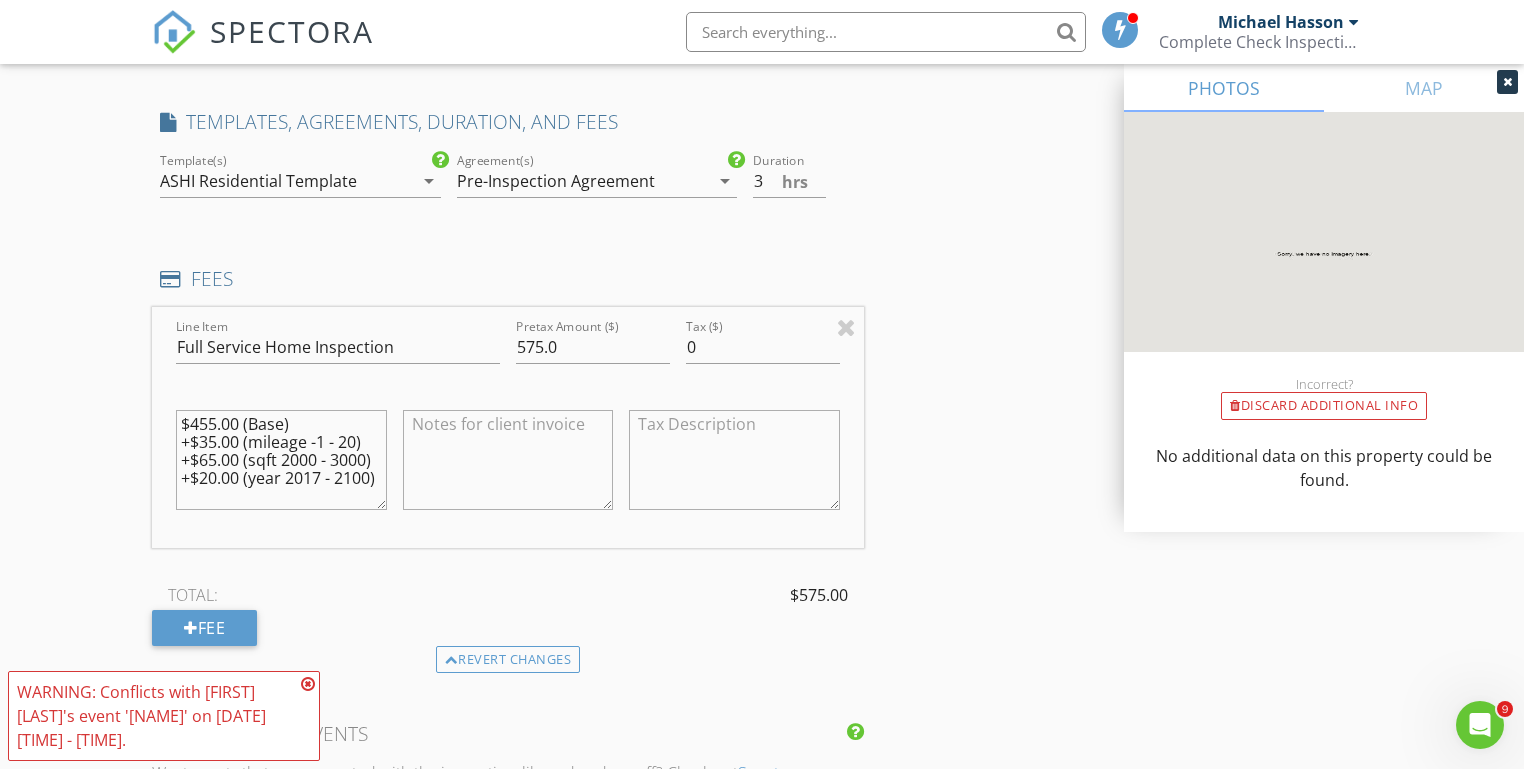 type on "$455.00 (Base)
+$35.00 (mileage -1 - 20)
+$65.00 (sqft 2000 - 3000)
+$20.00 (year 2017 - 2100)" 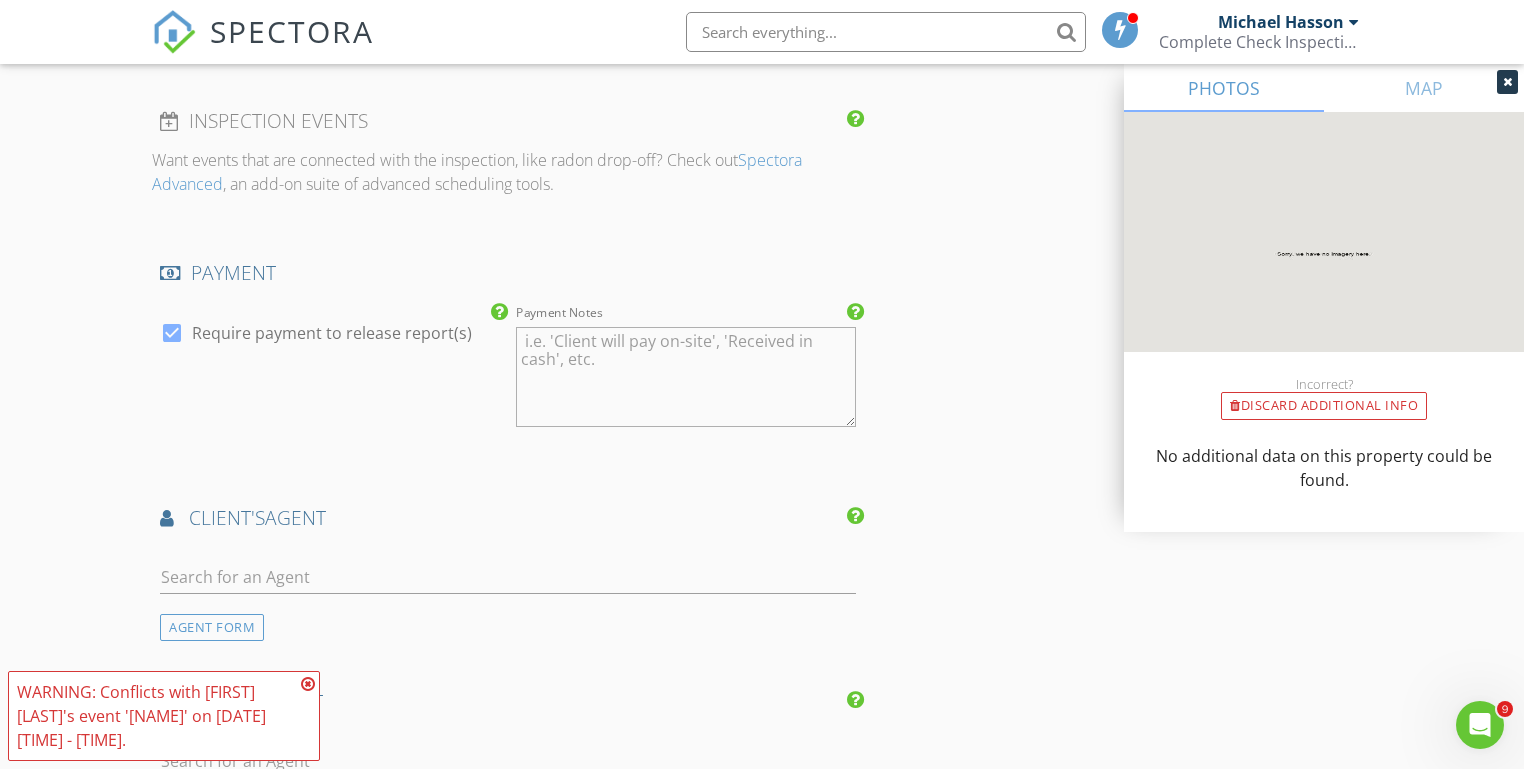 scroll, scrollTop: 2238, scrollLeft: 0, axis: vertical 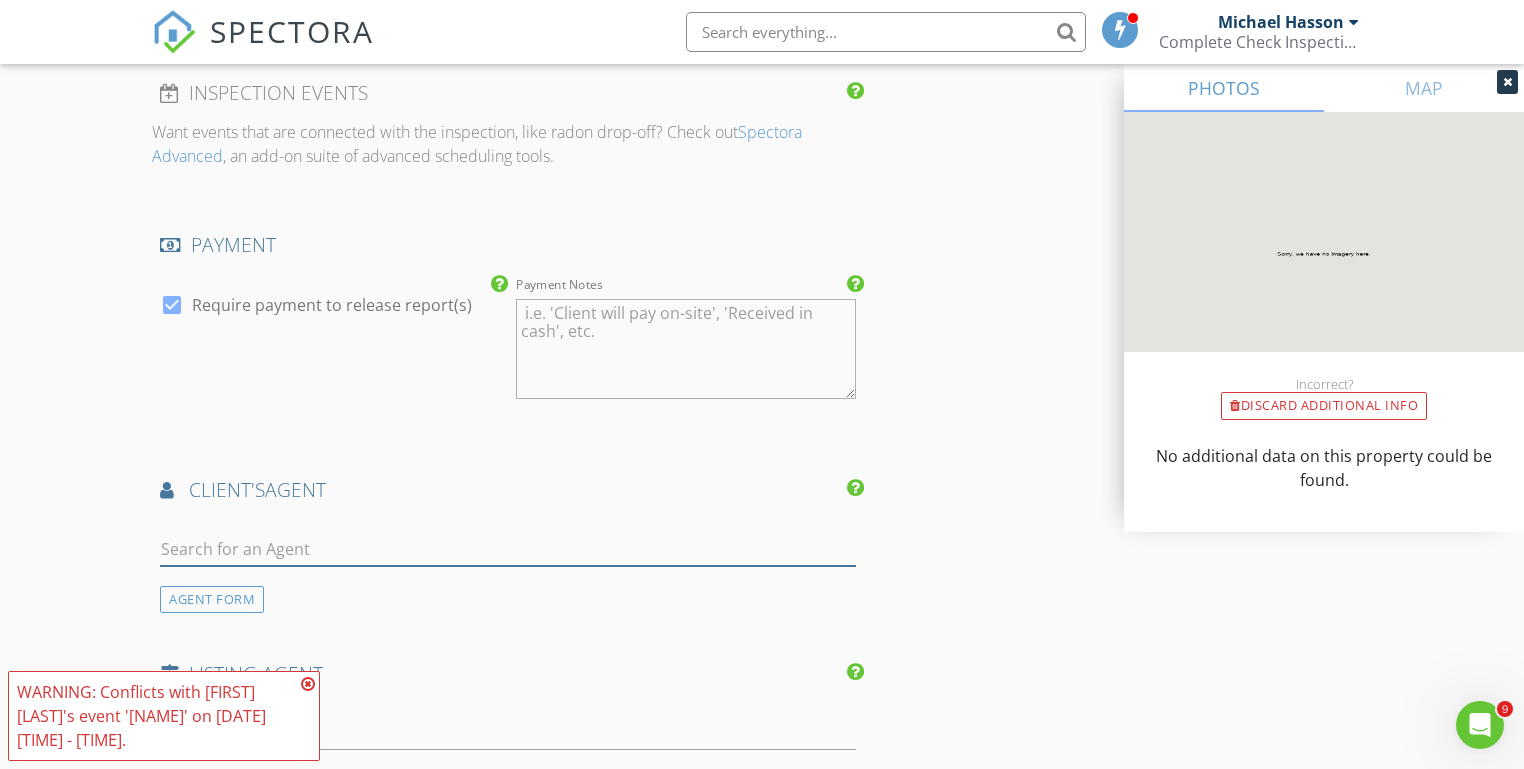 click at bounding box center [507, 549] 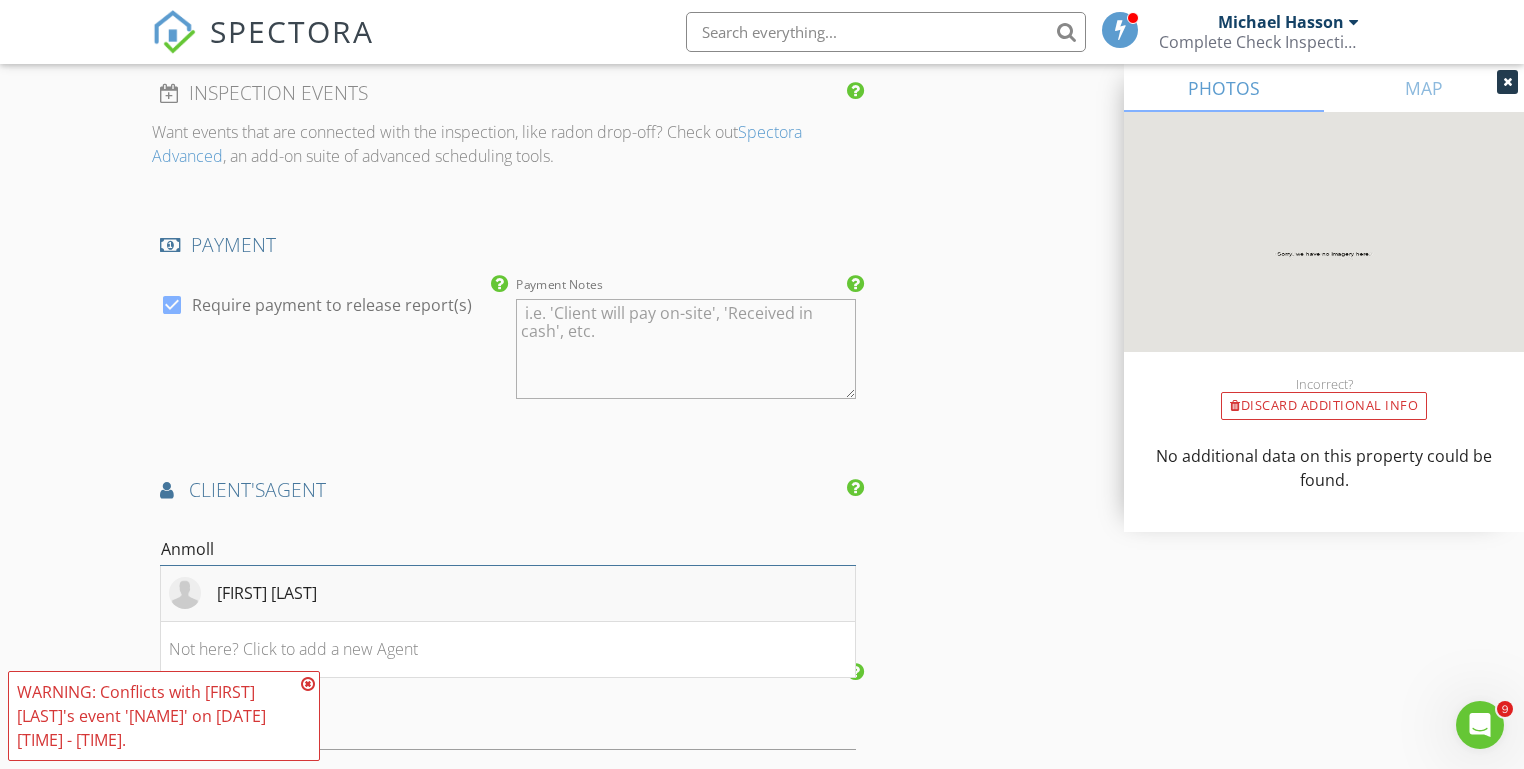 type on "Anmoll" 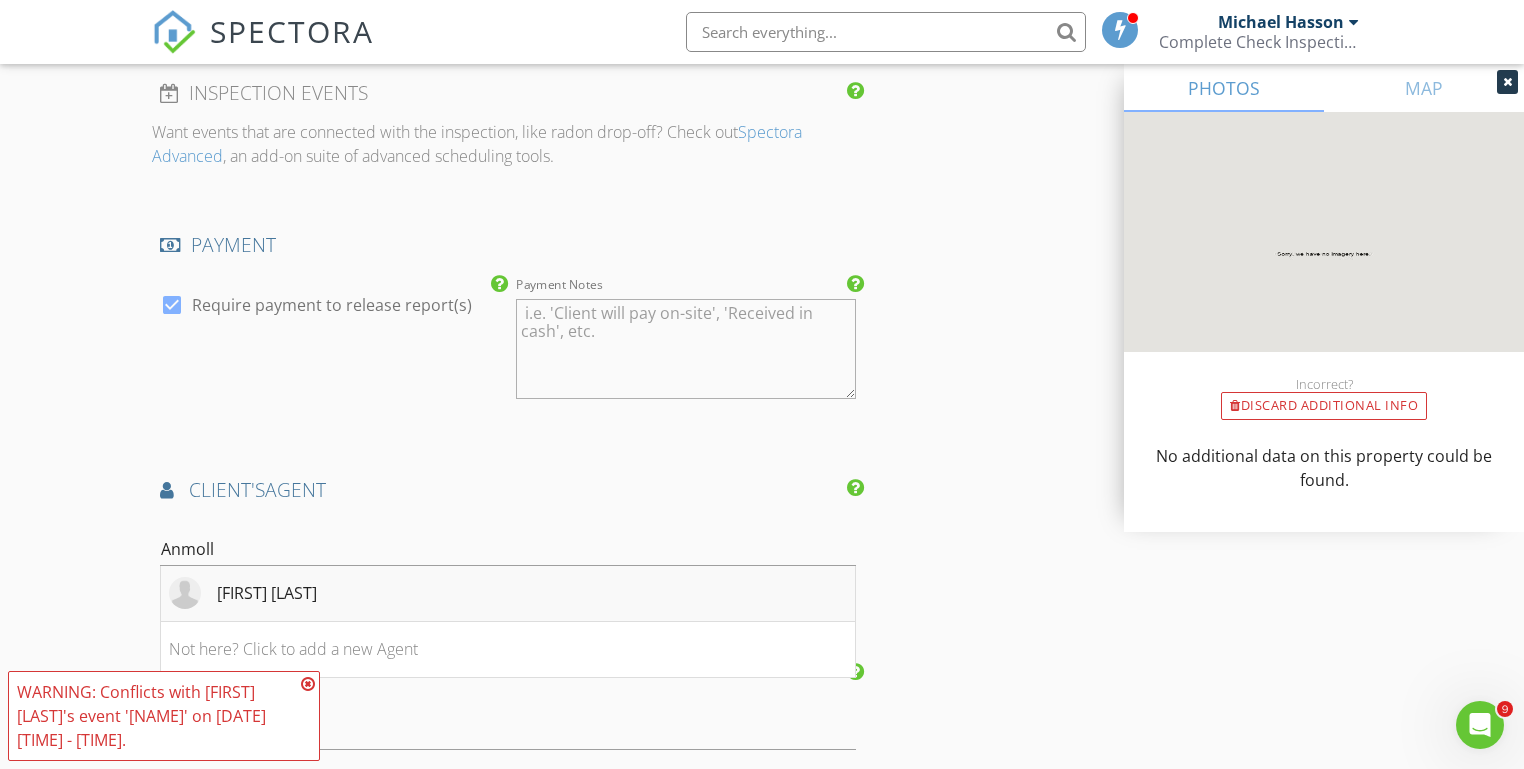 click on "[FIRST] [LAST]" at bounding box center [267, 593] 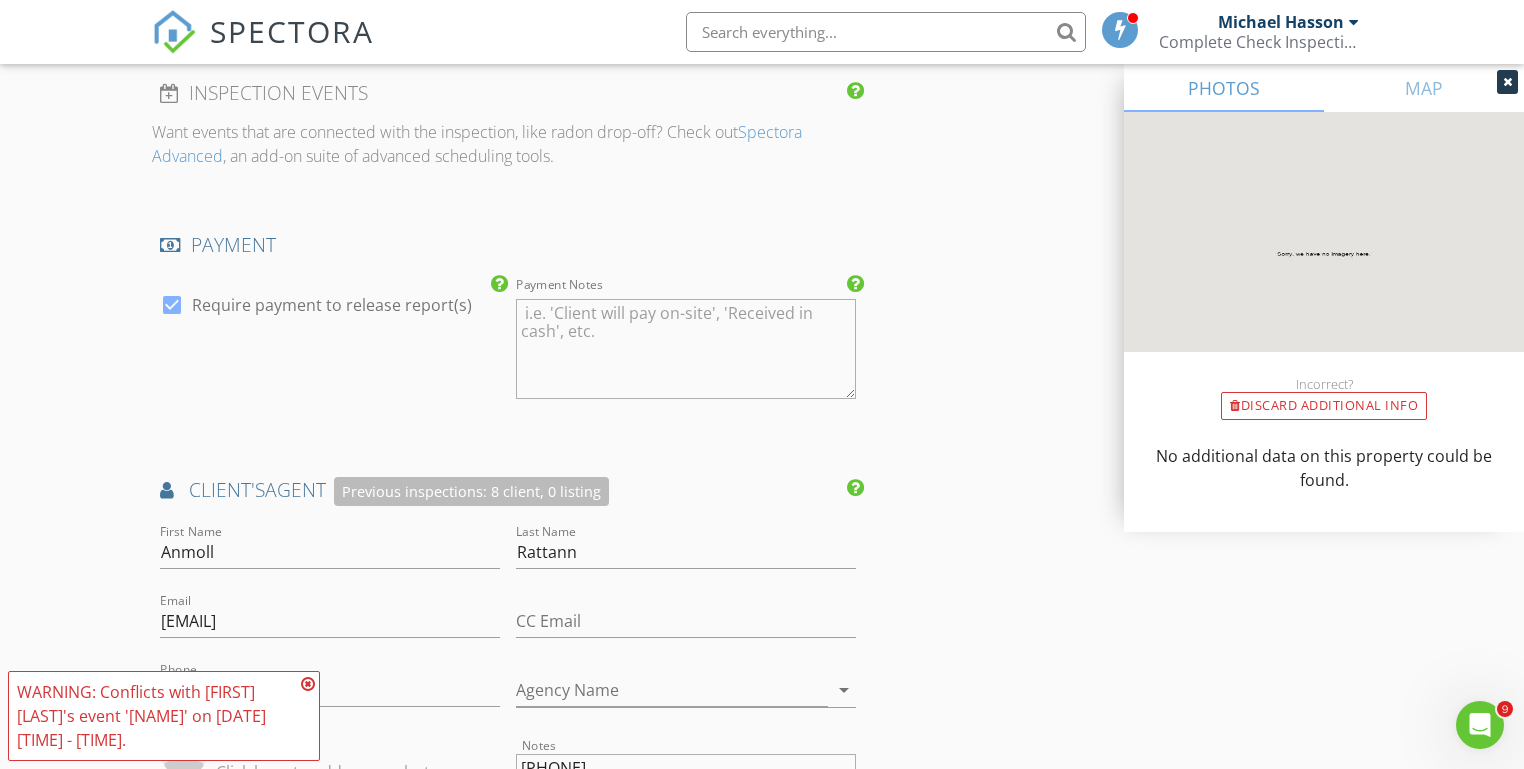 click at bounding box center [308, 684] 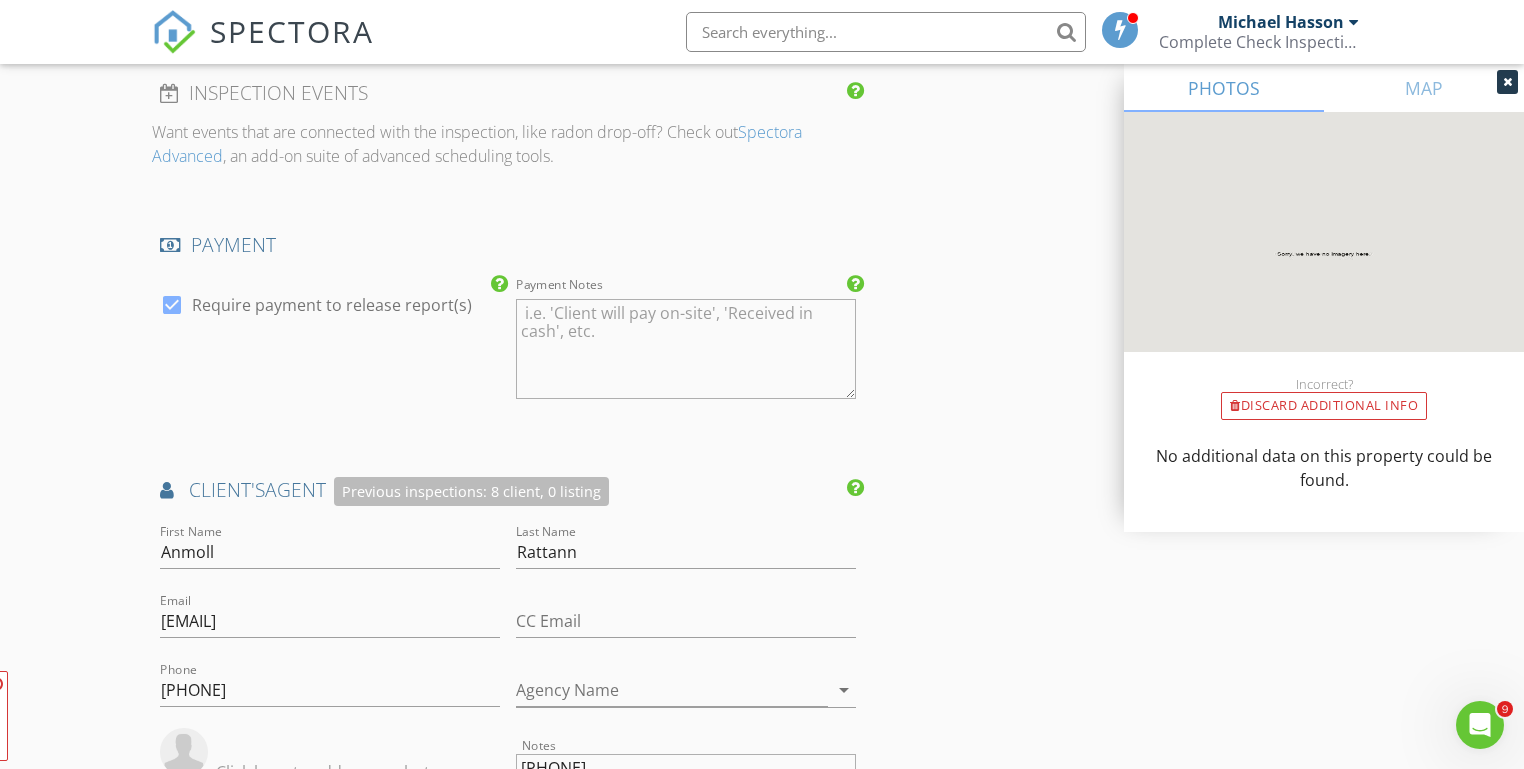 click on "New Inspection
Click here to use the New Order Form
INSPECTOR(S)
check_box   Michael Hasson   PRIMARY   check_box_outline_blank   Steve Taylor     Michael Hasson arrow_drop_down   check_box_outline_blank Michael Hasson specifically requested
Date/Time
08/04/2025 12:00 PM
Location
Address Search       Address 7505 E Edison St   Unit   City Nampa   State ID   Zip 83687   County     Square Feet 2270   Year Built 2025   Foundation arrow_drop_down     Michael Hasson     11.2 miles     (19 minutes)
client
check_box Enable Client CC email for this inspection   Client Search     check_box_outline_blank Client is a Company/Organization     First Name Sudharsan   Last Name Vempalli   Email svarma2010@gmail.com   CC Email   Phone           Notes   Private Notes
ADD ADDITIONAL client
check_box" at bounding box center [762, -29] 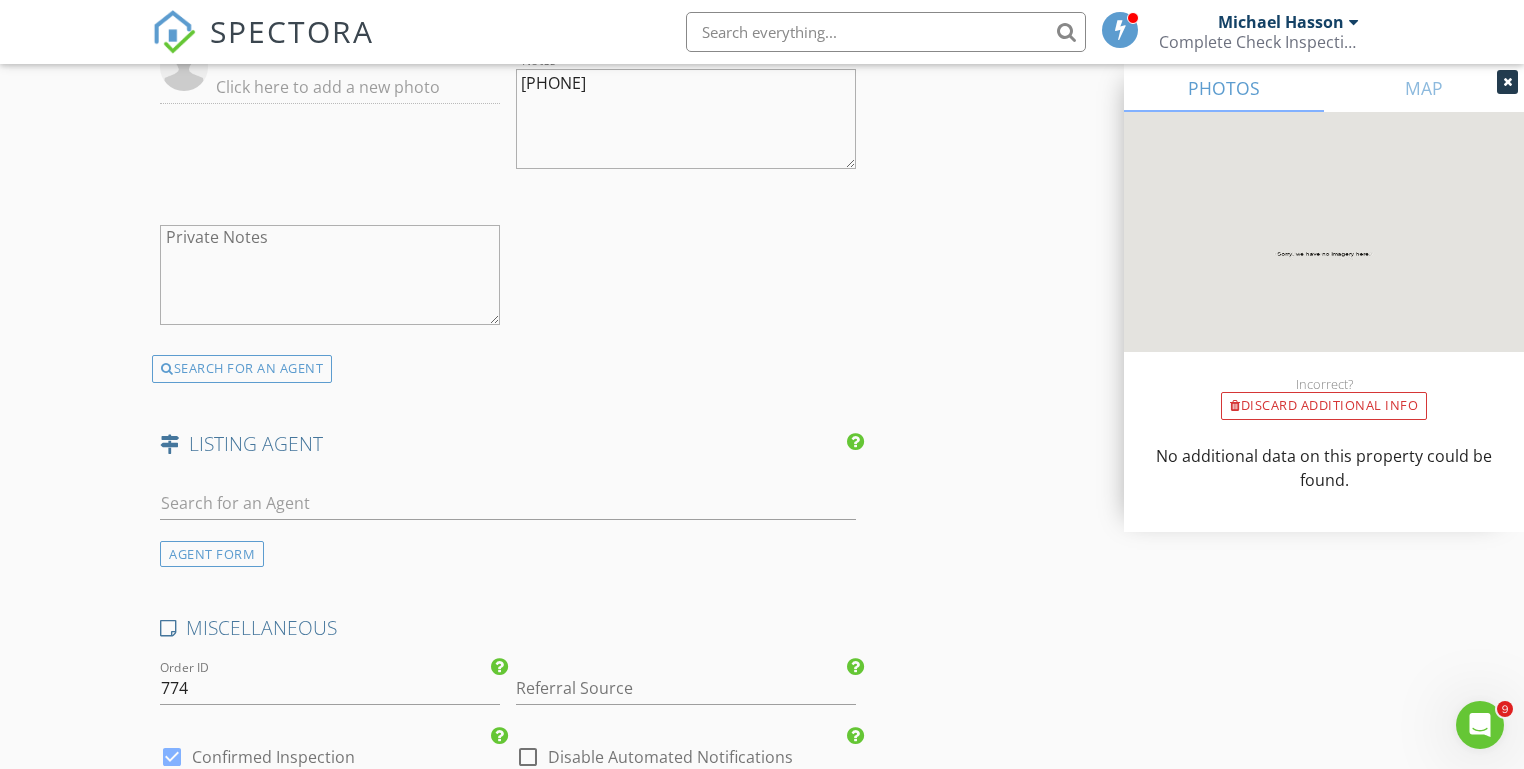 scroll, scrollTop: 2939, scrollLeft: 0, axis: vertical 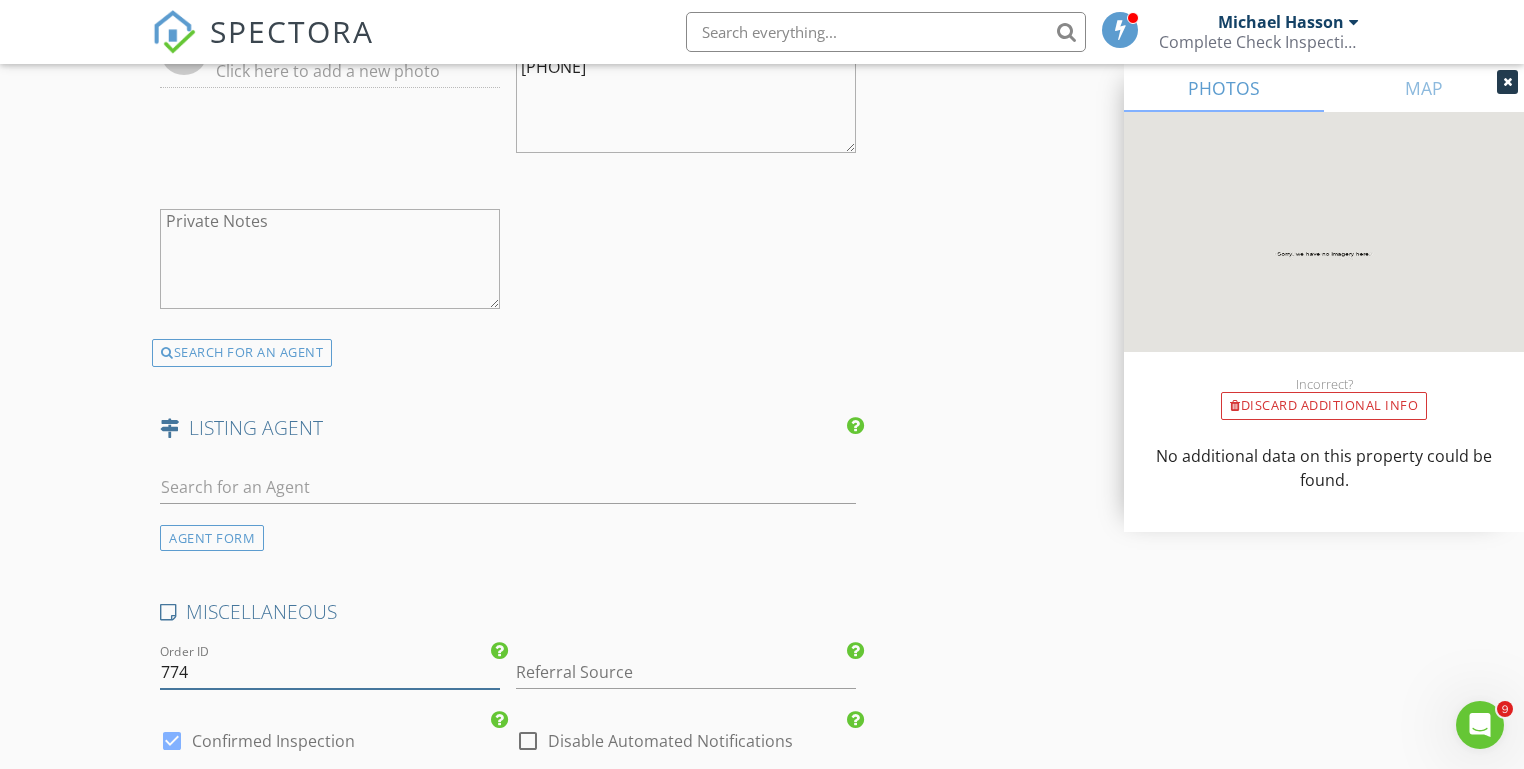 click on "774" at bounding box center [330, 672] 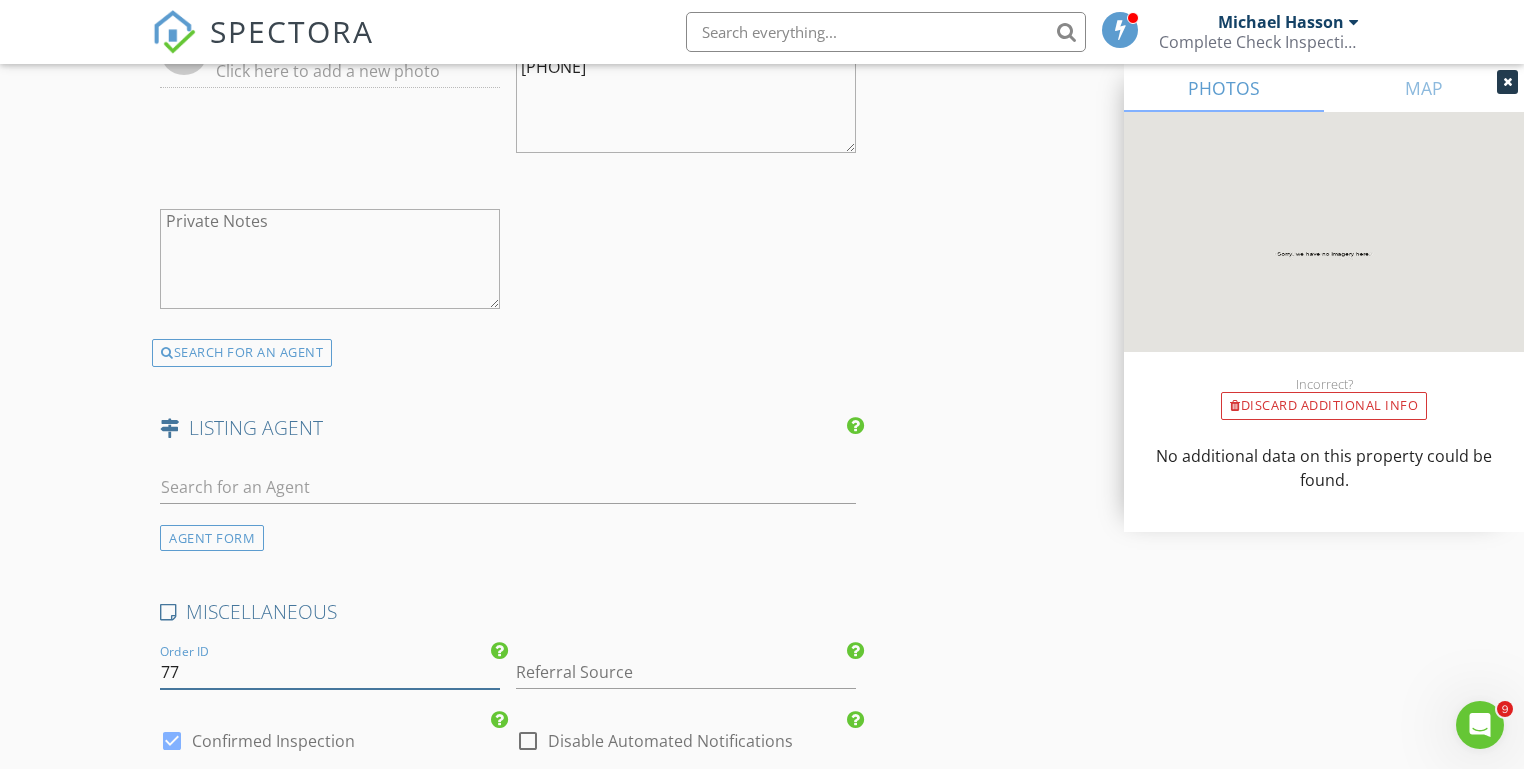 type on "7" 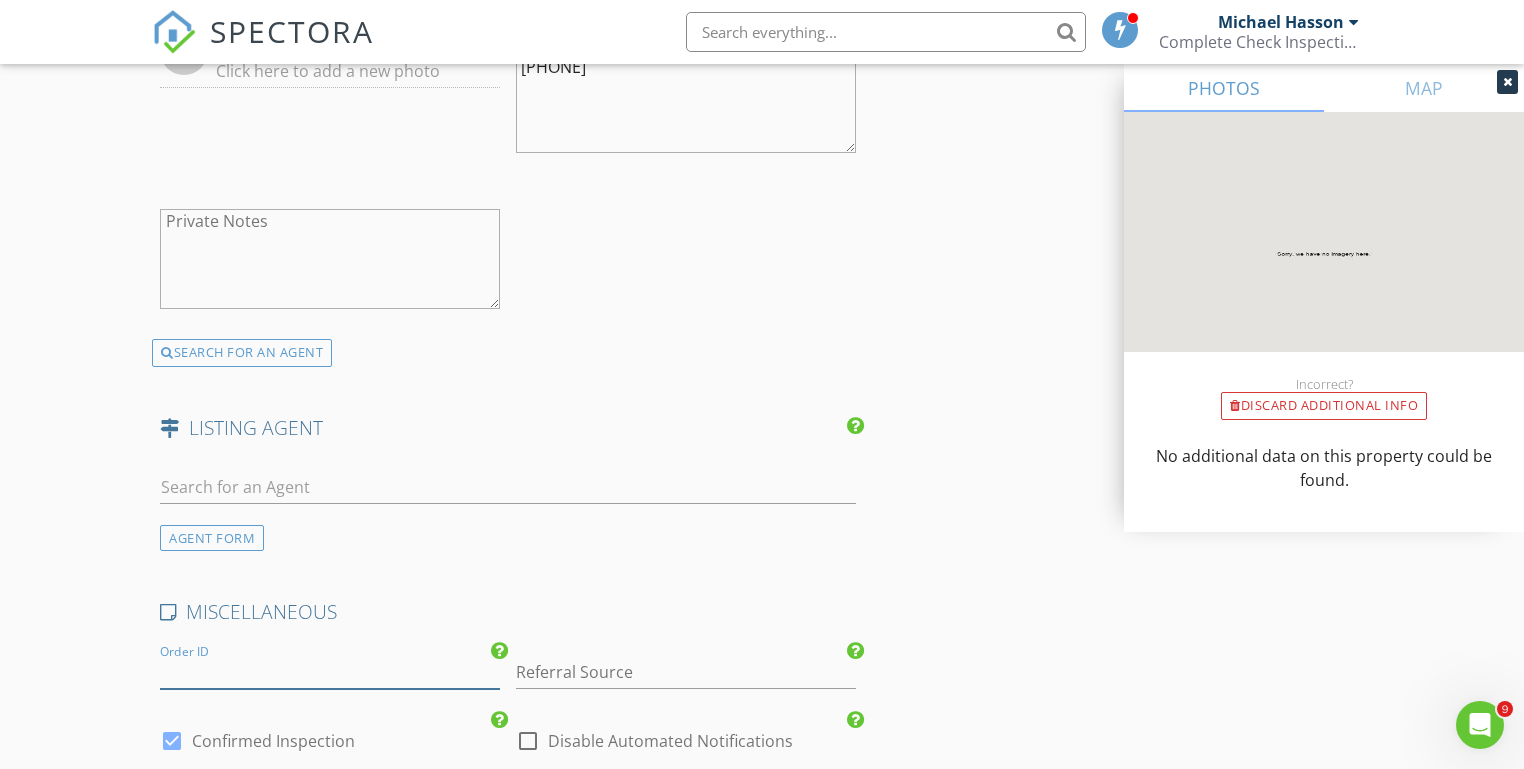 type 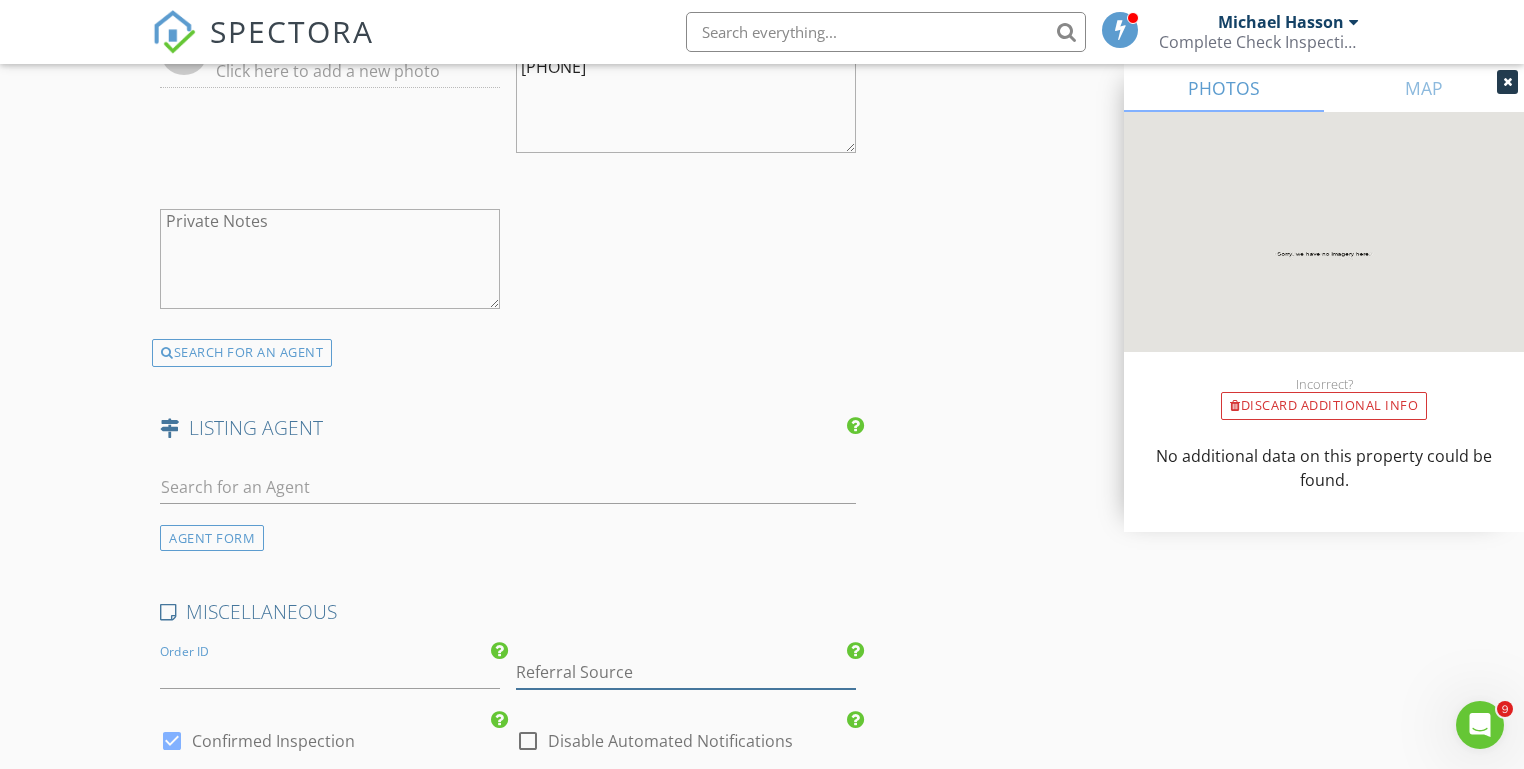 click at bounding box center (686, 672) 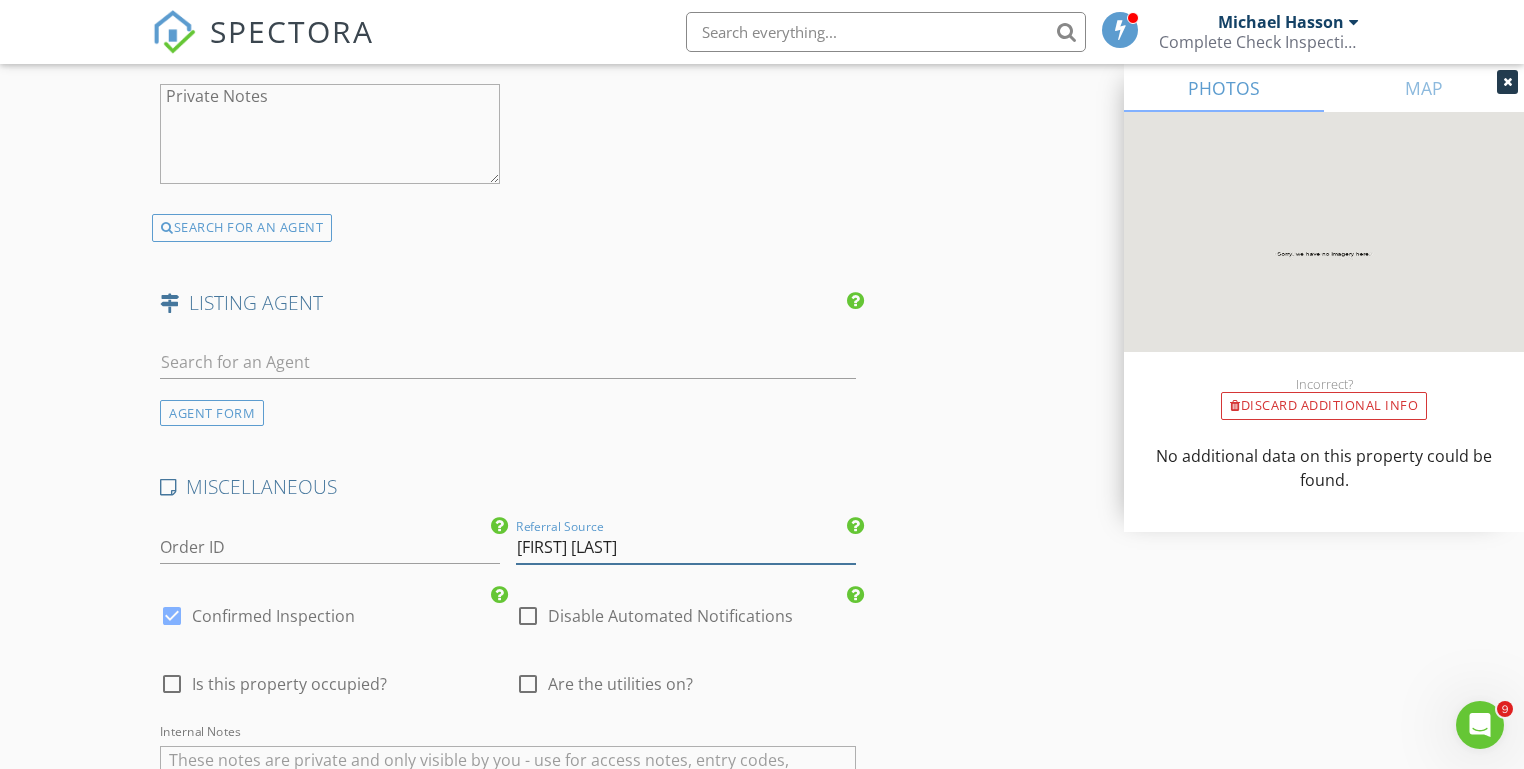 scroll, scrollTop: 3216, scrollLeft: 0, axis: vertical 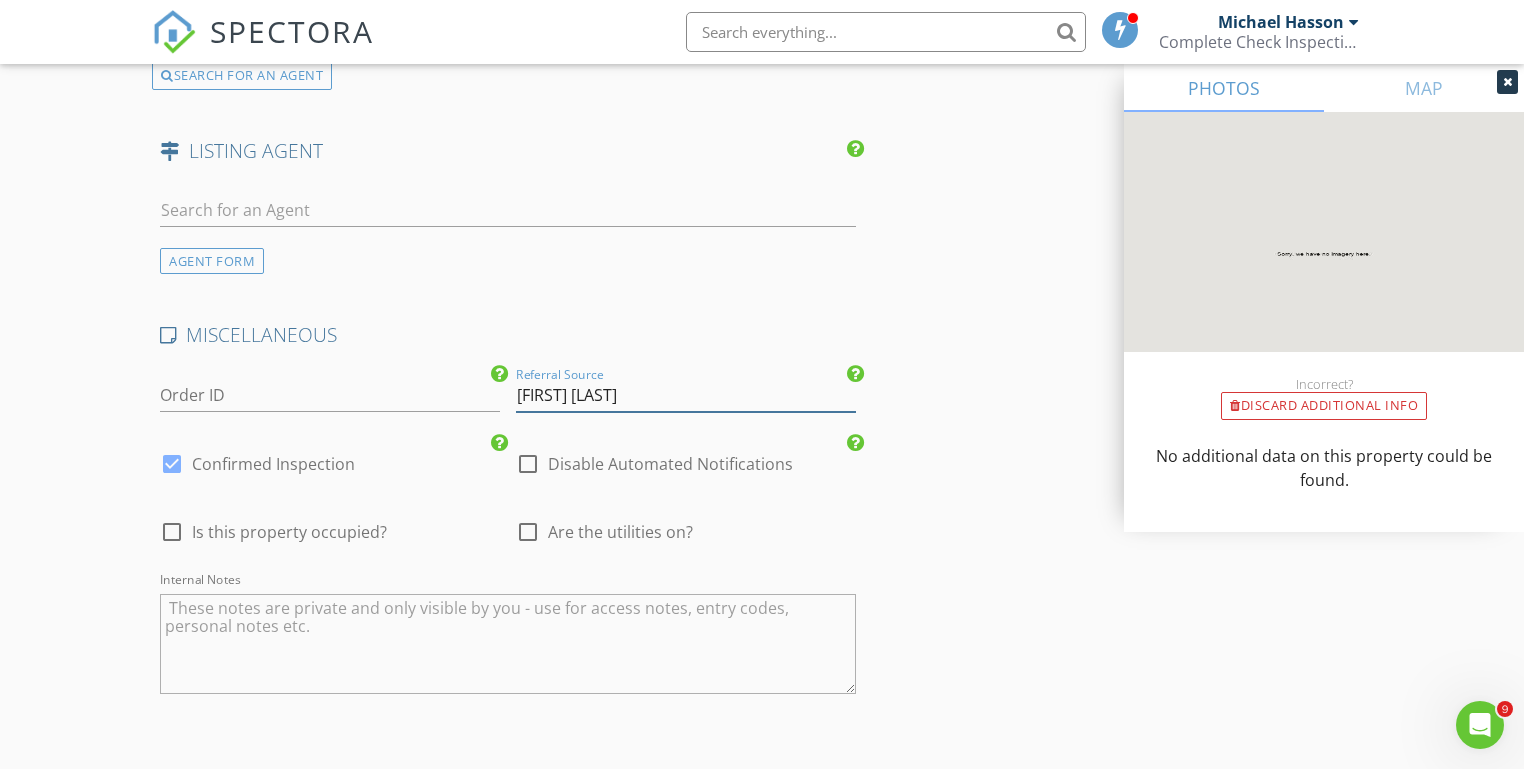 type on "[FIRST] [LAST]" 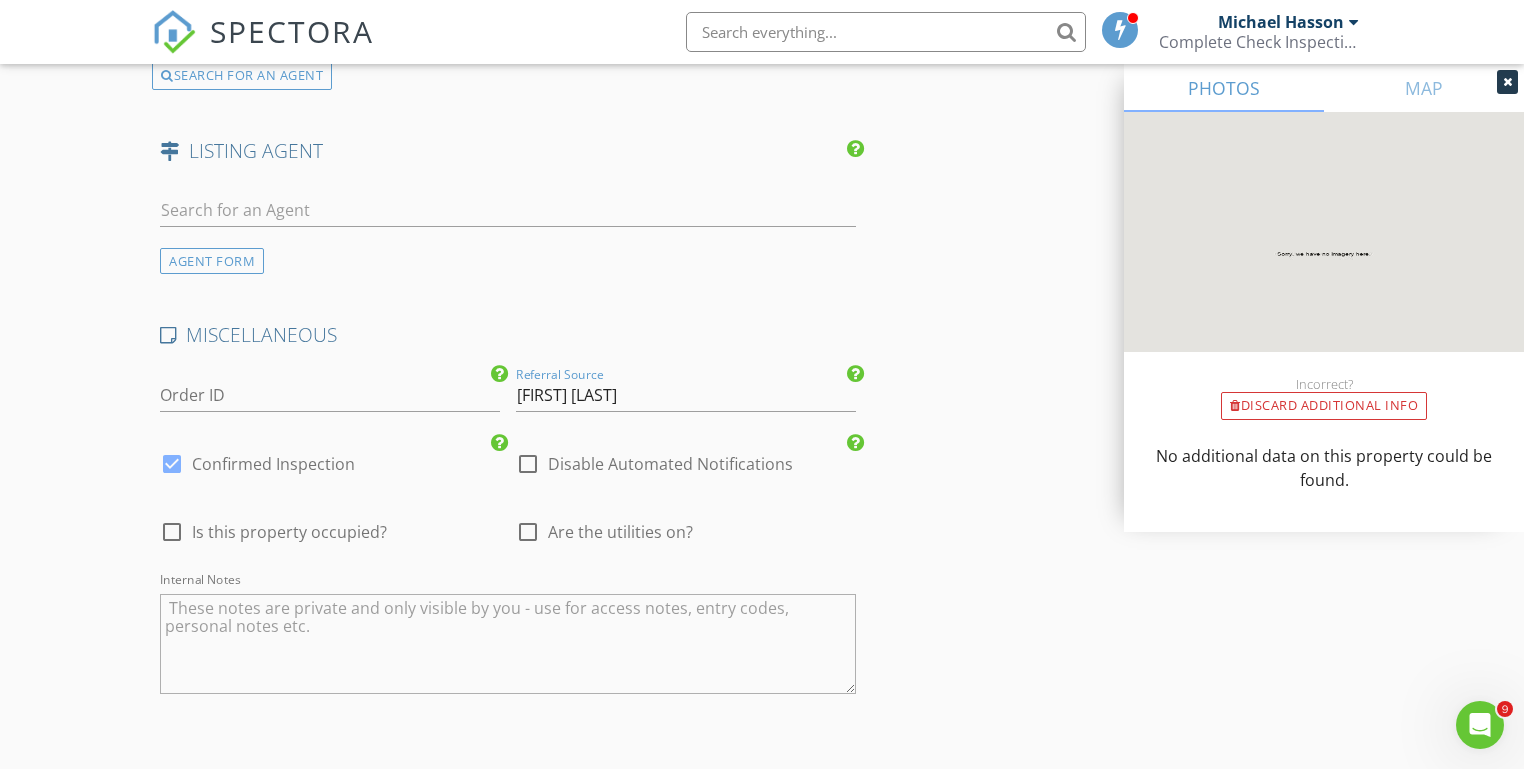 click at bounding box center [528, 532] 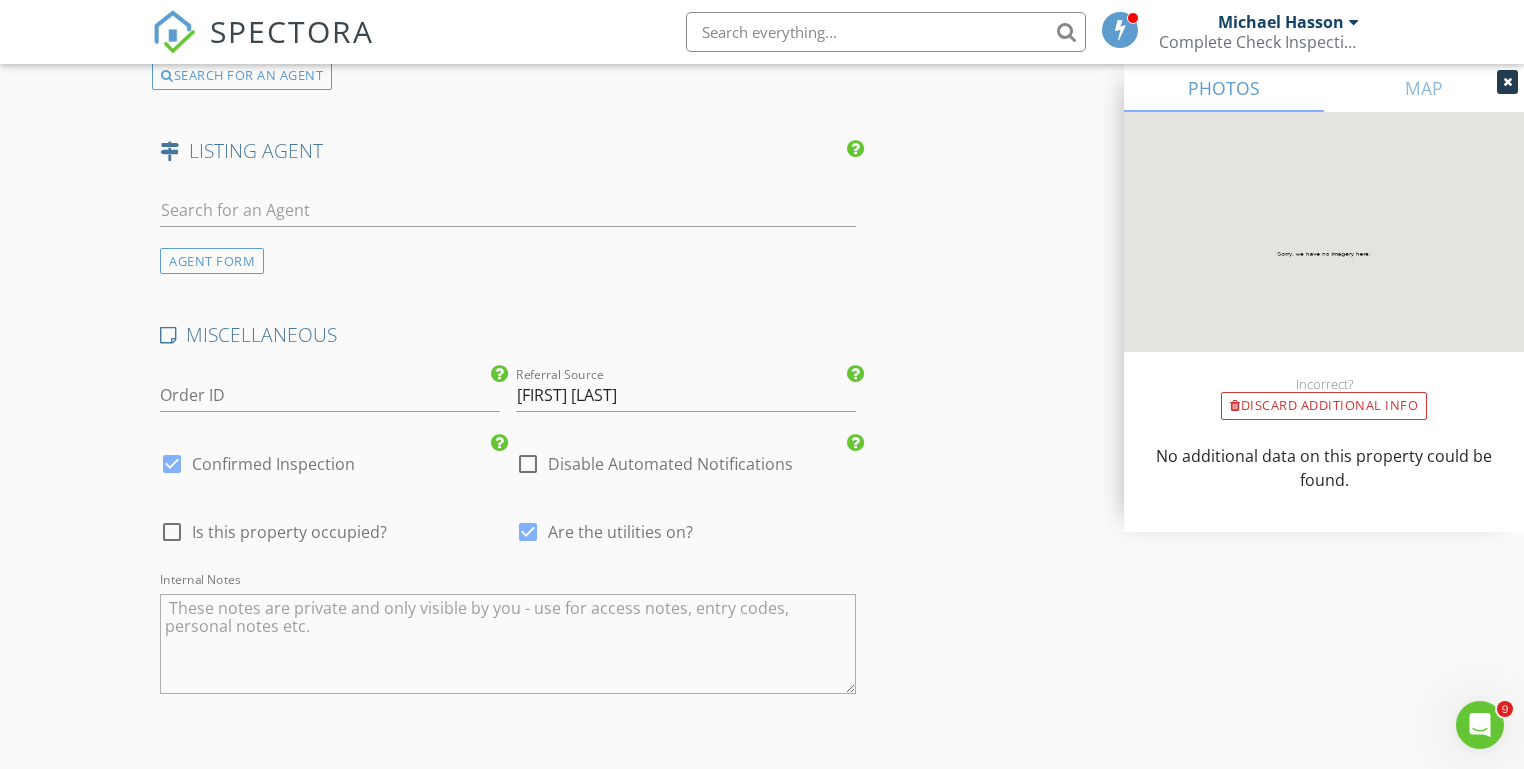 click at bounding box center [507, 644] 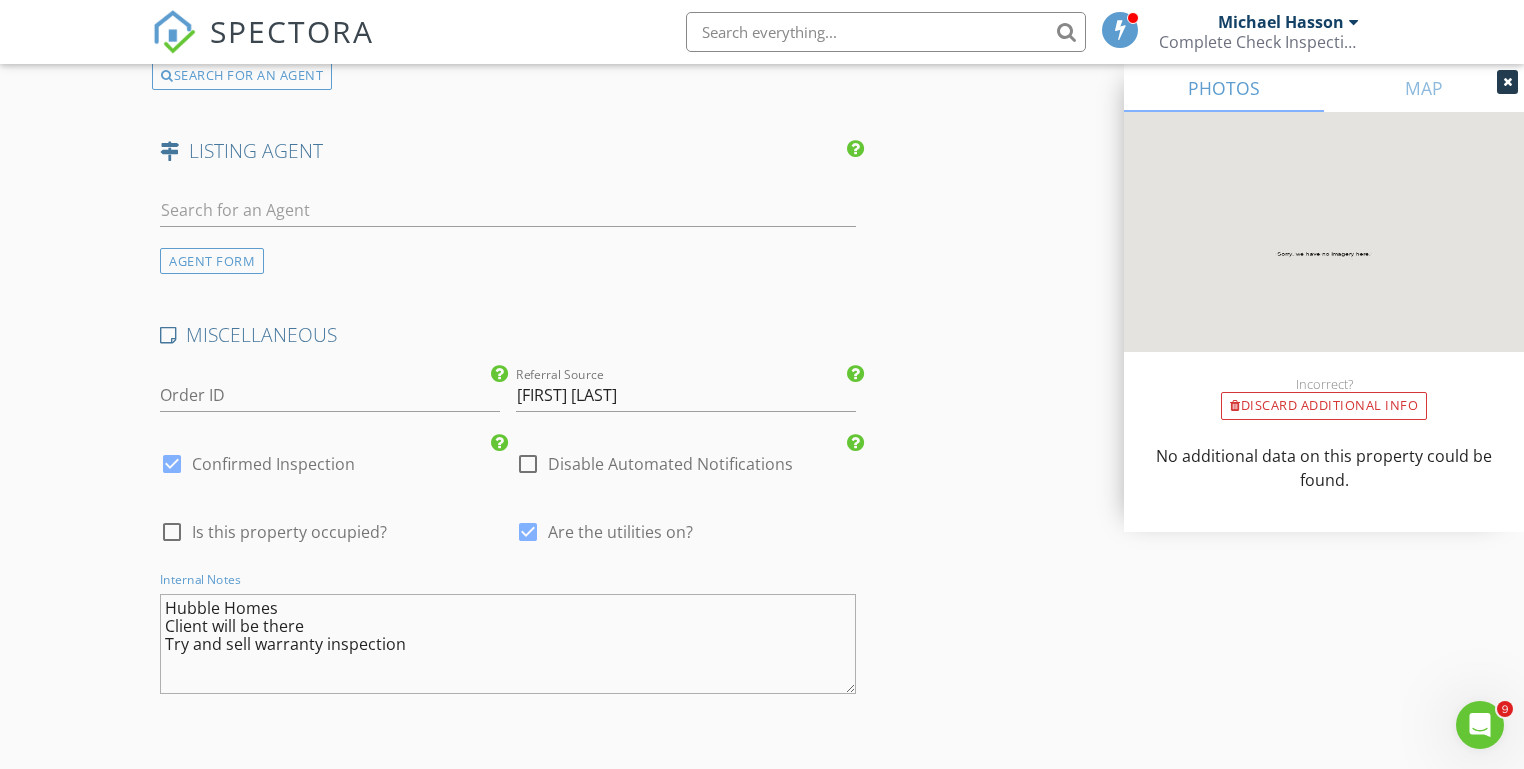 type on "Hubble Homes
Client will be there
Try and sell warranty inspection" 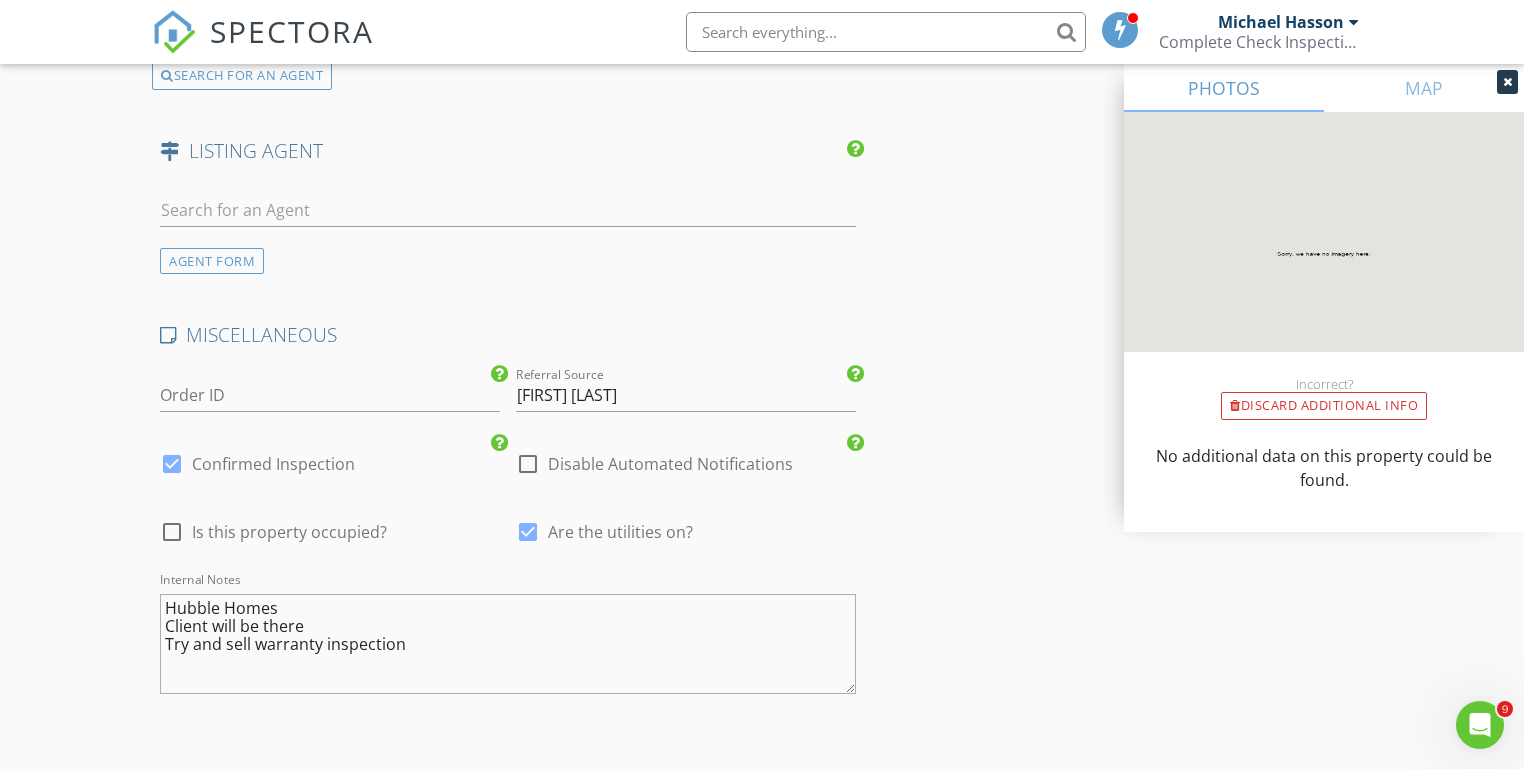 click on "New Inspection
Click here to use the New Order Form
INSPECTOR(S)
check_box   Michael Hasson   PRIMARY   check_box_outline_blank   Steve Taylor     Michael Hasson arrow_drop_down   check_box_outline_blank Michael Hasson specifically requested
Date/Time
08/04/2025 12:00 PM
Location
Address Search       Address 7505 E Edison St   Unit   City Nampa   State ID   Zip 83687   County     Square Feet 2270   Year Built 2025   Foundation arrow_drop_down     Michael Hasson     11.2 miles     (19 minutes)
client
check_box Enable Client CC email for this inspection   Client Search     check_box_outline_blank Client is a Company/Organization     First Name Sudharsan   Last Name Vempalli   Email svarma2010@gmail.com   CC Email   Phone           Notes   Private Notes
ADD ADDITIONAL client
check_box" at bounding box center (762, -1007) 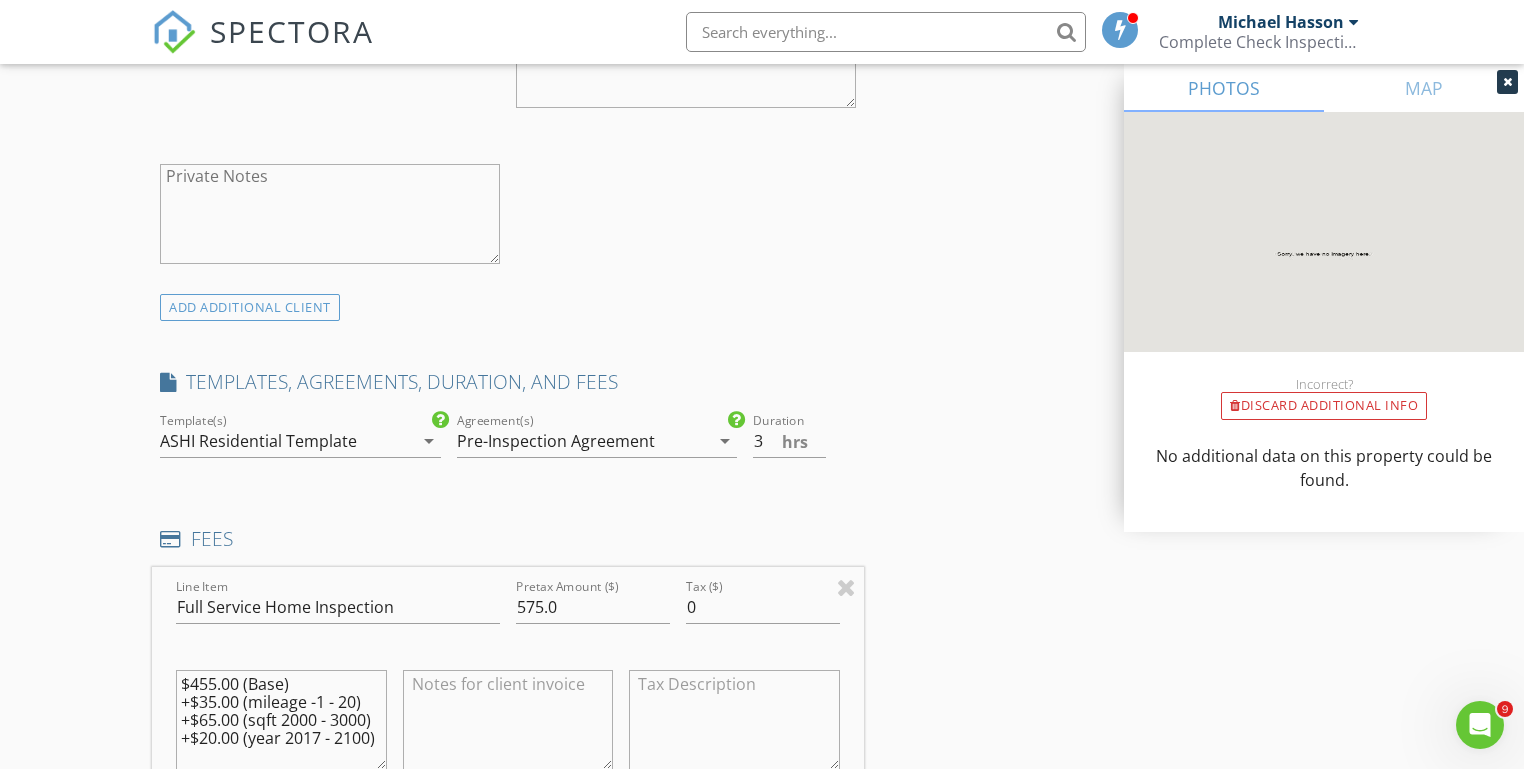 scroll, scrollTop: 1329, scrollLeft: 0, axis: vertical 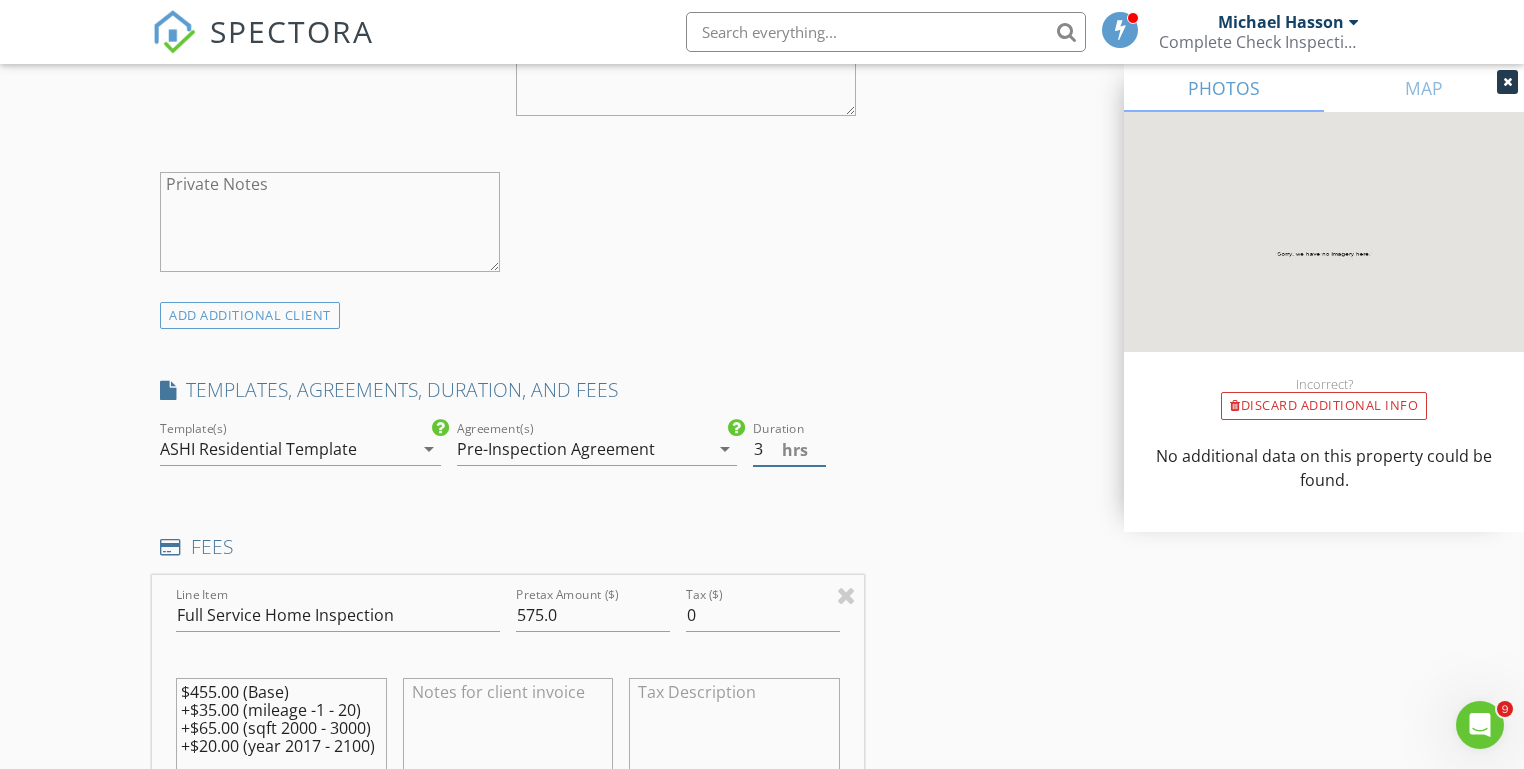 click on "3" at bounding box center (789, 449) 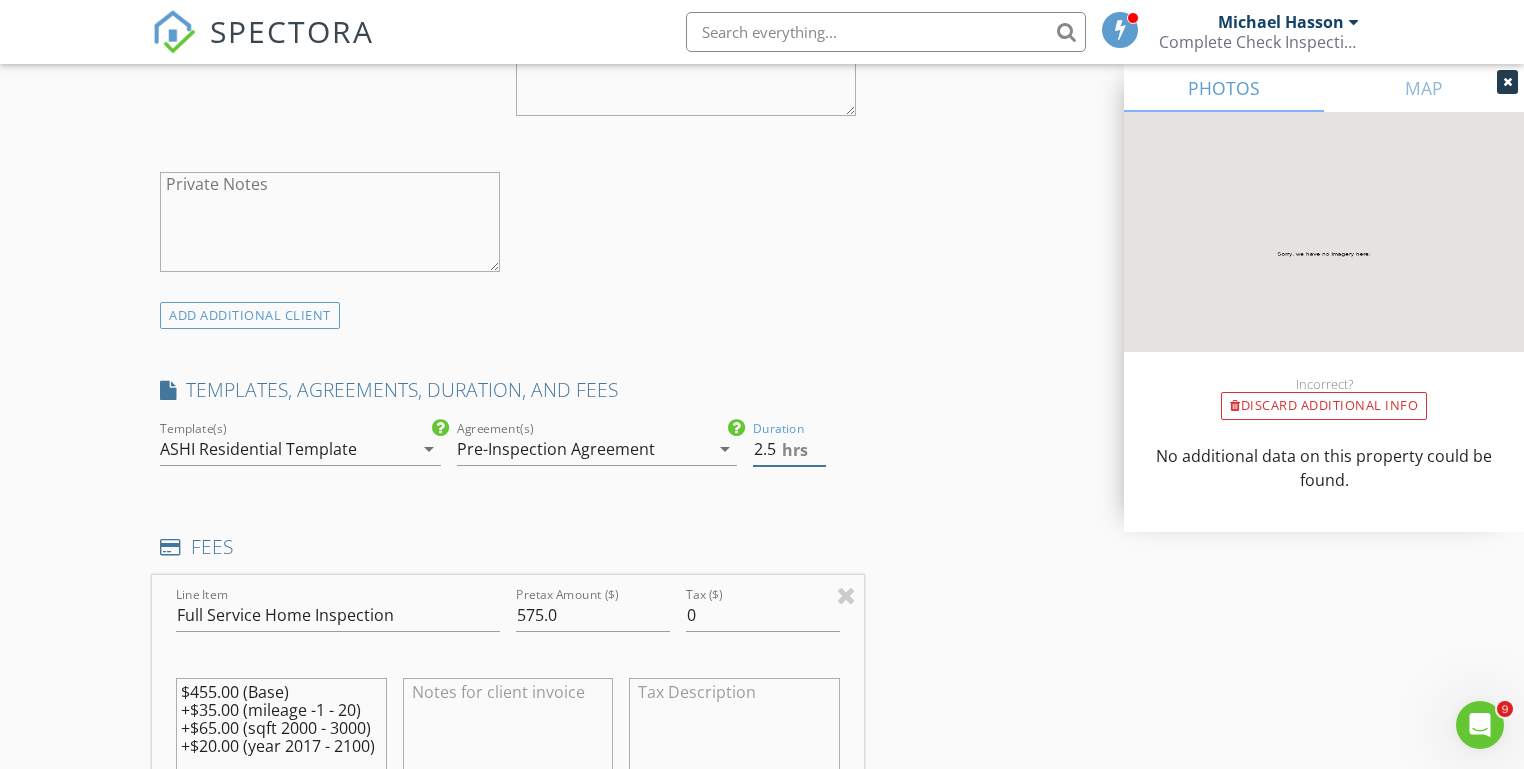 type on "2.5" 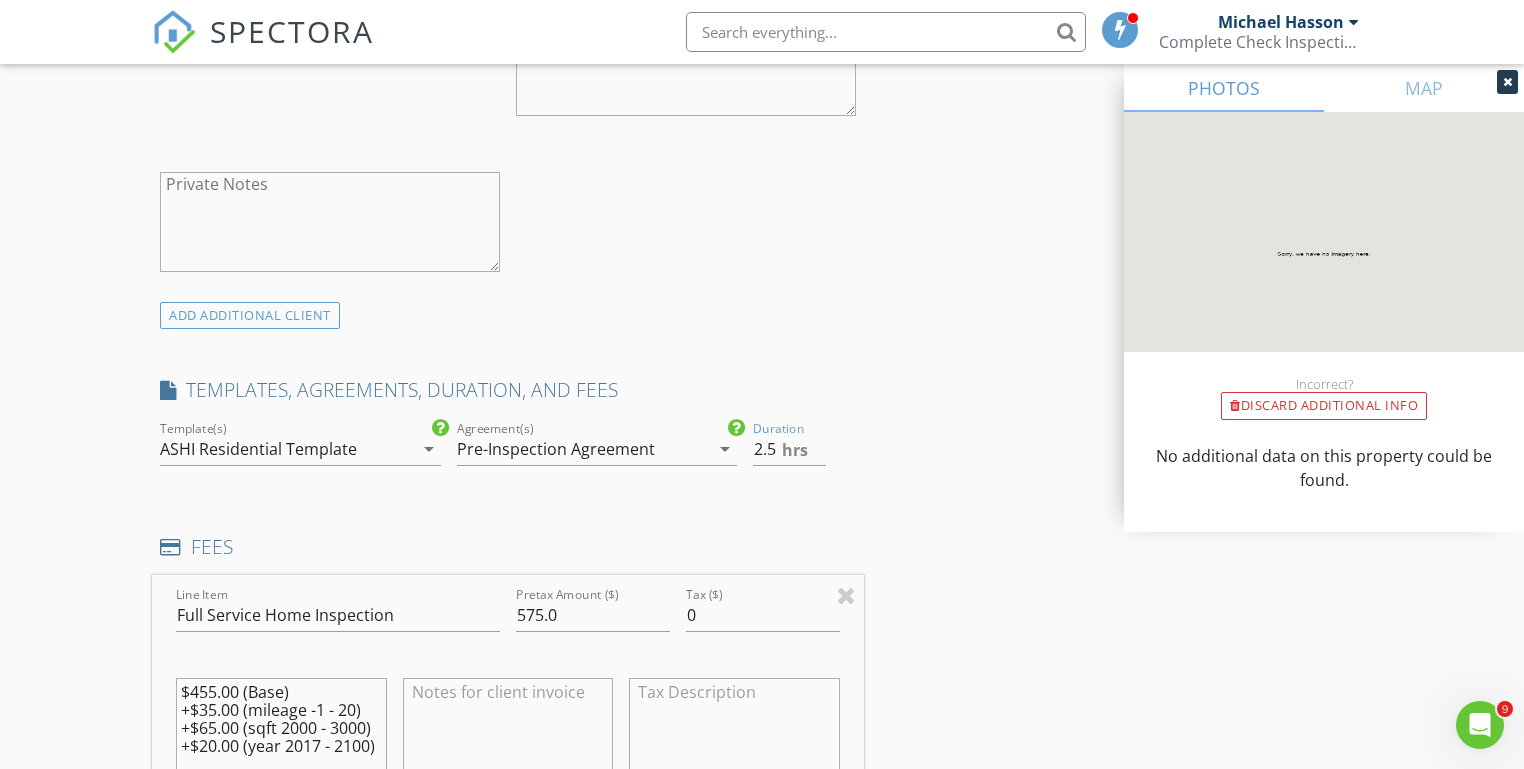 click on "New Inspection
Click here to use the New Order Form
INSPECTOR(S)
check_box   Michael Hasson   PRIMARY   check_box_outline_blank   Steve Taylor     Michael Hasson arrow_drop_down   check_box_outline_blank Michael Hasson specifically requested
Date/Time
08/04/2025 12:00 PM
Location
Address Search       Address 7505 E Edison St   Unit   City Nampa   State ID   Zip 83687   County     Square Feet 2270   Year Built 2025   Foundation arrow_drop_down     Michael Hasson     11.2 miles     (19 minutes)
client
check_box Enable Client CC email for this inspection   Client Search     check_box_outline_blank Client is a Company/Organization     First Name Sudharsan   Last Name Vempalli   Email svarma2010@gmail.com   CC Email   Phone           Notes   Private Notes
ADD ADDITIONAL client
check_box" at bounding box center (762, 880) 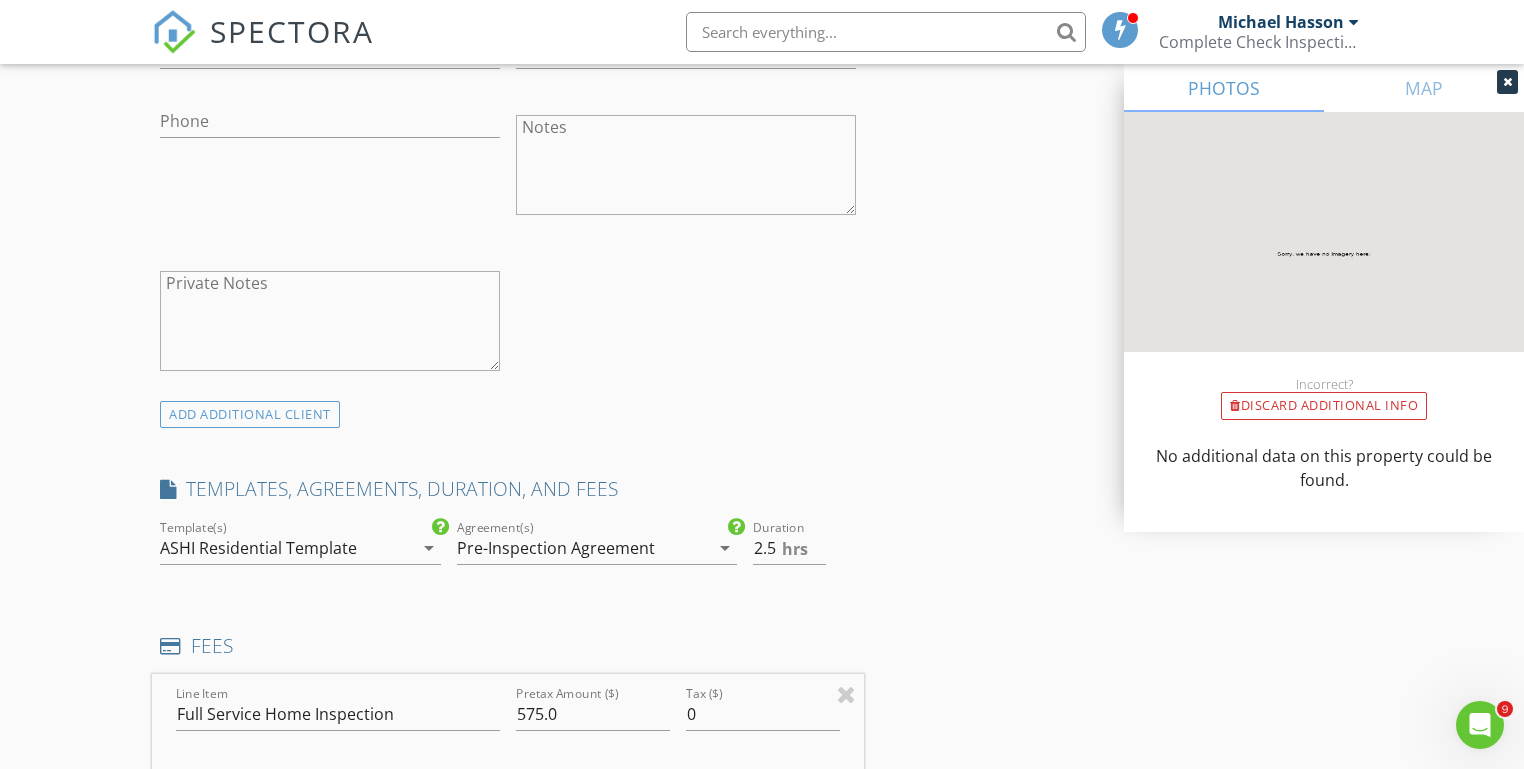 scroll, scrollTop: 1339, scrollLeft: 0, axis: vertical 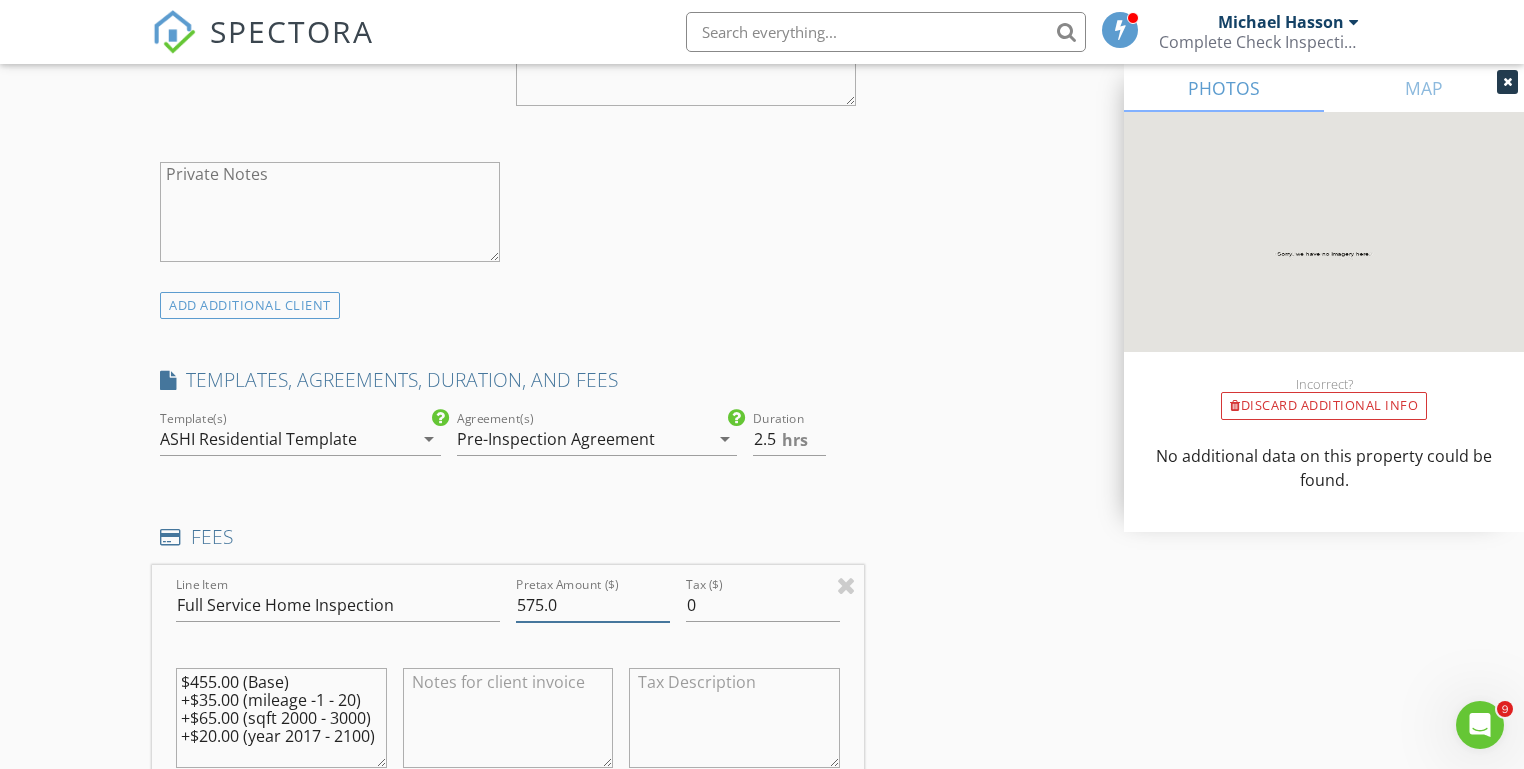 click on "575.0" at bounding box center [593, 605] 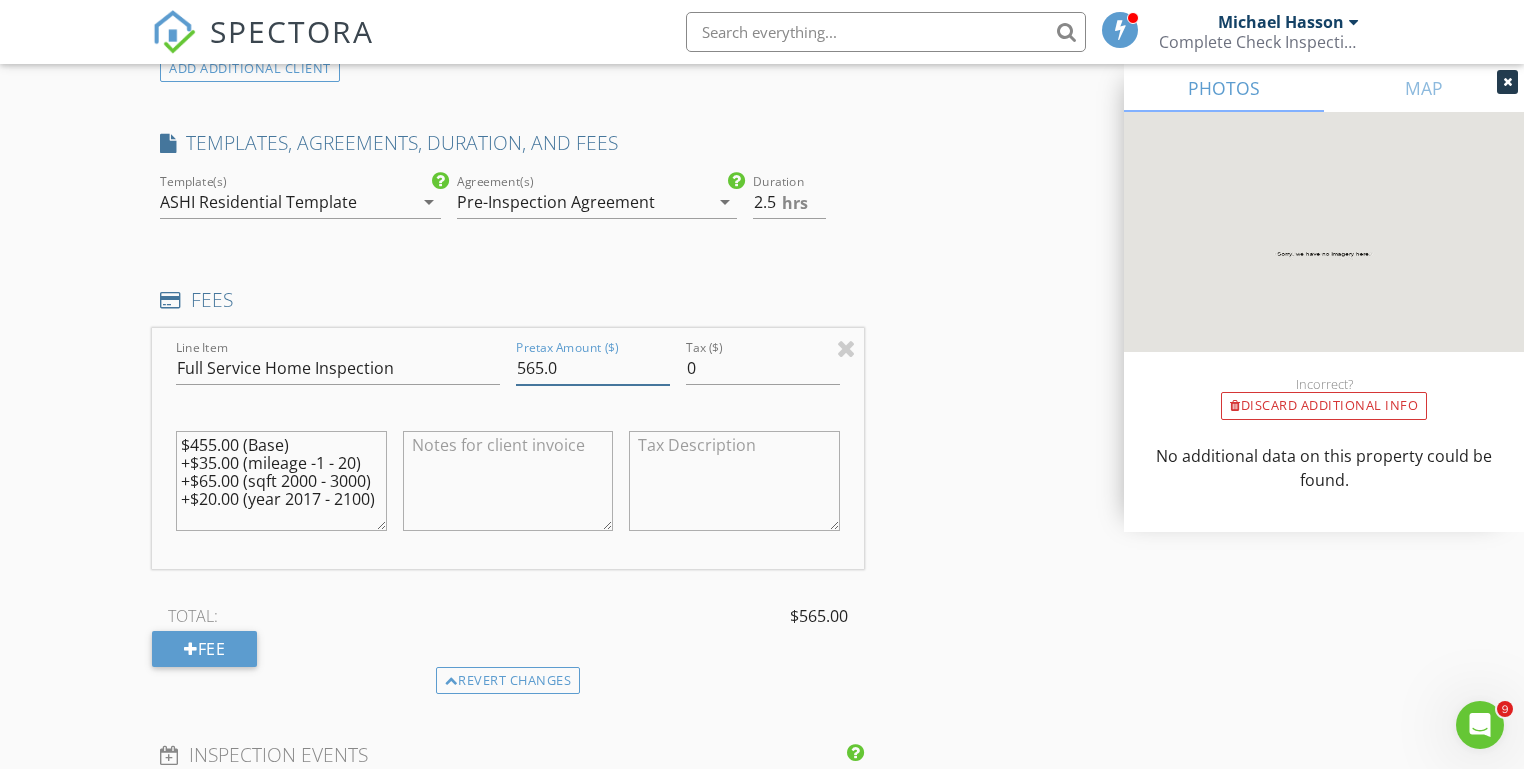scroll, scrollTop: 1650, scrollLeft: 0, axis: vertical 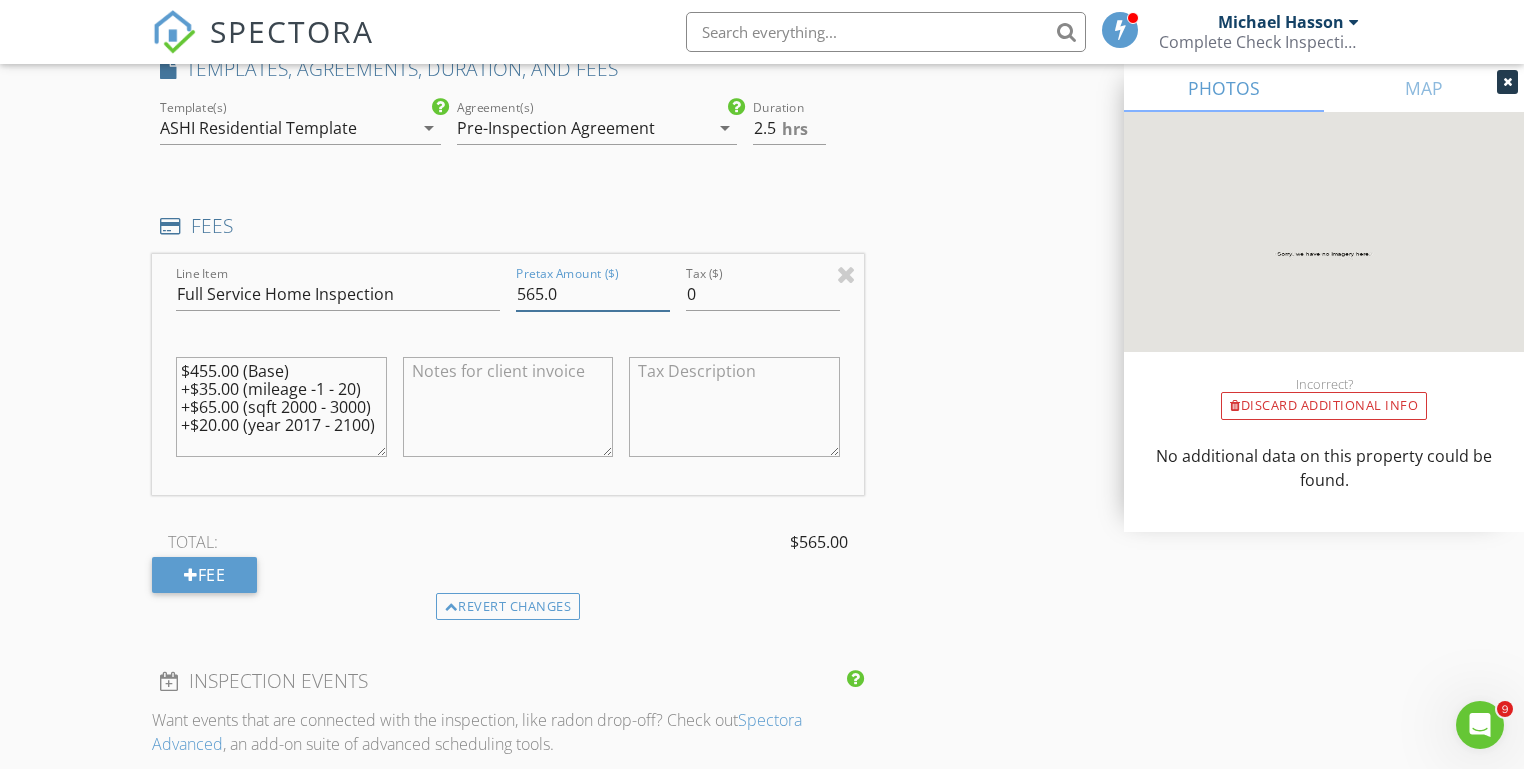 type on "565.0" 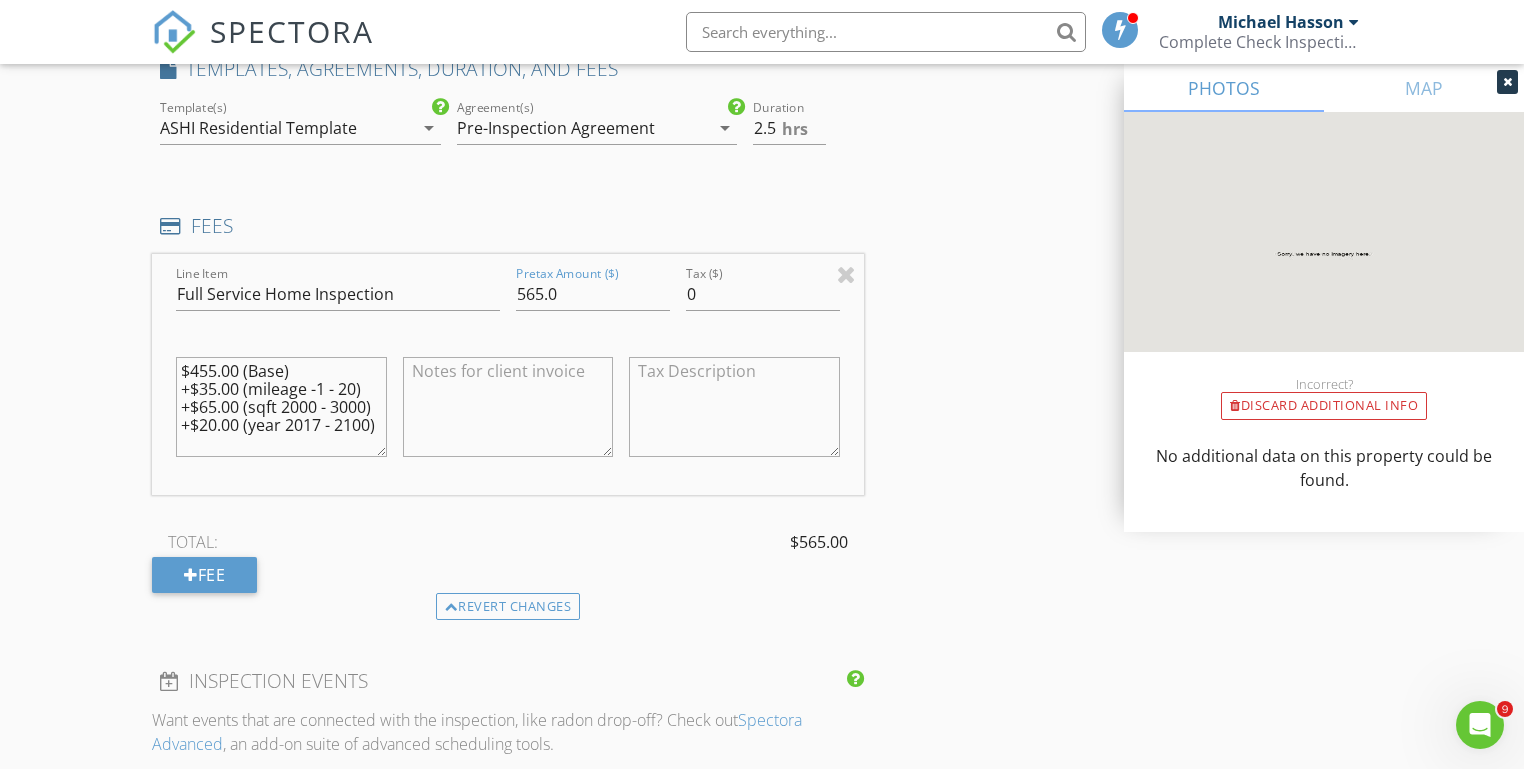 click on "$455.00 (Base)
+$35.00 (mileage -1 - 20)
+$65.00 (sqft 2000 - 3000)
+$20.00 (year 2017 - 2100)" at bounding box center [281, 407] 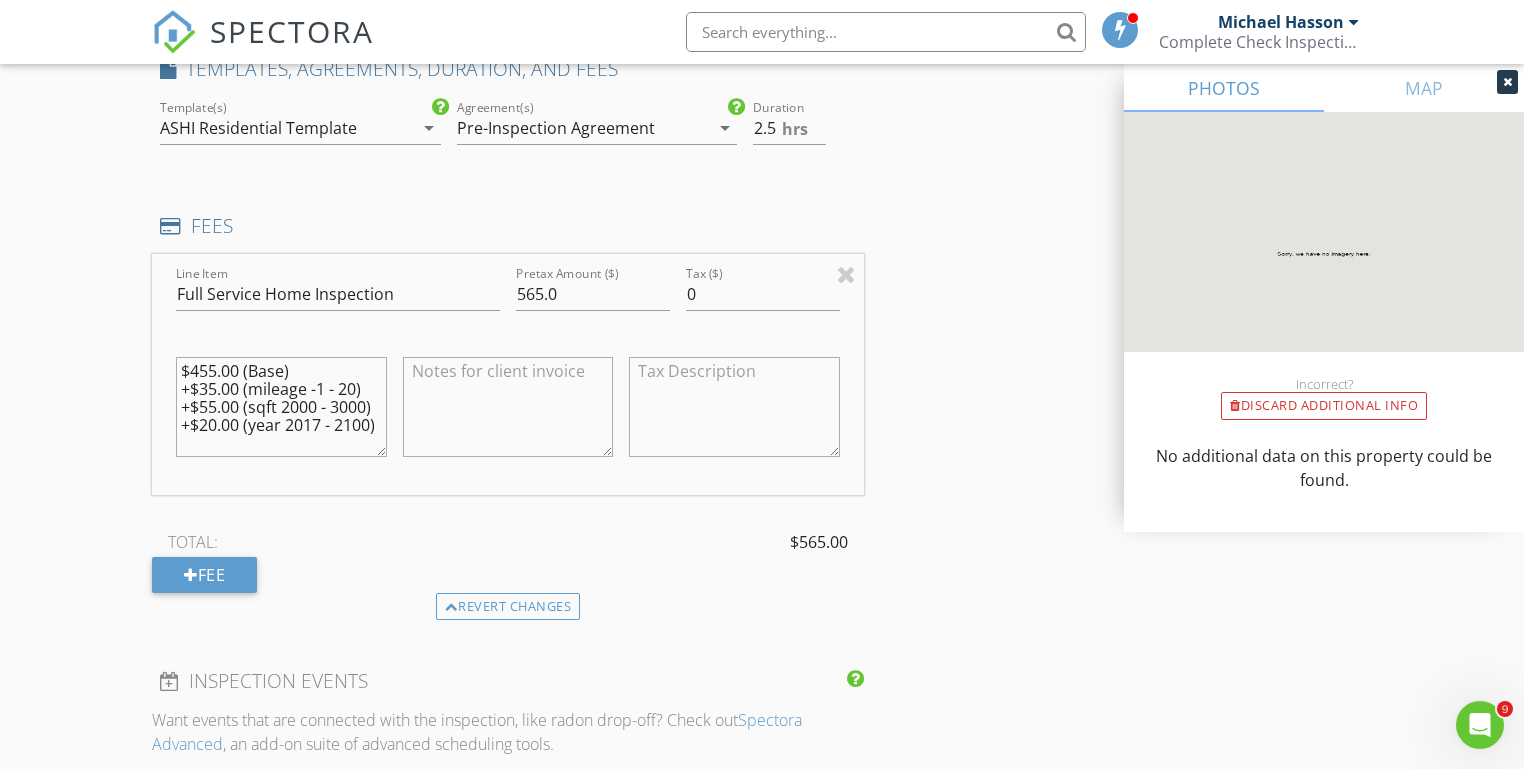 type on "$455.00 (Base)
+$35.00 (mileage -1 - 20)
+$55.00 (sqft 2000 - 3000)
+$20.00 (year 2017 - 2100)" 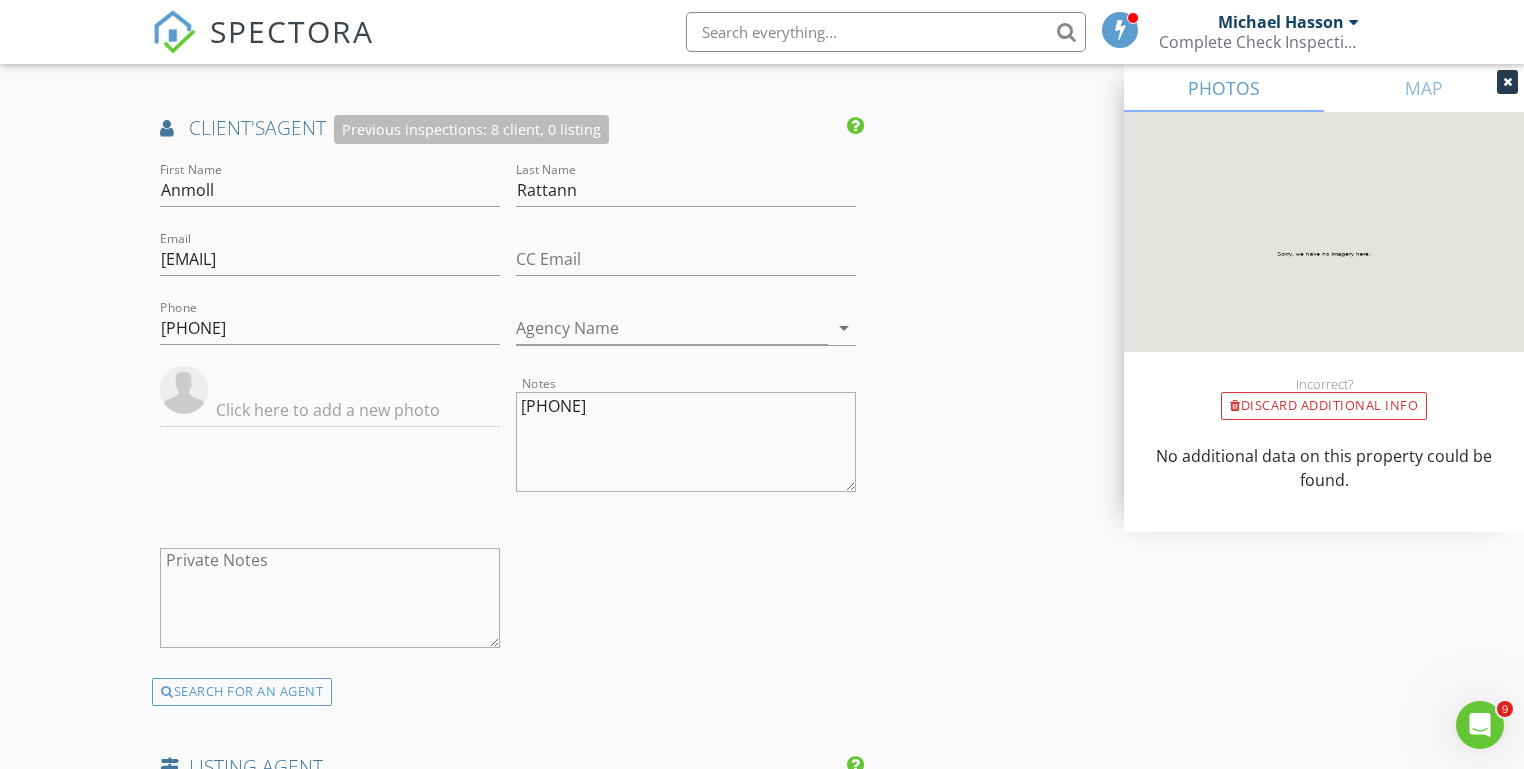 scroll, scrollTop: 2597, scrollLeft: 0, axis: vertical 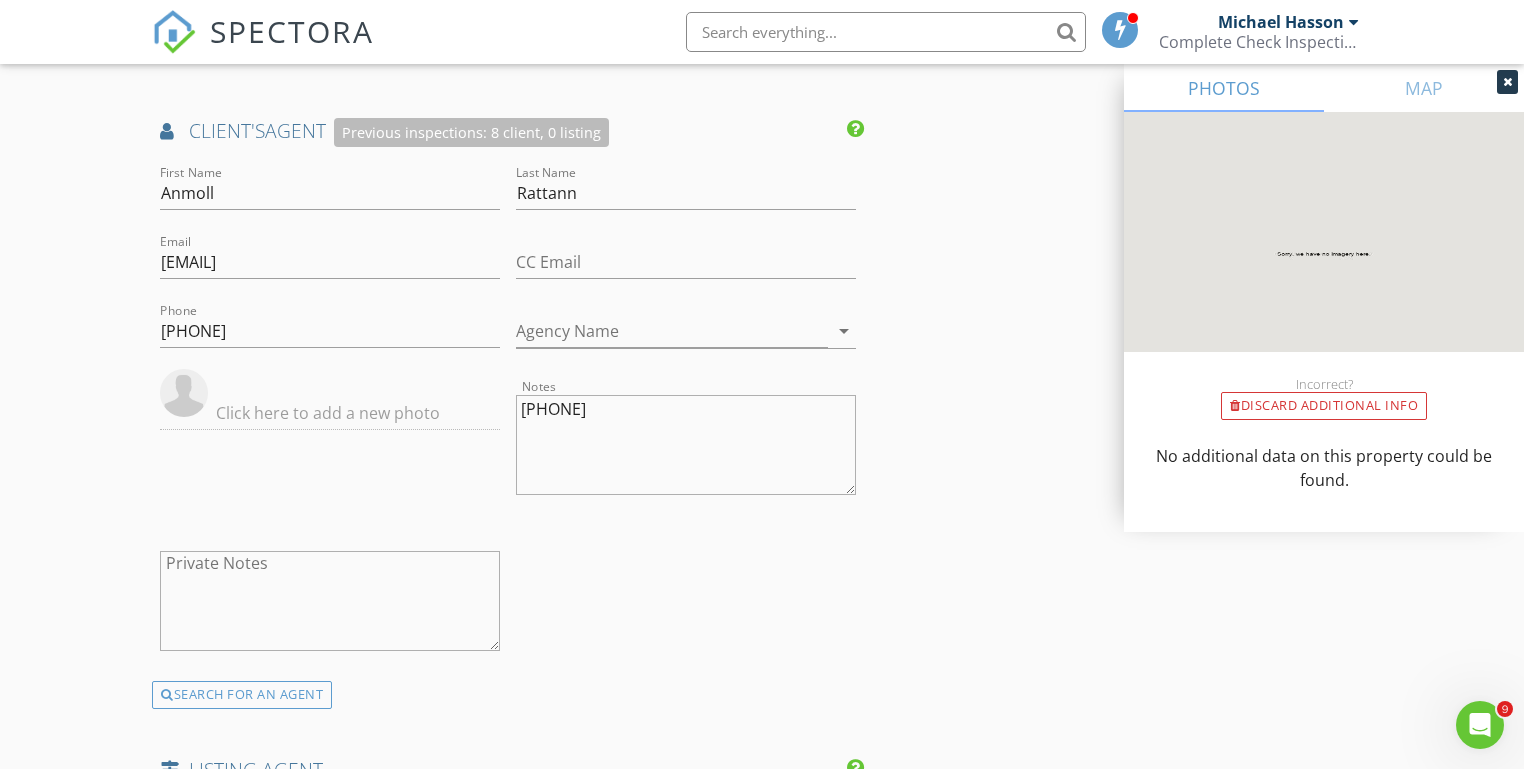 click on "New Inspection
Click here to use the New Order Form
INSPECTOR(S)
check_box   Michael Hasson   PRIMARY   check_box_outline_blank   Steve Taylor     Michael Hasson arrow_drop_down   check_box_outline_blank Michael Hasson specifically requested
Date/Time
08/04/2025 12:00 PM
Location
Address Search       Address 7505 E Edison St   Unit   City Nampa   State ID   Zip 83687   County     Square Feet 2270   Year Built 2025   Foundation arrow_drop_down     Michael Hasson     11.2 miles     (19 minutes)
client
check_box Enable Client CC email for this inspection   Client Search     check_box_outline_blank Client is a Company/Organization     First Name Sudharsan   Last Name Vempalli   Email svarma2010@gmail.com   CC Email   Phone           Notes   Private Notes
ADD ADDITIONAL client
check_box" at bounding box center (762, -388) 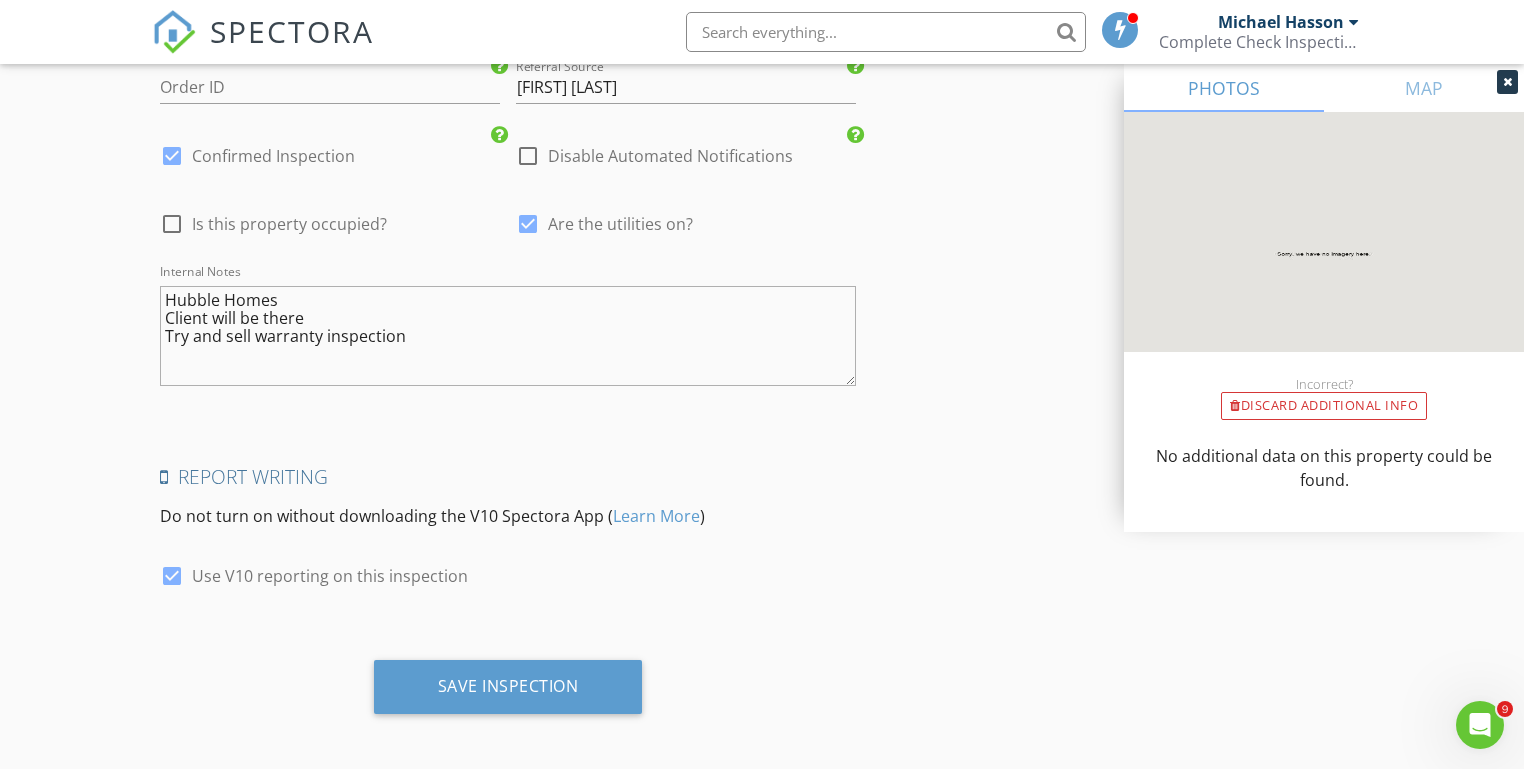scroll, scrollTop: 3523, scrollLeft: 0, axis: vertical 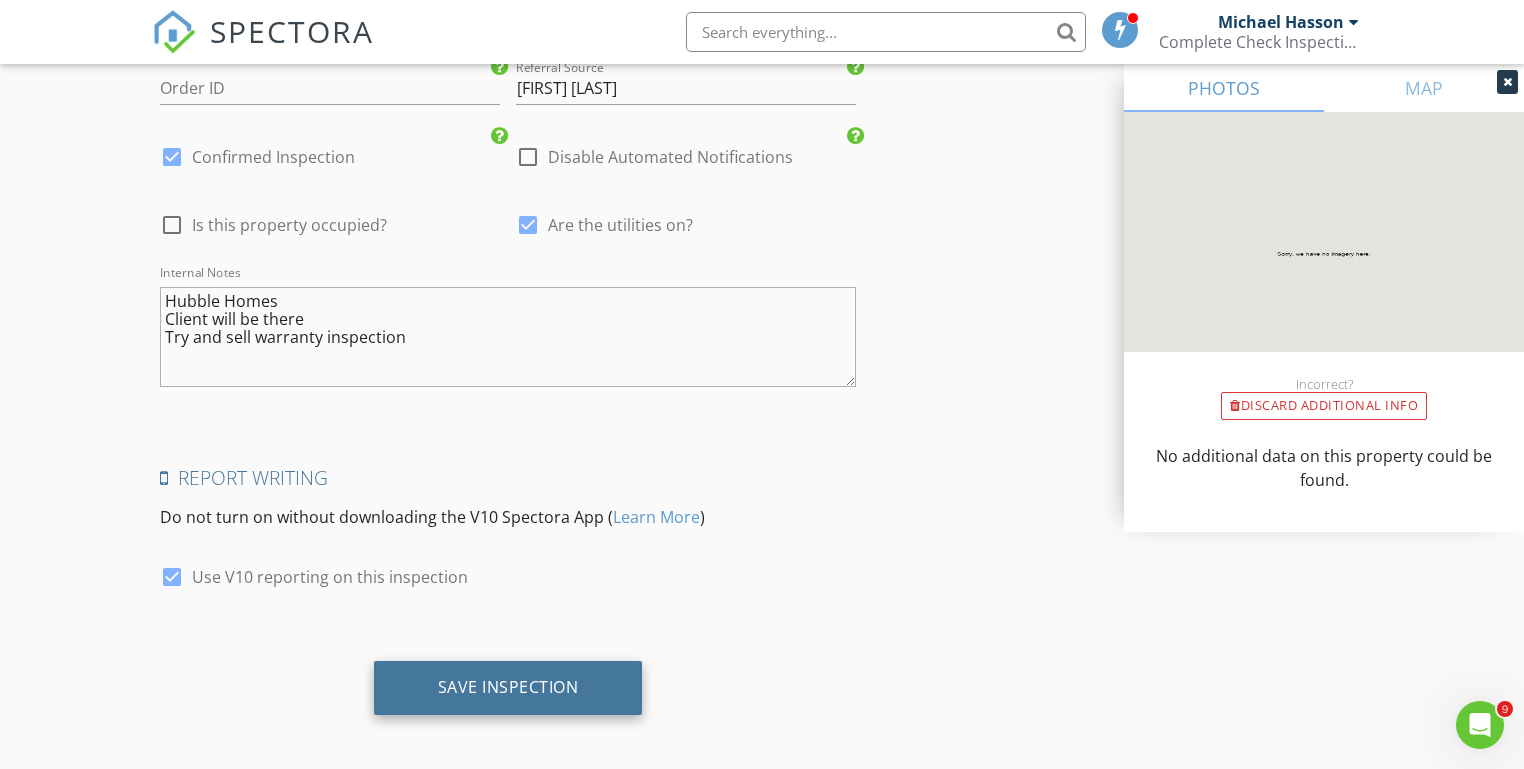 click on "Save Inspection" at bounding box center [508, 687] 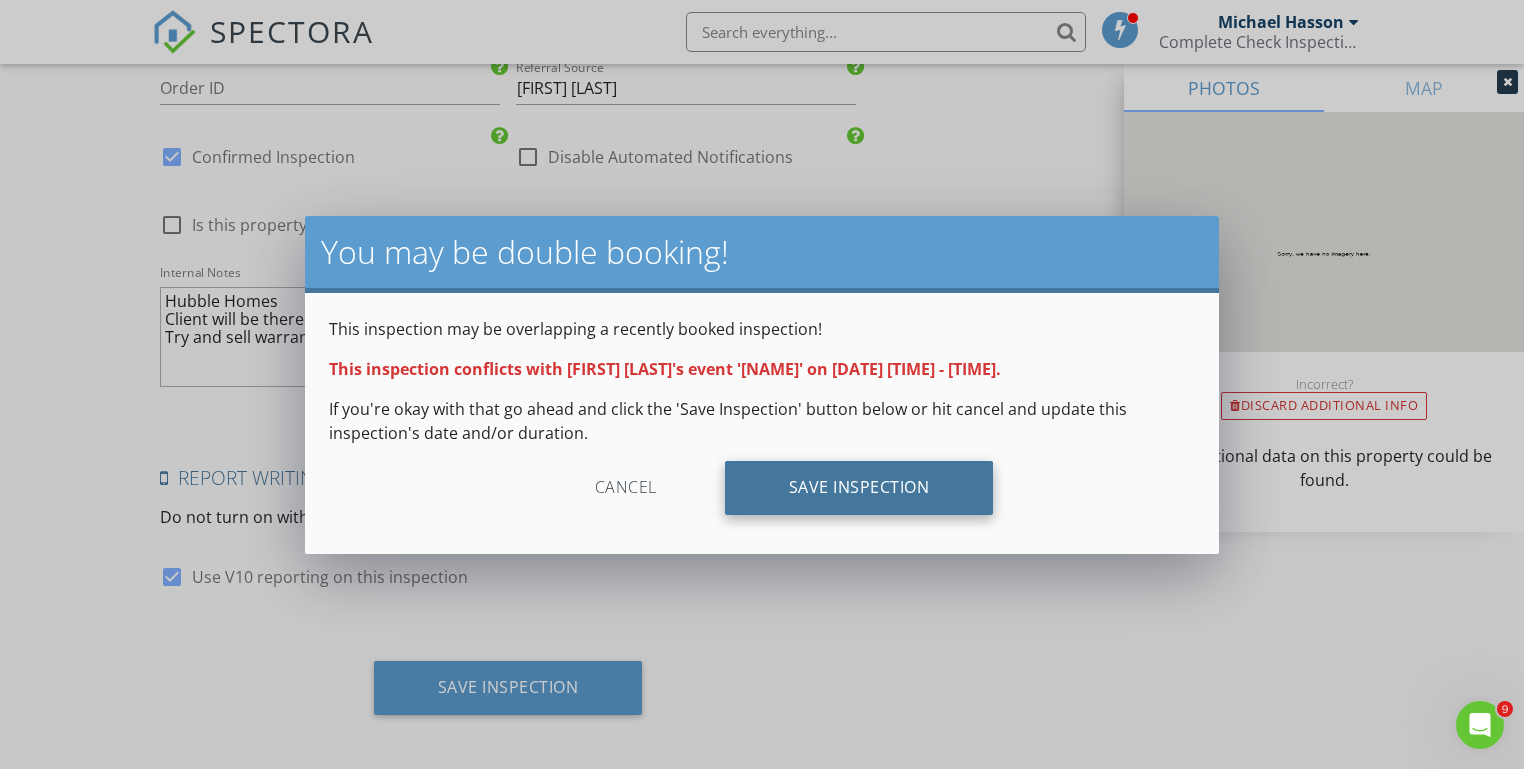click on "Save Inspection" at bounding box center [859, 488] 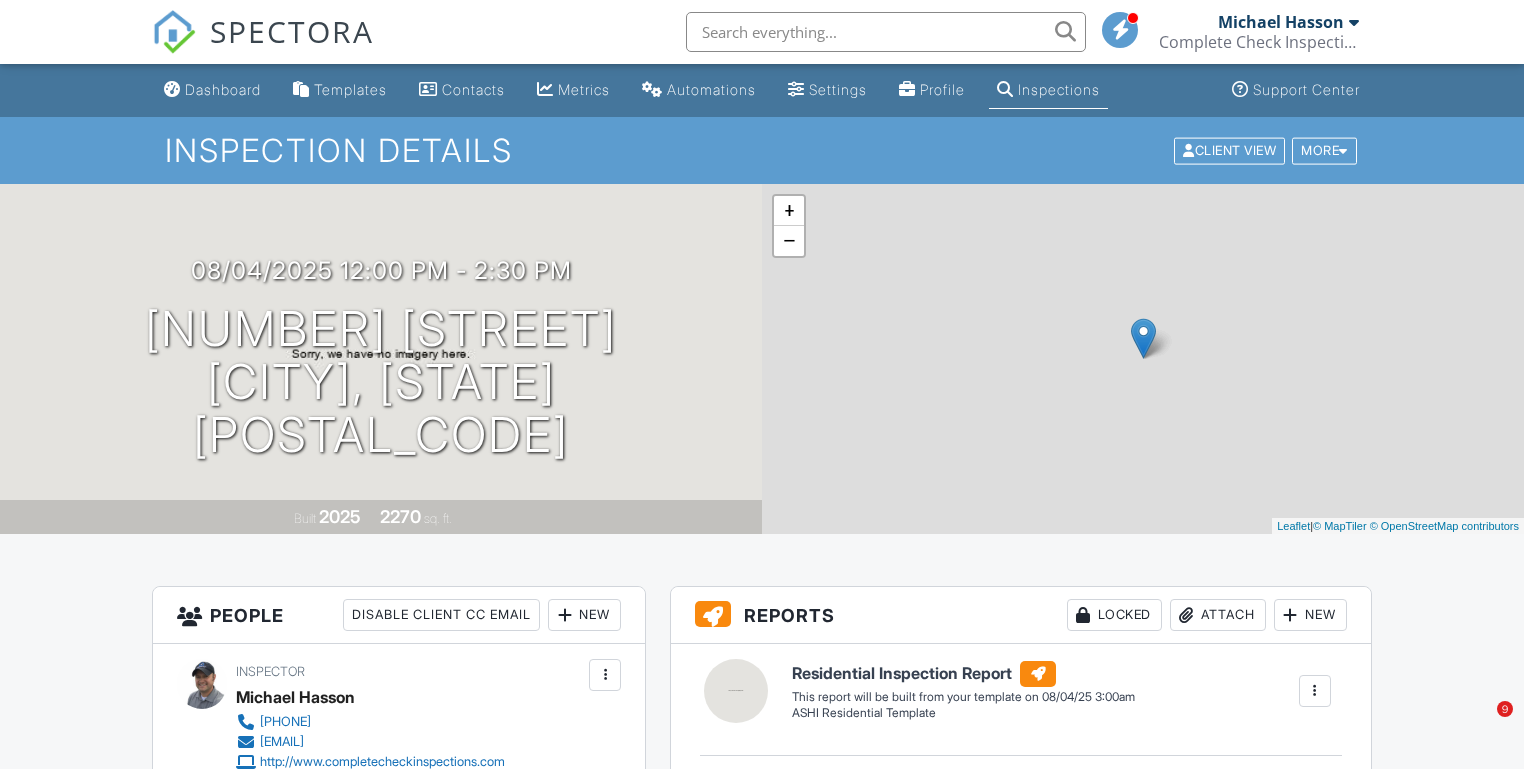 scroll, scrollTop: 0, scrollLeft: 0, axis: both 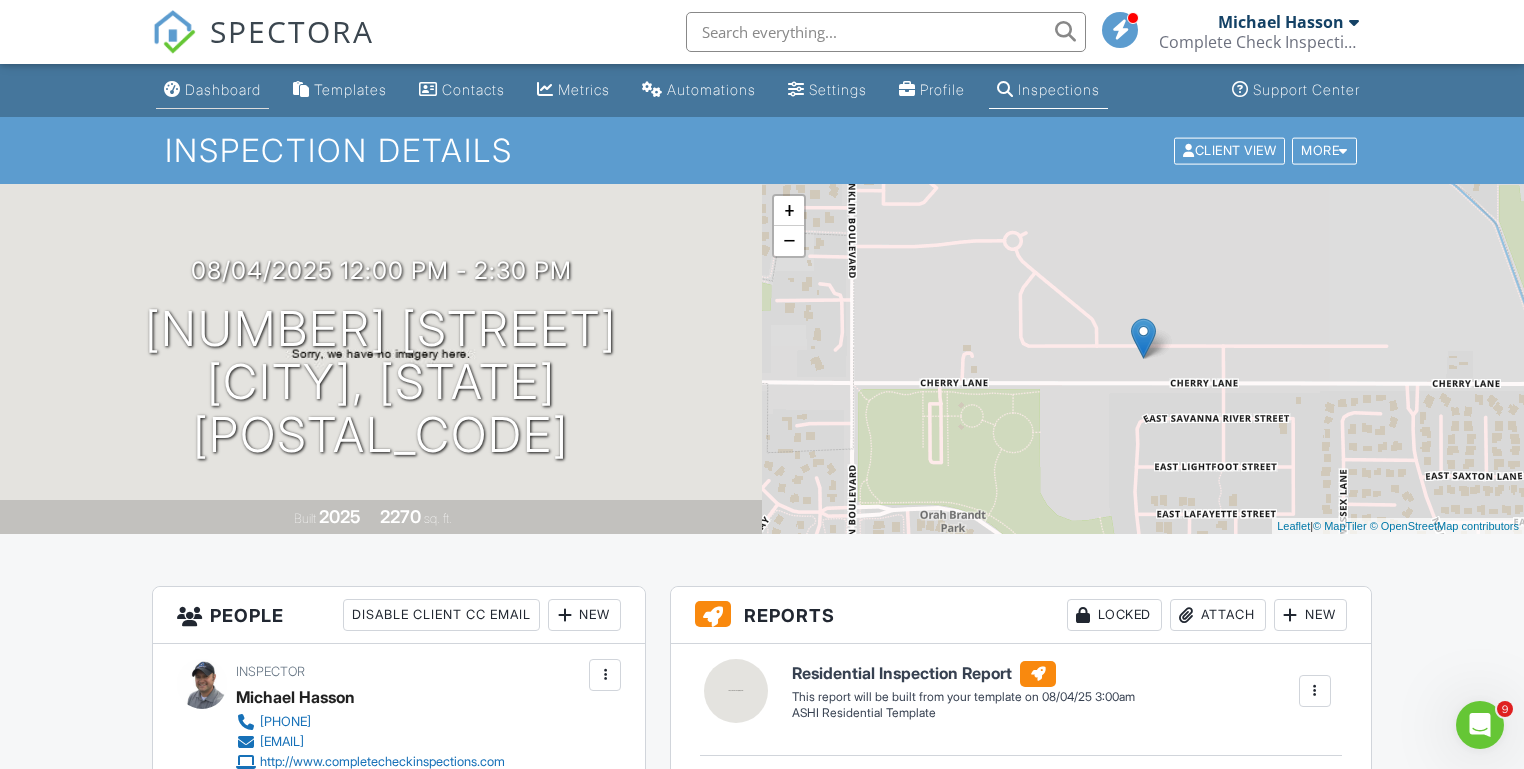click on "Dashboard" at bounding box center [223, 89] 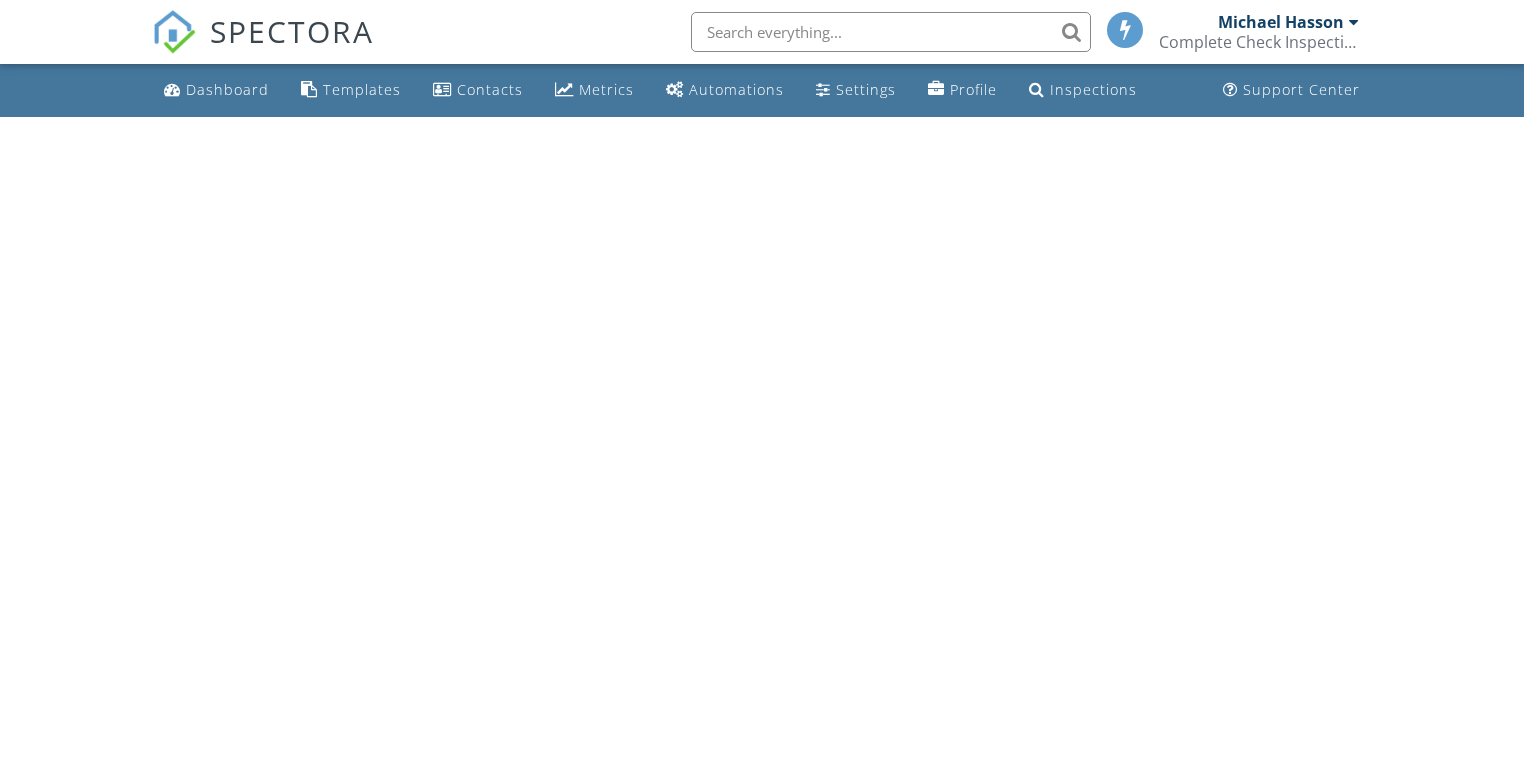 scroll, scrollTop: 0, scrollLeft: 0, axis: both 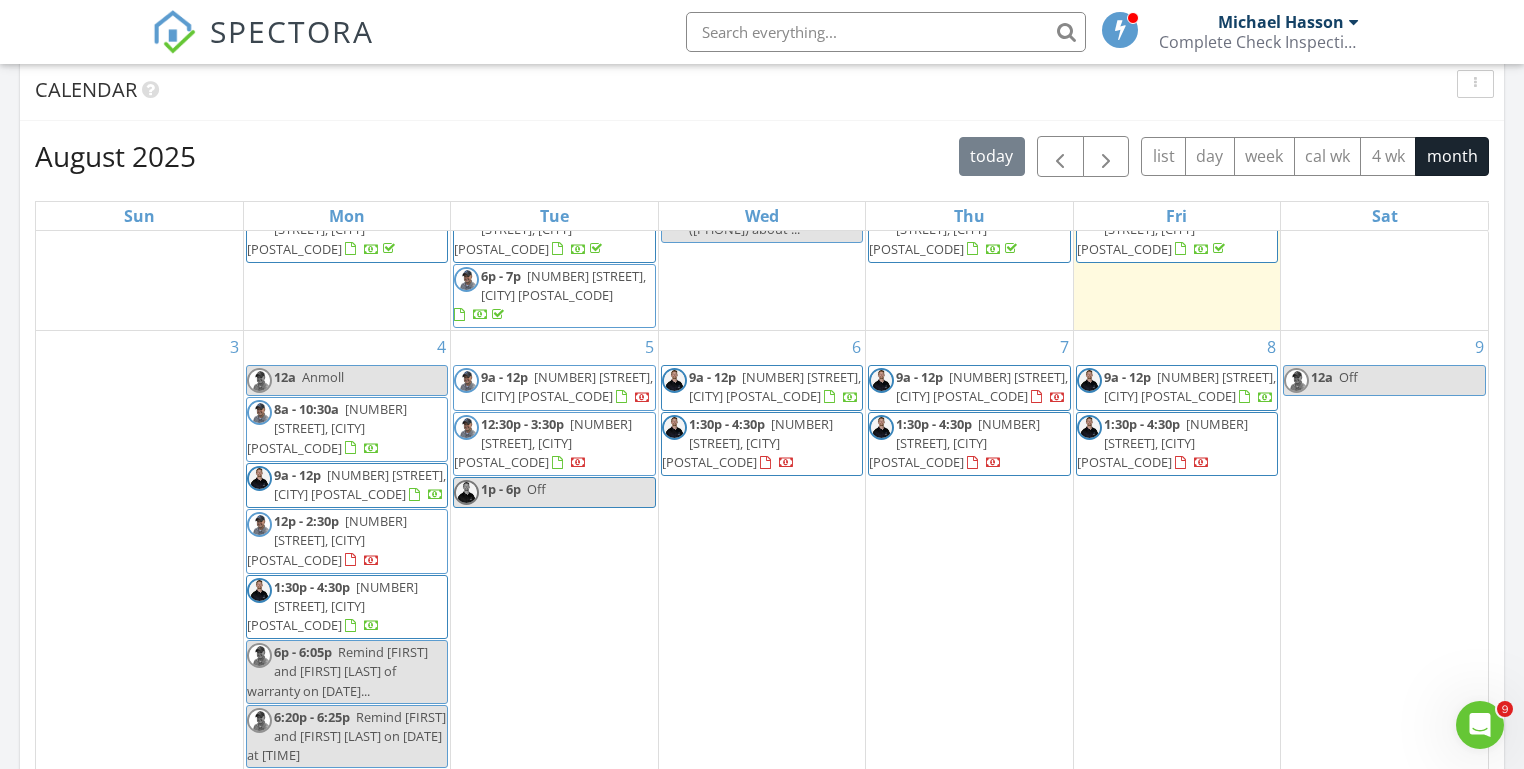 click on "12a
Anmoll" at bounding box center (347, 380) 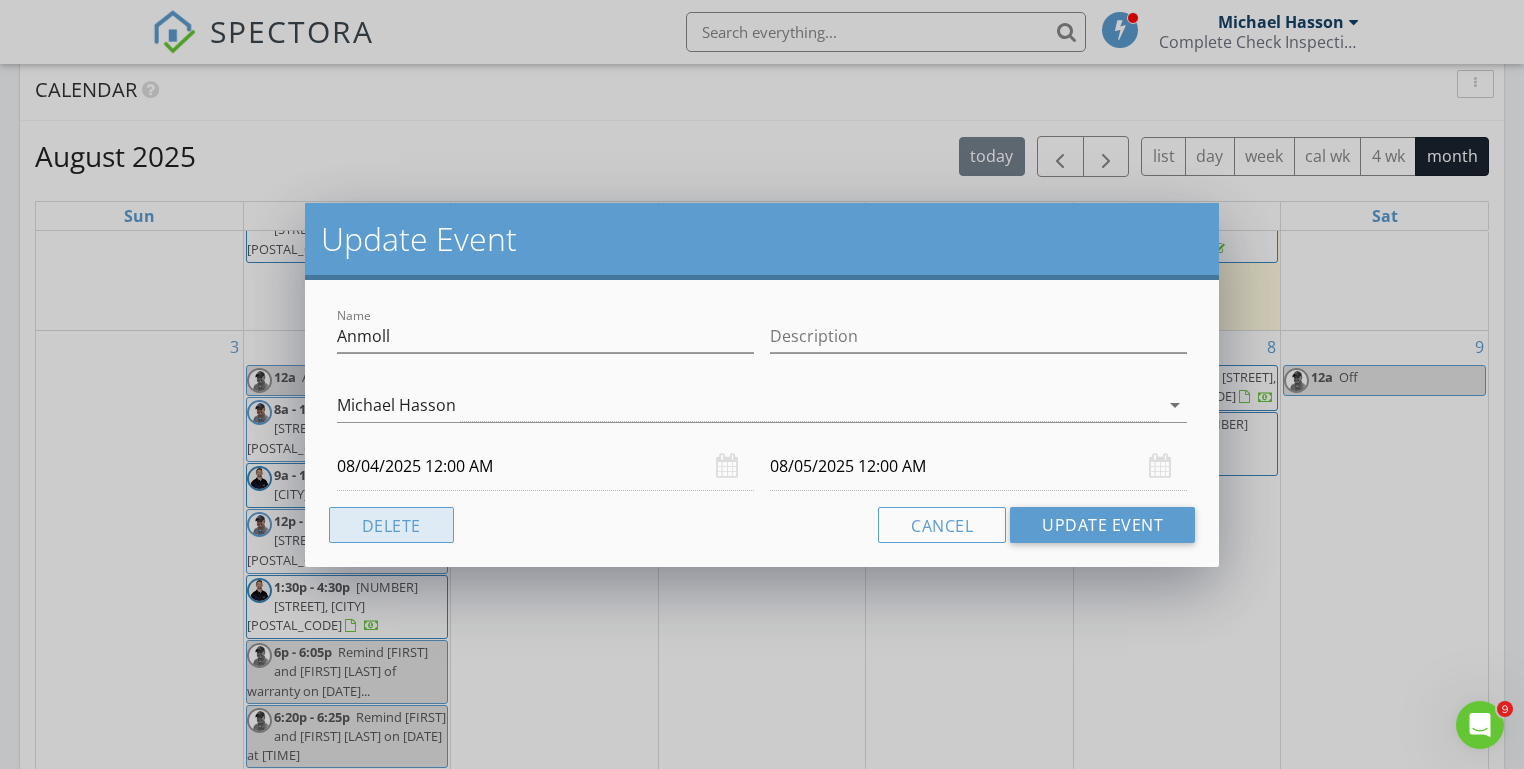 click on "Delete" at bounding box center [391, 525] 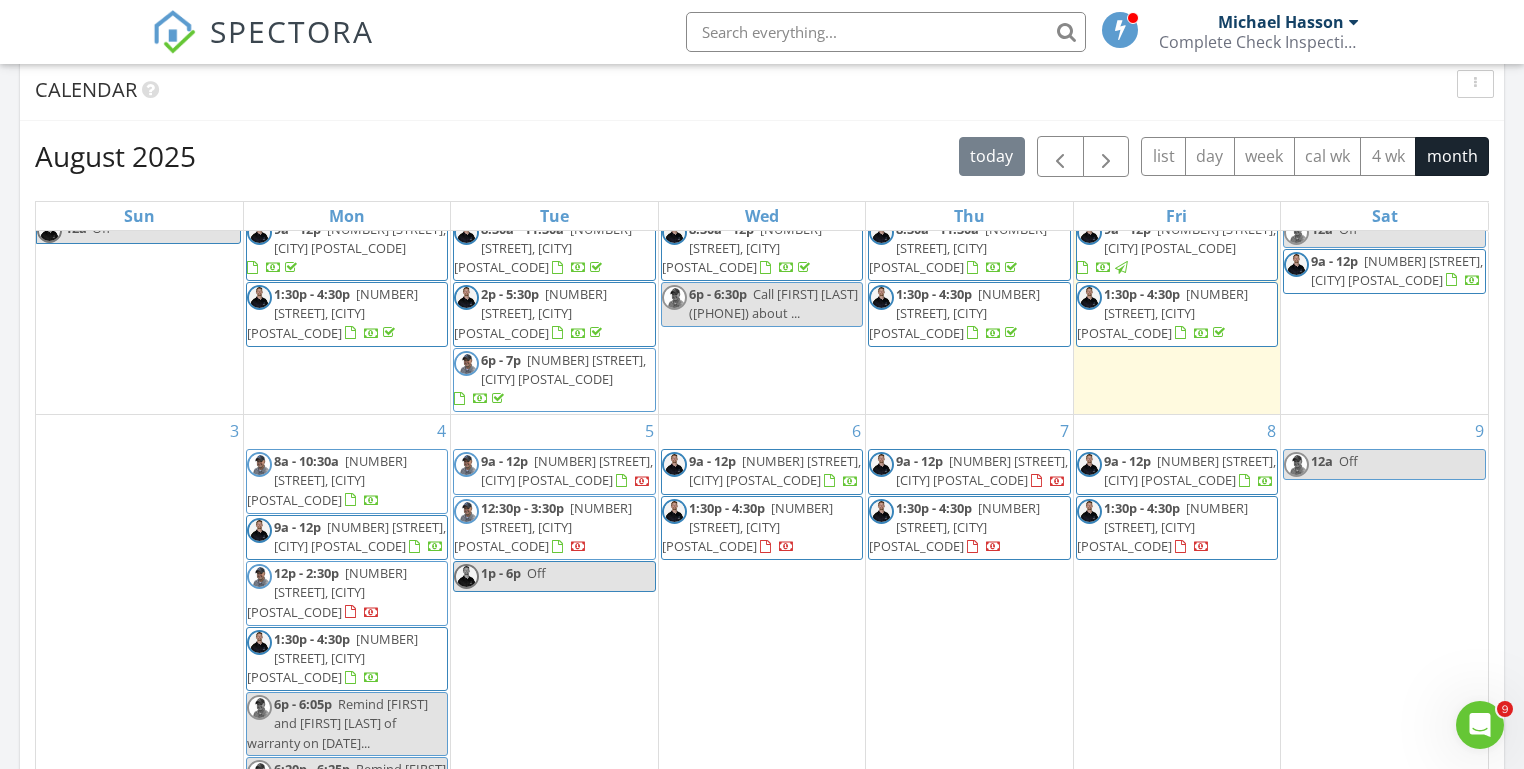 scroll, scrollTop: 55, scrollLeft: 0, axis: vertical 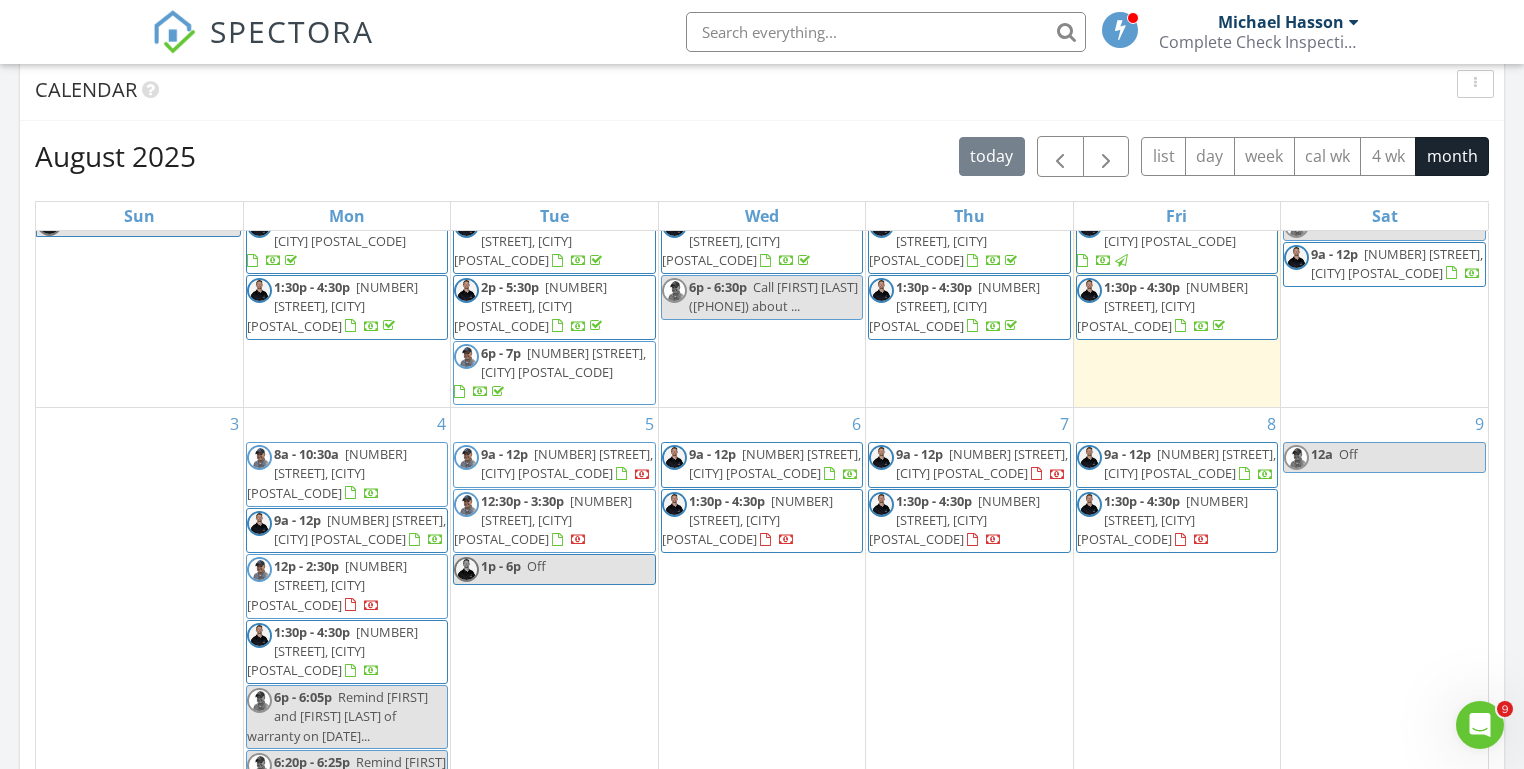 click on "Today
Michael Hasson
No results found       New Inspection     New Quote         Map               1 2 + − Middleton Road, North Middleton Road, Vietnam Veterans Memorial Highway, East Fairview Avenue 43.1 km, 47 min Head southwest on Windmill Springs Court 55 m Turn right onto Stallion Springs Way 55 m Turn right onto West Highlands Parkway 15 m Turn left to stay on West Highlands Parkway 25 m Turn left onto West Highlands Parkway 550 m Turn left onto Hartley Lane 1 km Turn left onto West Main Street 2 km Continue onto Star Boulevard (ID 44) 250 m Turn right onto South Middleton Road 15 km Turn right onto Orchard Avenue 300 m You have arrived at your 1st destination, on the left 0 m Head west on Orchard Avenue 25 m Turn right onto North Barn Owl Avenue 60 m Turn right onto West Kite Street 300 m Turn right 300 m Turn left 70 m Turn left onto North Middleton Road 1.5 km Turn right onto West Karcher Road (ID 55) 800 m Continue onto State Highway 55 (ID 55) 450 m 600 m 15 km 550 m" at bounding box center (762, 350) 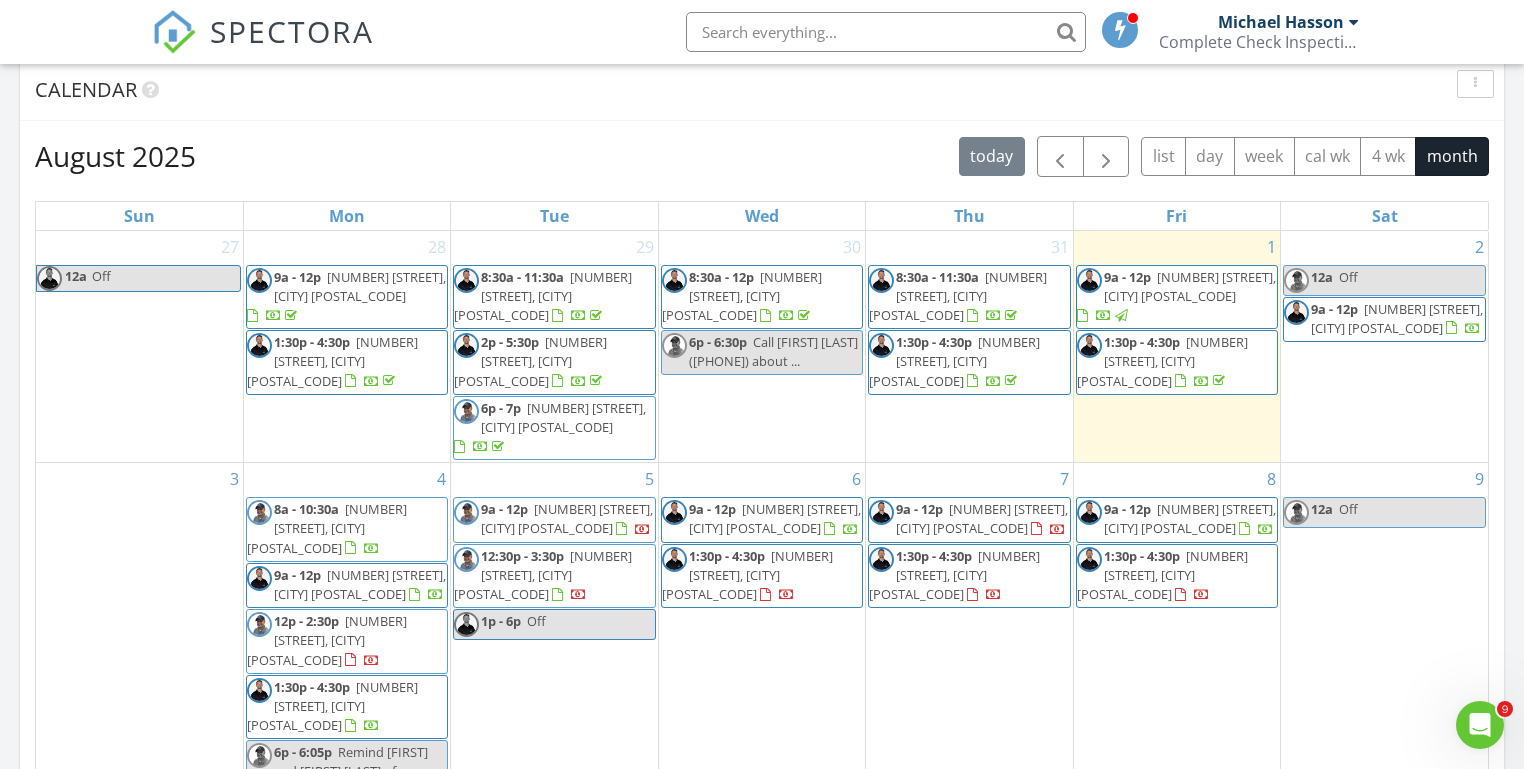scroll, scrollTop: 0, scrollLeft: 0, axis: both 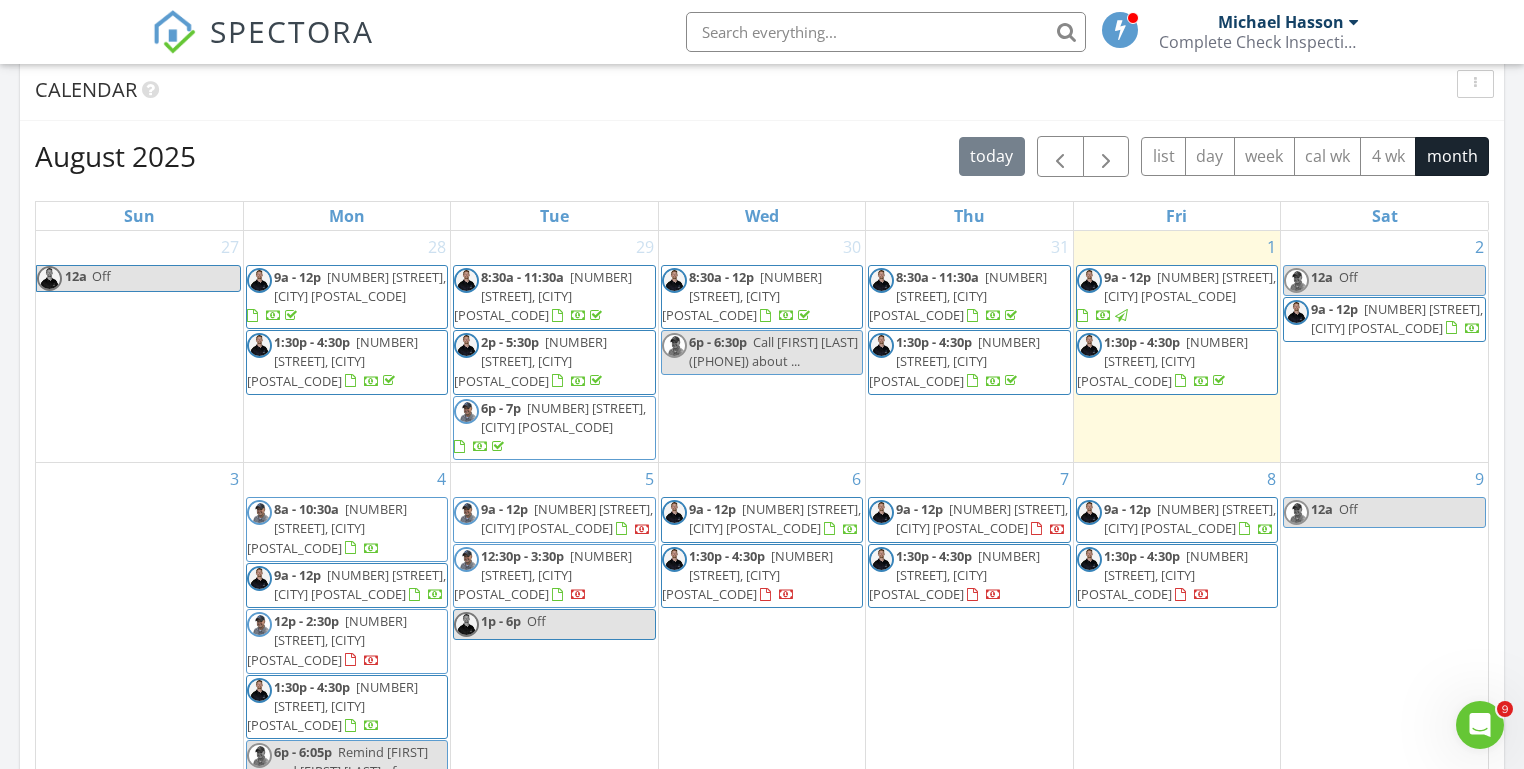 click on "Today
Michael Hasson
No results found       New Inspection     New Quote         Map               1 2 + − Middleton Road, North Middleton Road, Vietnam Veterans Memorial Highway, East Fairview Avenue 43.1 km, 47 min Head southwest on Windmill Springs Court 55 m Turn right onto Stallion Springs Way 55 m Turn right onto West Highlands Parkway 15 m Turn left to stay on West Highlands Parkway 25 m Turn left onto West Highlands Parkway 550 m Turn left onto Hartley Lane 1 km Turn left onto West Main Street 2 km Continue onto Star Boulevard (ID 44) 250 m Turn right onto South Middleton Road 15 km Turn right onto Orchard Avenue 300 m You have arrived at your 1st destination, on the left 0 m Head west on Orchard Avenue 25 m Turn right onto North Barn Owl Avenue 60 m Turn right onto West Kite Street 300 m Turn right 300 m Turn left 70 m Turn left onto North Middleton Road 1.5 km Turn right onto West Karcher Road (ID 55) 800 m Continue onto State Highway 55 (ID 55) 450 m 600 m 15 km 550 m" at bounding box center (762, 350) 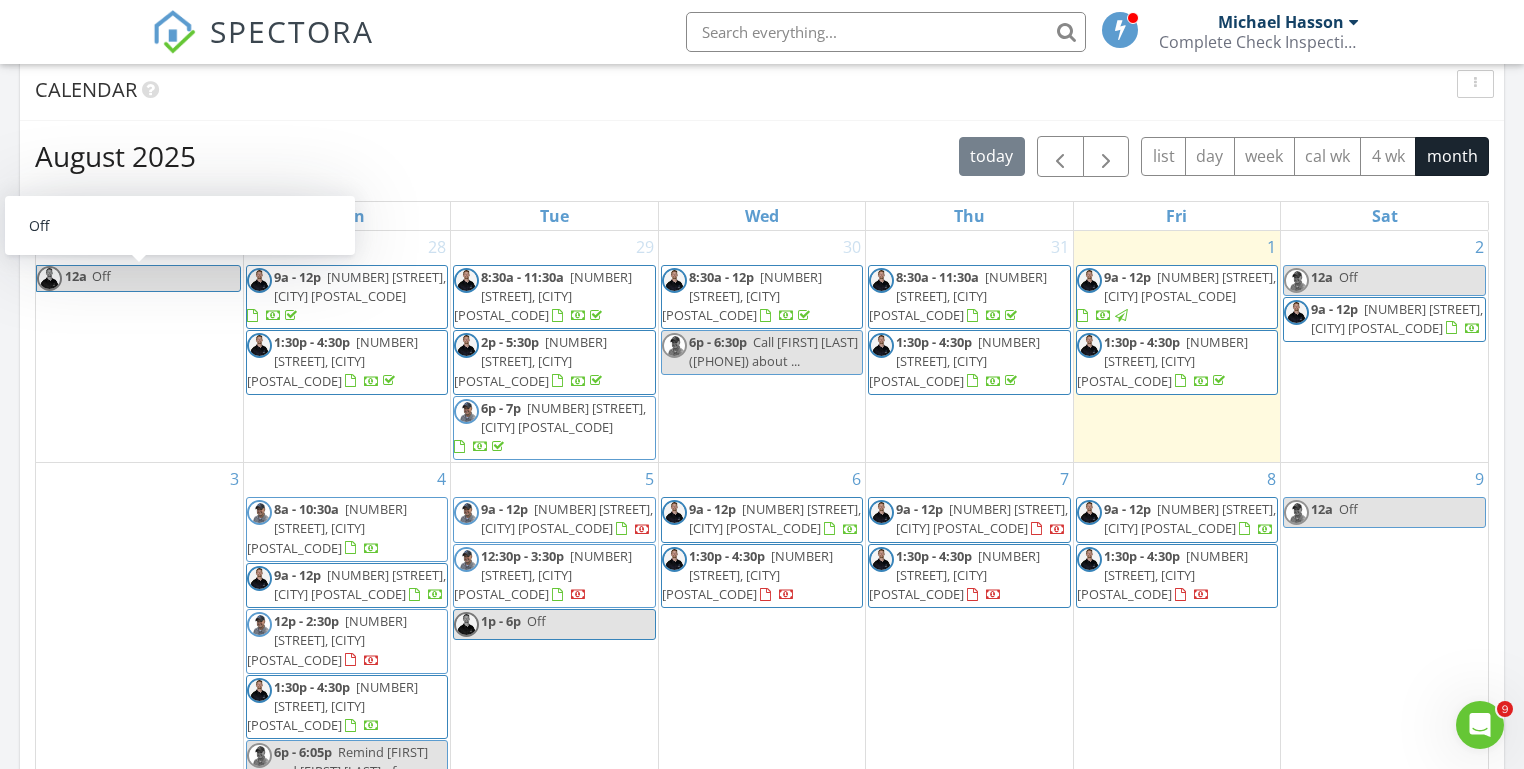 click on "Today
Michael Hasson
No results found       New Inspection     New Quote         Map               1 2 + − Middleton Road, North Middleton Road, Vietnam Veterans Memorial Highway, East Fairview Avenue 43.1 km, 47 min Head southwest on Windmill Springs Court 55 m Turn right onto Stallion Springs Way 55 m Turn right onto West Highlands Parkway 15 m Turn left to stay on West Highlands Parkway 25 m Turn left onto West Highlands Parkway 550 m Turn left onto Hartley Lane 1 km Turn left onto West Main Street 2 km Continue onto Star Boulevard (ID 44) 250 m Turn right onto South Middleton Road 15 km Turn right onto Orchard Avenue 300 m You have arrived at your 1st destination, on the left 0 m Head west on Orchard Avenue 25 m Turn right onto North Barn Owl Avenue 60 m Turn right onto West Kite Street 300 m Turn right 300 m Turn left 70 m Turn left onto North Middleton Road 1.5 km Turn right onto West Karcher Road (ID 55) 800 m Continue onto State Highway 55 (ID 55) 450 m 600 m 15 km 550 m" at bounding box center (762, 350) 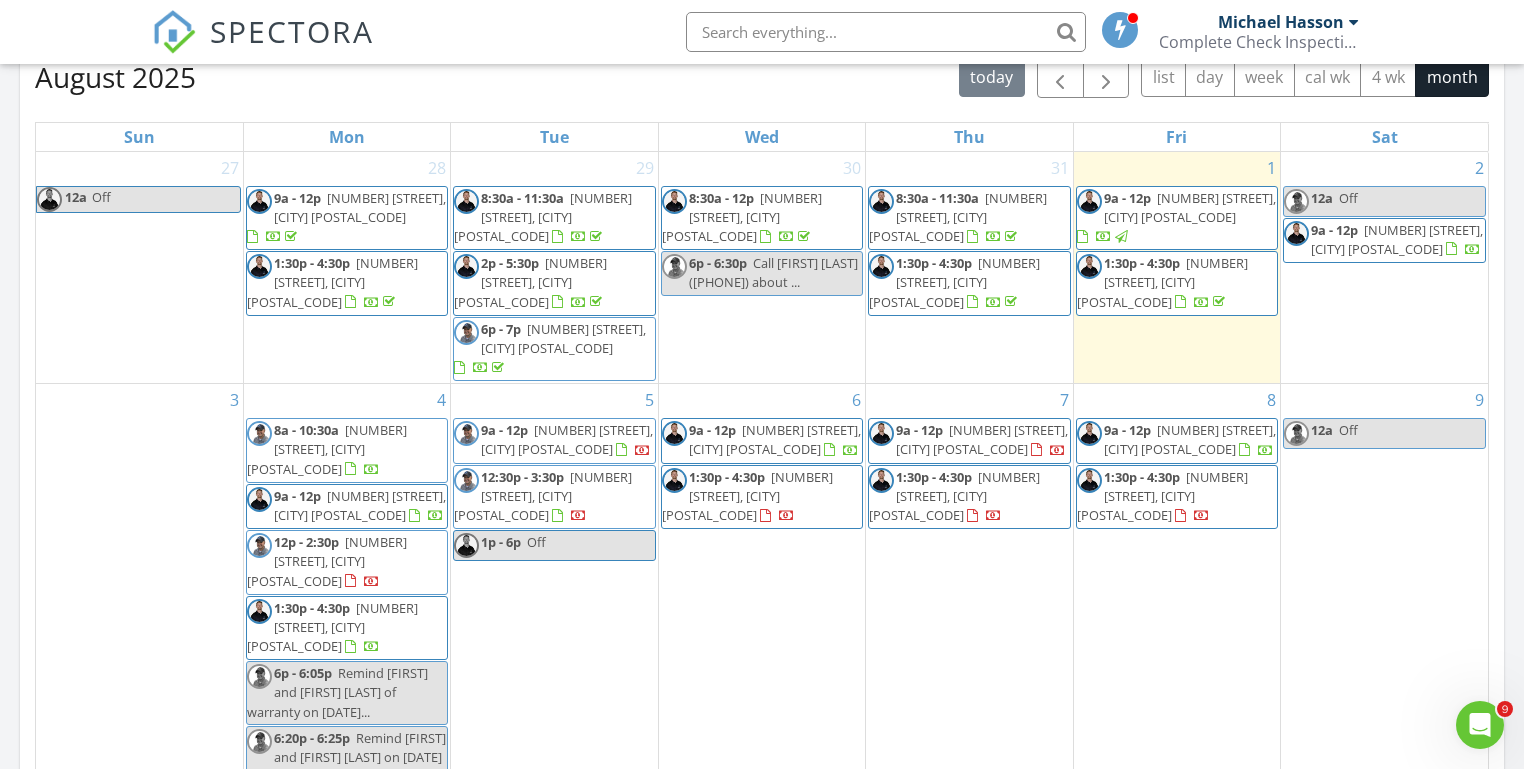 scroll, scrollTop: 922, scrollLeft: 0, axis: vertical 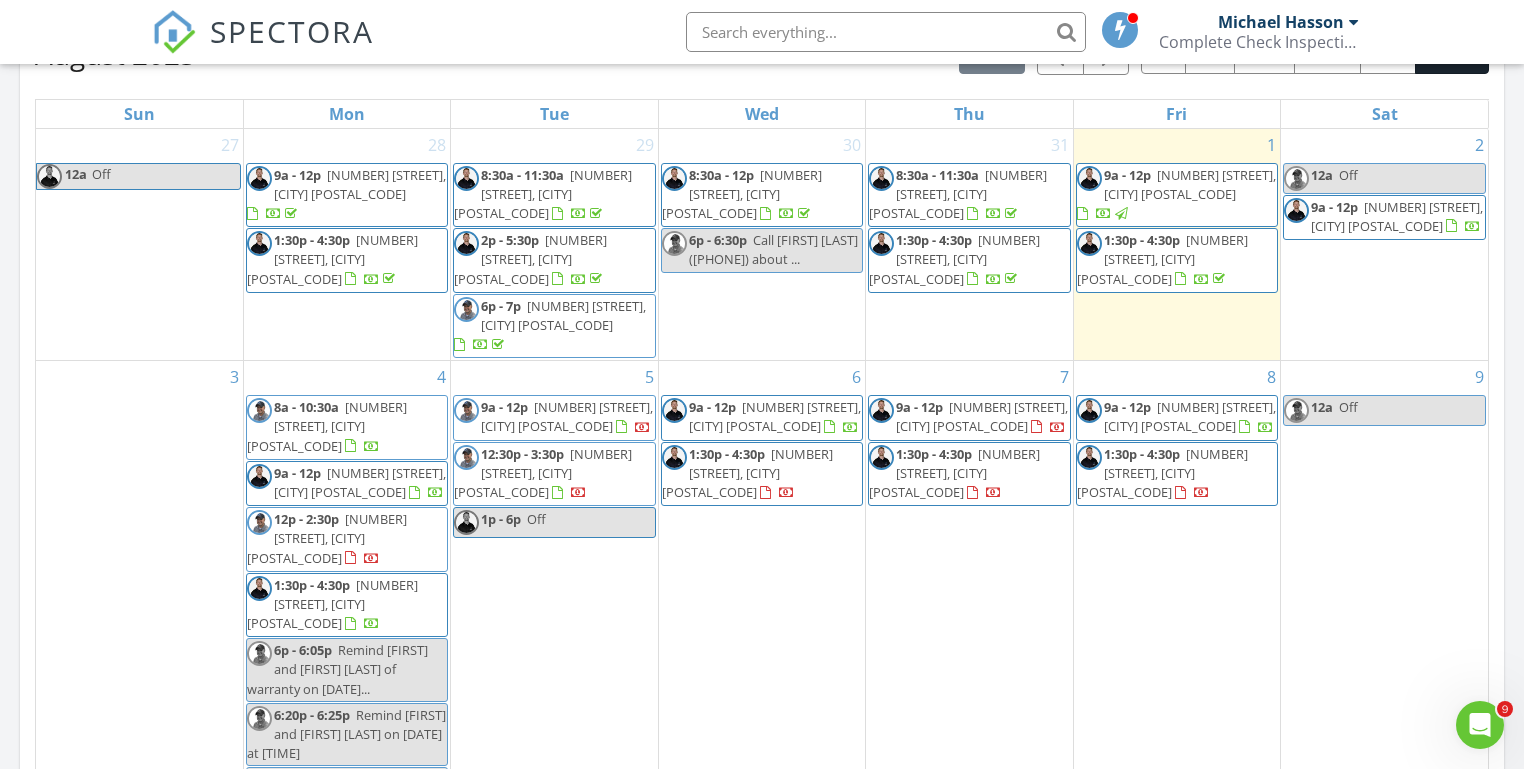 click on "Today
Michael Hasson
No results found       New Inspection     New Quote         Map               1 2 + − Middleton Road, North Middleton Road, Vietnam Veterans Memorial Highway, East Fairview Avenue 43.1 km, 47 min Head southwest on Windmill Springs Court 55 m Turn right onto Stallion Springs Way 55 m Turn right onto West Highlands Parkway 15 m Turn left to stay on West Highlands Parkway 25 m Turn left onto West Highlands Parkway 550 m Turn left onto Hartley Lane 1 km Turn left onto West Main Street 2 km Continue onto Star Boulevard (ID 44) 250 m Turn right onto South Middleton Road 15 km Turn right onto Orchard Avenue 300 m You have arrived at your 1st destination, on the left 0 m Head west on Orchard Avenue 25 m Turn right onto North Barn Owl Avenue 60 m Turn right onto West Kite Street 300 m Turn right 300 m Turn left 70 m Turn left onto North Middleton Road 1.5 km Turn right onto West Karcher Road (ID 55) 800 m Continue onto State Highway 55 (ID 55) 450 m 600 m 15 km 550 m" at bounding box center (762, 248) 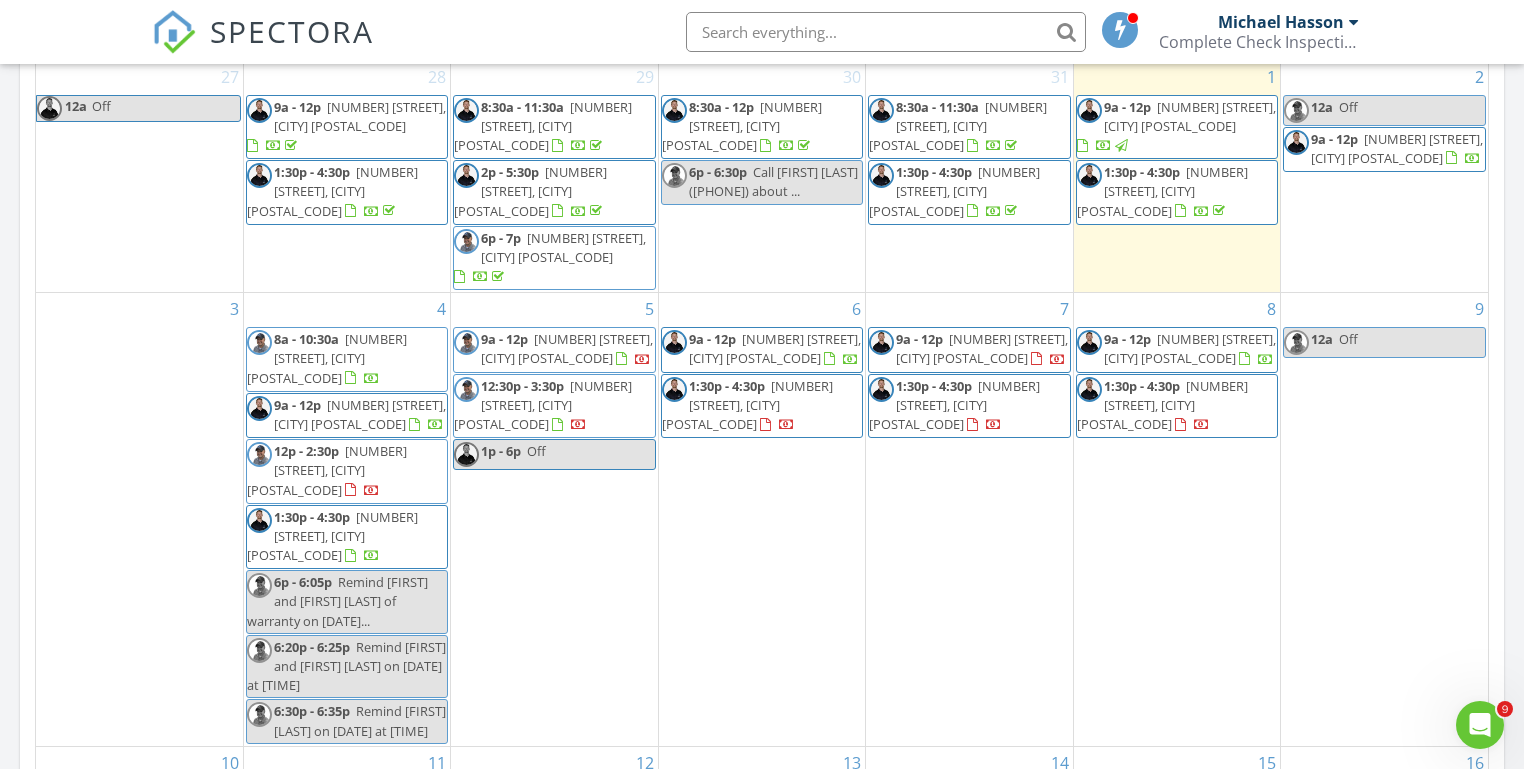 scroll, scrollTop: 1005, scrollLeft: 0, axis: vertical 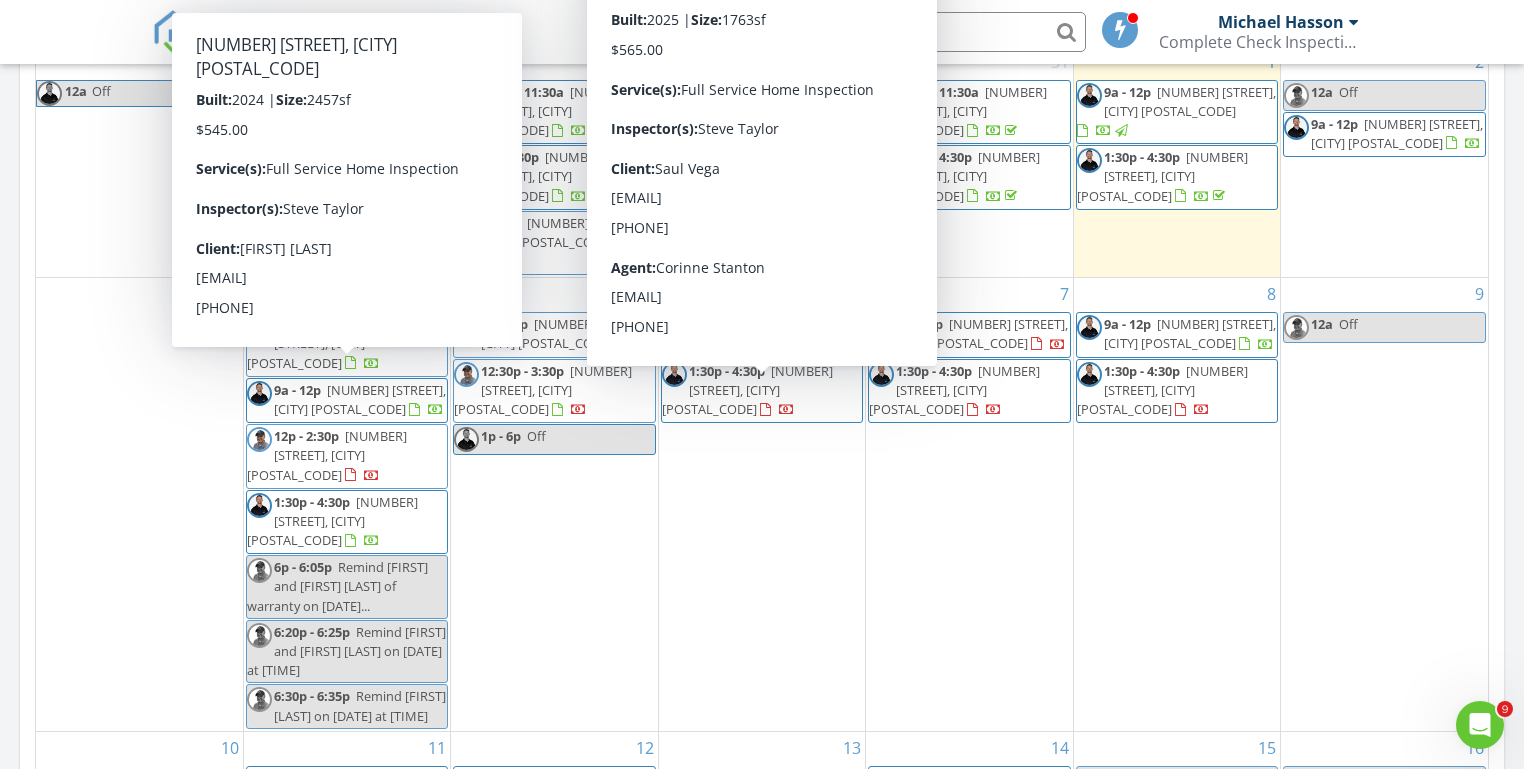 click on "Today
Michael Hasson
No results found       New Inspection     New Quote         Map               1 2 + − Middleton Road, North Middleton Road, Vietnam Veterans Memorial Highway, East Fairview Avenue 43.1 km, 47 min Head southwest on Windmill Springs Court 55 m Turn right onto Stallion Springs Way 55 m Turn right onto West Highlands Parkway 15 m Turn left to stay on West Highlands Parkway 25 m Turn left onto West Highlands Parkway 550 m Turn left onto Hartley Lane 1 km Turn left onto West Main Street 2 km Continue onto Star Boulevard (ID 44) 250 m Turn right onto South Middleton Road 15 km Turn right onto Orchard Avenue 300 m You have arrived at your 1st destination, on the left 0 m Head west on Orchard Avenue 25 m Turn right onto North Barn Owl Avenue 60 m Turn right onto West Kite Street 300 m Turn right 300 m Turn left 70 m Turn left onto North Middleton Road 1.5 km Turn right onto West Karcher Road (ID 55) 800 m Continue onto State Highway 55 (ID 55) 450 m 600 m 15 km 550 m" at bounding box center (762, 165) 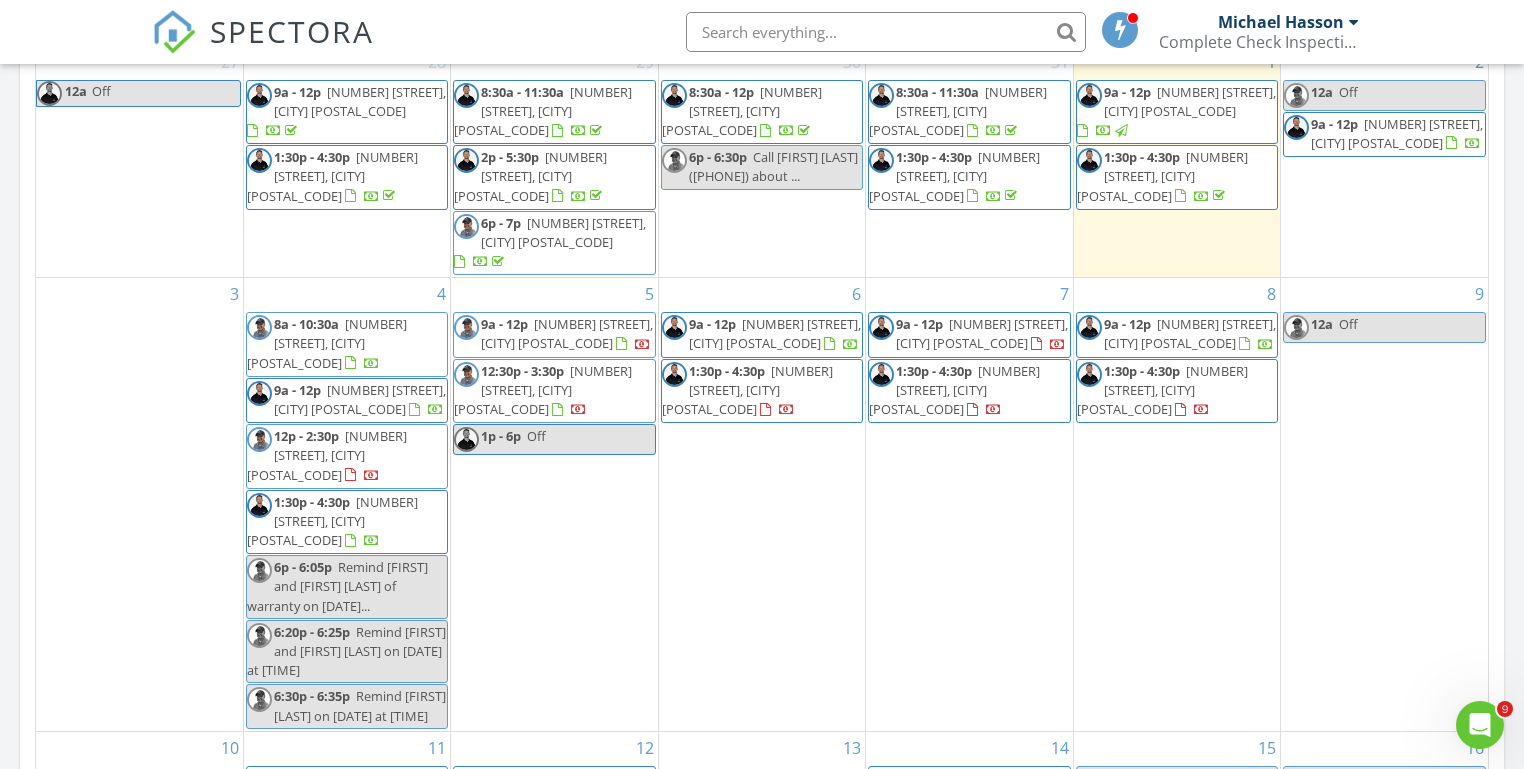 click on "Today
Michael Hasson
No results found       New Inspection     New Quote         Map               1 2 + − Middleton Road, North Middleton Road, Vietnam Veterans Memorial Highway, East Fairview Avenue 43.1 km, 47 min Head southwest on Windmill Springs Court 55 m Turn right onto Stallion Springs Way 55 m Turn right onto West Highlands Parkway 15 m Turn left to stay on West Highlands Parkway 25 m Turn left onto West Highlands Parkway 550 m Turn left onto Hartley Lane 1 km Turn left onto West Main Street 2 km Continue onto Star Boulevard (ID 44) 250 m Turn right onto South Middleton Road 15 km Turn right onto Orchard Avenue 300 m You have arrived at your 1st destination, on the left 0 m Head west on Orchard Avenue 25 m Turn right onto North Barn Owl Avenue 60 m Turn right onto West Kite Street 300 m Turn right 300 m Turn left 70 m Turn left onto North Middleton Road 1.5 km Turn right onto West Karcher Road (ID 55) 800 m Continue onto State Highway 55 (ID 55) 450 m 600 m 15 km 550 m" at bounding box center [762, 165] 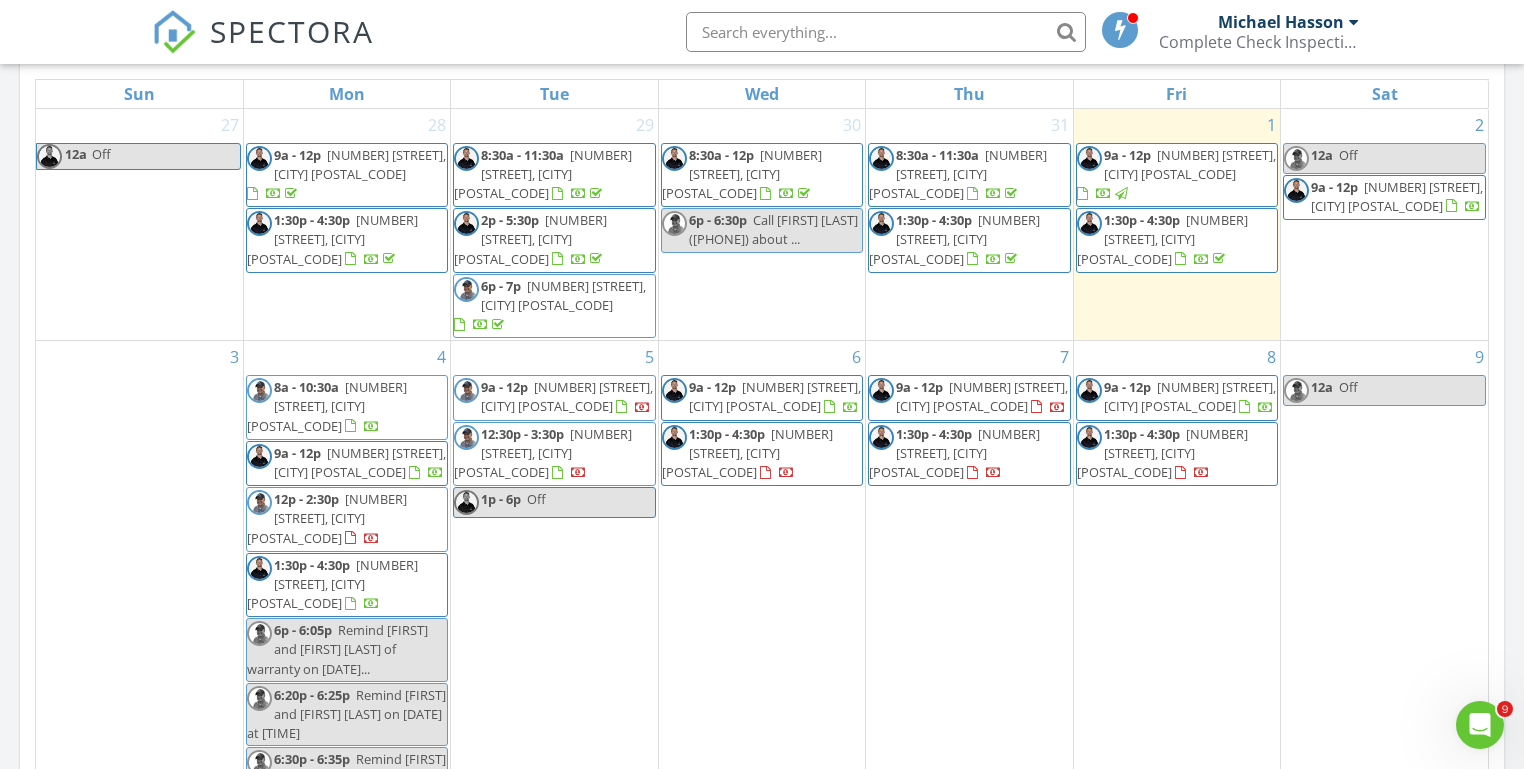 scroll, scrollTop: 909, scrollLeft: 0, axis: vertical 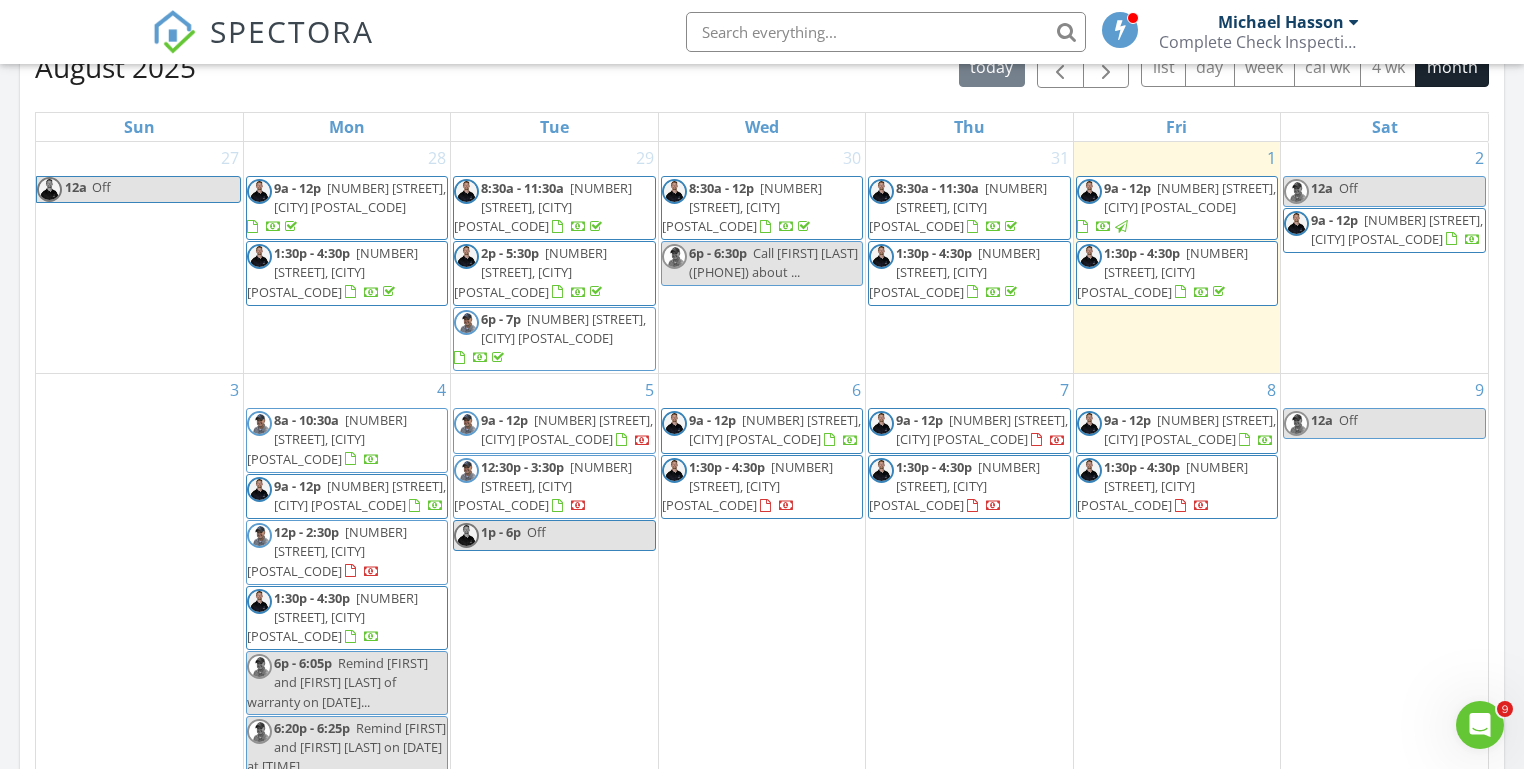 click on "Today
Michael Hasson
No results found       New Inspection     New Quote         Map               1 2 + − Middleton Road, North Middleton Road, Vietnam Veterans Memorial Highway, East Fairview Avenue 43.1 km, 47 min Head southwest on Windmill Springs Court 55 m Turn right onto Stallion Springs Way 55 m Turn right onto West Highlands Parkway 15 m Turn left to stay on West Highlands Parkway 25 m Turn left onto West Highlands Parkway 550 m Turn left onto Hartley Lane 1 km Turn left onto West Main Street 2 km Continue onto Star Boulevard (ID 44) 250 m Turn right onto South Middleton Road 15 km Turn right onto Orchard Avenue 300 m You have arrived at your 1st destination, on the left 0 m Head west on Orchard Avenue 25 m Turn right onto North Barn Owl Avenue 60 m Turn right onto West Kite Street 300 m Turn right 300 m Turn left 70 m Turn left onto North Middleton Road 1.5 km Turn right onto West Karcher Road (ID 55) 800 m Continue onto State Highway 55 (ID 55) 450 m 600 m 15 km 550 m" at bounding box center (762, 261) 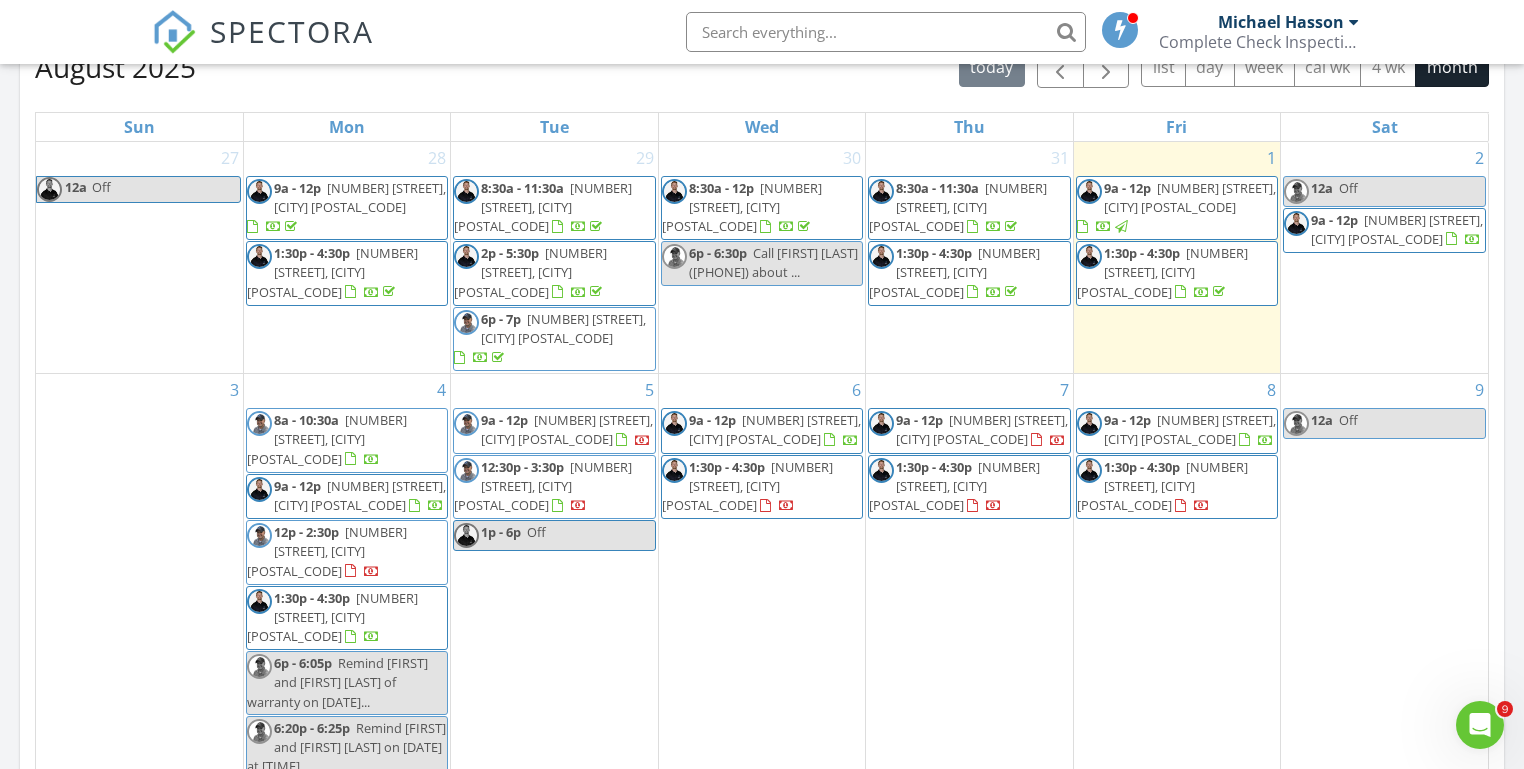 click on "Today
Michael Hasson
No results found       New Inspection     New Quote         Map               1 2 + − Middleton Road, North Middleton Road, Vietnam Veterans Memorial Highway, East Fairview Avenue 43.1 km, 47 min Head southwest on Windmill Springs Court 55 m Turn right onto Stallion Springs Way 55 m Turn right onto West Highlands Parkway 15 m Turn left to stay on West Highlands Parkway 25 m Turn left onto West Highlands Parkway 550 m Turn left onto Hartley Lane 1 km Turn left onto West Main Street 2 km Continue onto Star Boulevard (ID 44) 250 m Turn right onto South Middleton Road 15 km Turn right onto Orchard Avenue 300 m You have arrived at your 1st destination, on the left 0 m Head west on Orchard Avenue 25 m Turn right onto North Barn Owl Avenue 60 m Turn right onto West Kite Street 300 m Turn right 300 m Turn left 70 m Turn left onto North Middleton Road 1.5 km Turn right onto West Karcher Road (ID 55) 800 m Continue onto State Highway 55 (ID 55) 450 m 600 m 15 km 550 m" at bounding box center [762, 261] 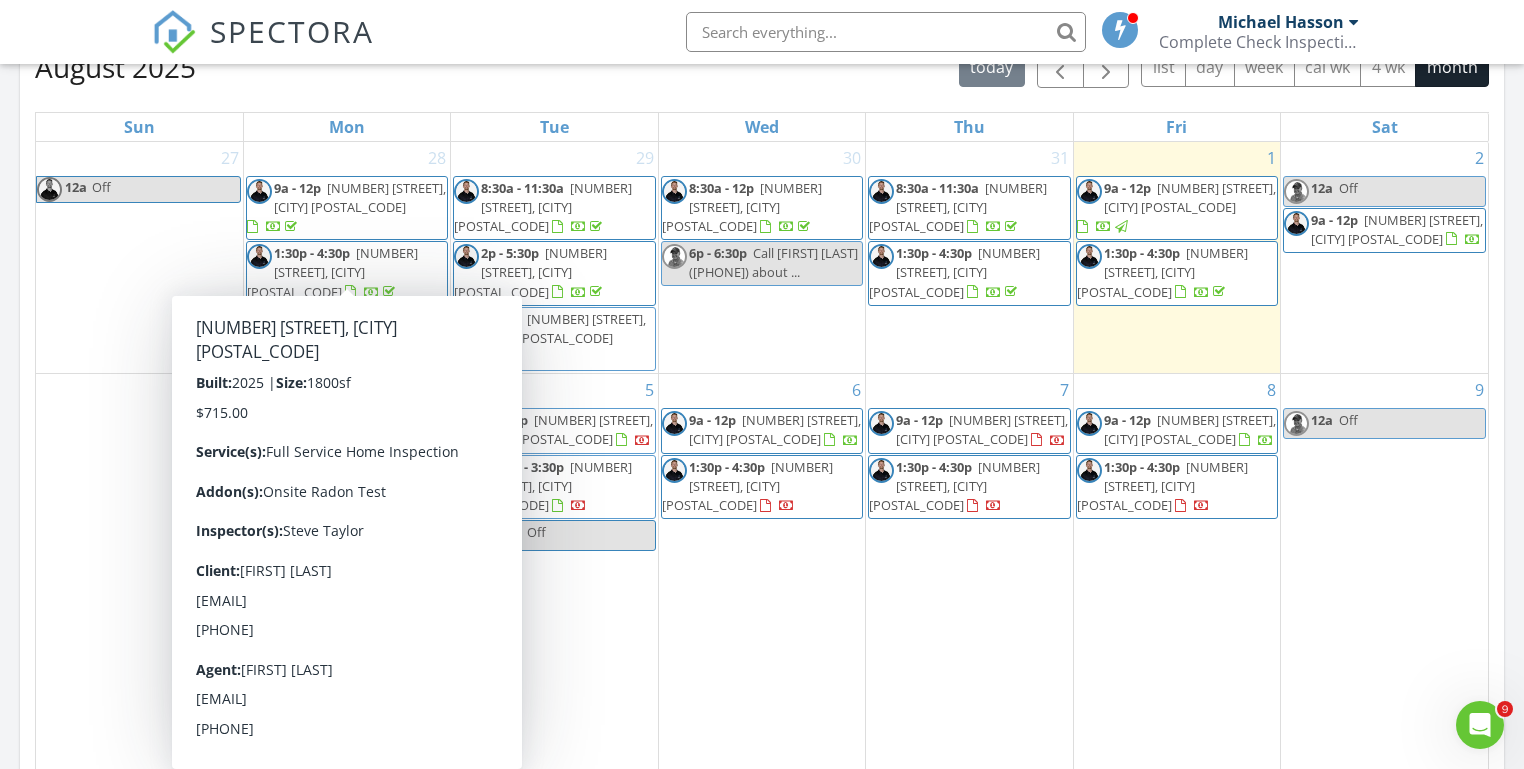 click on "Today
Michael Hasson
No results found       New Inspection     New Quote         Map               1 2 + − Middleton Road, North Middleton Road, Vietnam Veterans Memorial Highway, East Fairview Avenue 43.1 km, 47 min Head southwest on Windmill Springs Court 55 m Turn right onto Stallion Springs Way 55 m Turn right onto West Highlands Parkway 15 m Turn left to stay on West Highlands Parkway 25 m Turn left onto West Highlands Parkway 550 m Turn left onto Hartley Lane 1 km Turn left onto West Main Street 2 km Continue onto Star Boulevard (ID 44) 250 m Turn right onto South Middleton Road 15 km Turn right onto Orchard Avenue 300 m You have arrived at your 1st destination, on the left 0 m Head west on Orchard Avenue 25 m Turn right onto North Barn Owl Avenue 60 m Turn right onto West Kite Street 300 m Turn right 300 m Turn left 70 m Turn left onto North Middleton Road 1.5 km Turn right onto West Karcher Road (ID 55) 800 m Continue onto State Highway 55 (ID 55) 450 m 600 m 15 km 550 m" at bounding box center [762, 261] 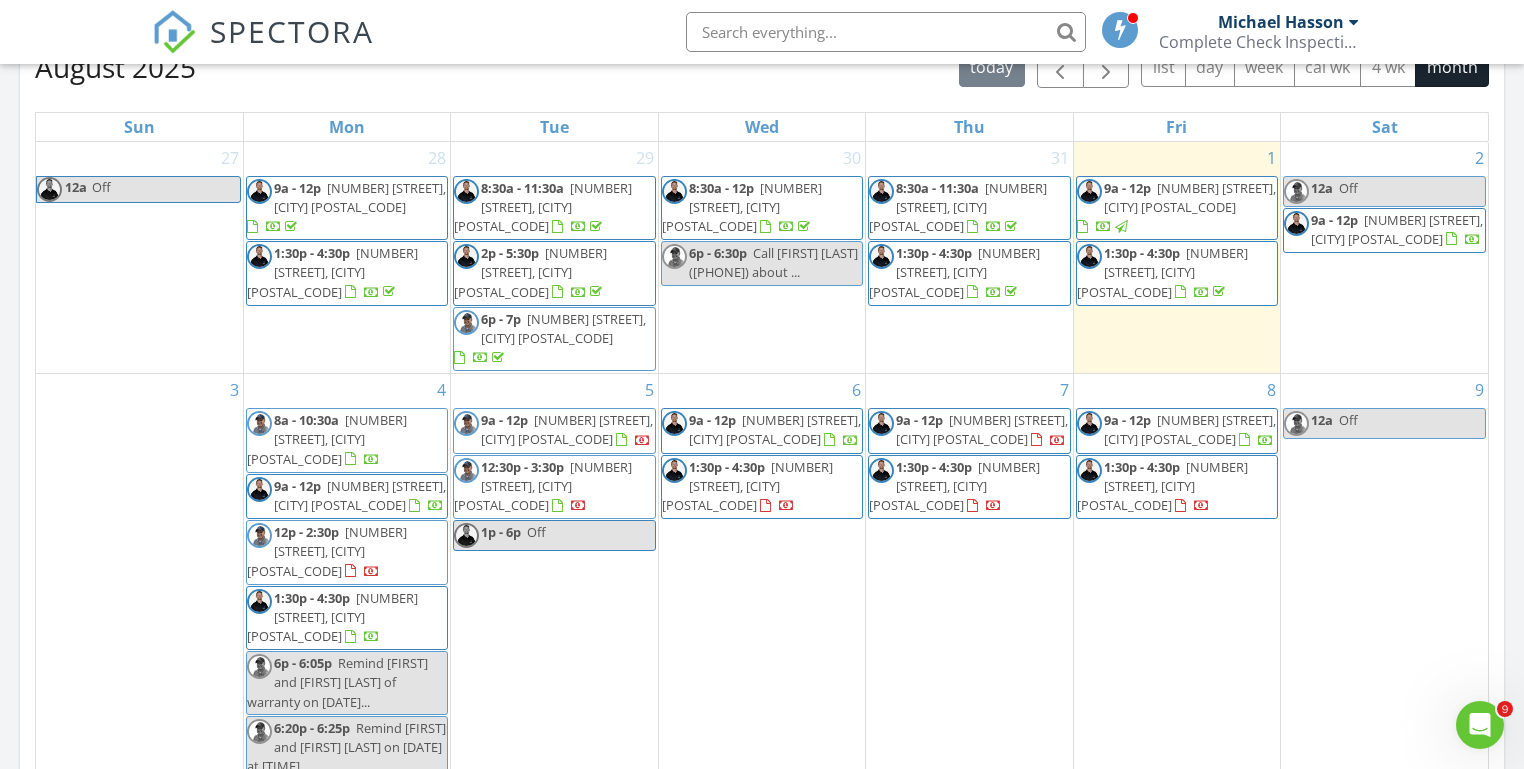 click on "Today
Michael Hasson
No results found       New Inspection     New Quote         Map               1 2 + − Middleton Road, North Middleton Road, Vietnam Veterans Memorial Highway, East Fairview Avenue 43.1 km, 47 min Head southwest on Windmill Springs Court 55 m Turn right onto Stallion Springs Way 55 m Turn right onto West Highlands Parkway 15 m Turn left to stay on West Highlands Parkway 25 m Turn left onto West Highlands Parkway 550 m Turn left onto Hartley Lane 1 km Turn left onto West Main Street 2 km Continue onto Star Boulevard (ID 44) 250 m Turn right onto South Middleton Road 15 km Turn right onto Orchard Avenue 300 m You have arrived at your 1st destination, on the left 0 m Head west on Orchard Avenue 25 m Turn right onto North Barn Owl Avenue 60 m Turn right onto West Kite Street 300 m Turn right 300 m Turn left 70 m Turn left onto North Middleton Road 1.5 km Turn right onto West Karcher Road (ID 55) 800 m Continue onto State Highway 55 (ID 55) 450 m 600 m 15 km 550 m" at bounding box center (762, 261) 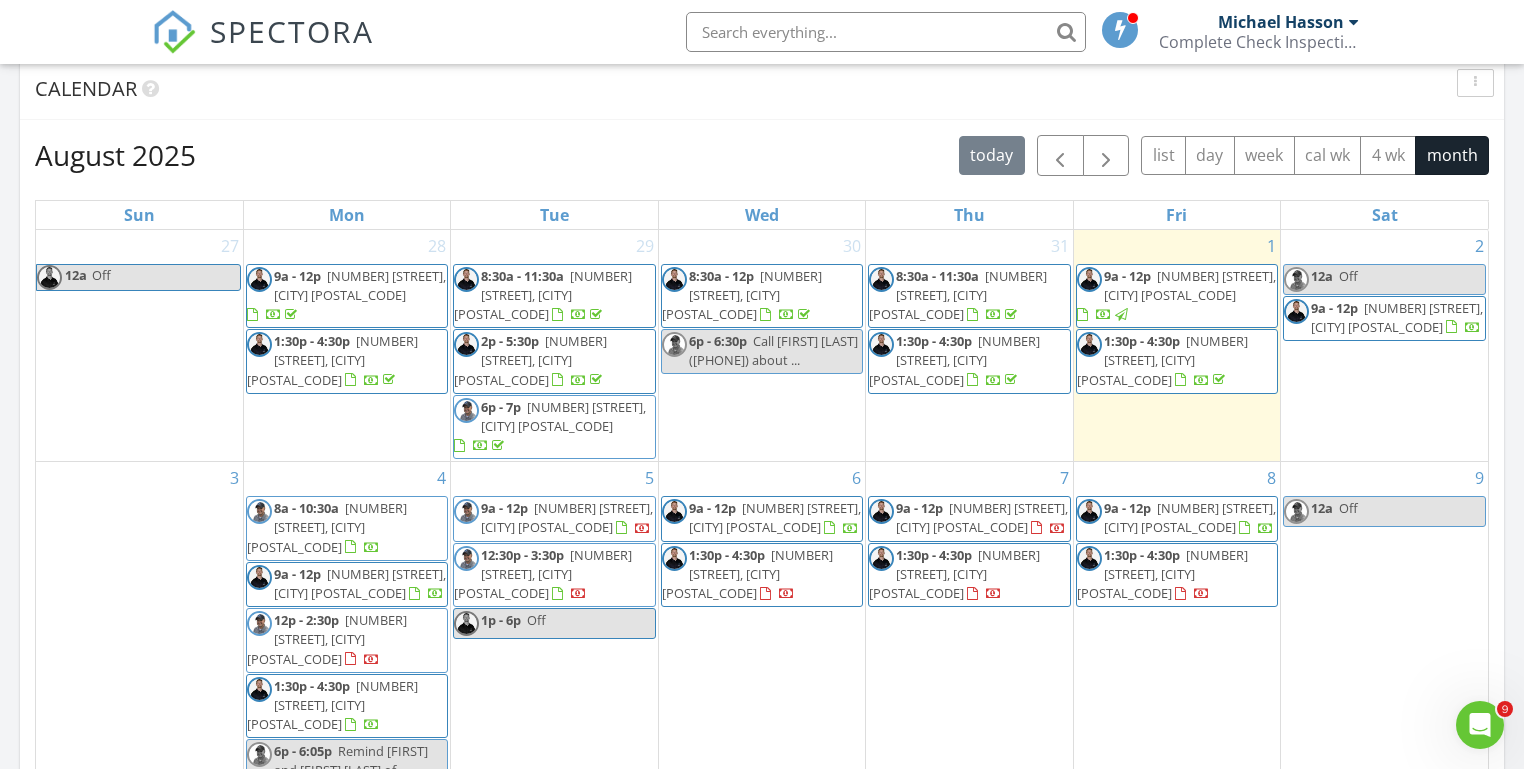 scroll, scrollTop: 784, scrollLeft: 0, axis: vertical 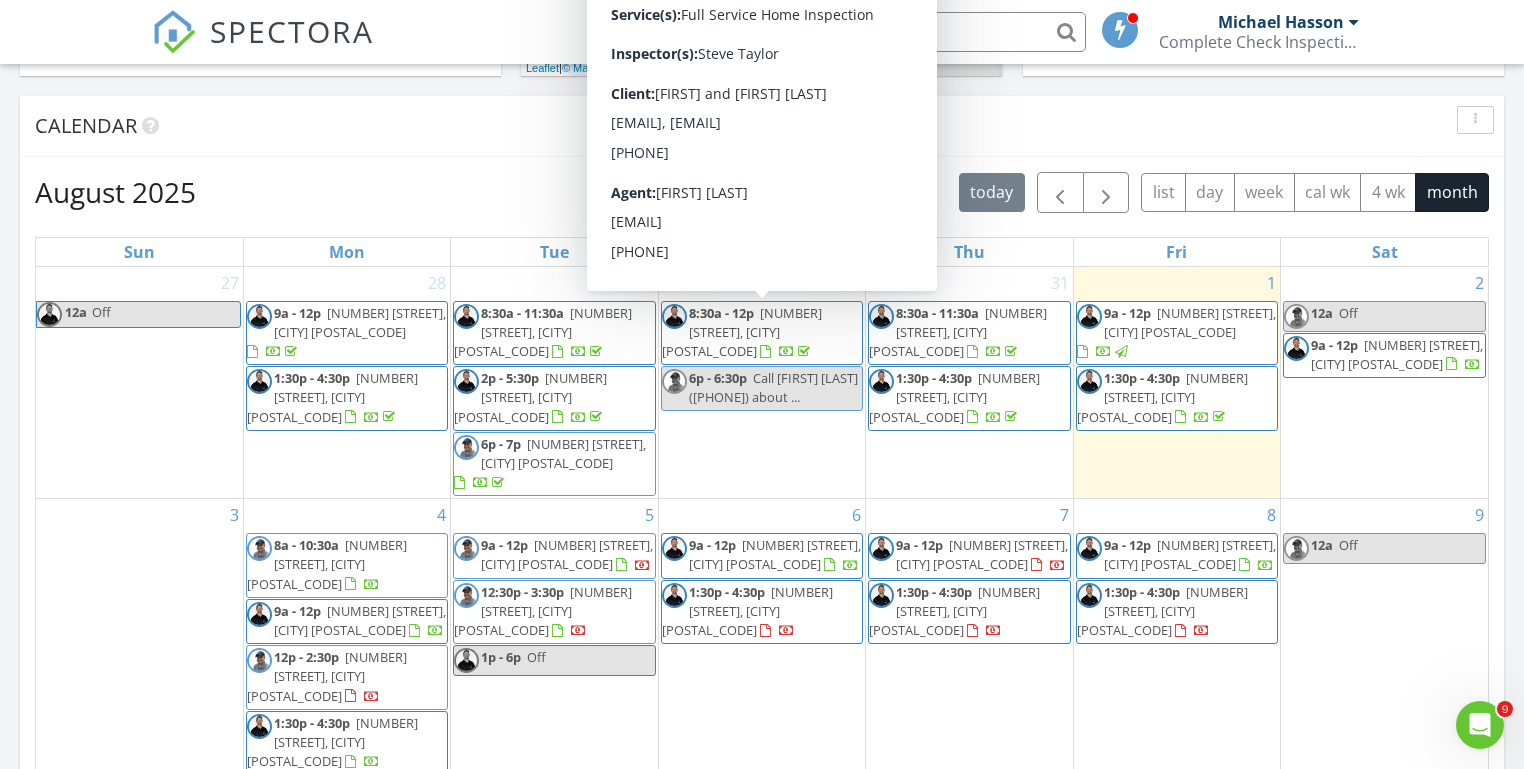 click on "Today
Michael Hasson
No results found       New Inspection     New Quote         Map               1 2 + − Middleton Road, North Middleton Road, Vietnam Veterans Memorial Highway, East Fairview Avenue 43.1 km, 47 min Head southwest on Windmill Springs Court 55 m Turn right onto Stallion Springs Way 55 m Turn right onto West Highlands Parkway 15 m Turn left to stay on West Highlands Parkway 25 m Turn left onto West Highlands Parkway 550 m Turn left onto Hartley Lane 1 km Turn left onto West Main Street 2 km Continue onto Star Boulevard (ID 44) 250 m Turn right onto South Middleton Road 15 km Turn right onto Orchard Avenue 300 m You have arrived at your 1st destination, on the left 0 m Head west on Orchard Avenue 25 m Turn right onto North Barn Owl Avenue 60 m Turn right onto West Kite Street 300 m Turn right 300 m Turn left 70 m Turn left onto North Middleton Road 1.5 km Turn right onto West Karcher Road (ID 55) 800 m Continue onto State Highway 55 (ID 55) 450 m 600 m 15 km 550 m" at bounding box center (762, 386) 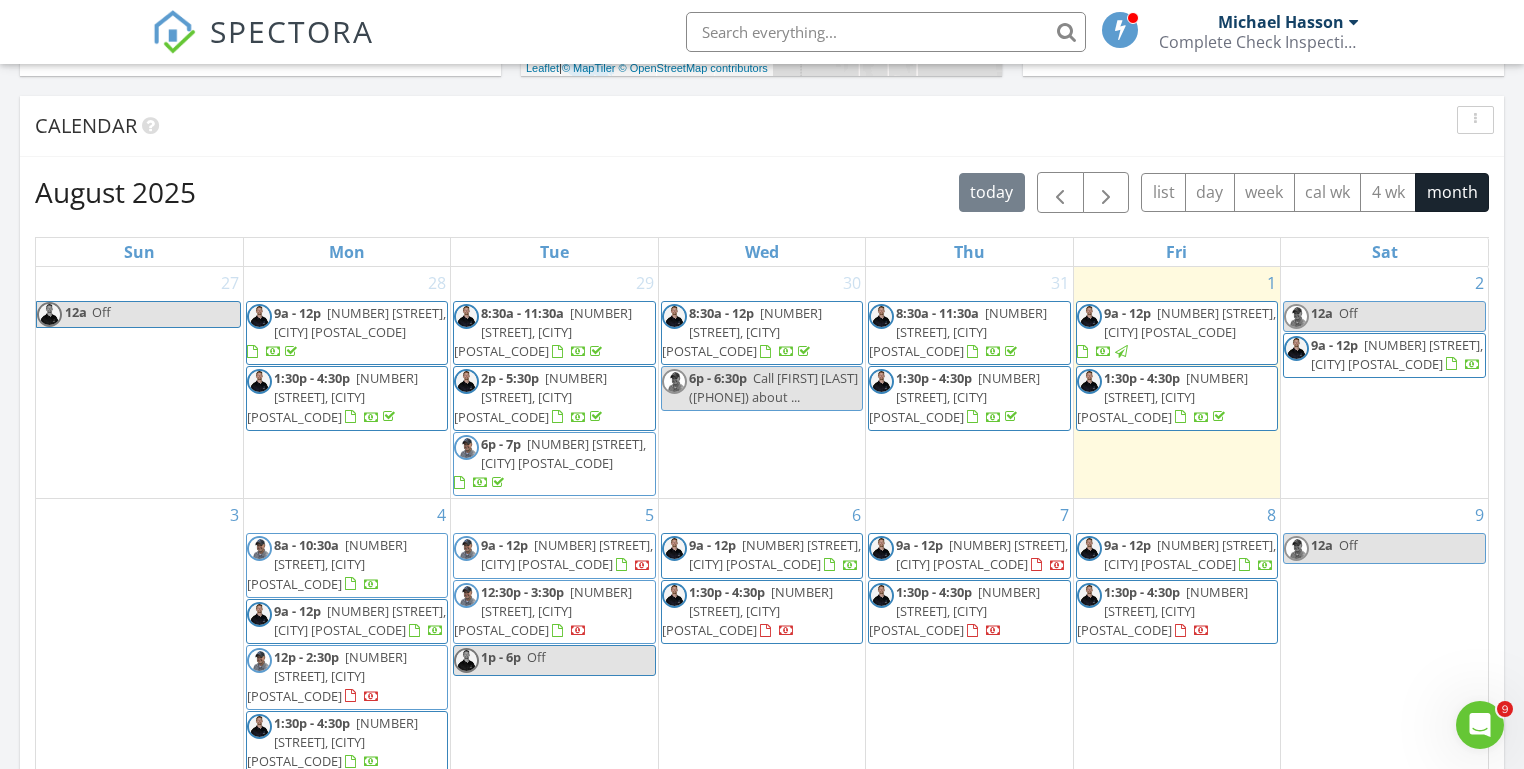 click on "Today
Michael Hasson
No results found       New Inspection     New Quote         Map               1 2 + − Middleton Road, North Middleton Road, Vietnam Veterans Memorial Highway, East Fairview Avenue 43.1 km, 47 min Head southwest on Windmill Springs Court 55 m Turn right onto Stallion Springs Way 55 m Turn right onto West Highlands Parkway 15 m Turn left to stay on West Highlands Parkway 25 m Turn left onto West Highlands Parkway 550 m Turn left onto Hartley Lane 1 km Turn left onto West Main Street 2 km Continue onto Star Boulevard (ID 44) 250 m Turn right onto South Middleton Road 15 km Turn right onto Orchard Avenue 300 m You have arrived at your 1st destination, on the left 0 m Head west on Orchard Avenue 25 m Turn right onto North Barn Owl Avenue 60 m Turn right onto West Kite Street 300 m Turn right 300 m Turn left 70 m Turn left onto North Middleton Road 1.5 km Turn right onto West Karcher Road (ID 55) 800 m Continue onto State Highway 55 (ID 55) 450 m 600 m 15 km 550 m" at bounding box center (762, 386) 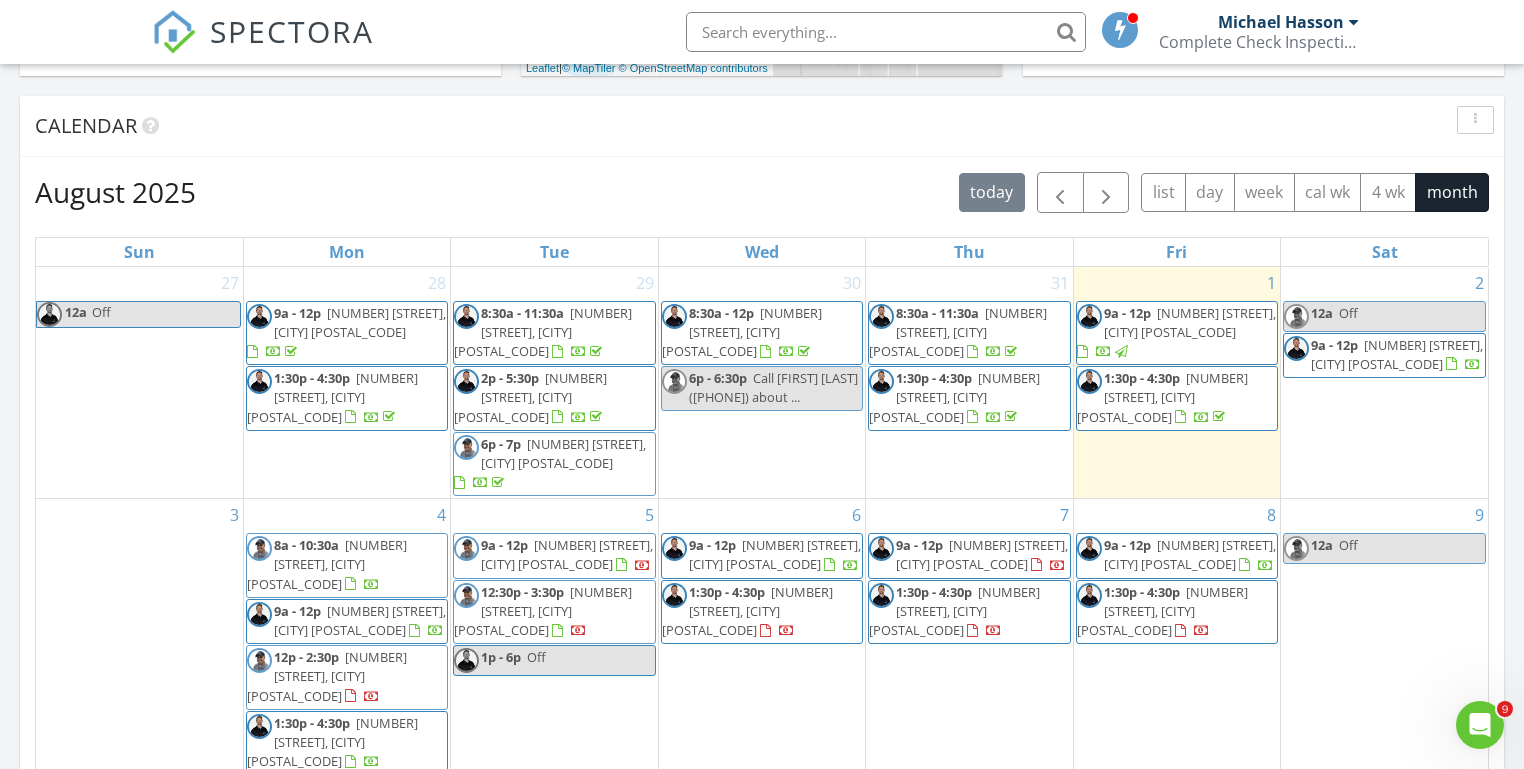 click on "Today
Michael Hasson
No results found       New Inspection     New Quote         Map               1 2 + − Middleton Road, North Middleton Road, Vietnam Veterans Memorial Highway, East Fairview Avenue 43.1 km, 47 min Head southwest on Windmill Springs Court 55 m Turn right onto Stallion Springs Way 55 m Turn right onto West Highlands Parkway 15 m Turn left to stay on West Highlands Parkway 25 m Turn left onto West Highlands Parkway 550 m Turn left onto Hartley Lane 1 km Turn left onto West Main Street 2 km Continue onto Star Boulevard (ID 44) 250 m Turn right onto South Middleton Road 15 km Turn right onto Orchard Avenue 300 m You have arrived at your 1st destination, on the left 0 m Head west on Orchard Avenue 25 m Turn right onto North Barn Owl Avenue 60 m Turn right onto West Kite Street 300 m Turn right 300 m Turn left 70 m Turn left onto North Middleton Road 1.5 km Turn right onto West Karcher Road (ID 55) 800 m Continue onto State Highway 55 (ID 55) 450 m 600 m 15 km 550 m" at bounding box center (762, 386) 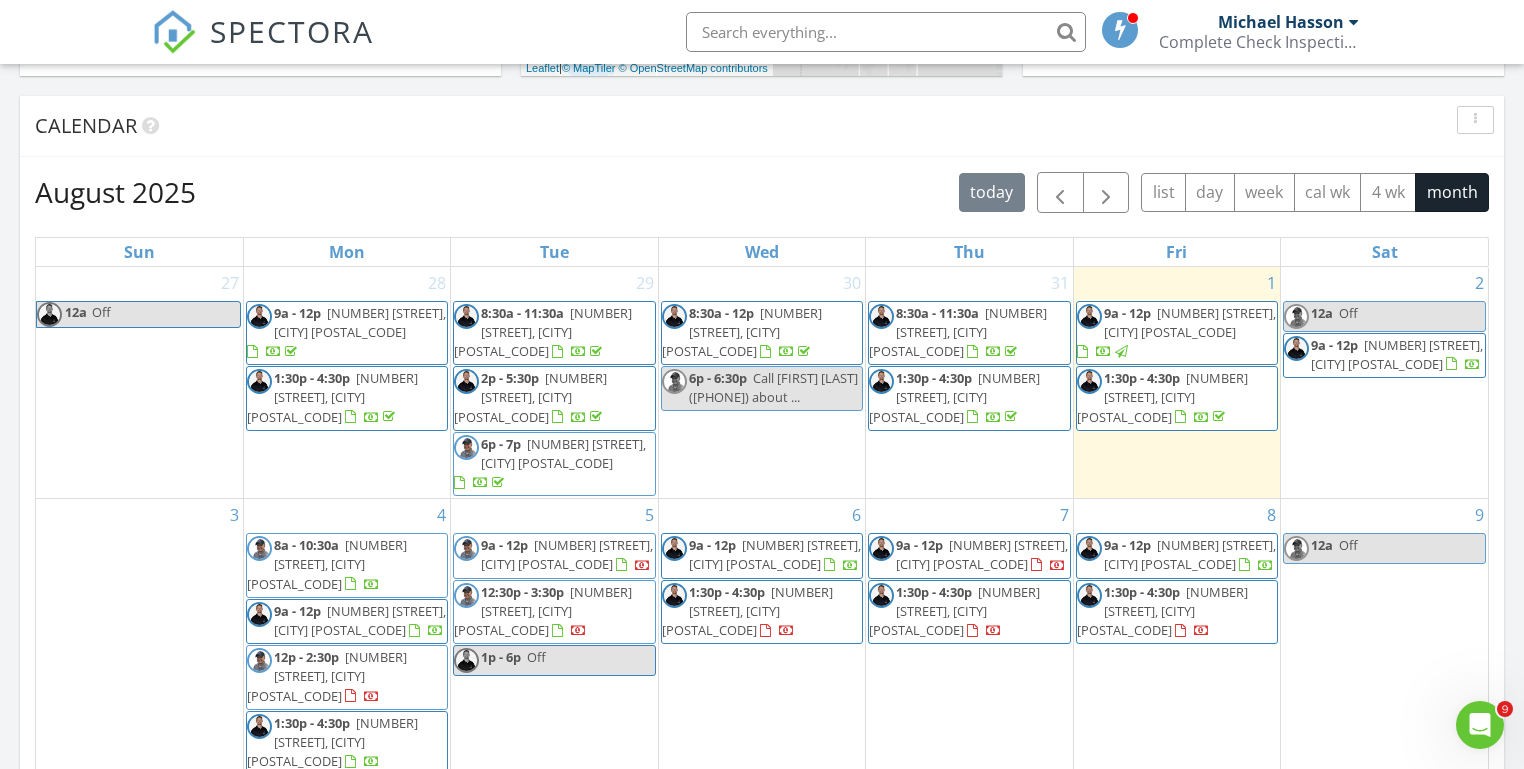click on "Today
Michael Hasson
No results found       New Inspection     New Quote         Map               1 2 + − Middleton Road, North Middleton Road, Vietnam Veterans Memorial Highway, East Fairview Avenue 43.1 km, 47 min Head southwest on Windmill Springs Court 55 m Turn right onto Stallion Springs Way 55 m Turn right onto West Highlands Parkway 15 m Turn left to stay on West Highlands Parkway 25 m Turn left onto West Highlands Parkway 550 m Turn left onto Hartley Lane 1 km Turn left onto West Main Street 2 km Continue onto Star Boulevard (ID 44) 250 m Turn right onto South Middleton Road 15 km Turn right onto Orchard Avenue 300 m You have arrived at your 1st destination, on the left 0 m Head west on Orchard Avenue 25 m Turn right onto North Barn Owl Avenue 60 m Turn right onto West Kite Street 300 m Turn right 300 m Turn left 70 m Turn left onto North Middleton Road 1.5 km Turn right onto West Karcher Road (ID 55) 800 m Continue onto State Highway 55 (ID 55) 450 m 600 m 15 km 550 m" at bounding box center [762, 386] 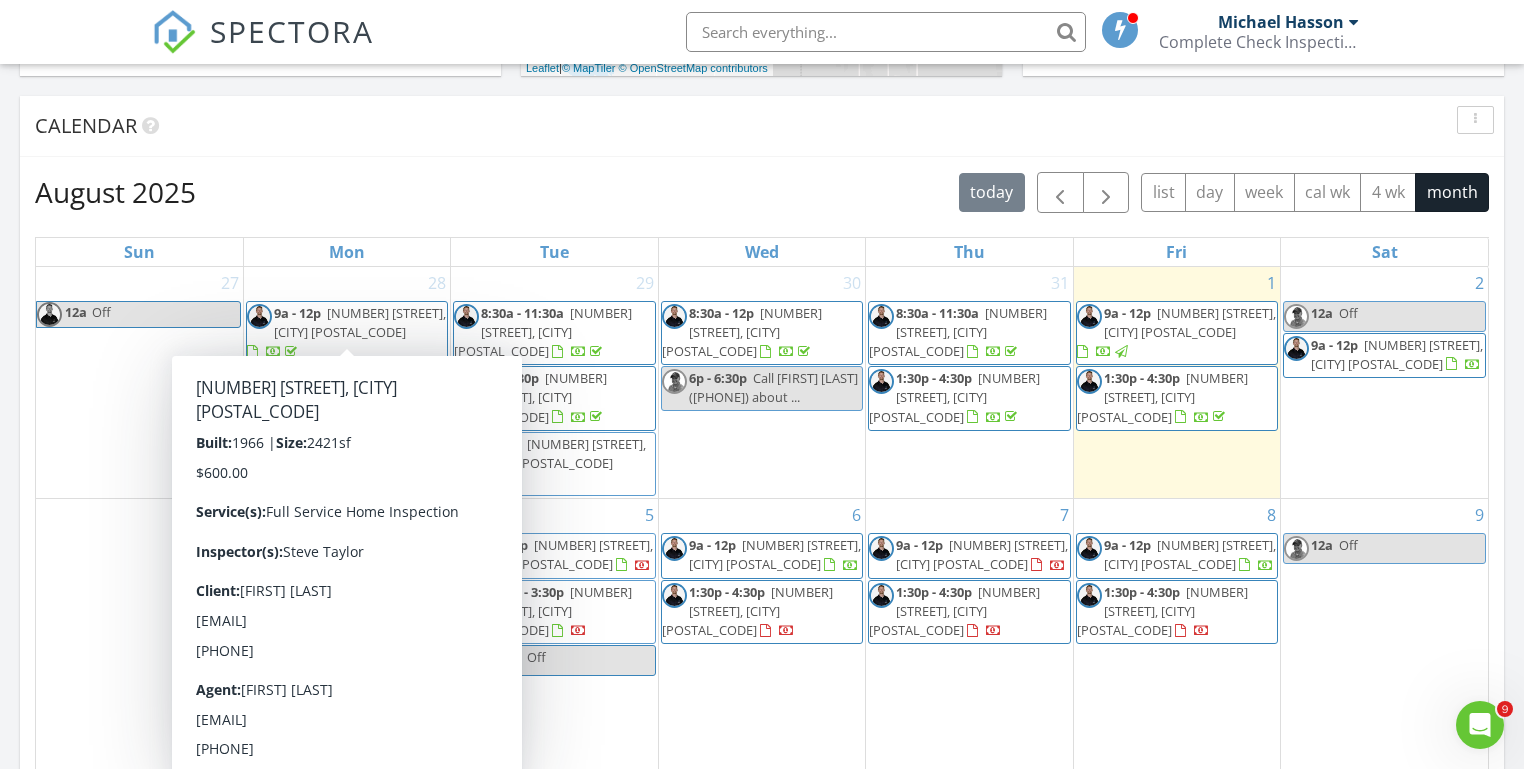 click on "Today
Michael Hasson
No results found       New Inspection     New Quote         Map               1 2 + − Middleton Road, North Middleton Road, Vietnam Veterans Memorial Highway, East Fairview Avenue 43.1 km, 47 min Head southwest on Windmill Springs Court 55 m Turn right onto Stallion Springs Way 55 m Turn right onto West Highlands Parkway 15 m Turn left to stay on West Highlands Parkway 25 m Turn left onto West Highlands Parkway 550 m Turn left onto Hartley Lane 1 km Turn left onto West Main Street 2 km Continue onto Star Boulevard (ID 44) 250 m Turn right onto South Middleton Road 15 km Turn right onto Orchard Avenue 300 m You have arrived at your 1st destination, on the left 0 m Head west on Orchard Avenue 25 m Turn right onto North Barn Owl Avenue 60 m Turn right onto West Kite Street 300 m Turn right 300 m Turn left 70 m Turn left onto North Middleton Road 1.5 km Turn right onto West Karcher Road (ID 55) 800 m Continue onto State Highway 55 (ID 55) 450 m 600 m 15 km 550 m" at bounding box center (762, 386) 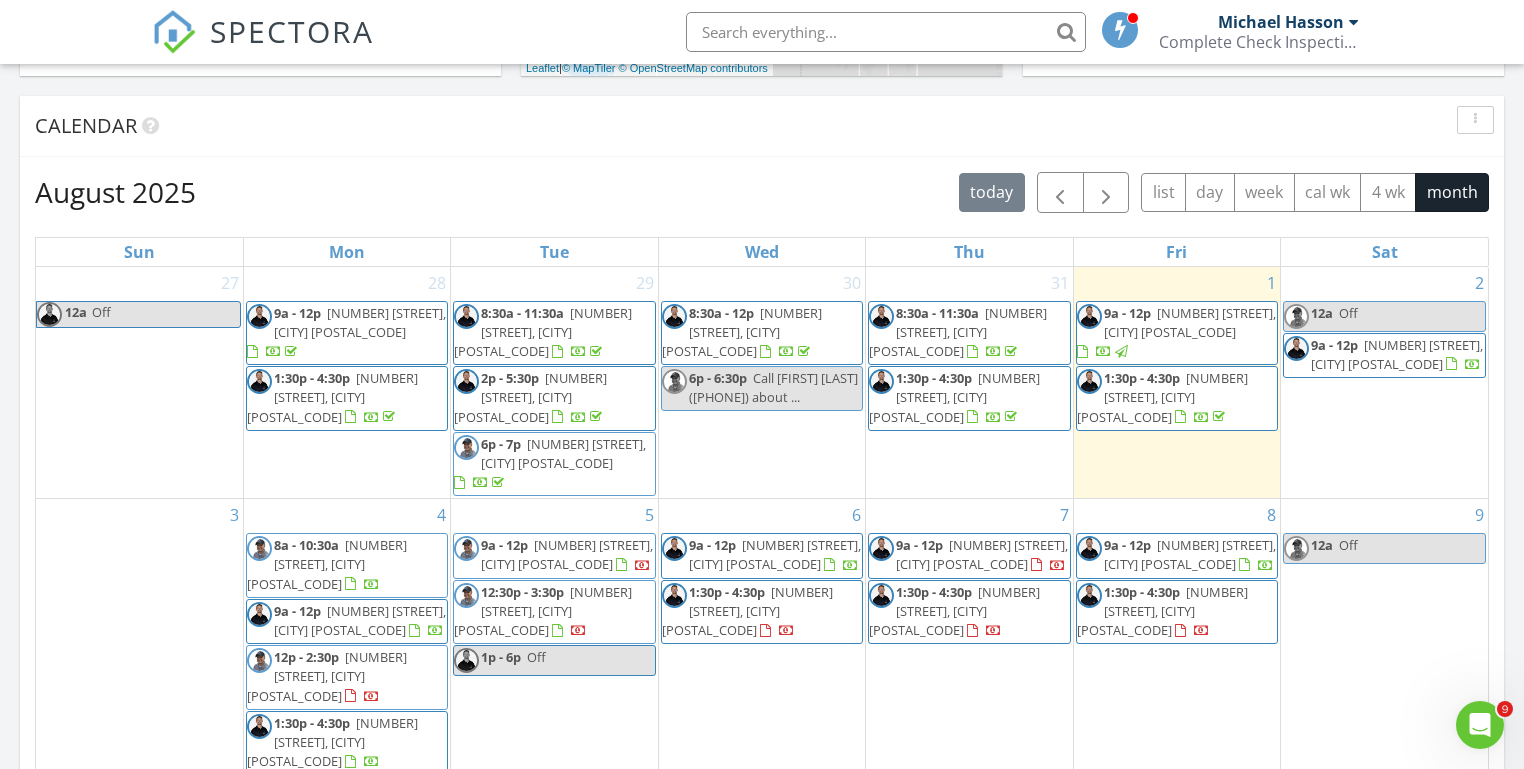 click on "Today
Michael Hasson
No results found       New Inspection     New Quote         Map               1 2 + − Middleton Road, North Middleton Road, Vietnam Veterans Memorial Highway, East Fairview Avenue 43.1 km, 47 min Head southwest on Windmill Springs Court 55 m Turn right onto Stallion Springs Way 55 m Turn right onto West Highlands Parkway 15 m Turn left to stay on West Highlands Parkway 25 m Turn left onto West Highlands Parkway 550 m Turn left onto Hartley Lane 1 km Turn left onto West Main Street 2 km Continue onto Star Boulevard (ID 44) 250 m Turn right onto South Middleton Road 15 km Turn right onto Orchard Avenue 300 m You have arrived at your 1st destination, on the left 0 m Head west on Orchard Avenue 25 m Turn right onto North Barn Owl Avenue 60 m Turn right onto West Kite Street 300 m Turn right 300 m Turn left 70 m Turn left onto North Middleton Road 1.5 km Turn right onto West Karcher Road (ID 55) 800 m Continue onto State Highway 55 (ID 55) 450 m 600 m 15 km 550 m" at bounding box center (762, 386) 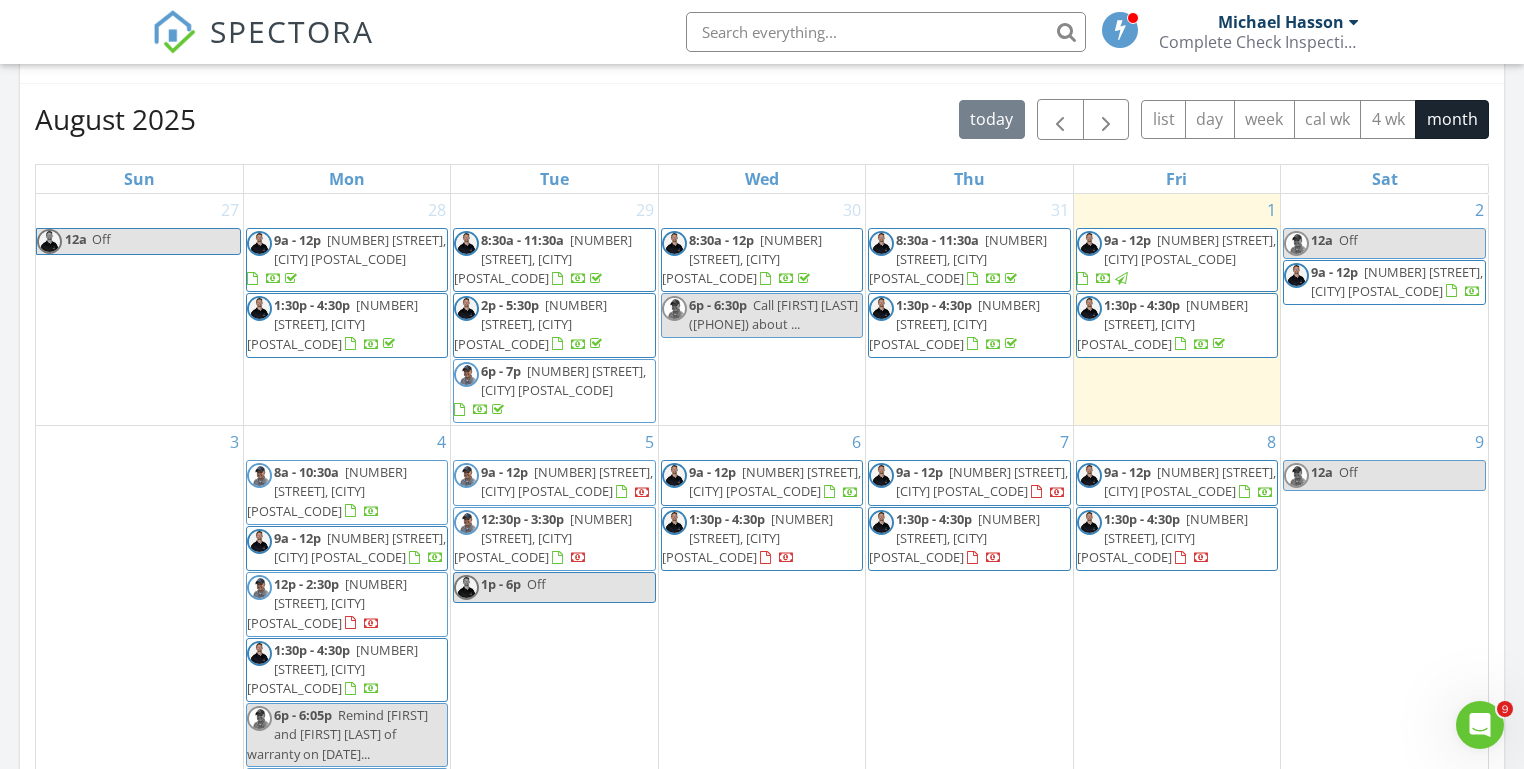 scroll, scrollTop: 878, scrollLeft: 0, axis: vertical 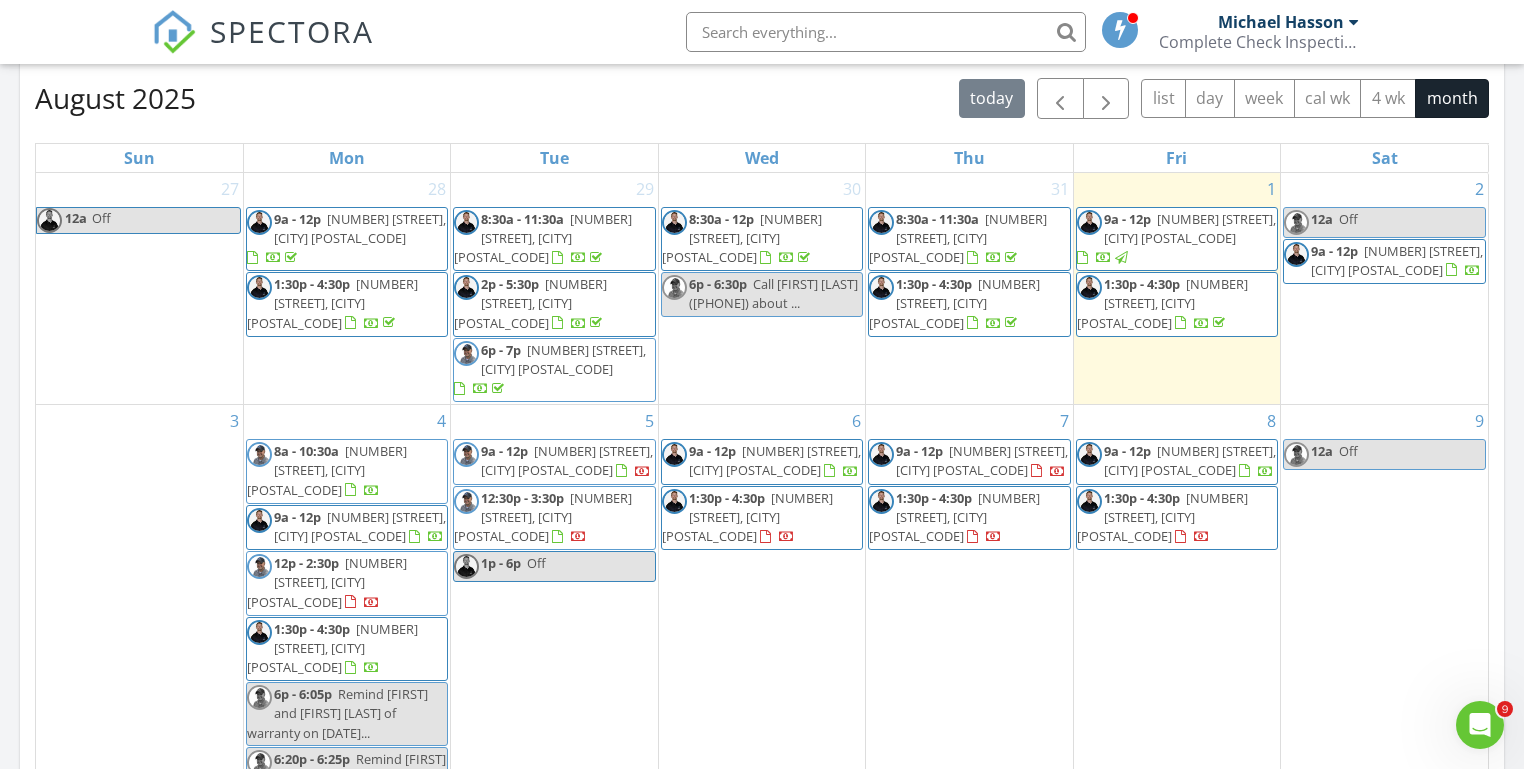 click on "Today
Michael Hasson
No results found       New Inspection     New Quote         Map               1 2 + − Middleton Road, North Middleton Road, Vietnam Veterans Memorial Highway, East Fairview Avenue 43.1 km, 47 min Head southwest on Windmill Springs Court 55 m Turn right onto Stallion Springs Way 55 m Turn right onto West Highlands Parkway 15 m Turn left to stay on West Highlands Parkway 25 m Turn left onto West Highlands Parkway 550 m Turn left onto Hartley Lane 1 km Turn left onto West Main Street 2 km Continue onto Star Boulevard (ID 44) 250 m Turn right onto South Middleton Road 15 km Turn right onto Orchard Avenue 300 m You have arrived at your 1st destination, on the left 0 m Head west on Orchard Avenue 25 m Turn right onto North Barn Owl Avenue 60 m Turn right onto West Kite Street 300 m Turn right 300 m Turn left 70 m Turn left onto North Middleton Road 1.5 km Turn right onto West Karcher Road (ID 55) 800 m Continue onto State Highway 55 (ID 55) 450 m 600 m 15 km 550 m" at bounding box center (762, 292) 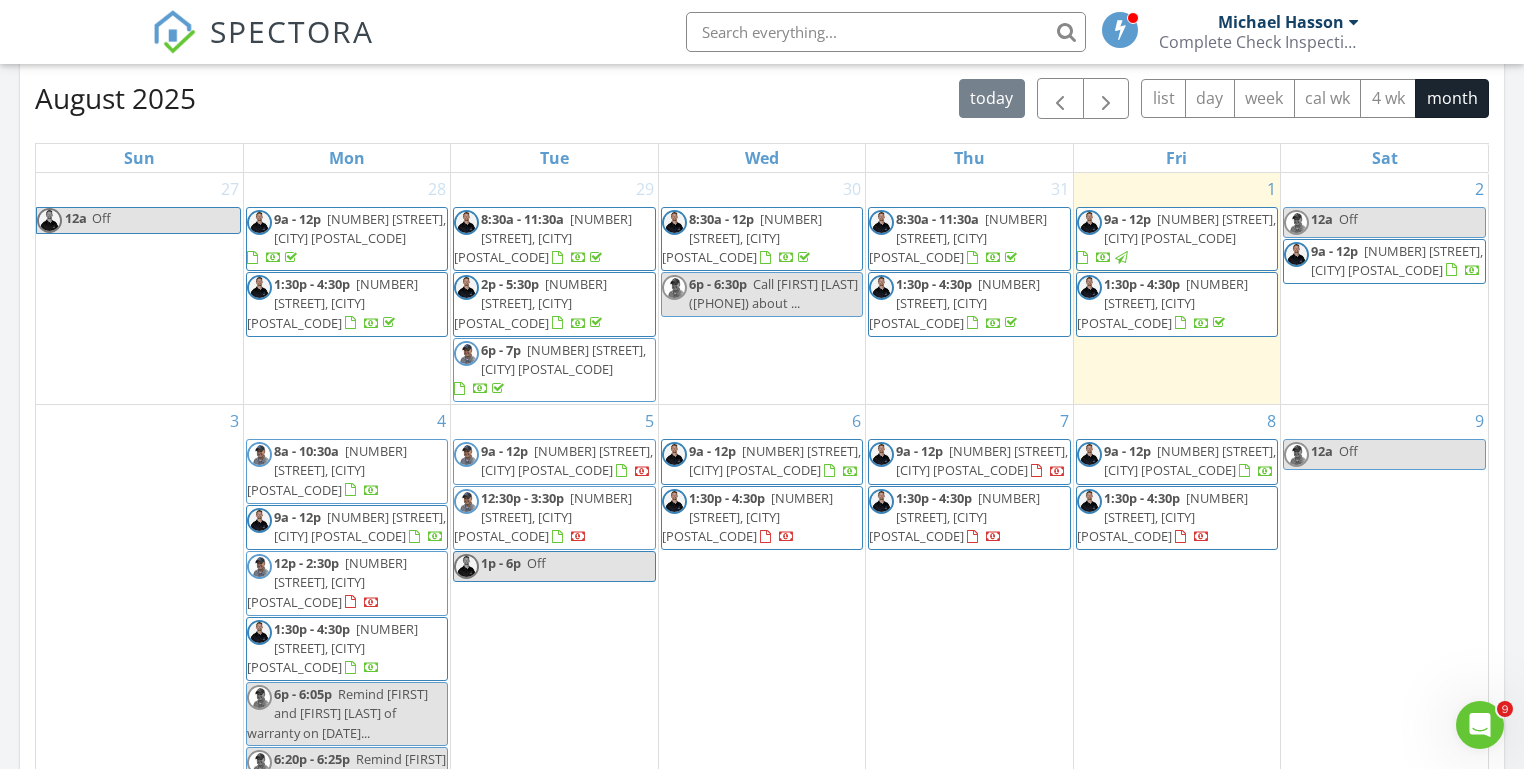 click on "Today
Michael Hasson
No results found       New Inspection     New Quote         Map               1 2 + − Middleton Road, North Middleton Road, Vietnam Veterans Memorial Highway, East Fairview Avenue 43.1 km, 47 min Head southwest on Windmill Springs Court 55 m Turn right onto Stallion Springs Way 55 m Turn right onto West Highlands Parkway 15 m Turn left to stay on West Highlands Parkway 25 m Turn left onto West Highlands Parkway 550 m Turn left onto Hartley Lane 1 km Turn left onto West Main Street 2 km Continue onto Star Boulevard (ID 44) 250 m Turn right onto South Middleton Road 15 km Turn right onto Orchard Avenue 300 m You have arrived at your 1st destination, on the left 0 m Head west on Orchard Avenue 25 m Turn right onto North Barn Owl Avenue 60 m Turn right onto West Kite Street 300 m Turn right 300 m Turn left 70 m Turn left onto North Middleton Road 1.5 km Turn right onto West Karcher Road (ID 55) 800 m Continue onto State Highway 55 (ID 55) 450 m 600 m 15 km 550 m" at bounding box center [762, 292] 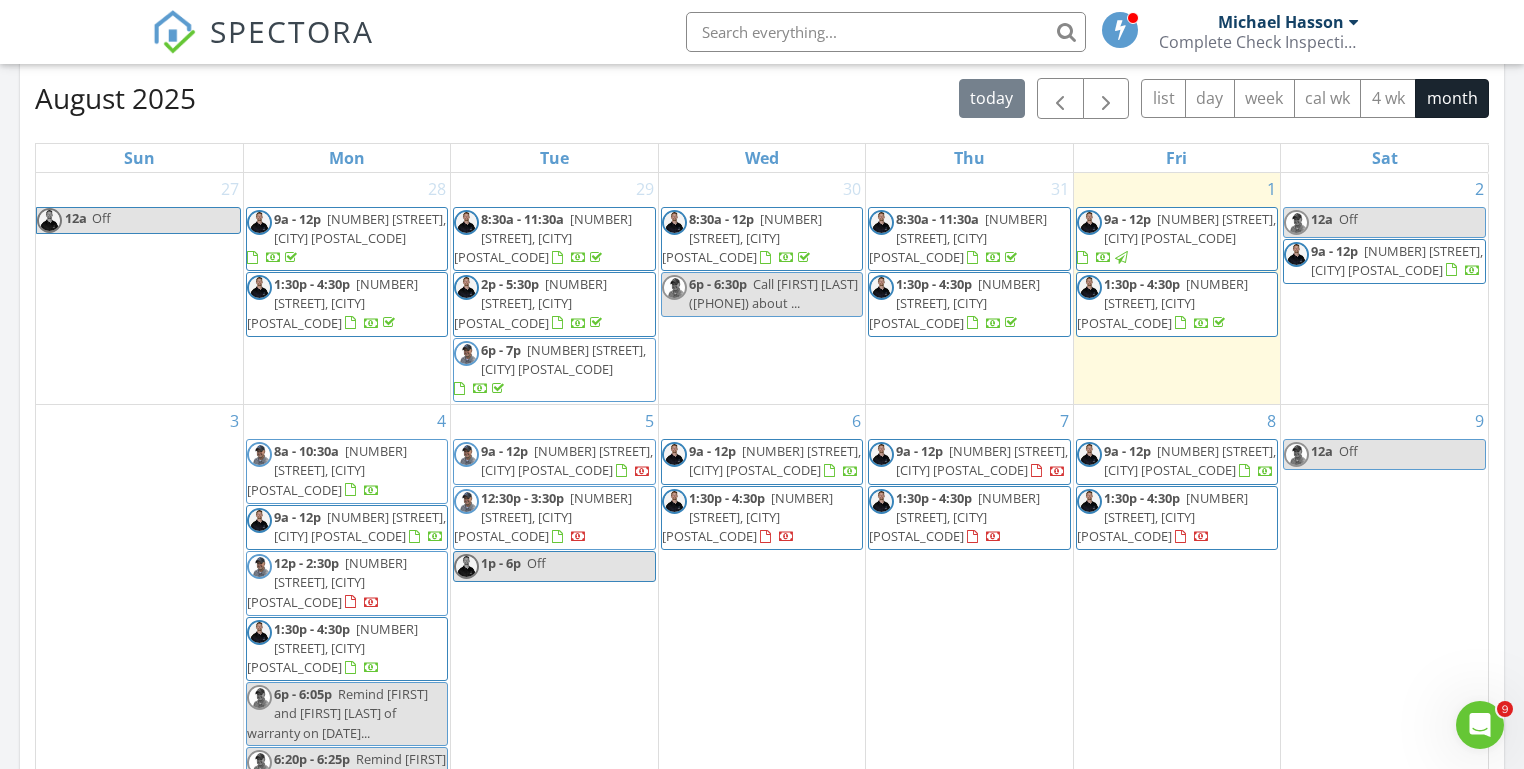 click on "Today
Michael Hasson
No results found       New Inspection     New Quote         Map               1 2 + − Middleton Road, North Middleton Road, Vietnam Veterans Memorial Highway, East Fairview Avenue 43.1 km, 47 min Head southwest on Windmill Springs Court 55 m Turn right onto Stallion Springs Way 55 m Turn right onto West Highlands Parkway 15 m Turn left to stay on West Highlands Parkway 25 m Turn left onto West Highlands Parkway 550 m Turn left onto Hartley Lane 1 km Turn left onto West Main Street 2 km Continue onto Star Boulevard (ID 44) 250 m Turn right onto South Middleton Road 15 km Turn right onto Orchard Avenue 300 m You have arrived at your 1st destination, on the left 0 m Head west on Orchard Avenue 25 m Turn right onto North Barn Owl Avenue 60 m Turn right onto West Kite Street 300 m Turn right 300 m Turn left 70 m Turn left onto North Middleton Road 1.5 km Turn right onto West Karcher Road (ID 55) 800 m Continue onto State Highway 55 (ID 55) 450 m 600 m 15 km 550 m" at bounding box center [762, 292] 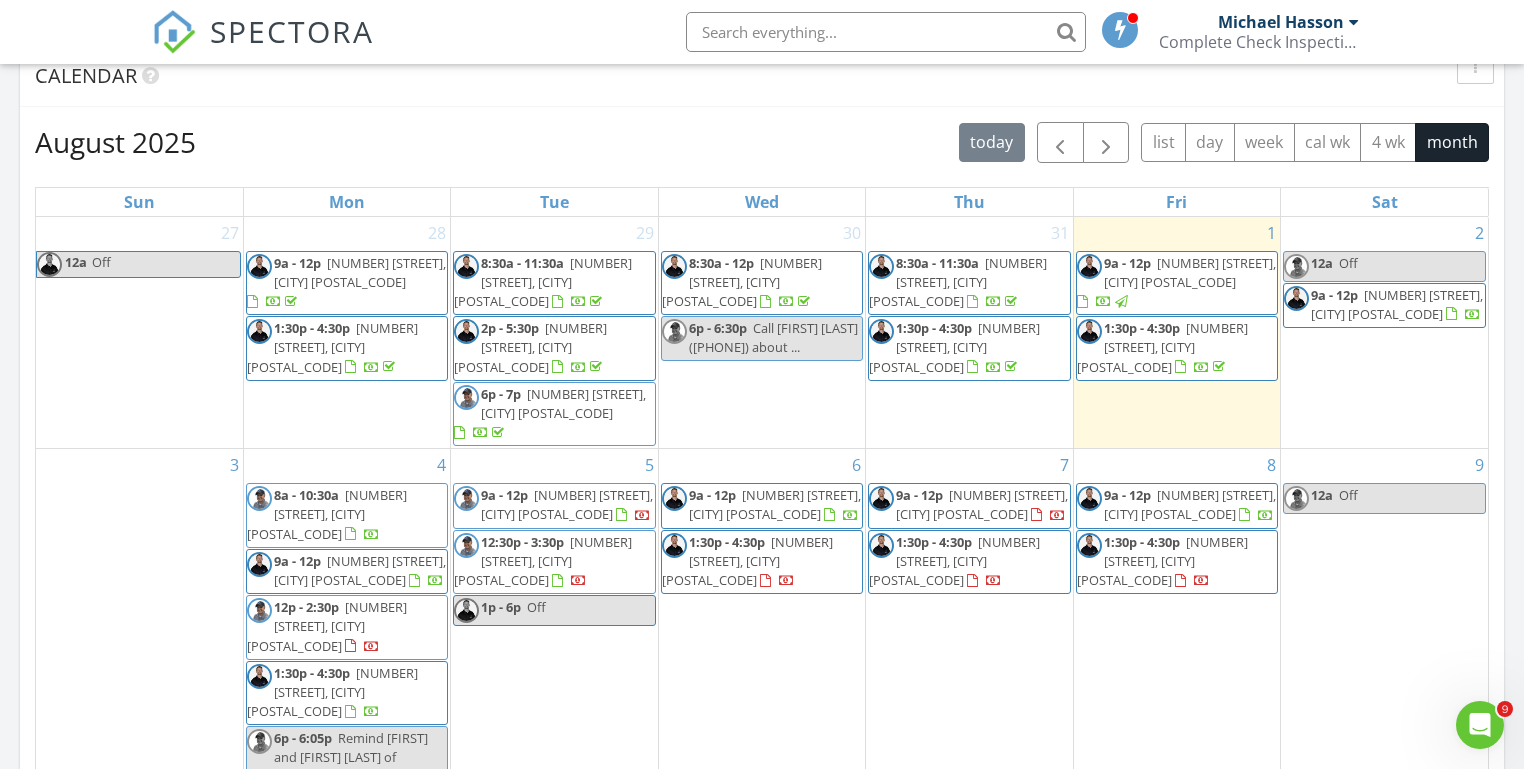 scroll, scrollTop: 849, scrollLeft: 0, axis: vertical 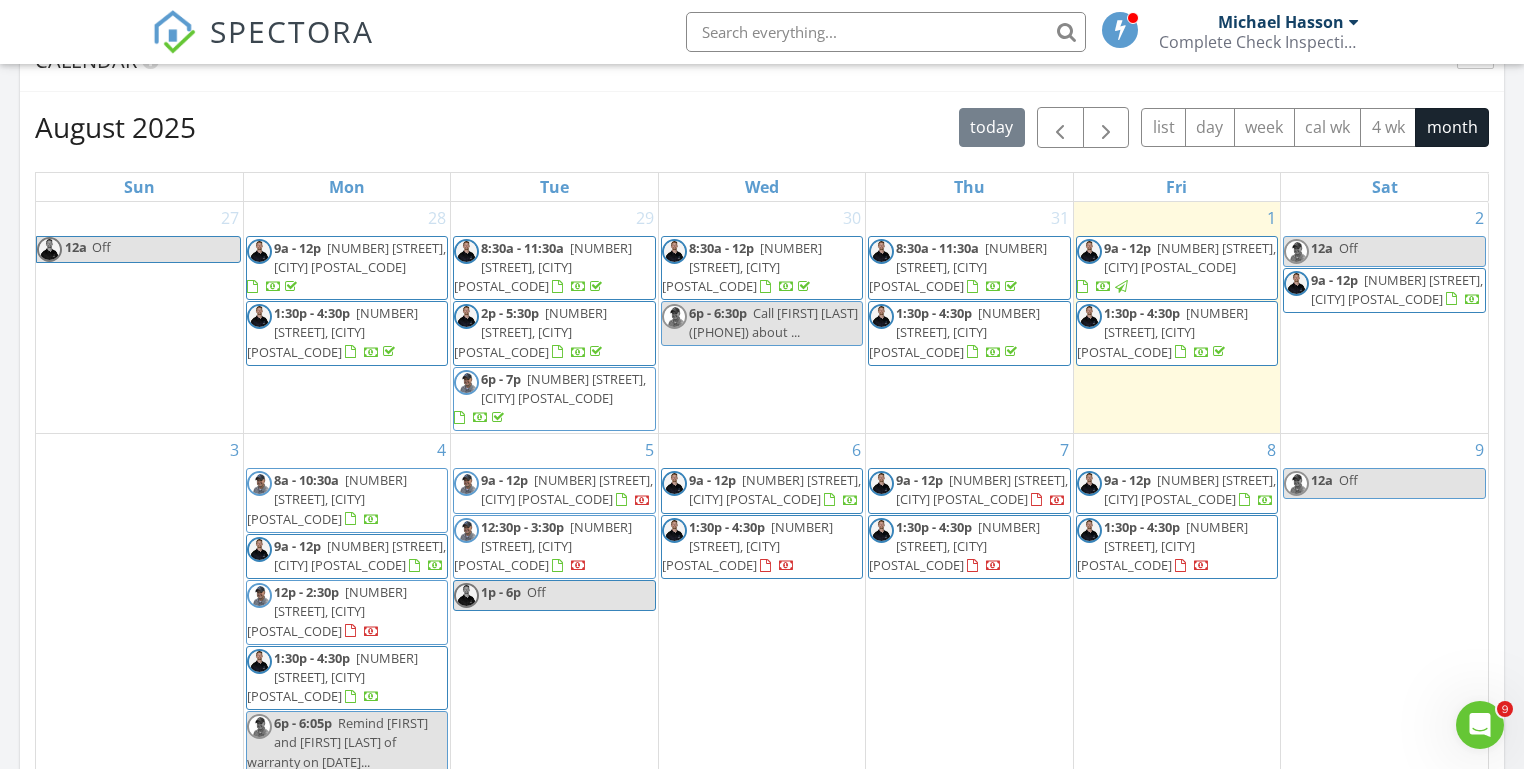 click on "Today
Michael Hasson
No results found       New Inspection     New Quote         Map               1 2 + − Middleton Road, North Middleton Road, Vietnam Veterans Memorial Highway, East Fairview Avenue 43.1 km, 47 min Head southwest on Windmill Springs Court 55 m Turn right onto Stallion Springs Way 55 m Turn right onto West Highlands Parkway 15 m Turn left to stay on West Highlands Parkway 25 m Turn left onto West Highlands Parkway 550 m Turn left onto Hartley Lane 1 km Turn left onto West Main Street 2 km Continue onto Star Boulevard (ID 44) 250 m Turn right onto South Middleton Road 15 km Turn right onto Orchard Avenue 300 m You have arrived at your 1st destination, on the left 0 m Head west on Orchard Avenue 25 m Turn right onto North Barn Owl Avenue 60 m Turn right onto West Kite Street 300 m Turn right 300 m Turn left 70 m Turn left onto North Middleton Road 1.5 km Turn right onto West Karcher Road (ID 55) 800 m Continue onto State Highway 55 (ID 55) 450 m 600 m 15 km 550 m" at bounding box center [762, 321] 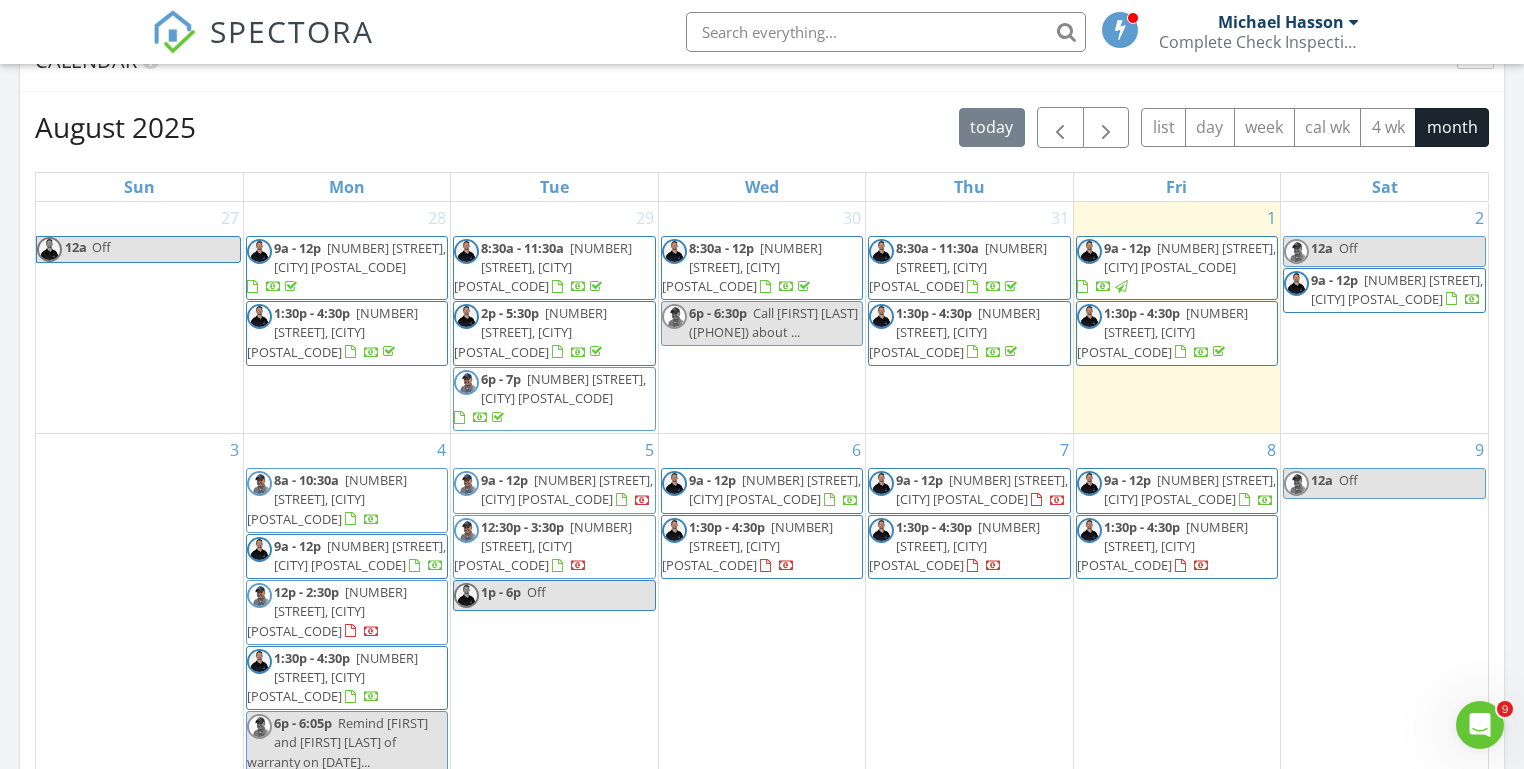 click on "Today
Michael Hasson
No results found       New Inspection     New Quote         Map               1 2 + − Middleton Road, North Middleton Road, Vietnam Veterans Memorial Highway, East Fairview Avenue 43.1 km, 47 min Head southwest on Windmill Springs Court 55 m Turn right onto Stallion Springs Way 55 m Turn right onto West Highlands Parkway 15 m Turn left to stay on West Highlands Parkway 25 m Turn left onto West Highlands Parkway 550 m Turn left onto Hartley Lane 1 km Turn left onto West Main Street 2 km Continue onto Star Boulevard (ID 44) 250 m Turn right onto South Middleton Road 15 km Turn right onto Orchard Avenue 300 m You have arrived at your 1st destination, on the left 0 m Head west on Orchard Avenue 25 m Turn right onto North Barn Owl Avenue 60 m Turn right onto West Kite Street 300 m Turn right 300 m Turn left 70 m Turn left onto North Middleton Road 1.5 km Turn right onto West Karcher Road (ID 55) 800 m Continue onto State Highway 55 (ID 55) 450 m 600 m 15 km 550 m" at bounding box center (762, 321) 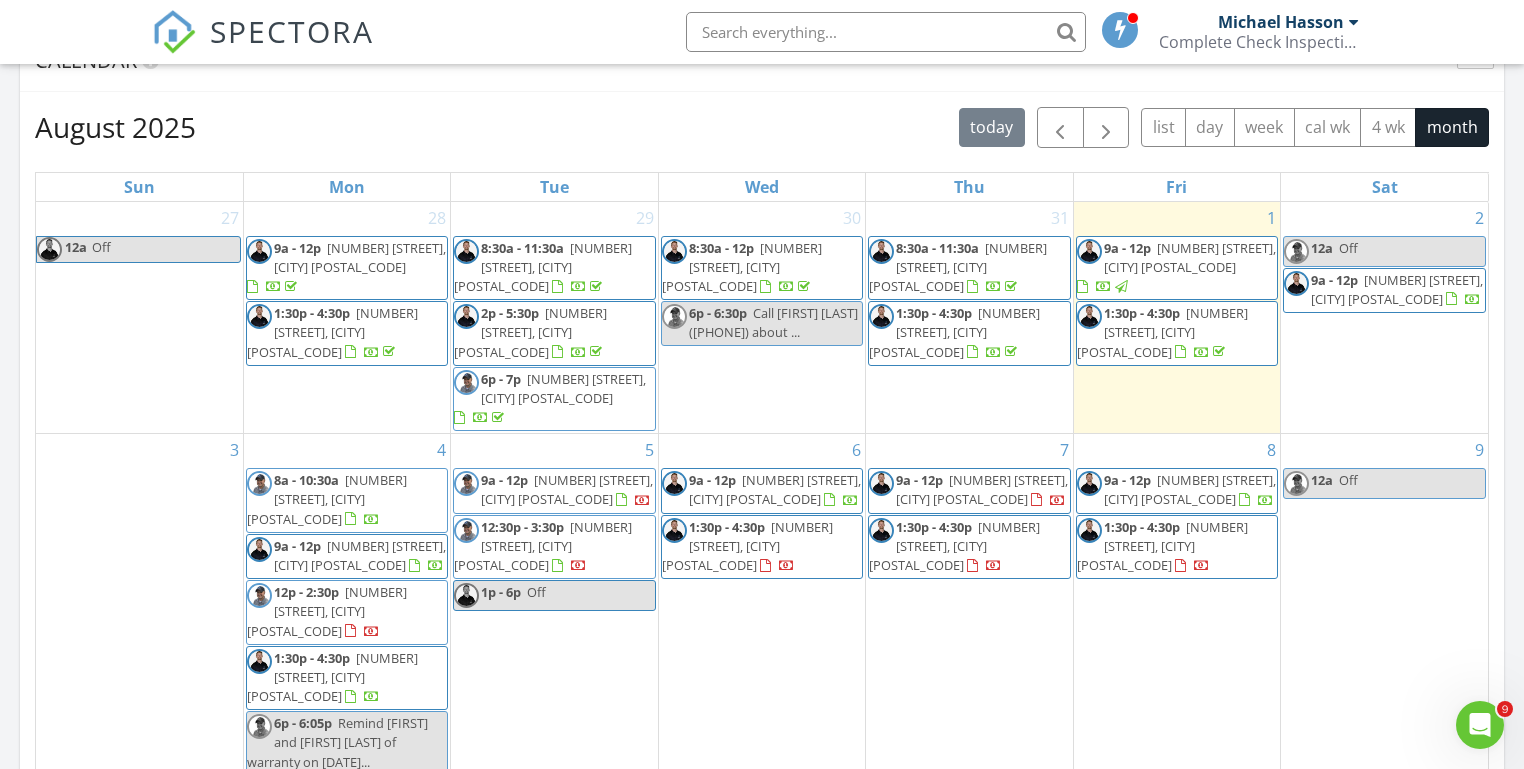 click on "Today
Michael Hasson
No results found       New Inspection     New Quote         Map               1 2 + − Middleton Road, North Middleton Road, Vietnam Veterans Memorial Highway, East Fairview Avenue 43.1 km, 47 min Head southwest on Windmill Springs Court 55 m Turn right onto Stallion Springs Way 55 m Turn right onto West Highlands Parkway 15 m Turn left to stay on West Highlands Parkway 25 m Turn left onto West Highlands Parkway 550 m Turn left onto Hartley Lane 1 km Turn left onto West Main Street 2 km Continue onto Star Boulevard (ID 44) 250 m Turn right onto South Middleton Road 15 km Turn right onto Orchard Avenue 300 m You have arrived at your 1st destination, on the left 0 m Head west on Orchard Avenue 25 m Turn right onto North Barn Owl Avenue 60 m Turn right onto West Kite Street 300 m Turn right 300 m Turn left 70 m Turn left onto North Middleton Road 1.5 km Turn right onto West Karcher Road (ID 55) 800 m Continue onto State Highway 55 (ID 55) 450 m 600 m 15 km 550 m" at bounding box center (762, 321) 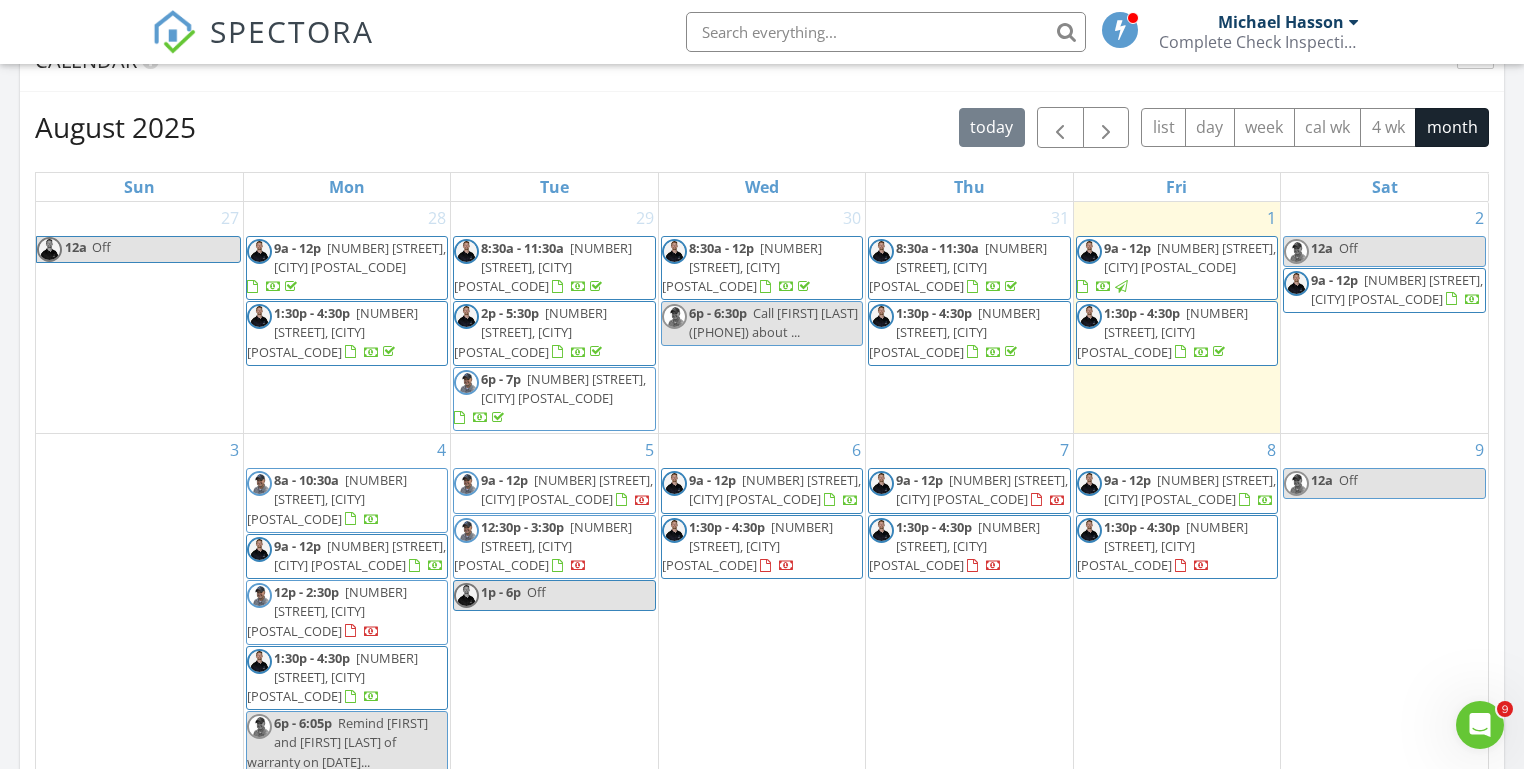 click on "Today
Michael Hasson
No results found       New Inspection     New Quote         Map               1 2 + − Middleton Road, North Middleton Road, Vietnam Veterans Memorial Highway, East Fairview Avenue 43.1 km, 47 min Head southwest on Windmill Springs Court 55 m Turn right onto Stallion Springs Way 55 m Turn right onto West Highlands Parkway 15 m Turn left to stay on West Highlands Parkway 25 m Turn left onto West Highlands Parkway 550 m Turn left onto Hartley Lane 1 km Turn left onto West Main Street 2 km Continue onto Star Boulevard (ID 44) 250 m Turn right onto South Middleton Road 15 km Turn right onto Orchard Avenue 300 m You have arrived at your 1st destination, on the left 0 m Head west on Orchard Avenue 25 m Turn right onto North Barn Owl Avenue 60 m Turn right onto West Kite Street 300 m Turn right 300 m Turn left 70 m Turn left onto North Middleton Road 1.5 km Turn right onto West Karcher Road (ID 55) 800 m Continue onto State Highway 55 (ID 55) 450 m 600 m 15 km 550 m" at bounding box center (762, 321) 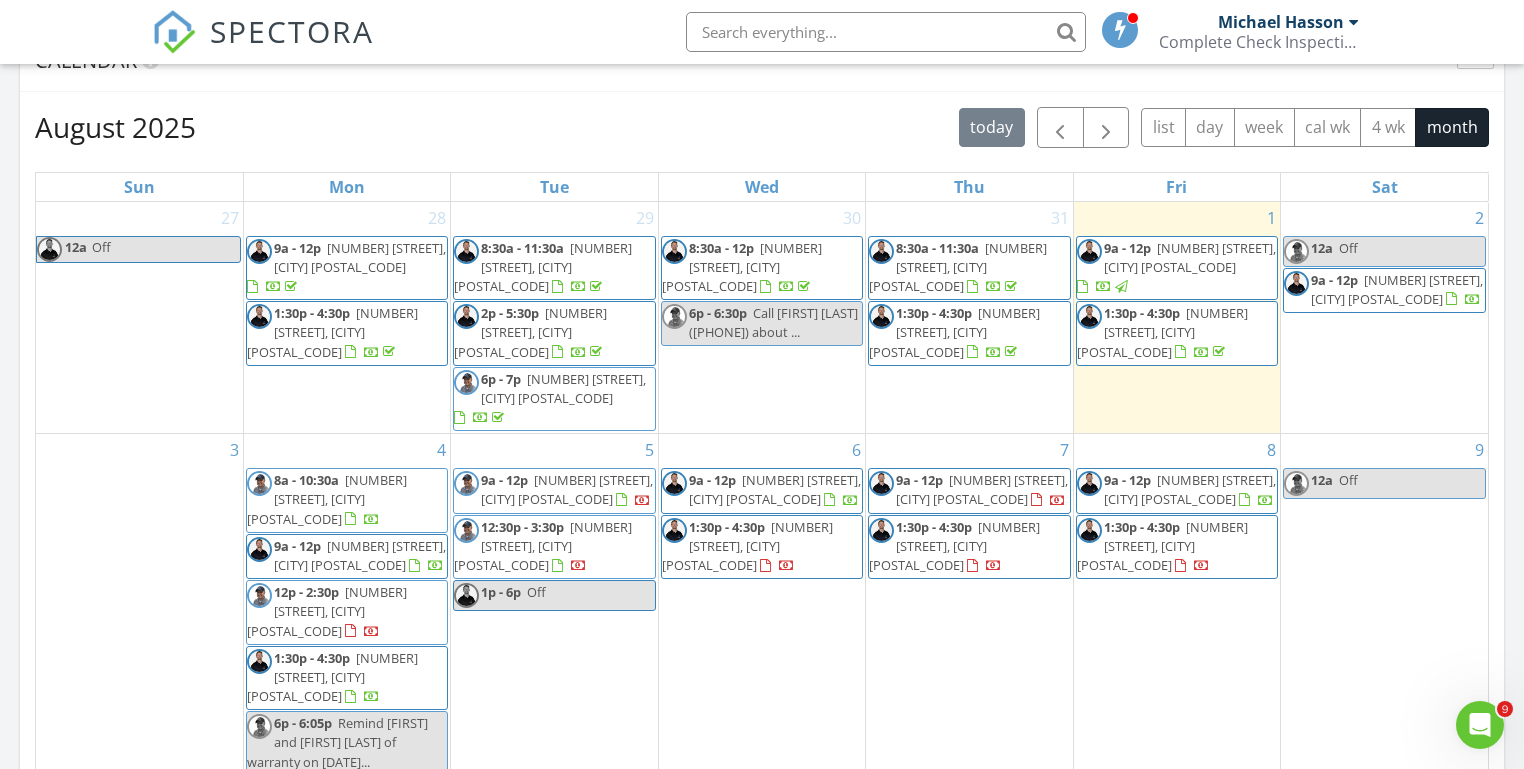 click on "Today
Michael Hasson
No results found       New Inspection     New Quote         Map               1 2 + − Middleton Road, North Middleton Road, Vietnam Veterans Memorial Highway, East Fairview Avenue 43.1 km, 47 min Head southwest on Windmill Springs Court 55 m Turn right onto Stallion Springs Way 55 m Turn right onto West Highlands Parkway 15 m Turn left to stay on West Highlands Parkway 25 m Turn left onto West Highlands Parkway 550 m Turn left onto Hartley Lane 1 km Turn left onto West Main Street 2 km Continue onto Star Boulevard (ID 44) 250 m Turn right onto South Middleton Road 15 km Turn right onto Orchard Avenue 300 m You have arrived at your 1st destination, on the left 0 m Head west on Orchard Avenue 25 m Turn right onto North Barn Owl Avenue 60 m Turn right onto West Kite Street 300 m Turn right 300 m Turn left 70 m Turn left onto North Middleton Road 1.5 km Turn right onto West Karcher Road (ID 55) 800 m Continue onto State Highway 55 (ID 55) 450 m 600 m 15 km 550 m" at bounding box center [762, 321] 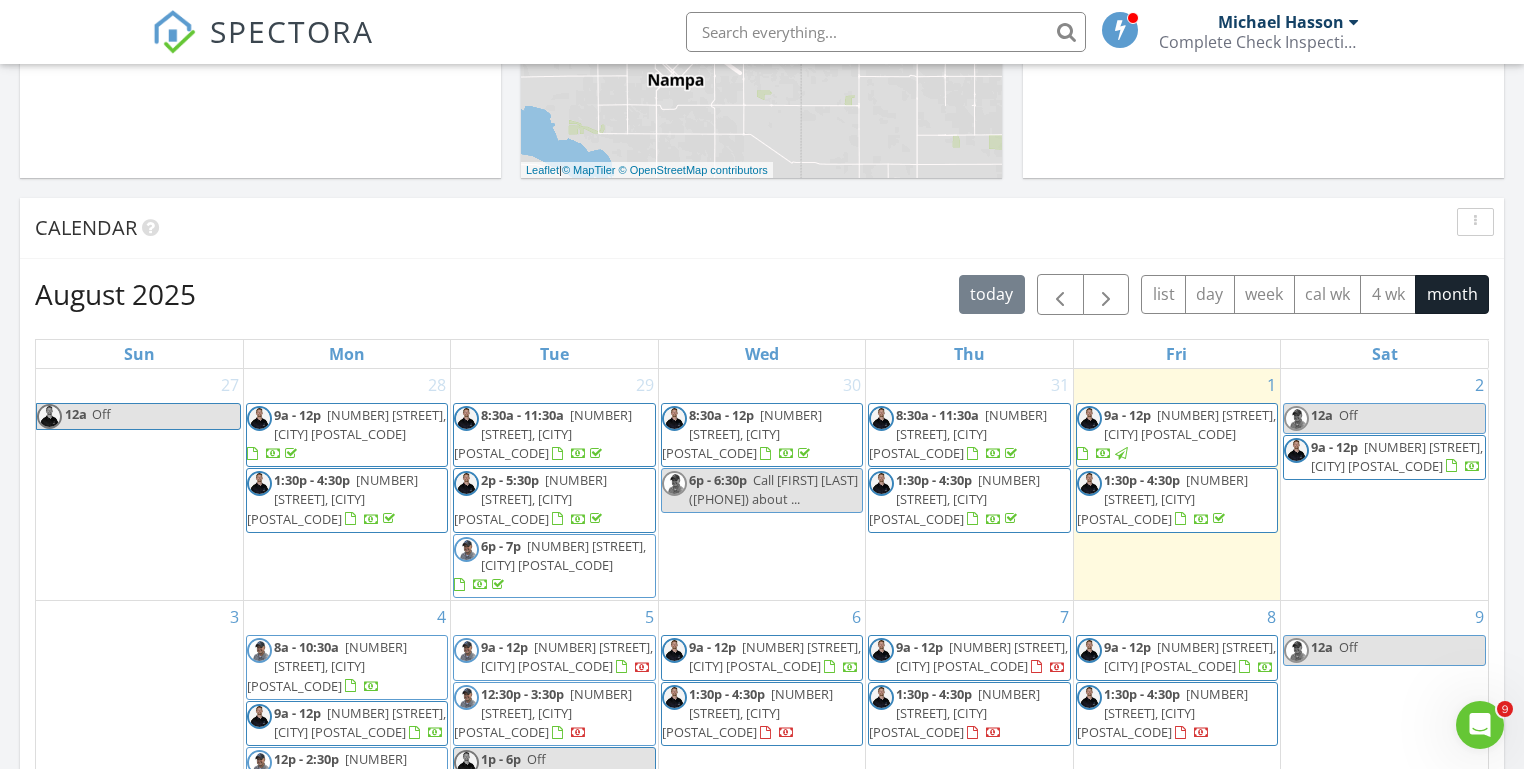 scroll, scrollTop: 671, scrollLeft: 0, axis: vertical 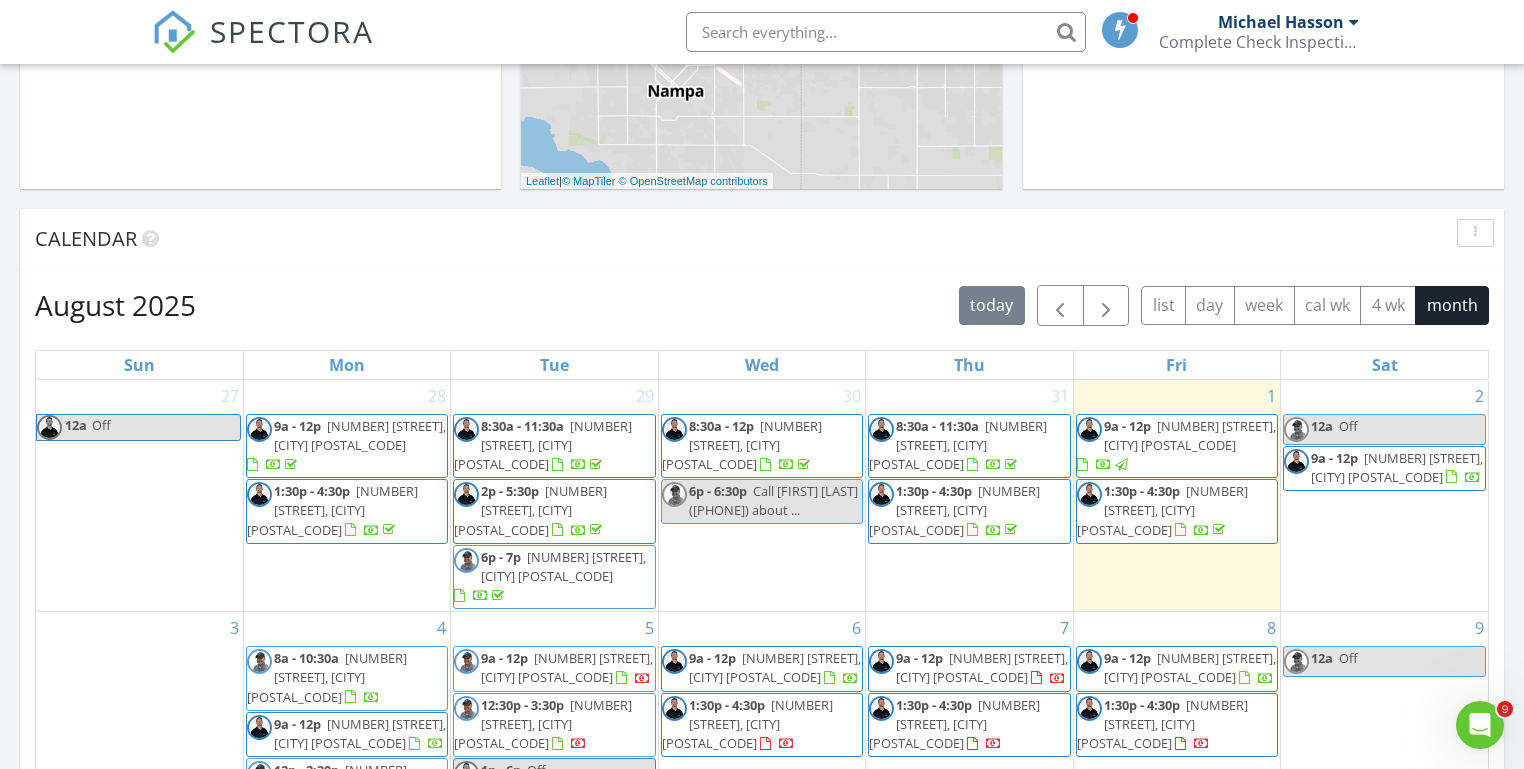 click on "Today
Michael Hasson
No results found       New Inspection     New Quote         Map               1 2 + − Middleton Road, North Middleton Road, Vietnam Veterans Memorial Highway, East Fairview Avenue 43.1 km, 47 min Head southwest on Windmill Springs Court 55 m Turn right onto Stallion Springs Way 55 m Turn right onto West Highlands Parkway 15 m Turn left to stay on West Highlands Parkway 25 m Turn left onto West Highlands Parkway 550 m Turn left onto Hartley Lane 1 km Turn left onto West Main Street 2 km Continue onto Star Boulevard (ID 44) 250 m Turn right onto South Middleton Road 15 km Turn right onto Orchard Avenue 300 m You have arrived at your 1st destination, on the left 0 m Head west on Orchard Avenue 25 m Turn right onto North Barn Owl Avenue 60 m Turn right onto West Kite Street 300 m Turn right 300 m Turn left 70 m Turn left onto North Middleton Road 1.5 km Turn right onto West Karcher Road (ID 55) 800 m Continue onto State Highway 55 (ID 55) 450 m 600 m 15 km 550 m" at bounding box center [762, 499] 